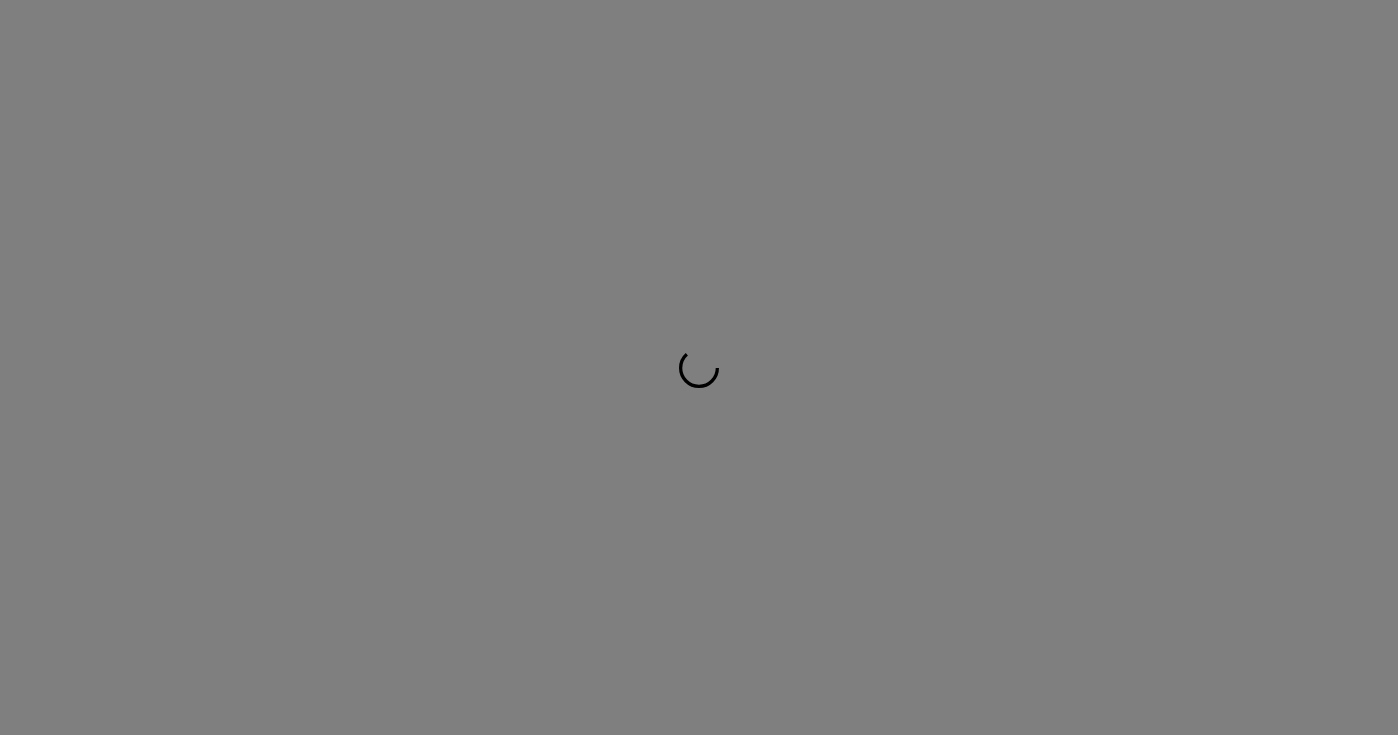 scroll, scrollTop: 0, scrollLeft: 0, axis: both 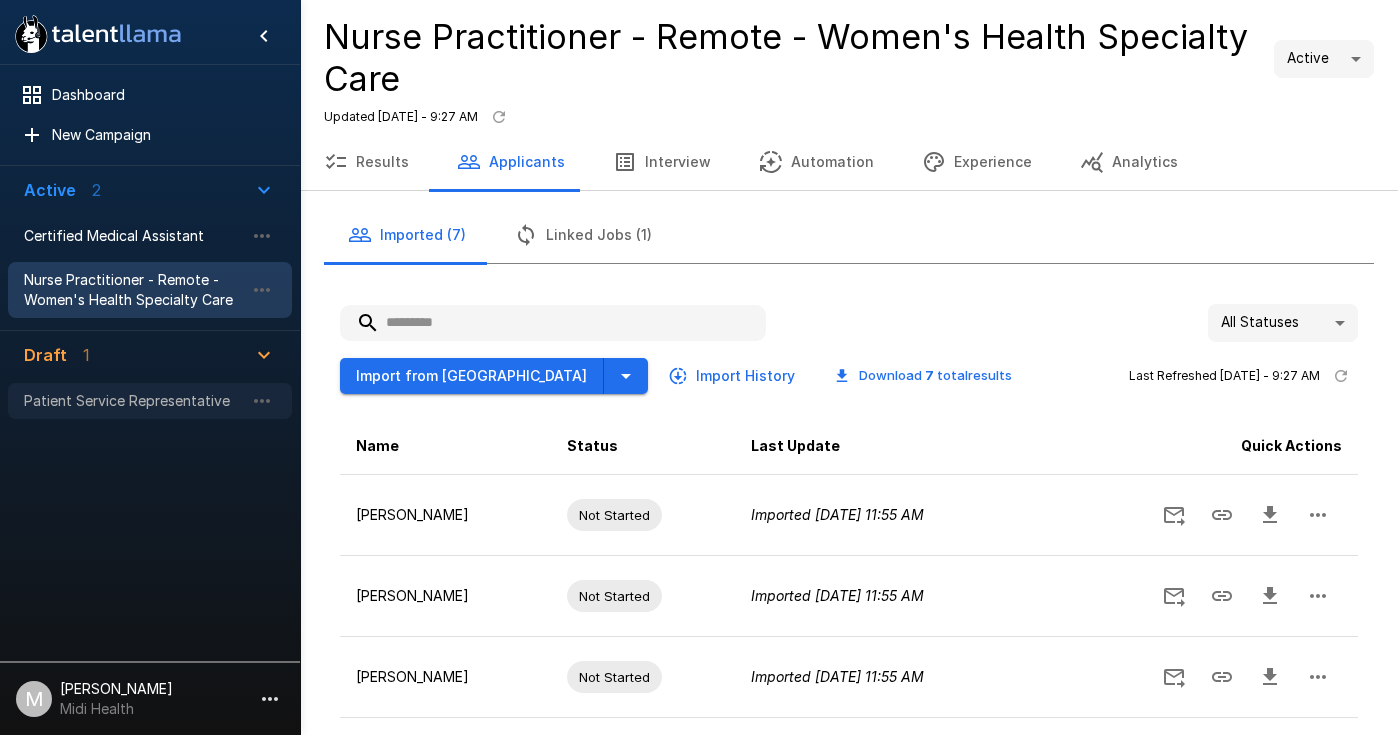 click on "Patient Service Representative" at bounding box center (134, 401) 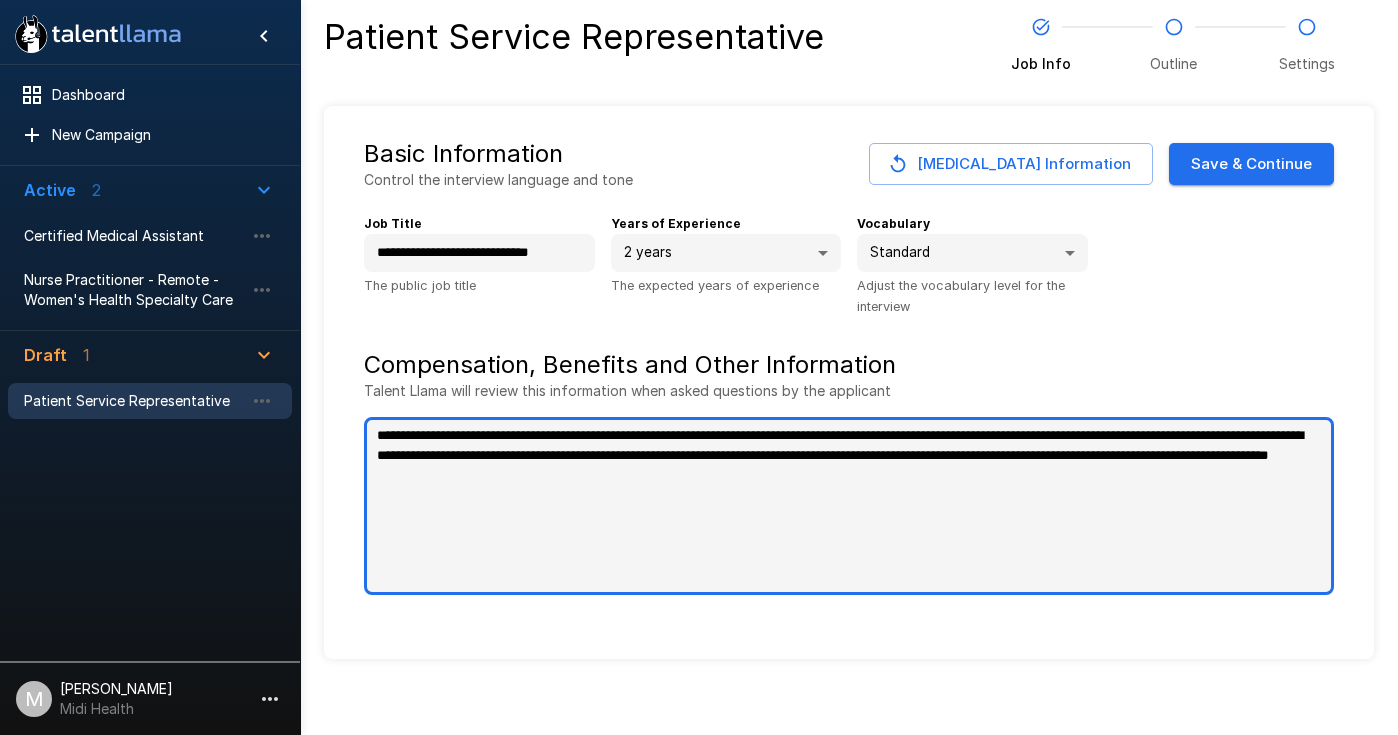click on "**********" at bounding box center [849, 506] 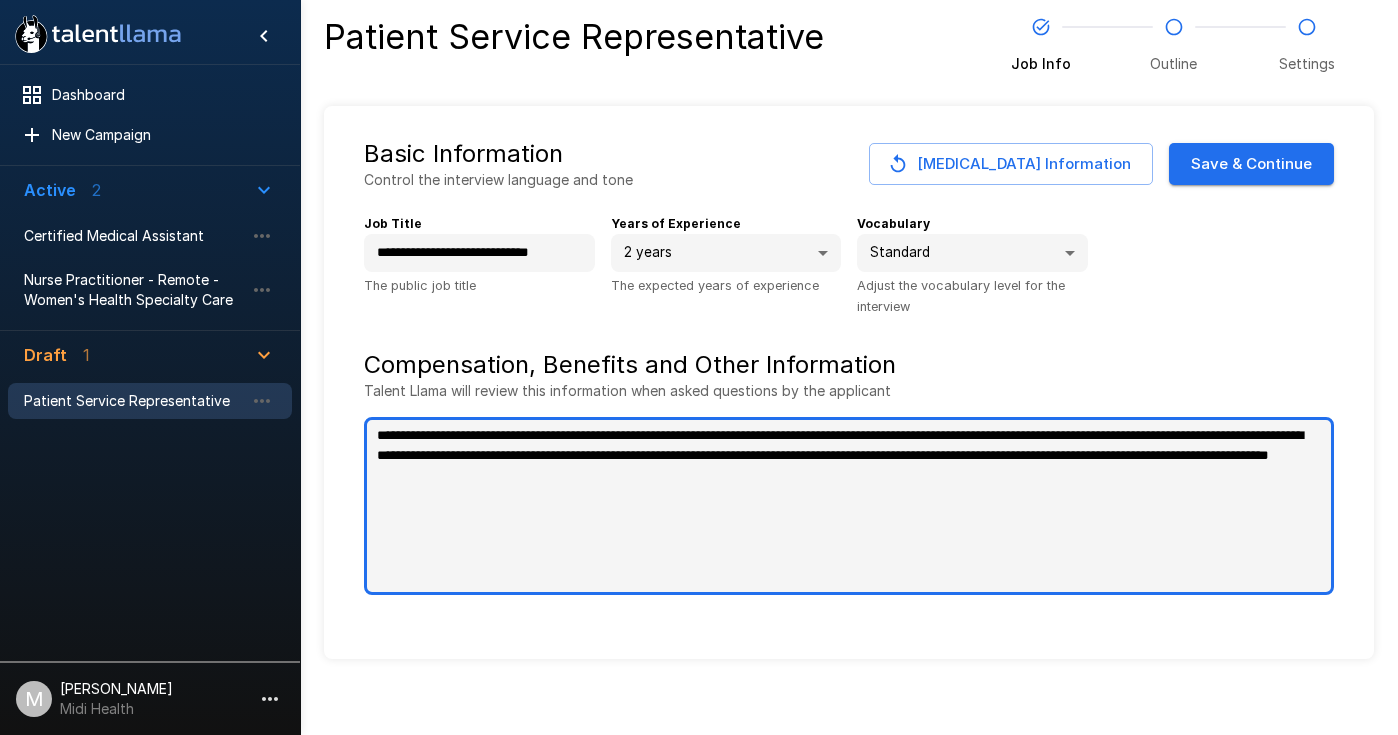 click on "**********" at bounding box center (849, 506) 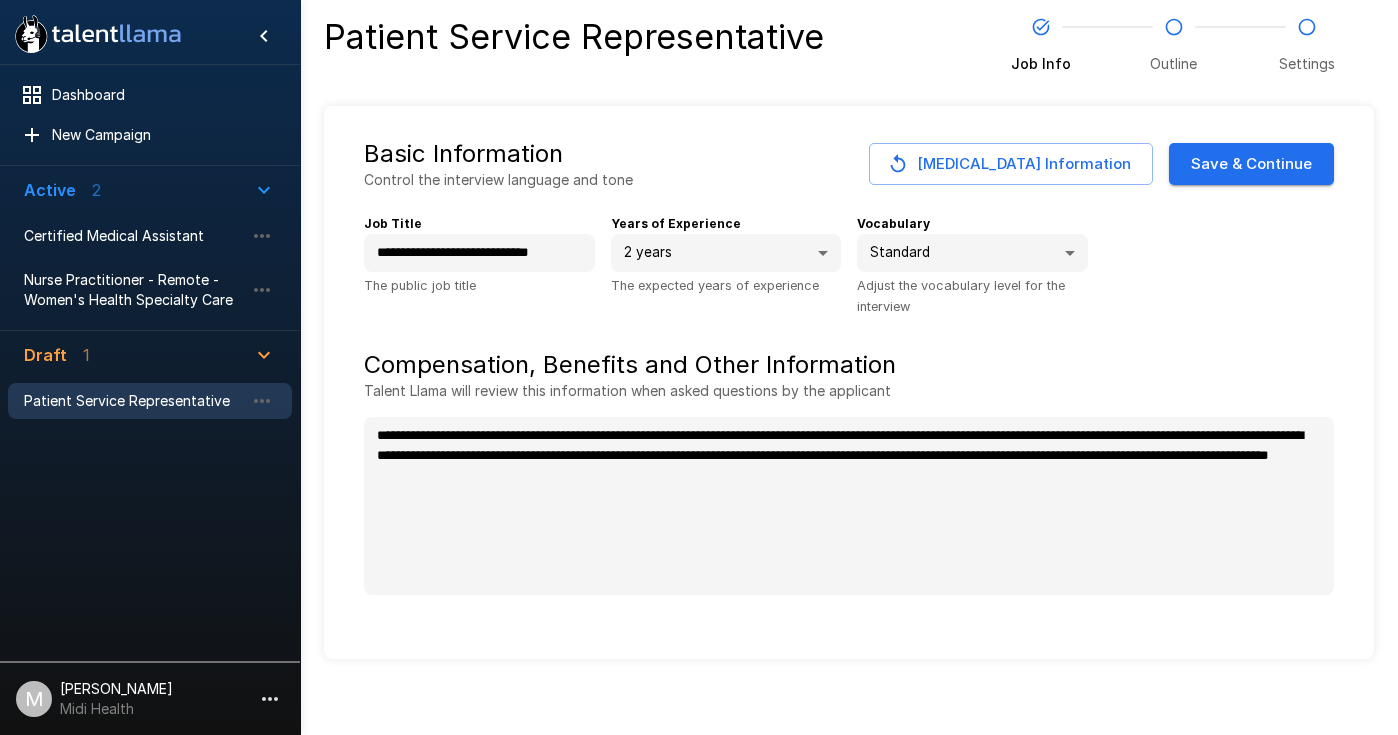click on "[PERSON_NAME]" at bounding box center [116, 689] 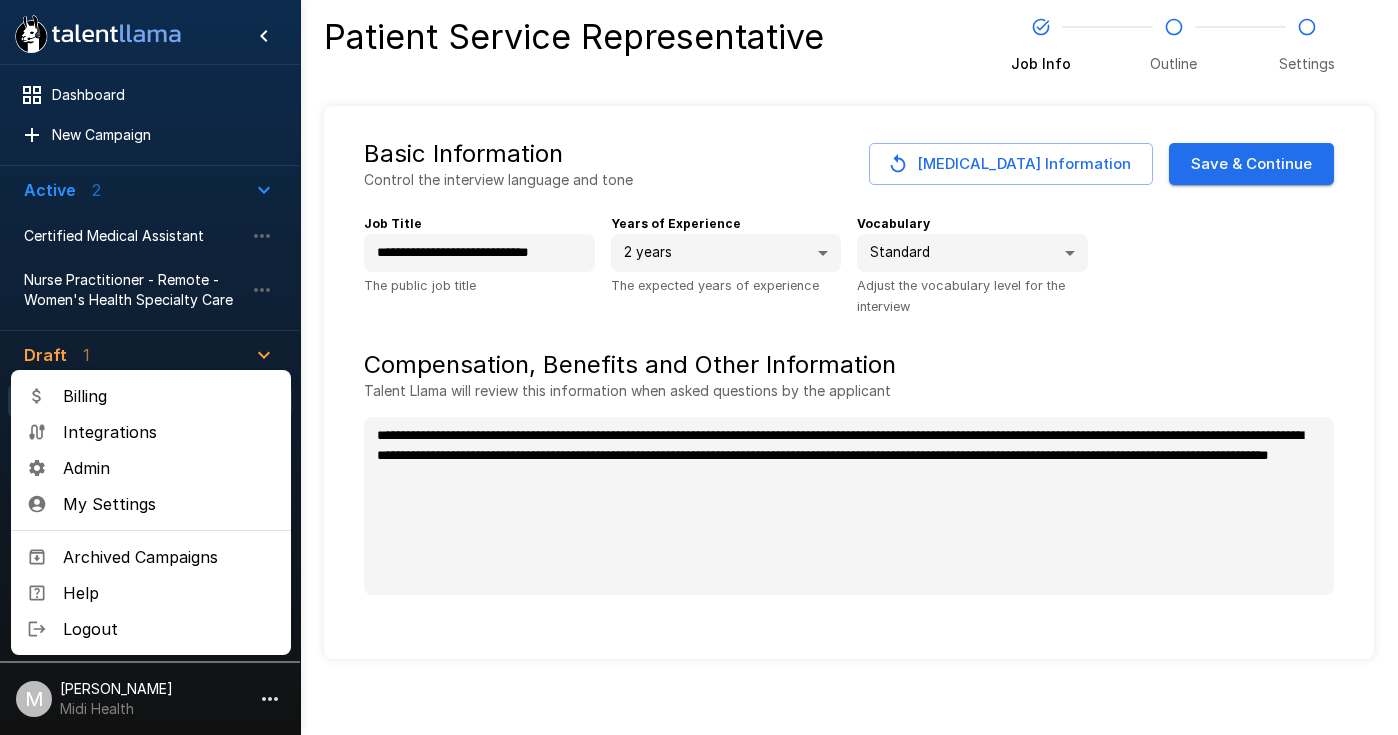 type on "*" 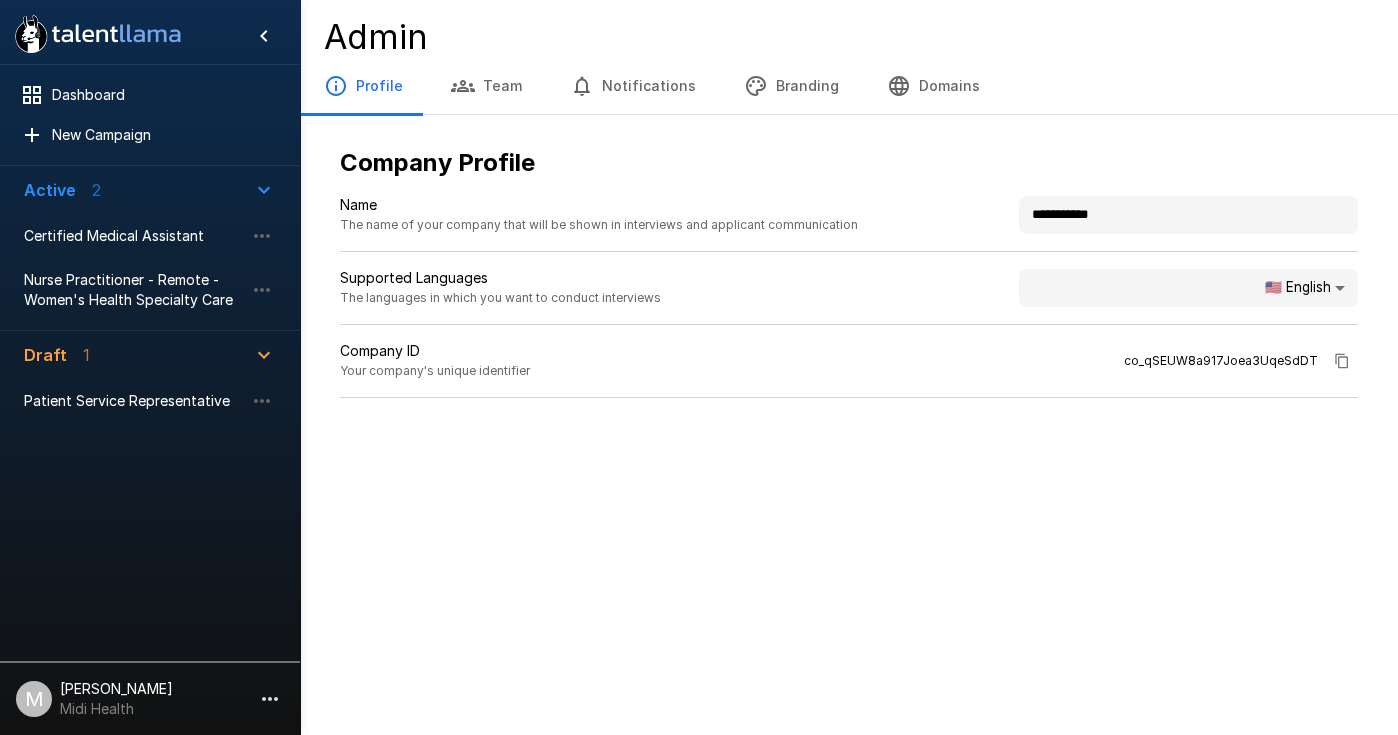 click on "Branding" at bounding box center (791, 86) 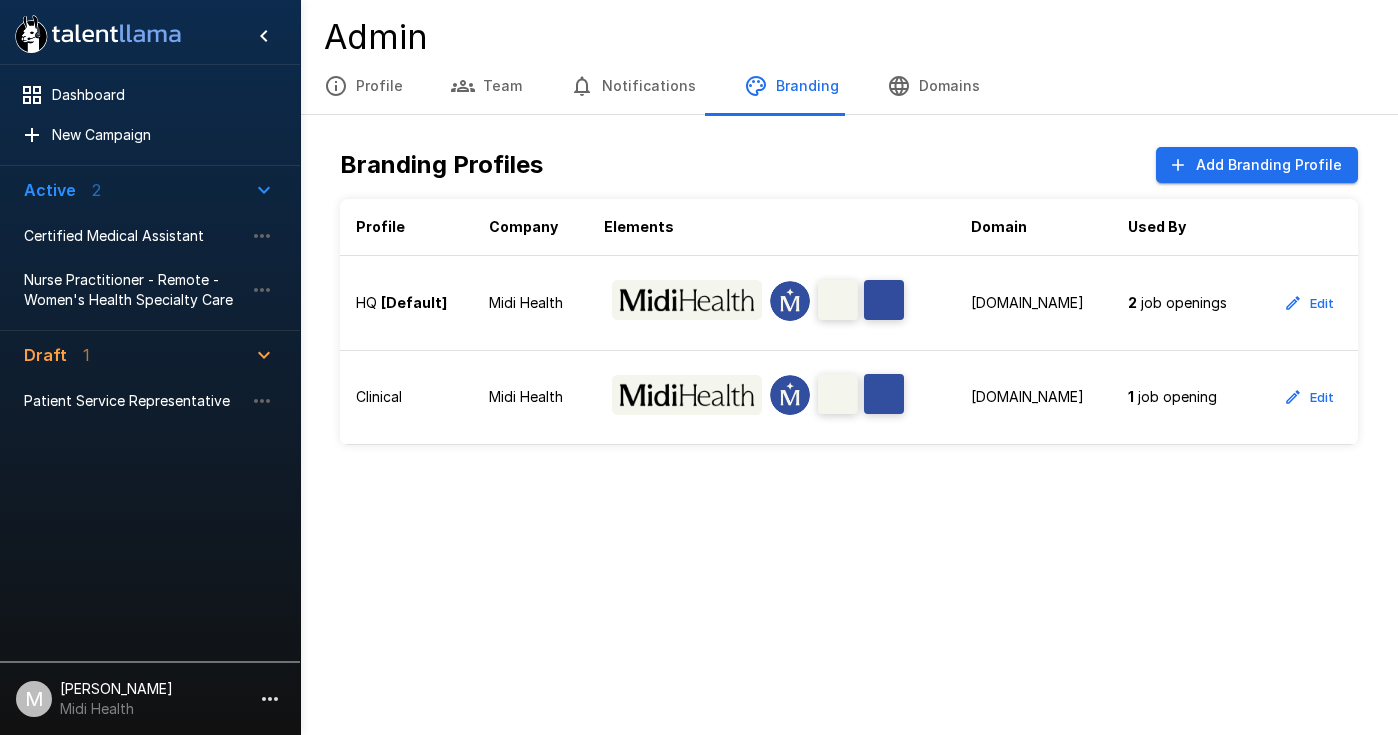 click on "Domains" at bounding box center (933, 86) 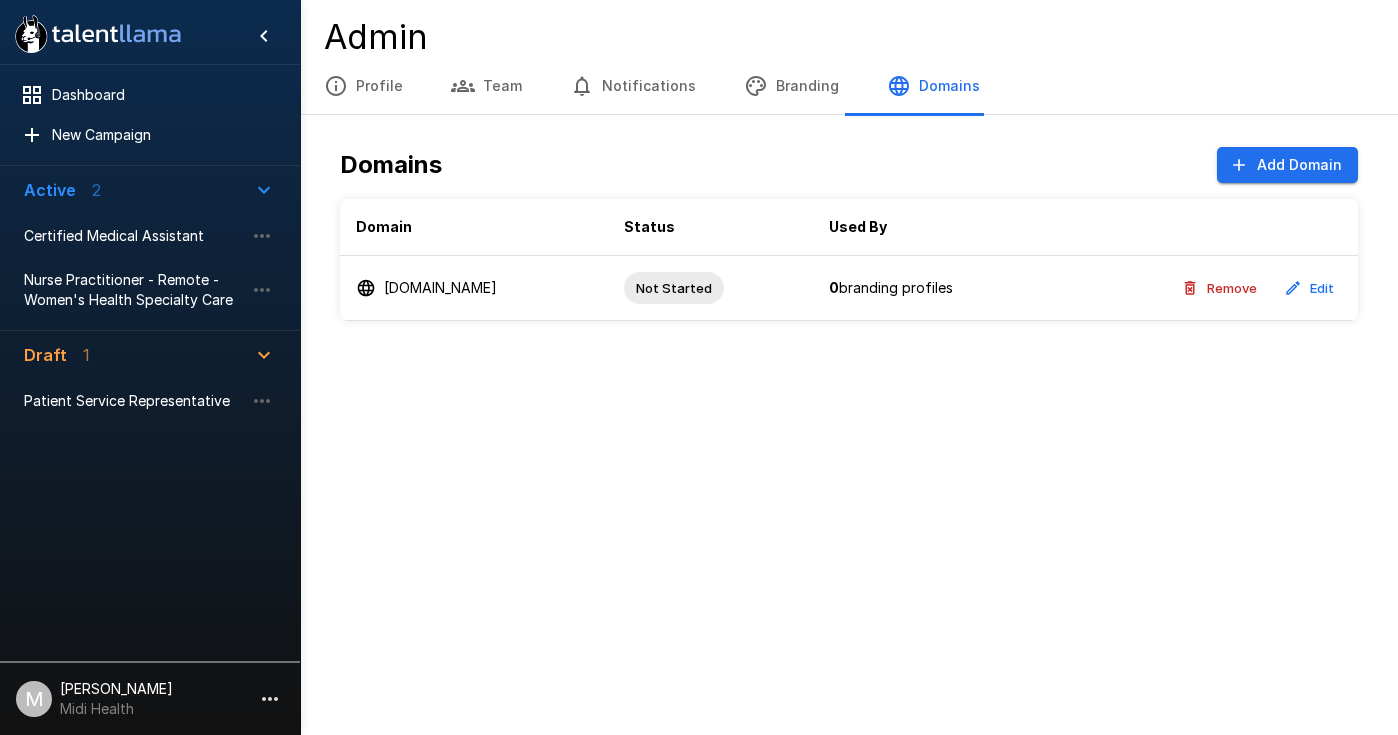 click on "Notifications" at bounding box center (633, 86) 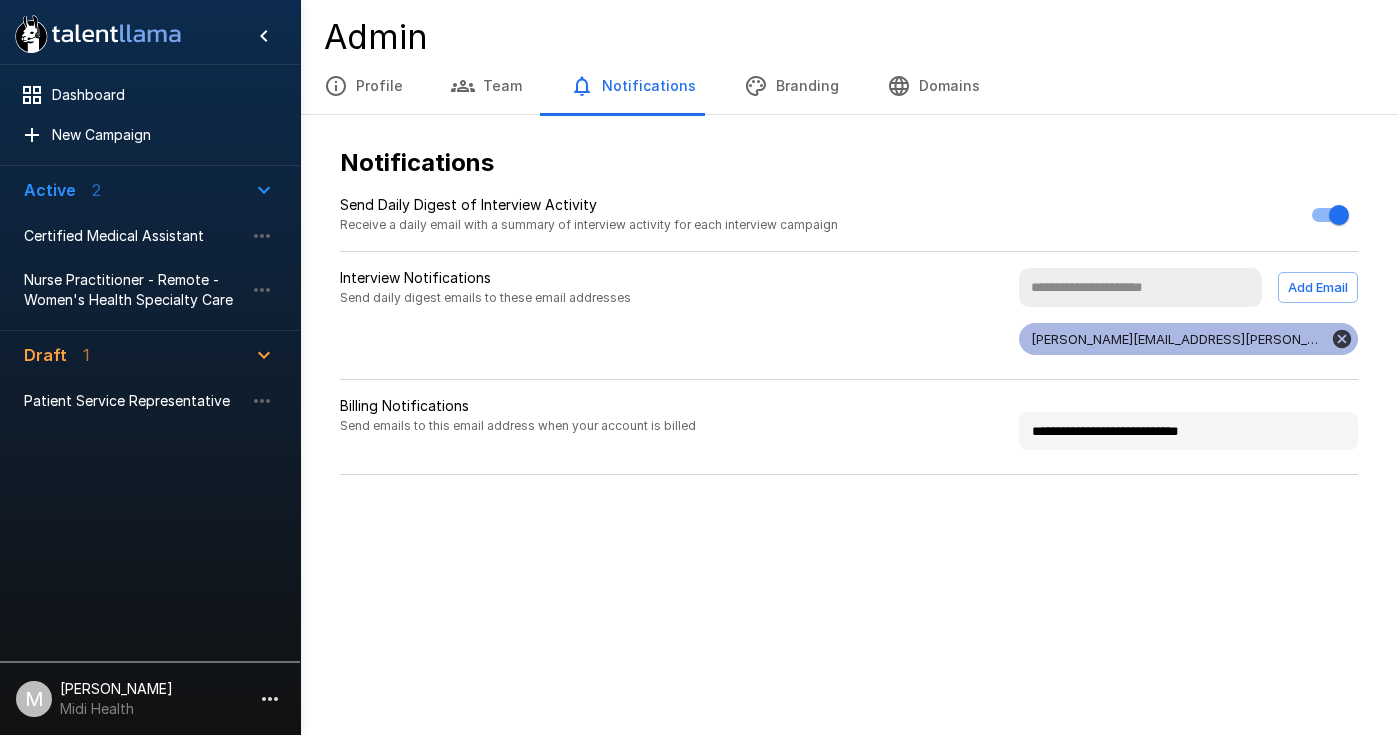 click on "Team" at bounding box center (486, 86) 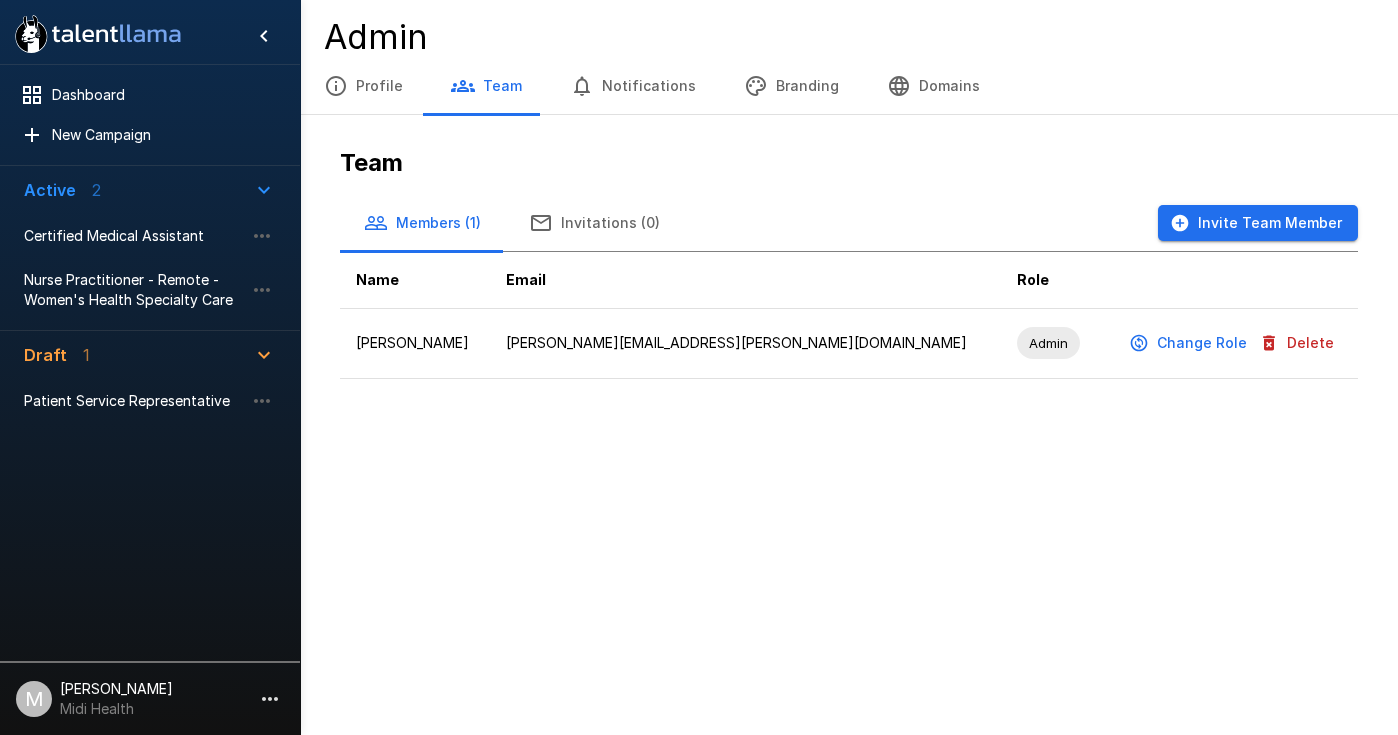 click on "Branding" at bounding box center (791, 86) 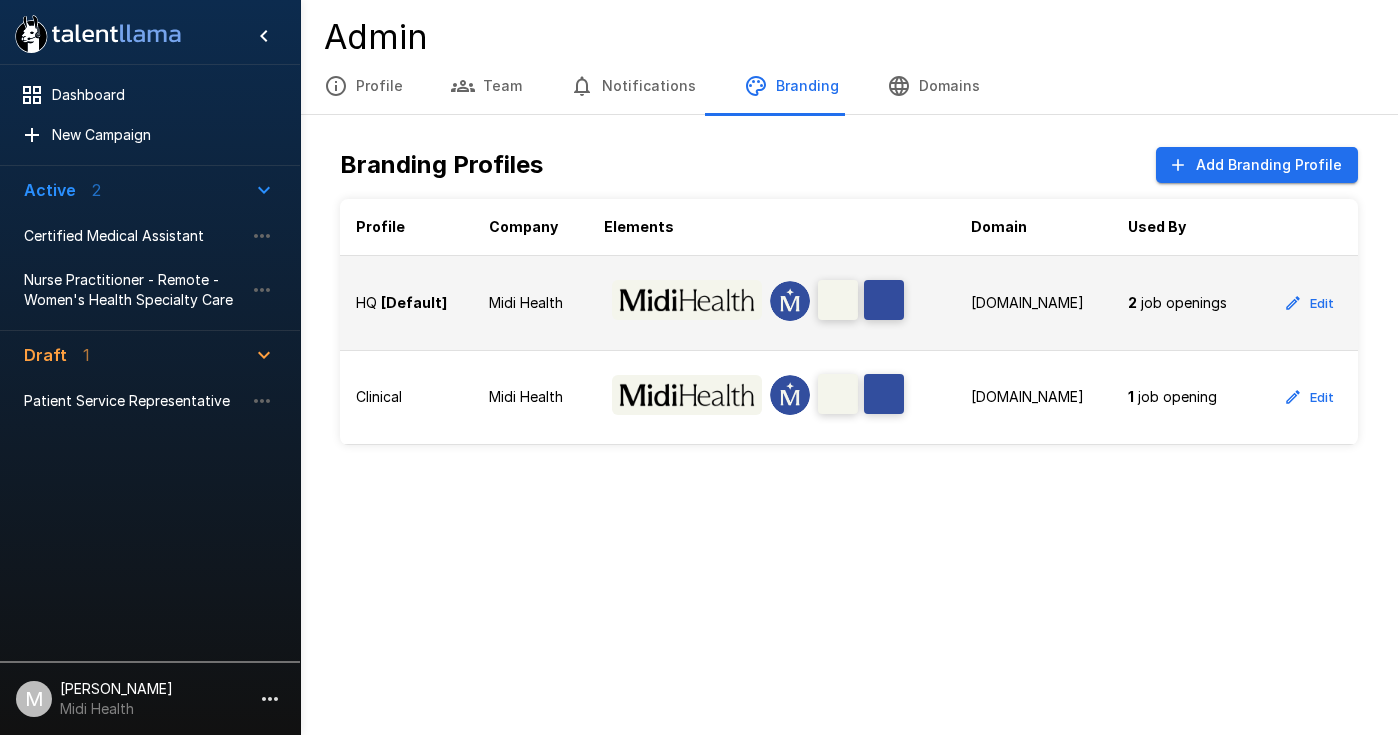 click on "HQ [Default]" at bounding box center [406, 303] 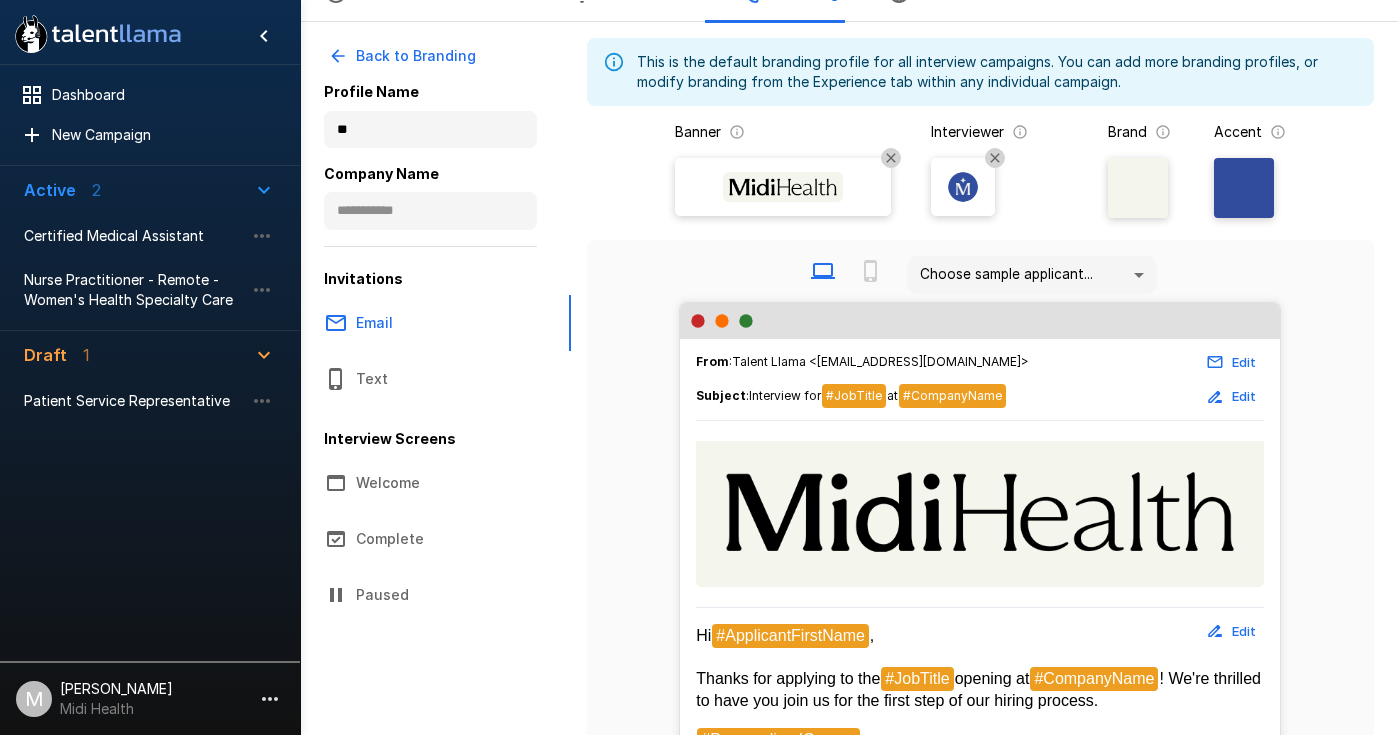 scroll, scrollTop: 0, scrollLeft: 0, axis: both 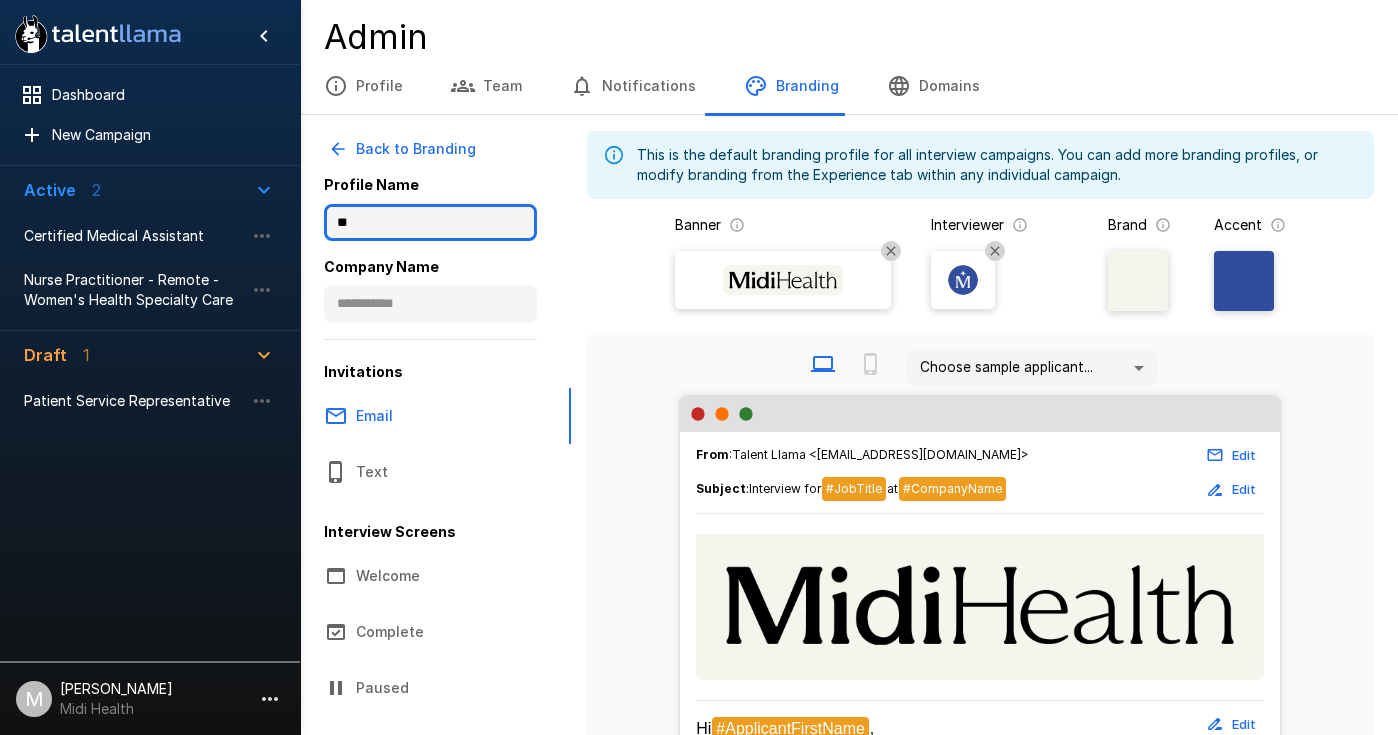 click on "**" at bounding box center [430, 223] 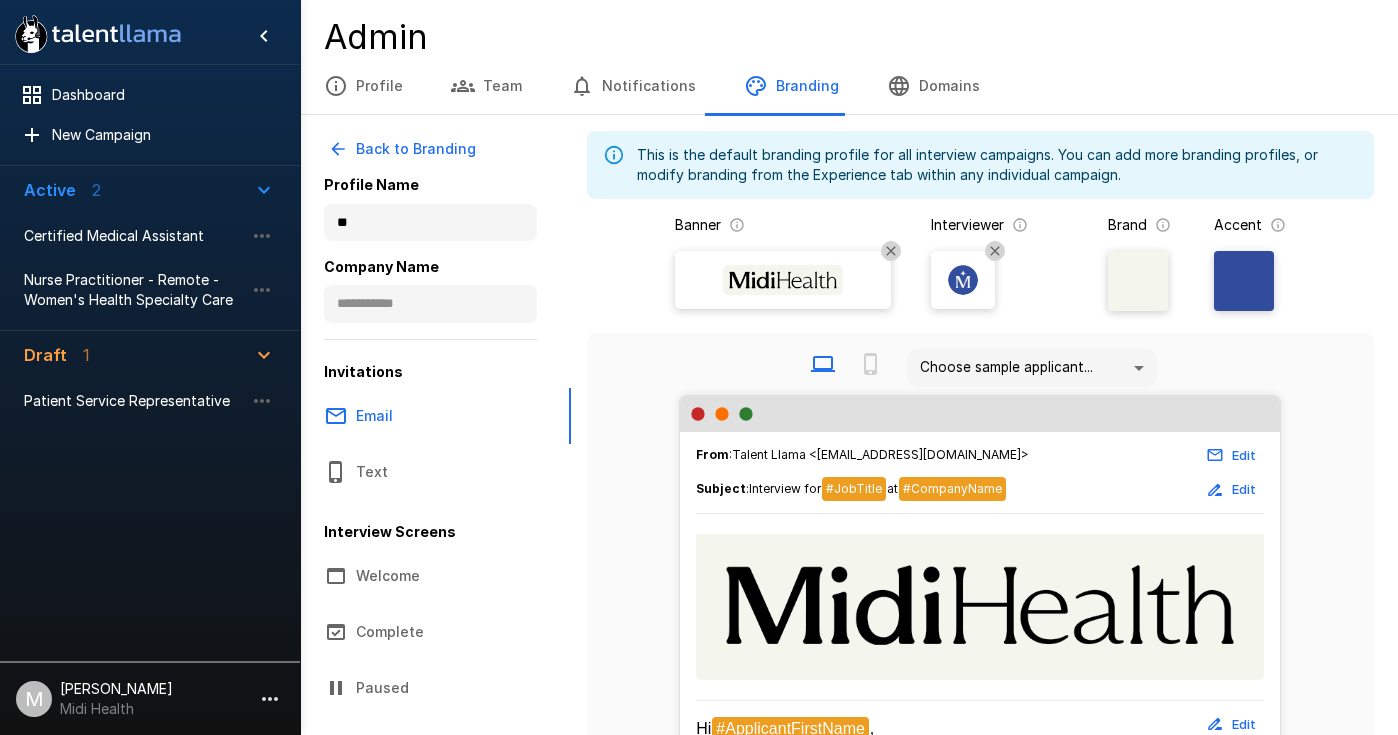 click on "Back to Branding" at bounding box center (404, 149) 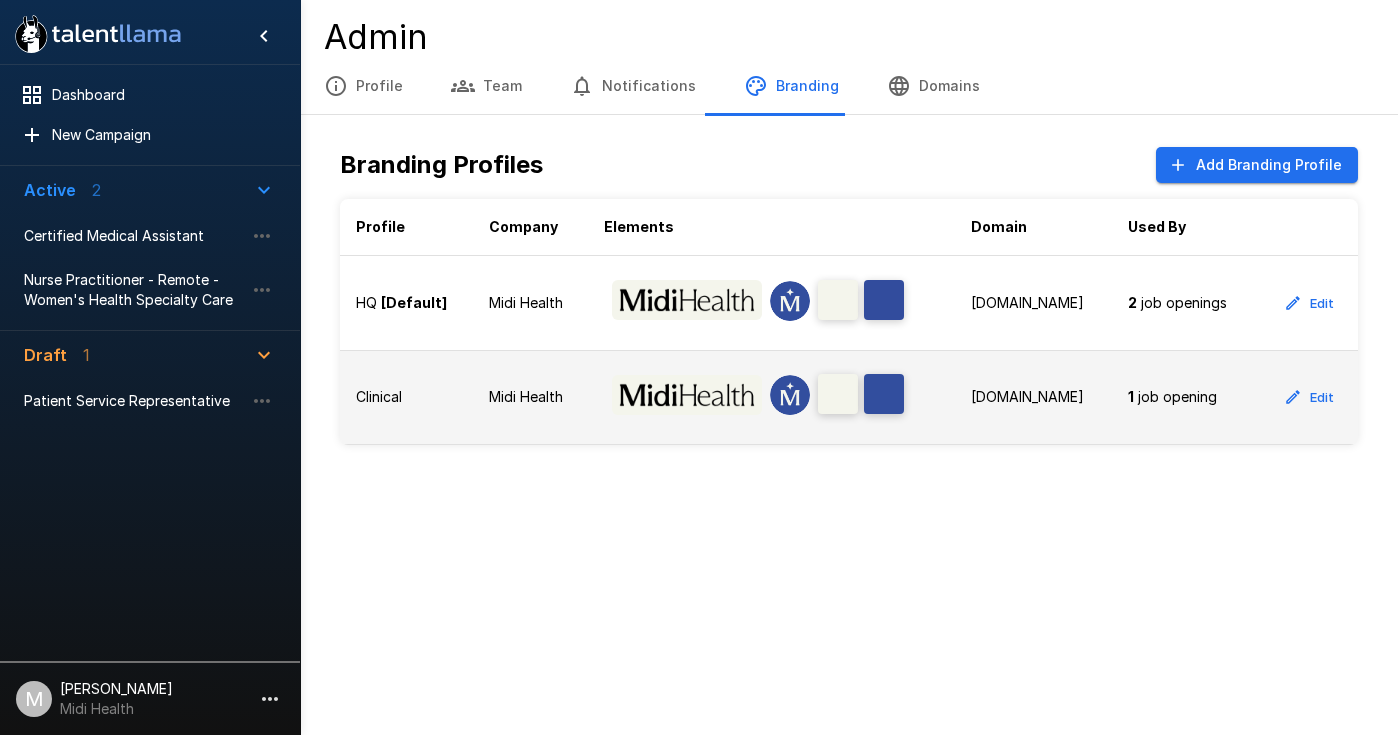 click on "Clinical" at bounding box center [406, 397] 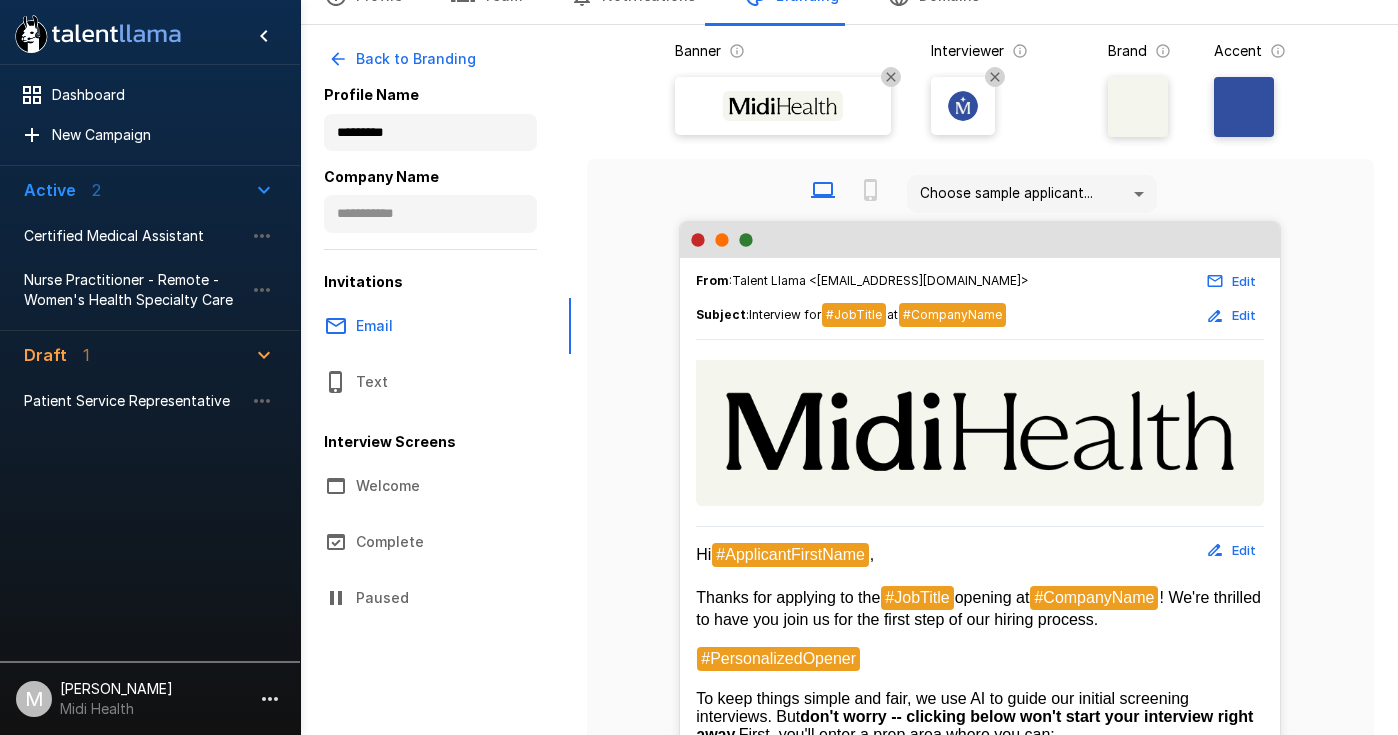 scroll, scrollTop: 102, scrollLeft: 0, axis: vertical 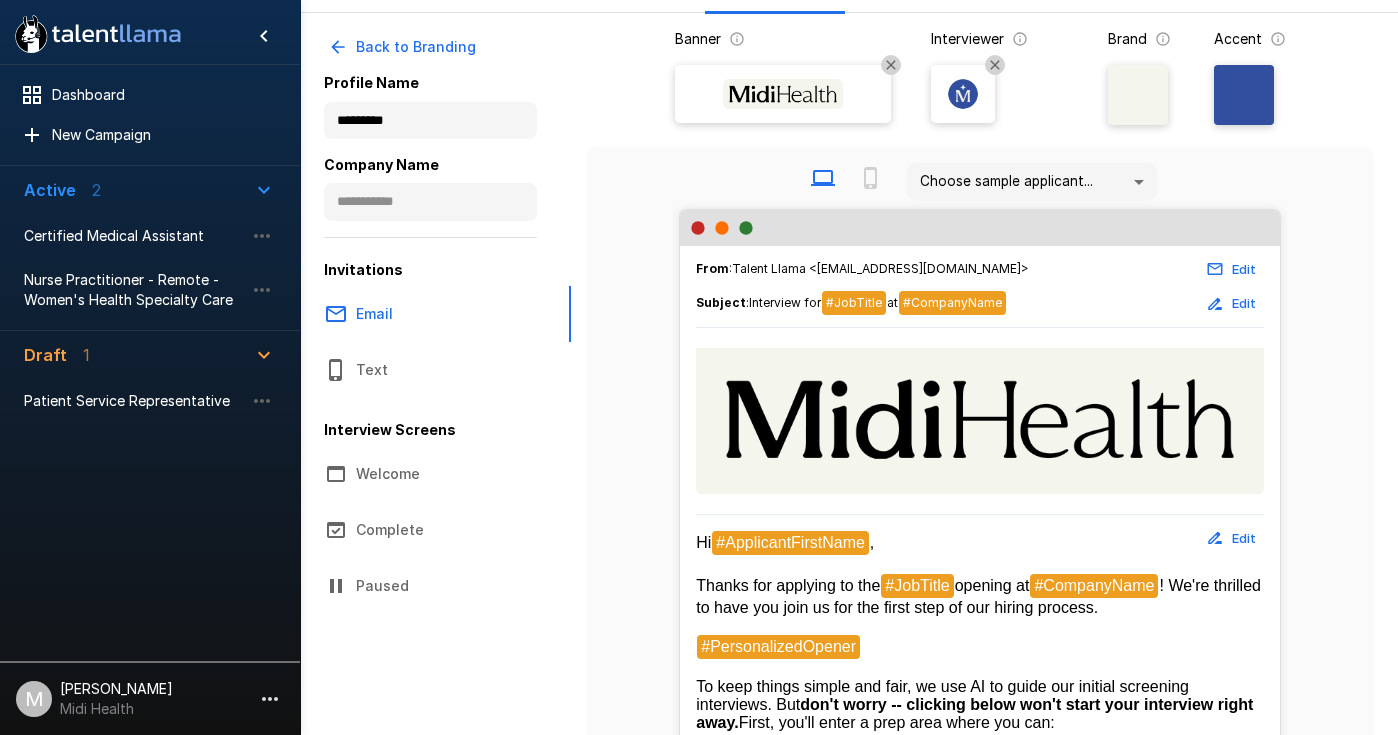 click on "Hi  #ApplicantFirstName , Thanks for applying to the  #JobTitle  opening at  #CompanyName ! We're thrilled to have you join us for the first step of our hiring process. #PersonalizedOpener To keep things simple and fair, we use AI to guide our initial screening interviews. But  don't worry -- clicking below won't start your interview right away.   First, you'll enter a prep area where you can:" at bounding box center [980, 631] 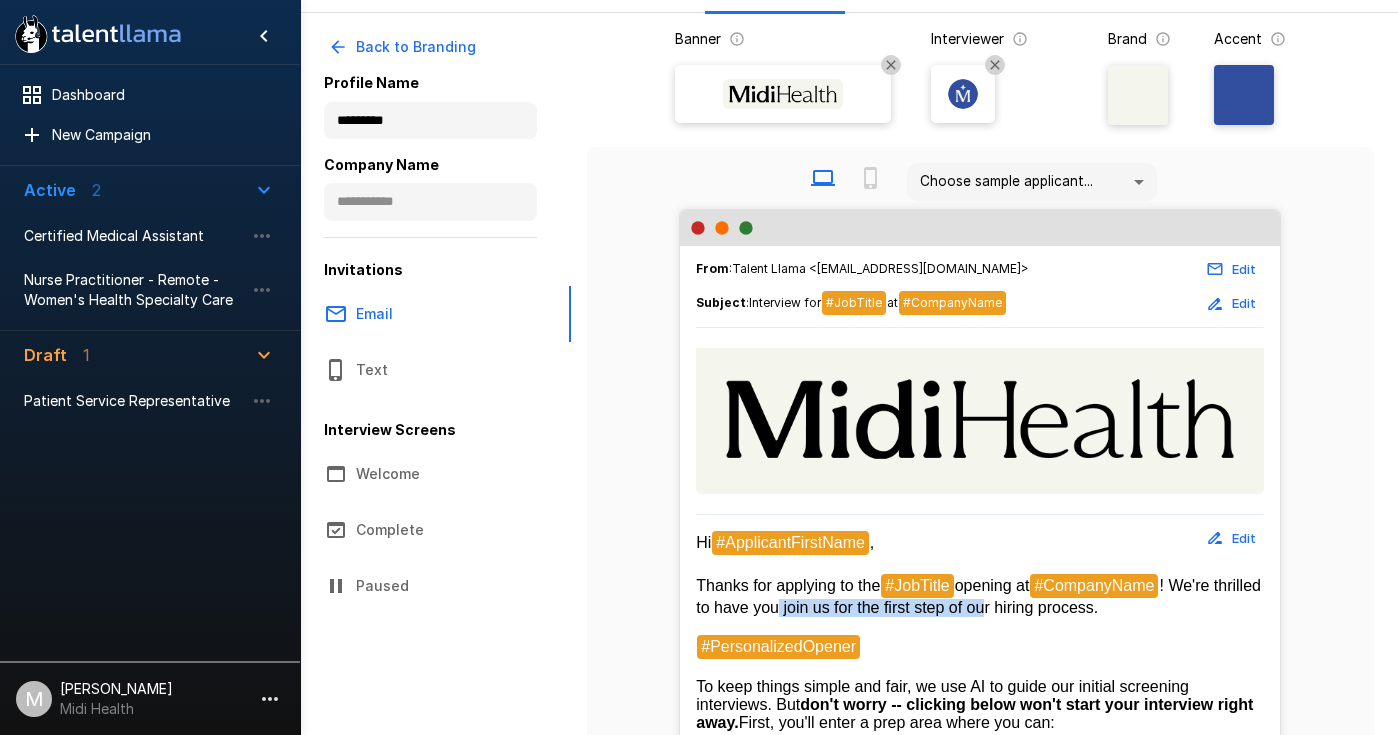 drag, startPoint x: 1047, startPoint y: 612, endPoint x: 833, endPoint y: 613, distance: 214.00233 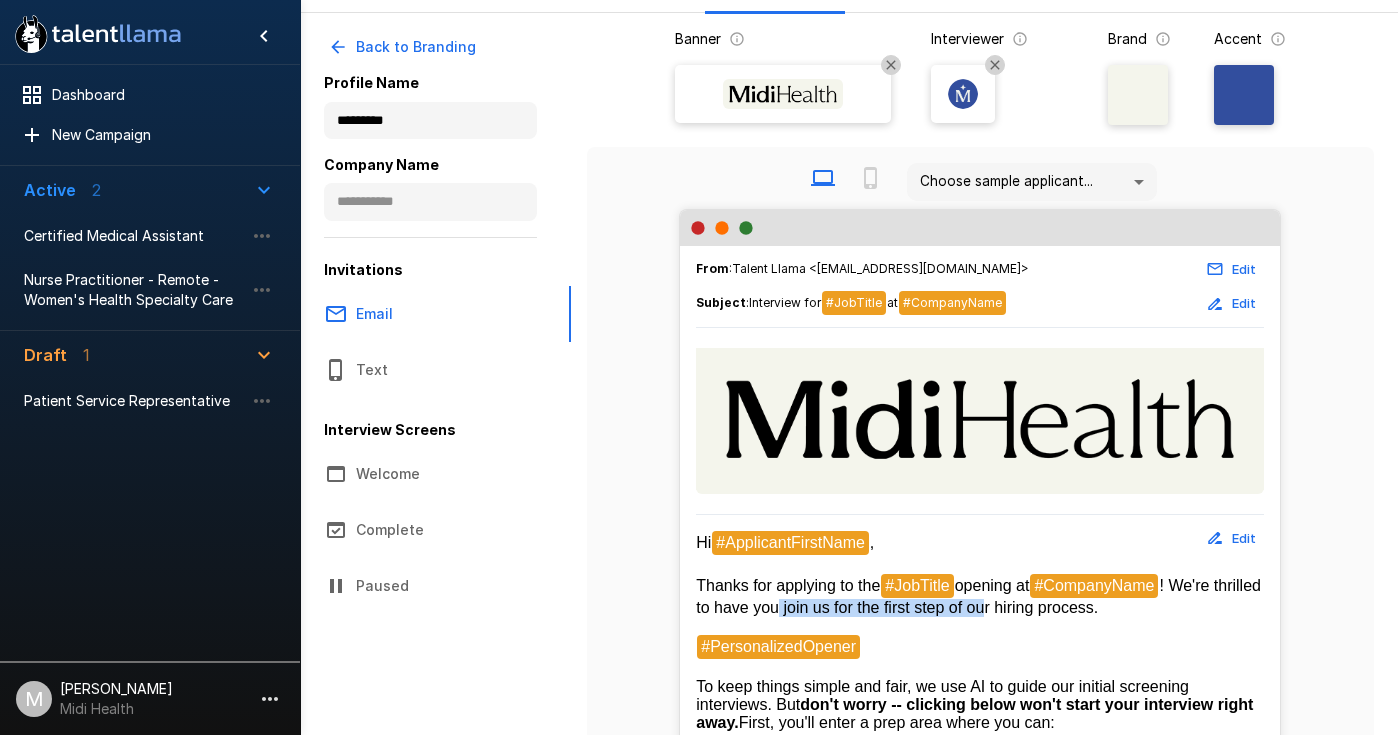 click on "! We're thrilled to have you join us for the first step of our hiring process." at bounding box center (980, 596) 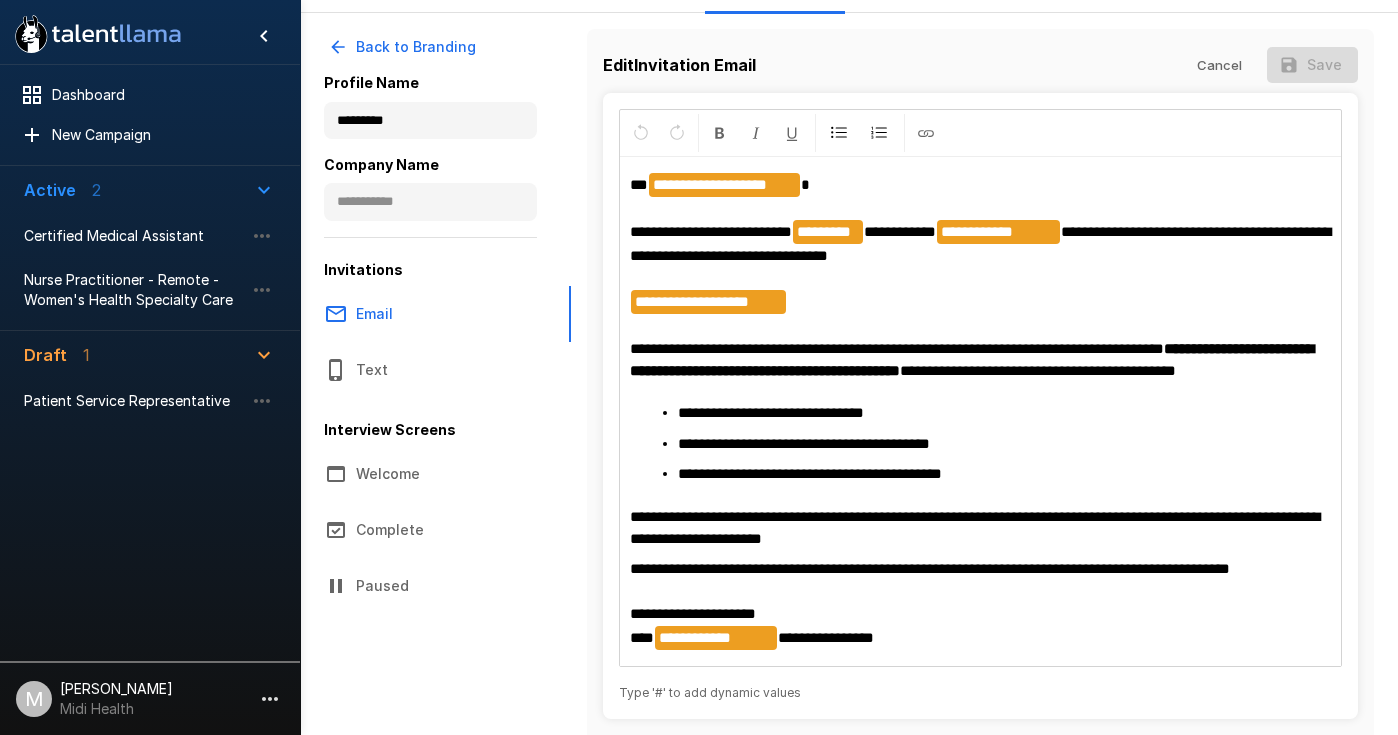 click on "**********" at bounding box center (981, 277) 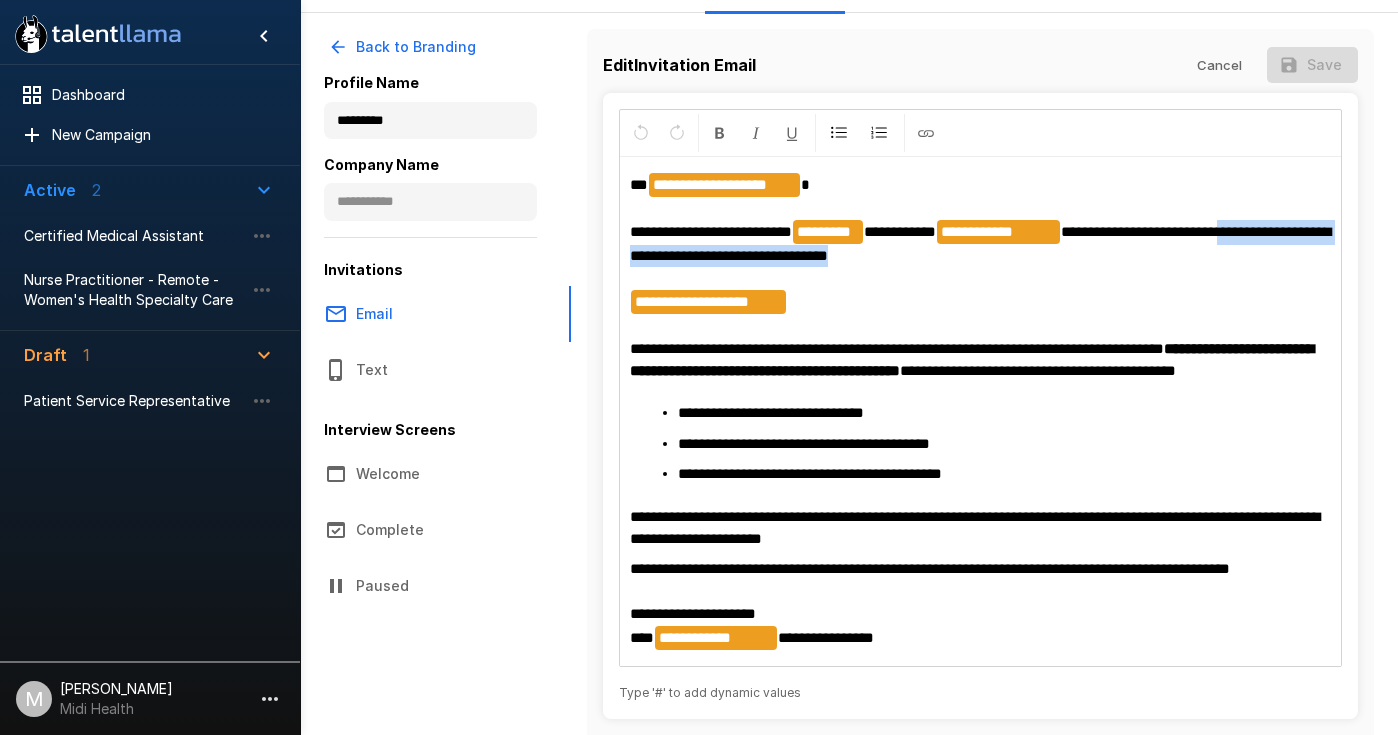 drag, startPoint x: 898, startPoint y: 259, endPoint x: 1253, endPoint y: 234, distance: 355.87918 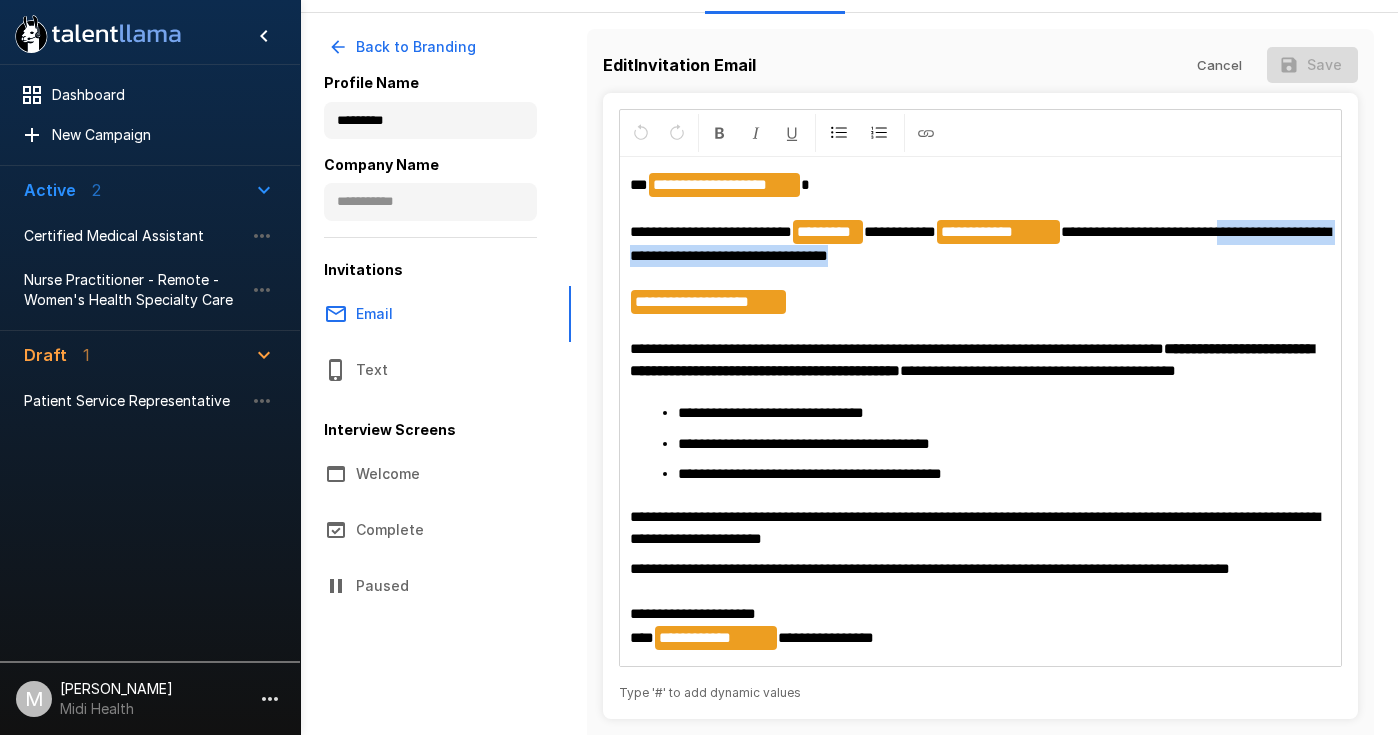 click on "**********" at bounding box center (981, 277) 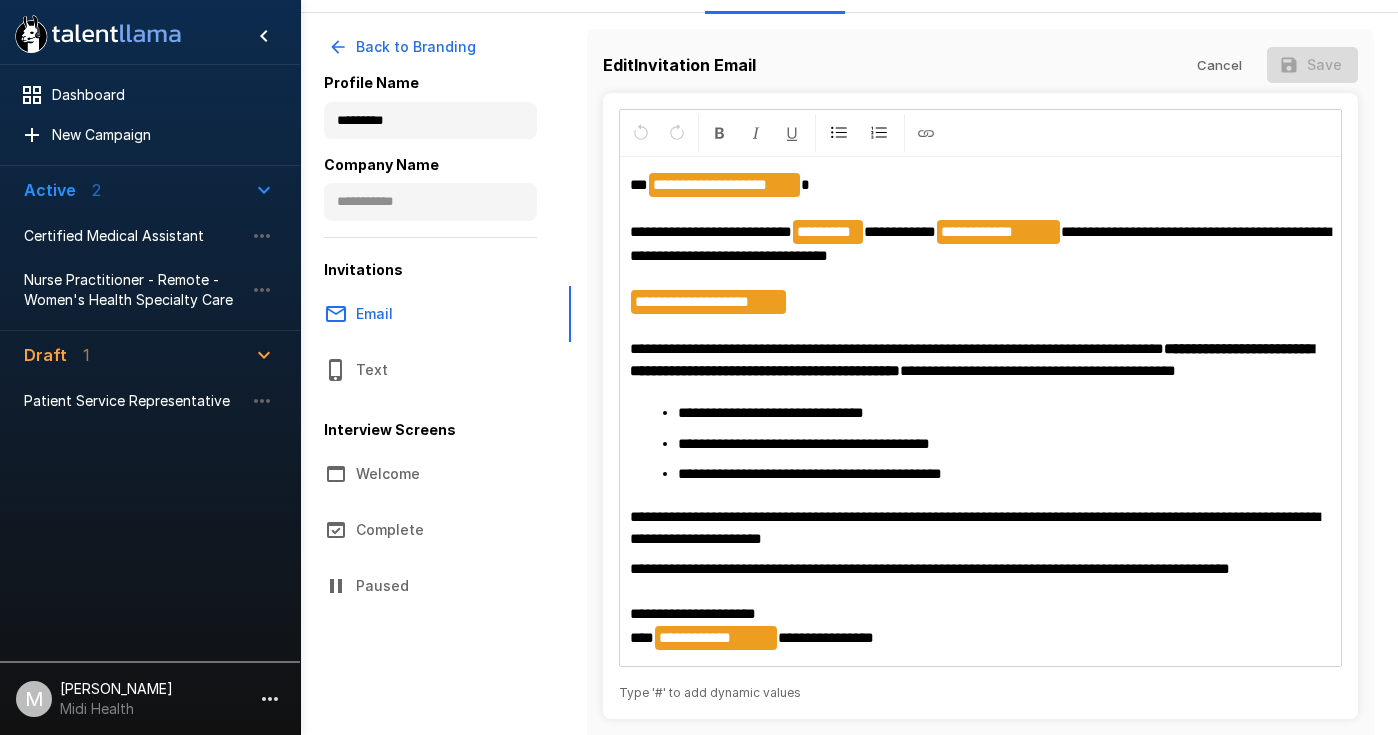 type 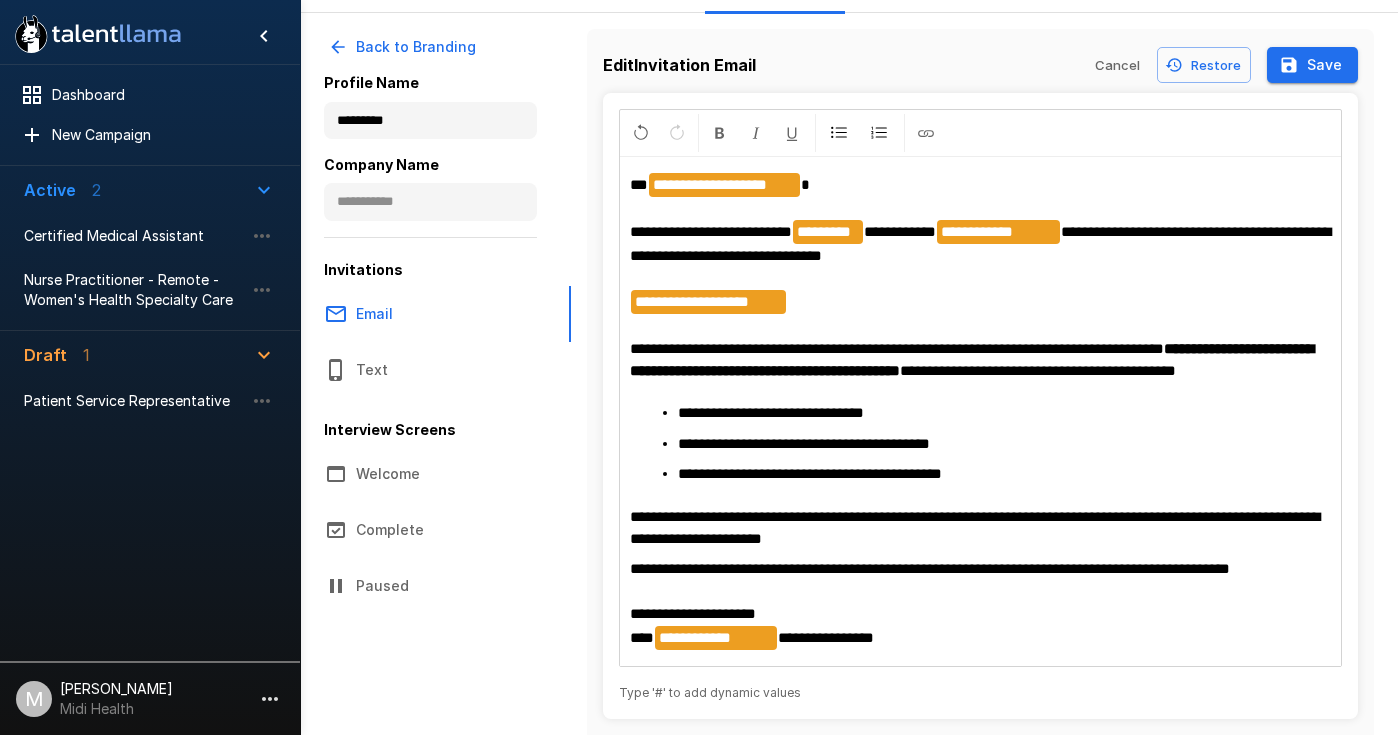 click on "**********" at bounding box center (981, 277) 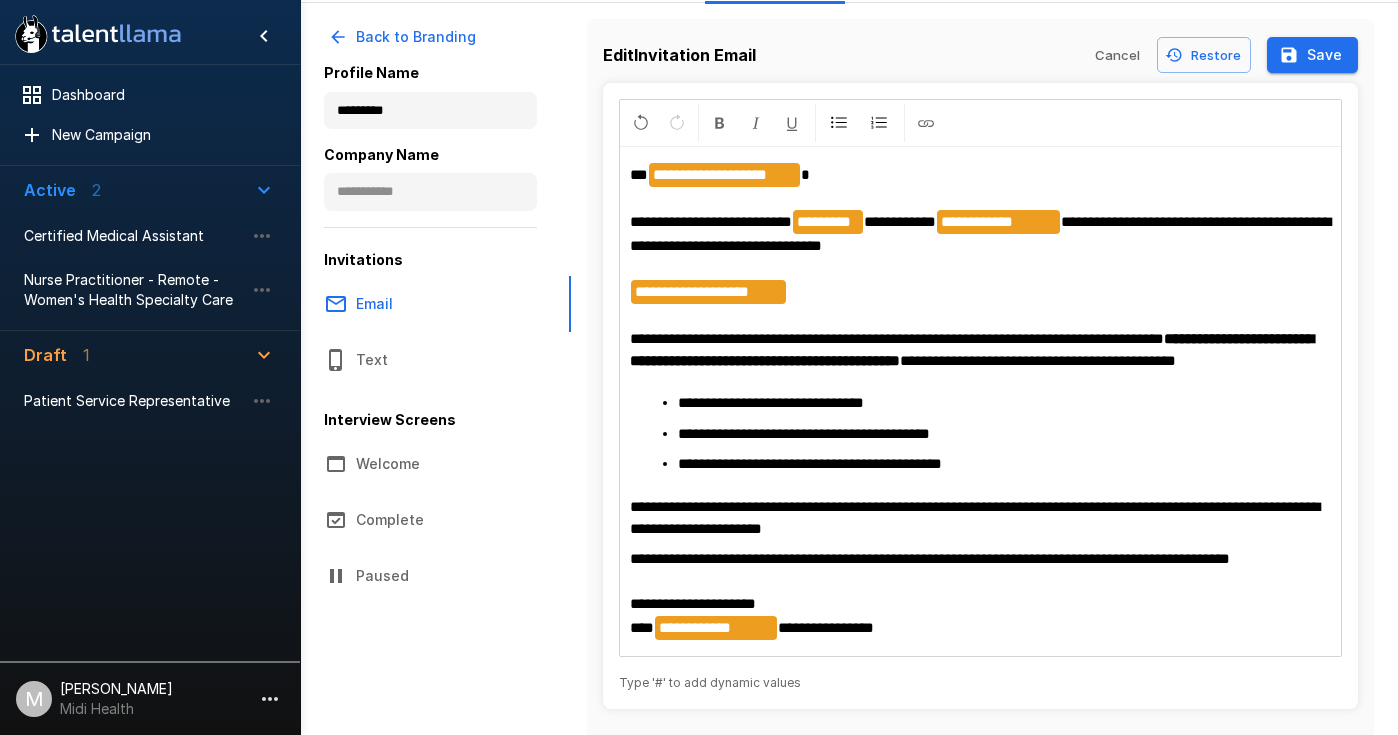 scroll, scrollTop: 124, scrollLeft: 0, axis: vertical 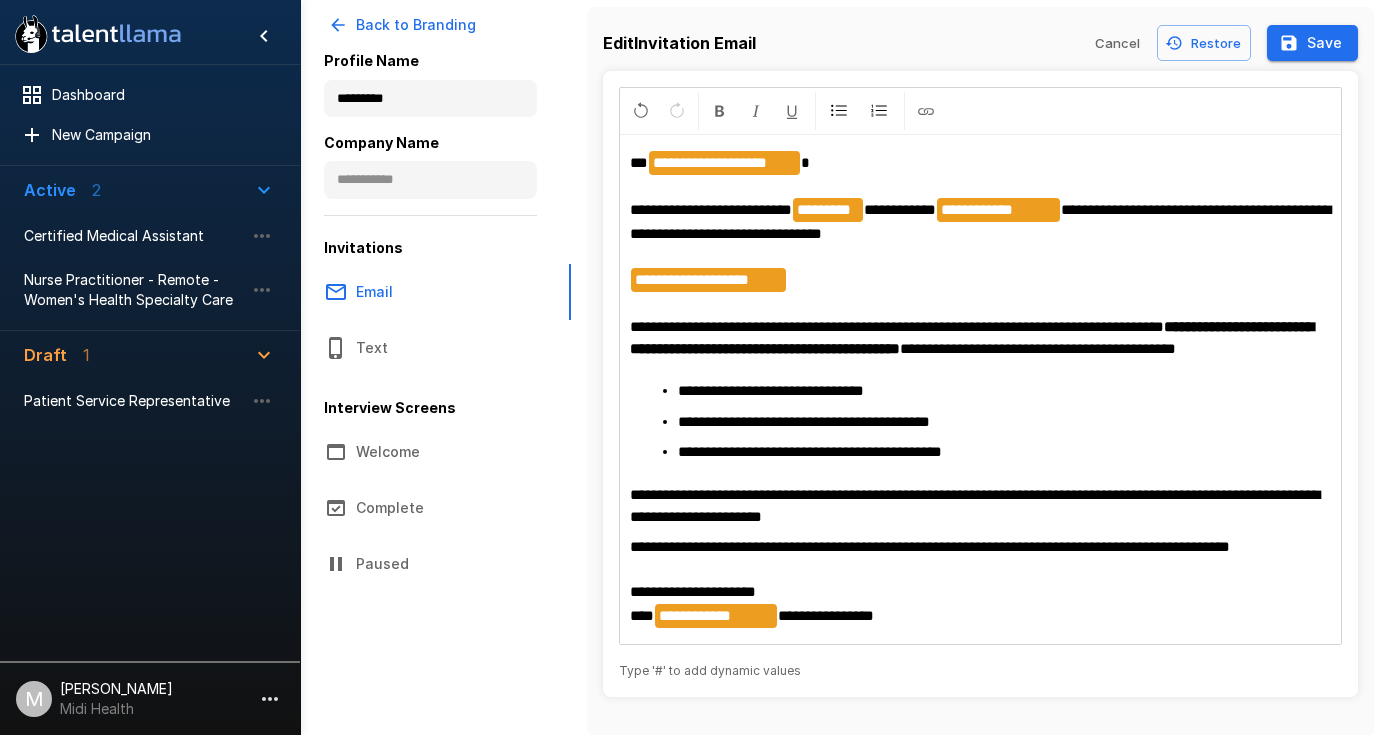 click on "**********" at bounding box center (1038, 348) 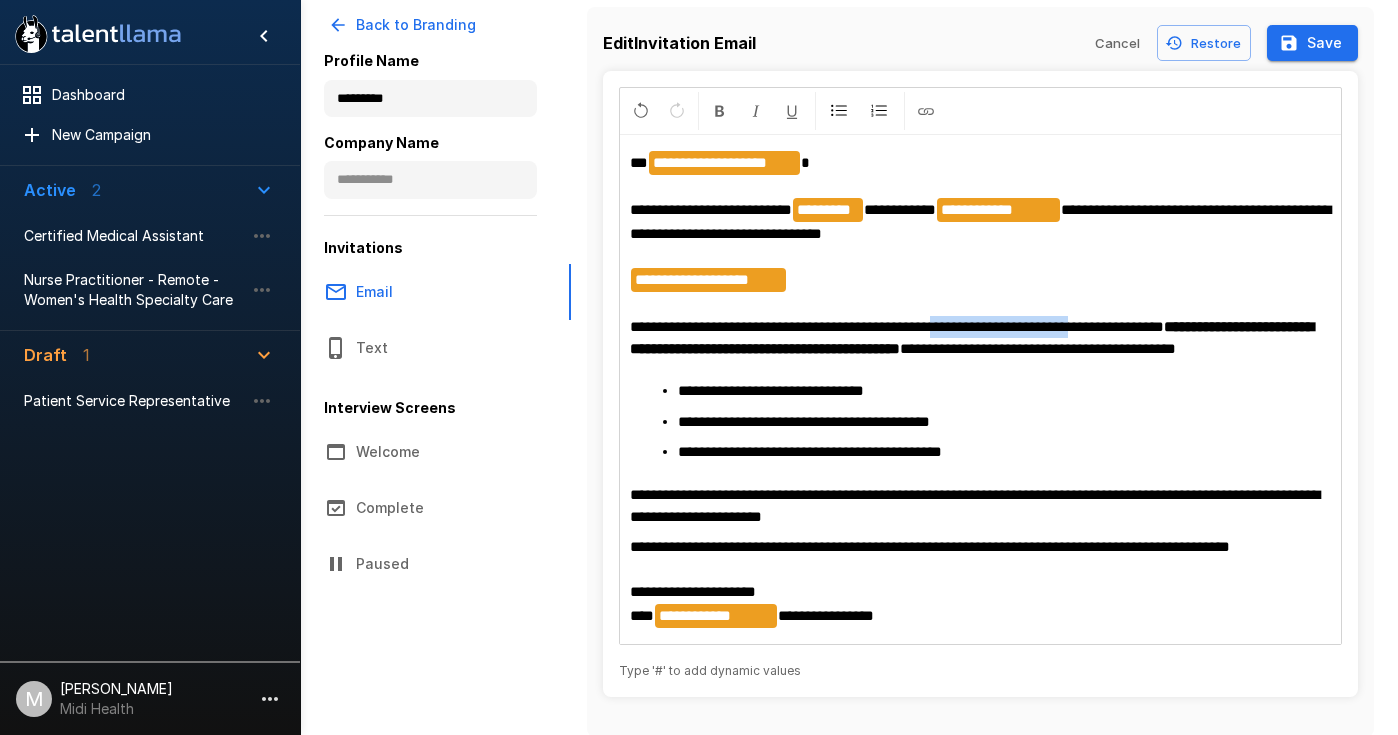 drag, startPoint x: 1106, startPoint y: 326, endPoint x: 967, endPoint y: 327, distance: 139.0036 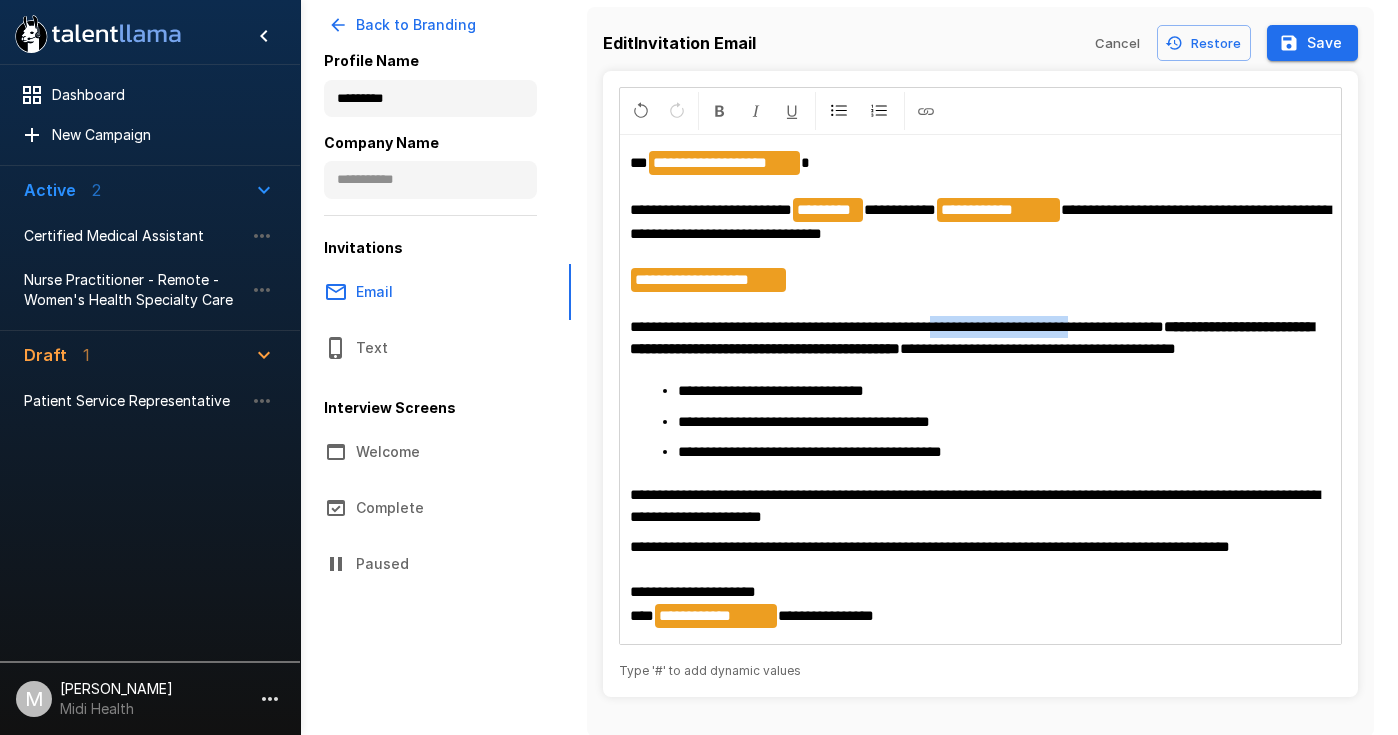 click on "**********" at bounding box center (897, 326) 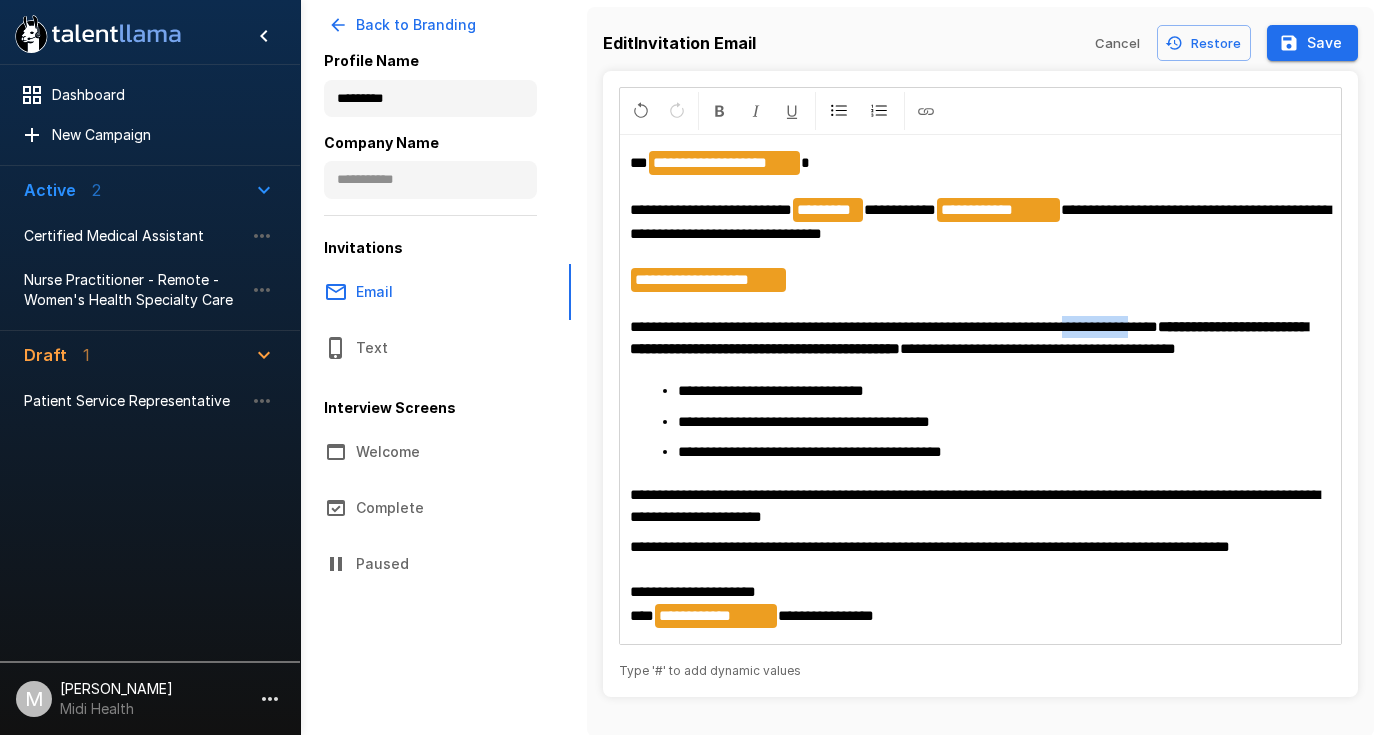 drag, startPoint x: 1174, startPoint y: 328, endPoint x: 1101, endPoint y: 328, distance: 73 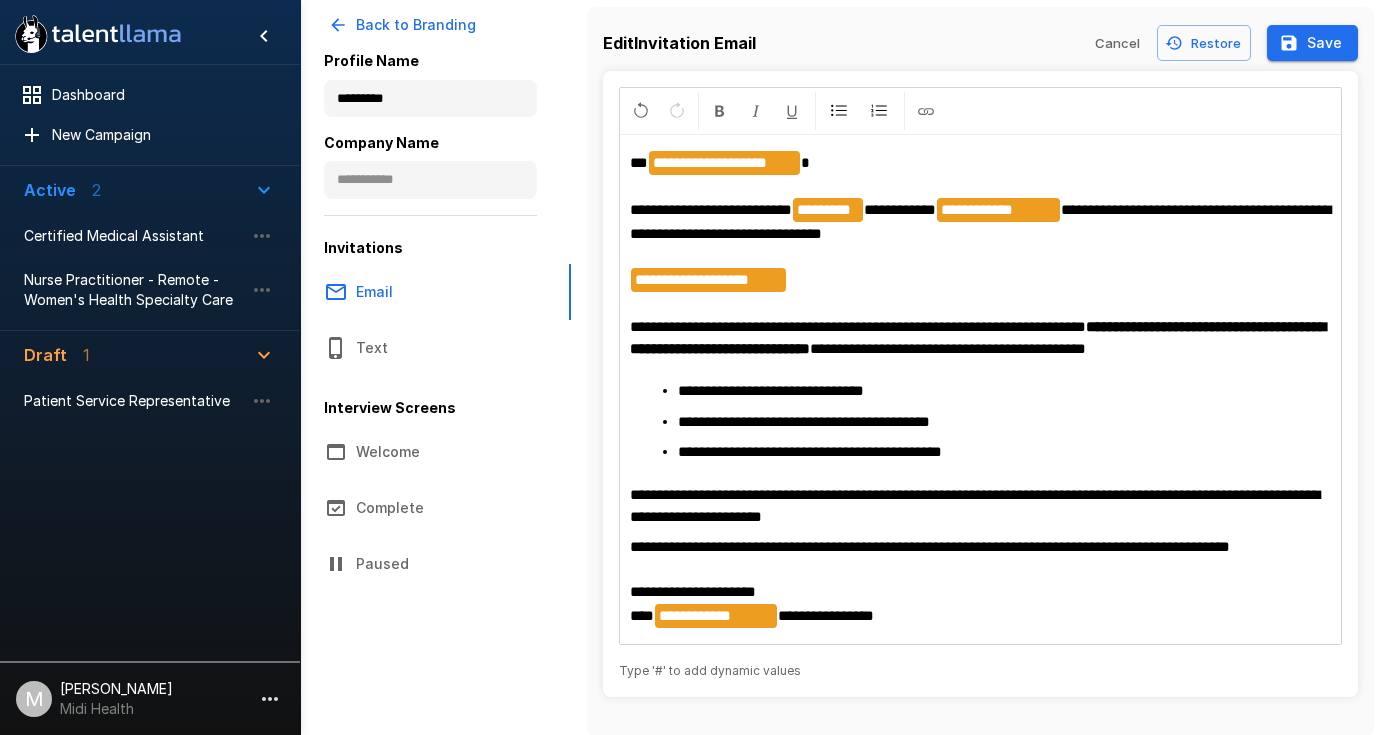 click on "**********" at bounding box center [989, 421] 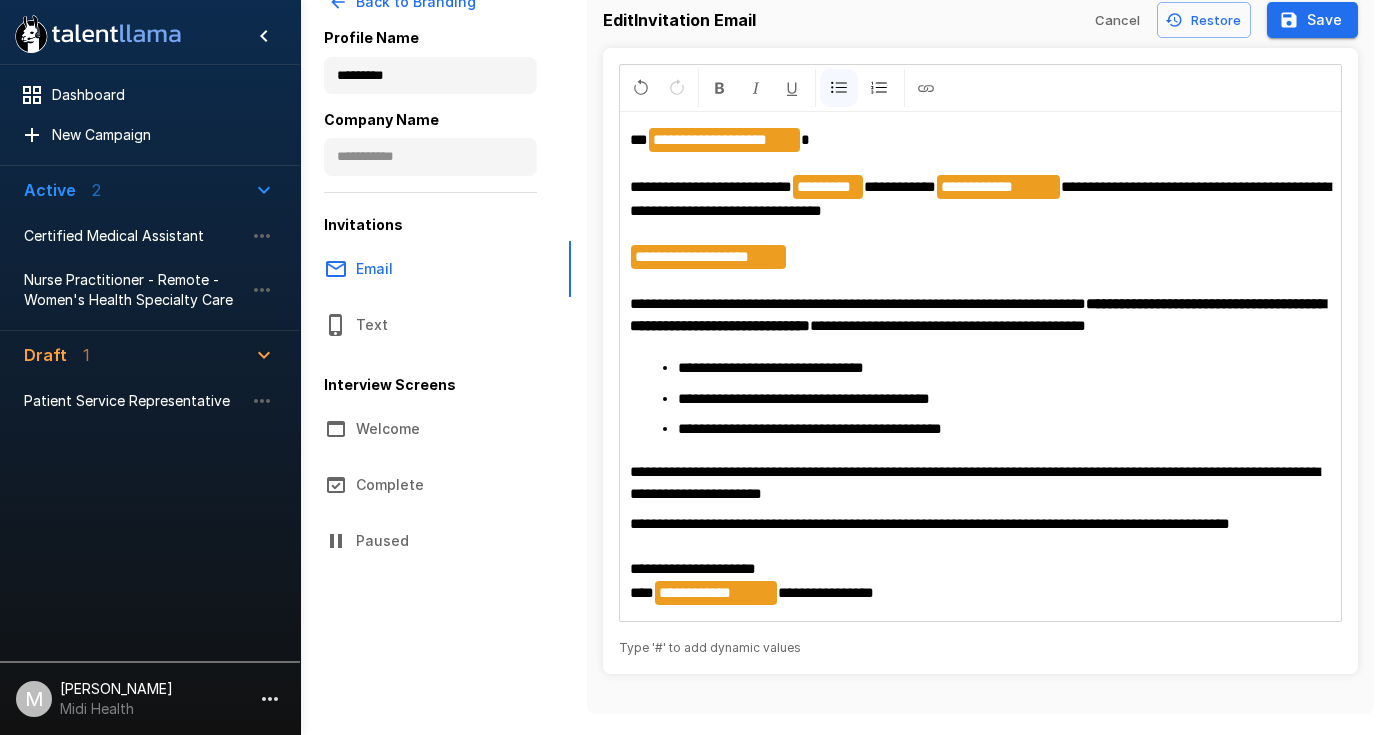 scroll, scrollTop: 149, scrollLeft: 0, axis: vertical 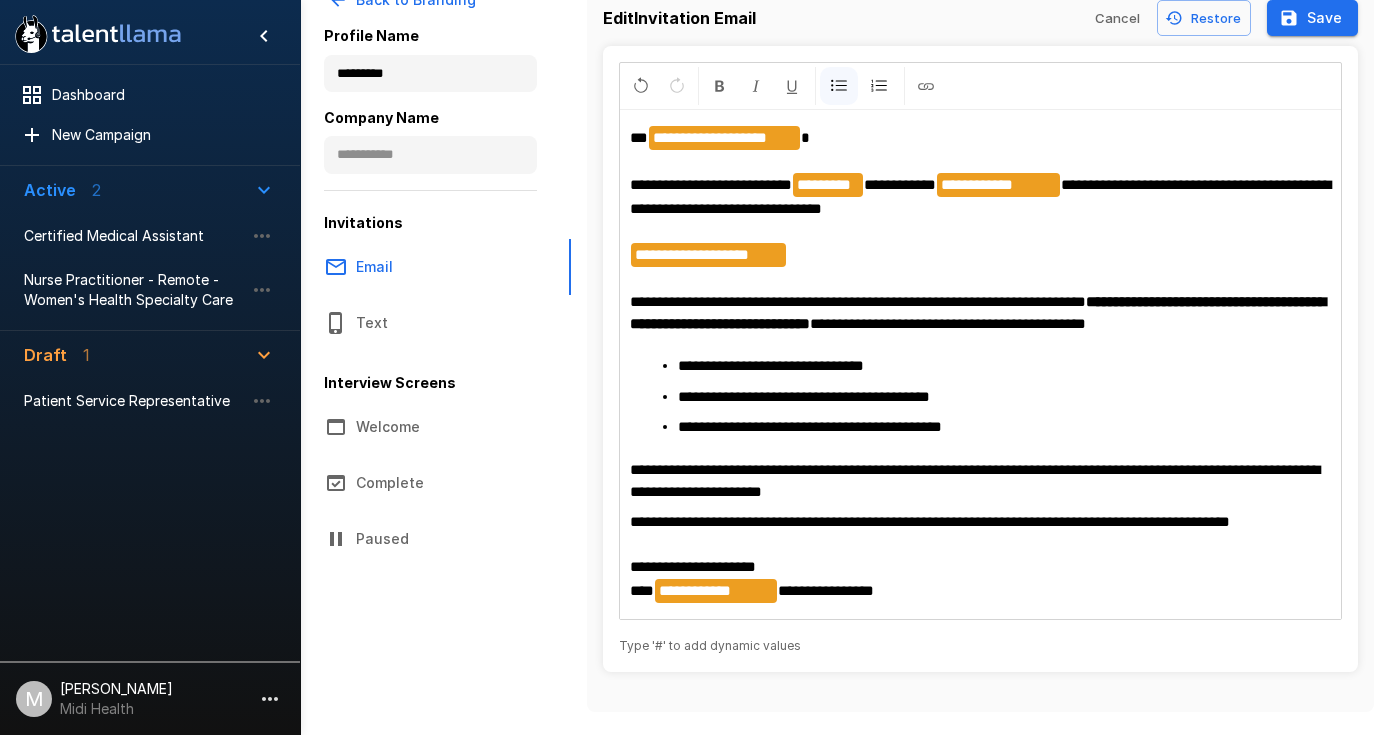 click on "**********" at bounding box center [989, 427] 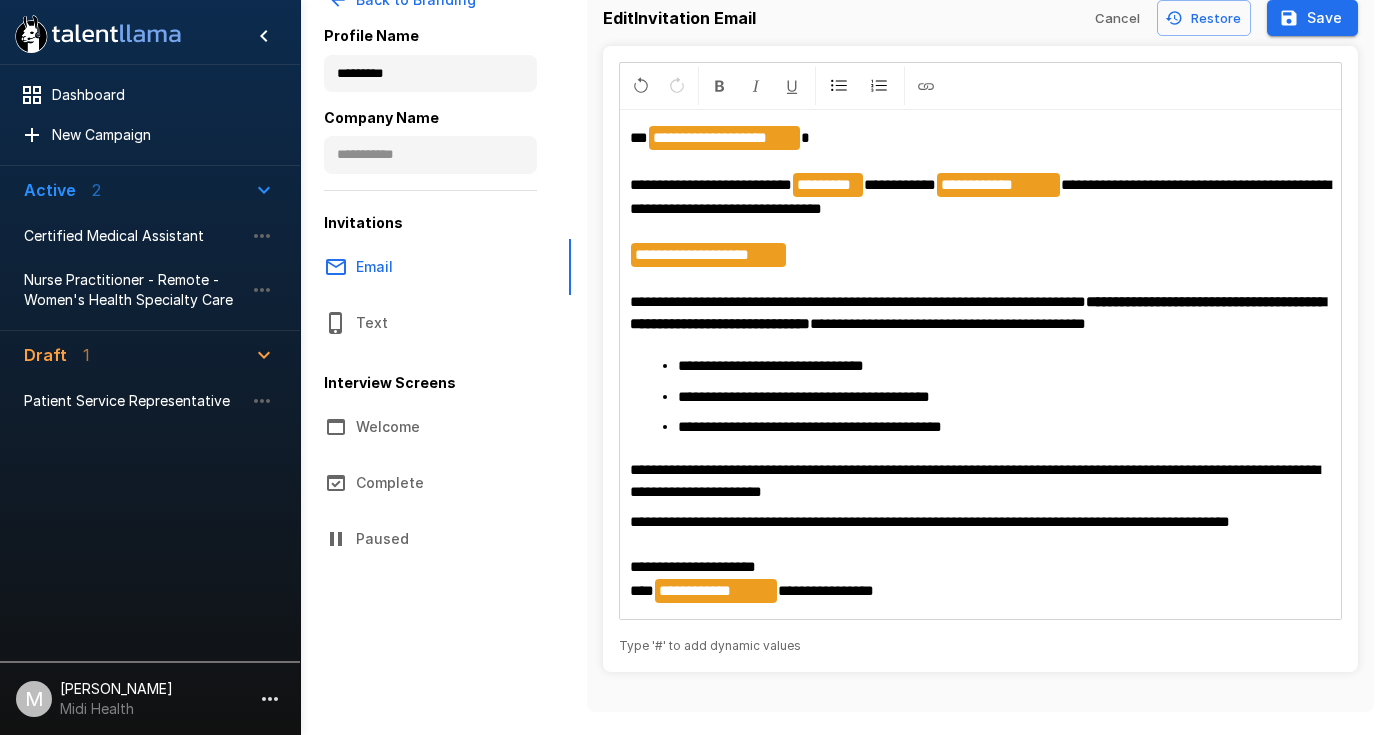 click on "**********" at bounding box center (981, 557) 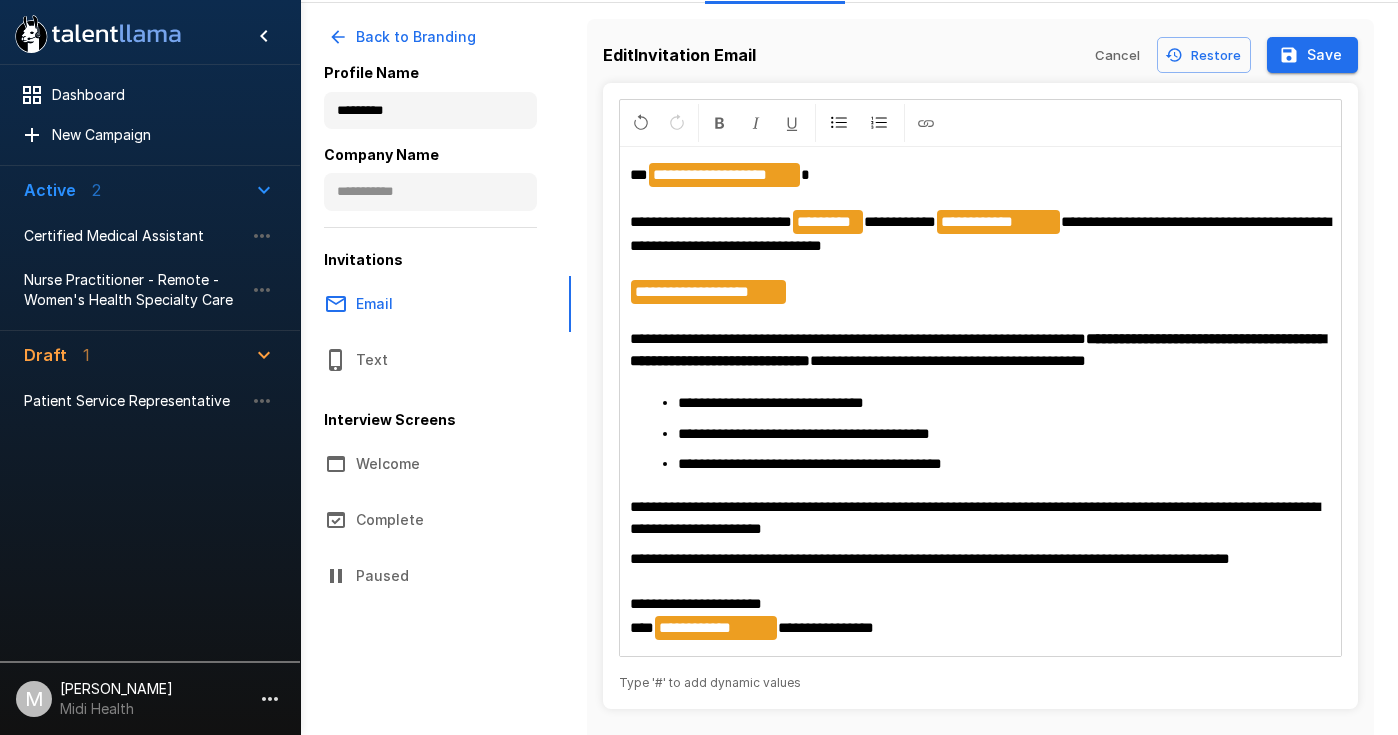 scroll, scrollTop: 110, scrollLeft: 0, axis: vertical 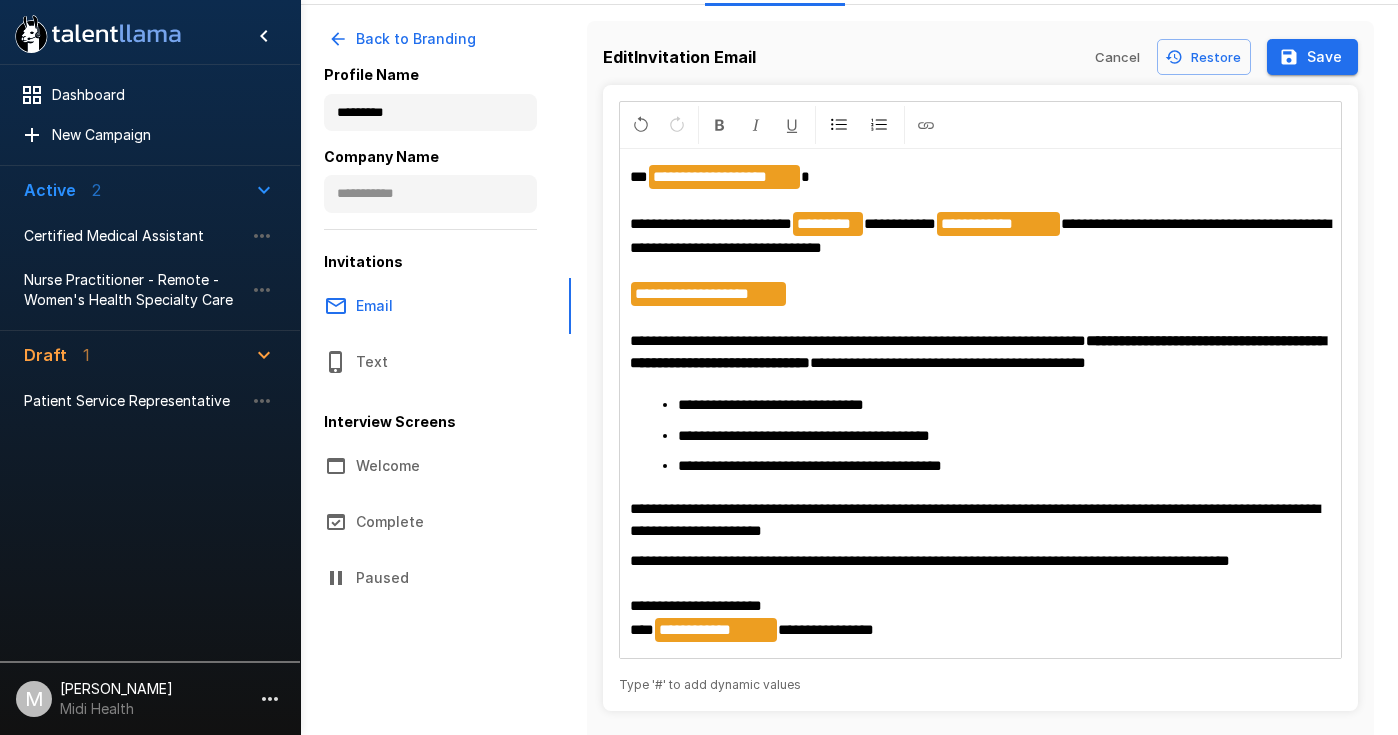 click on "**********" at bounding box center (981, 269) 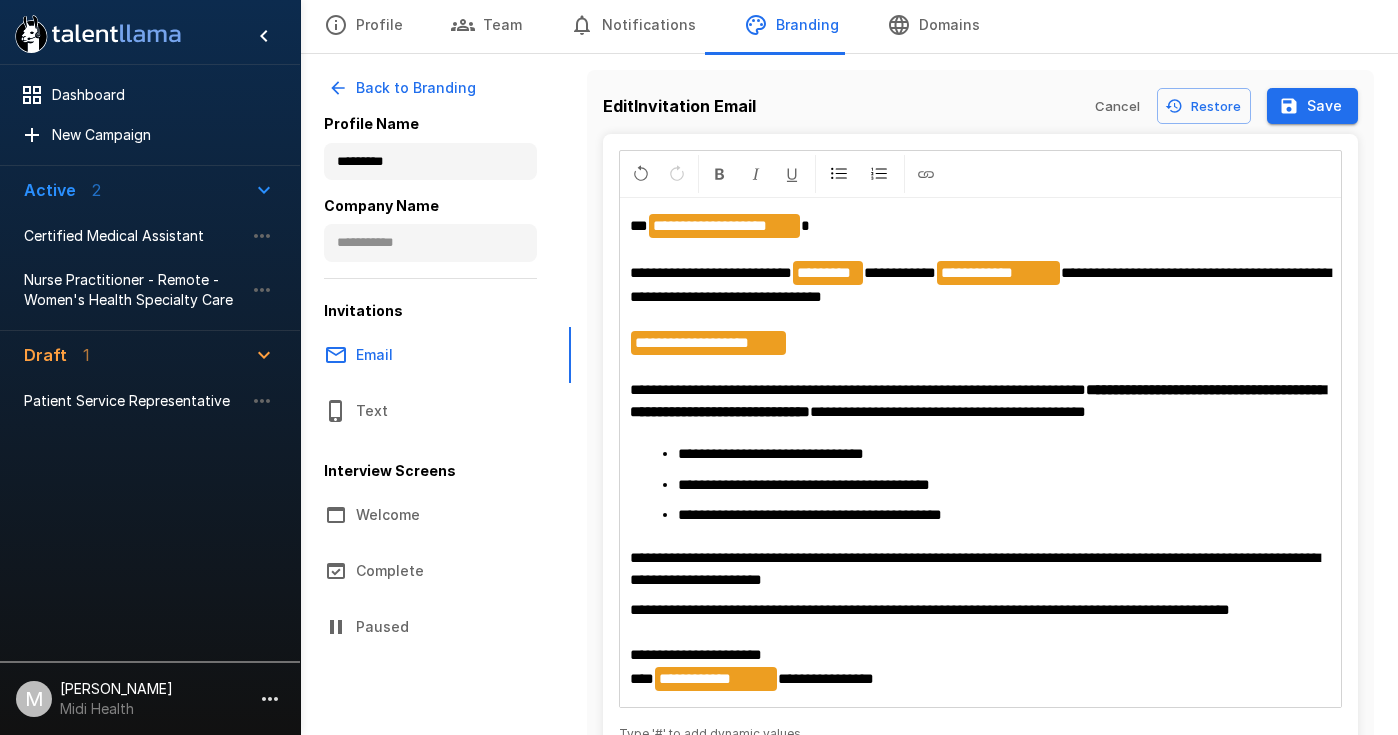 click on "**********" at bounding box center (981, 318) 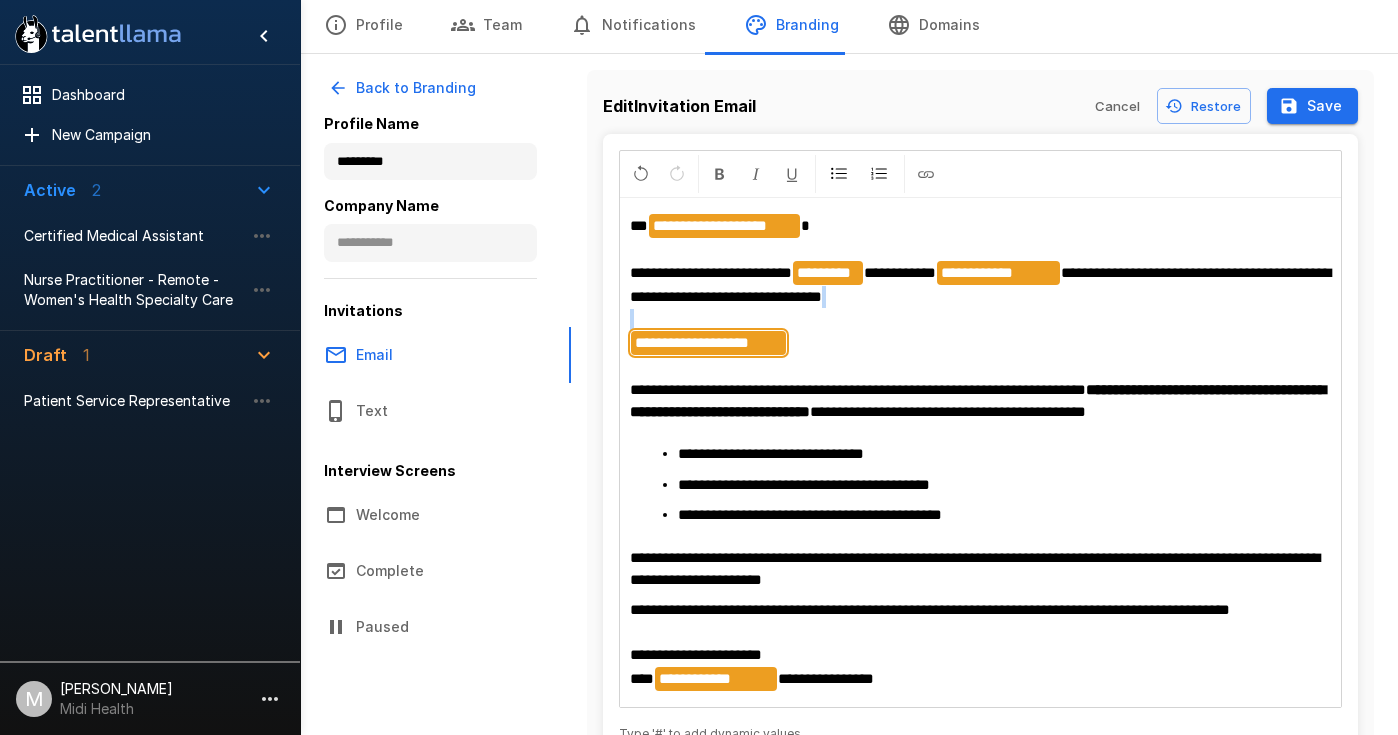 drag, startPoint x: 812, startPoint y: 343, endPoint x: 611, endPoint y: 342, distance: 201.00249 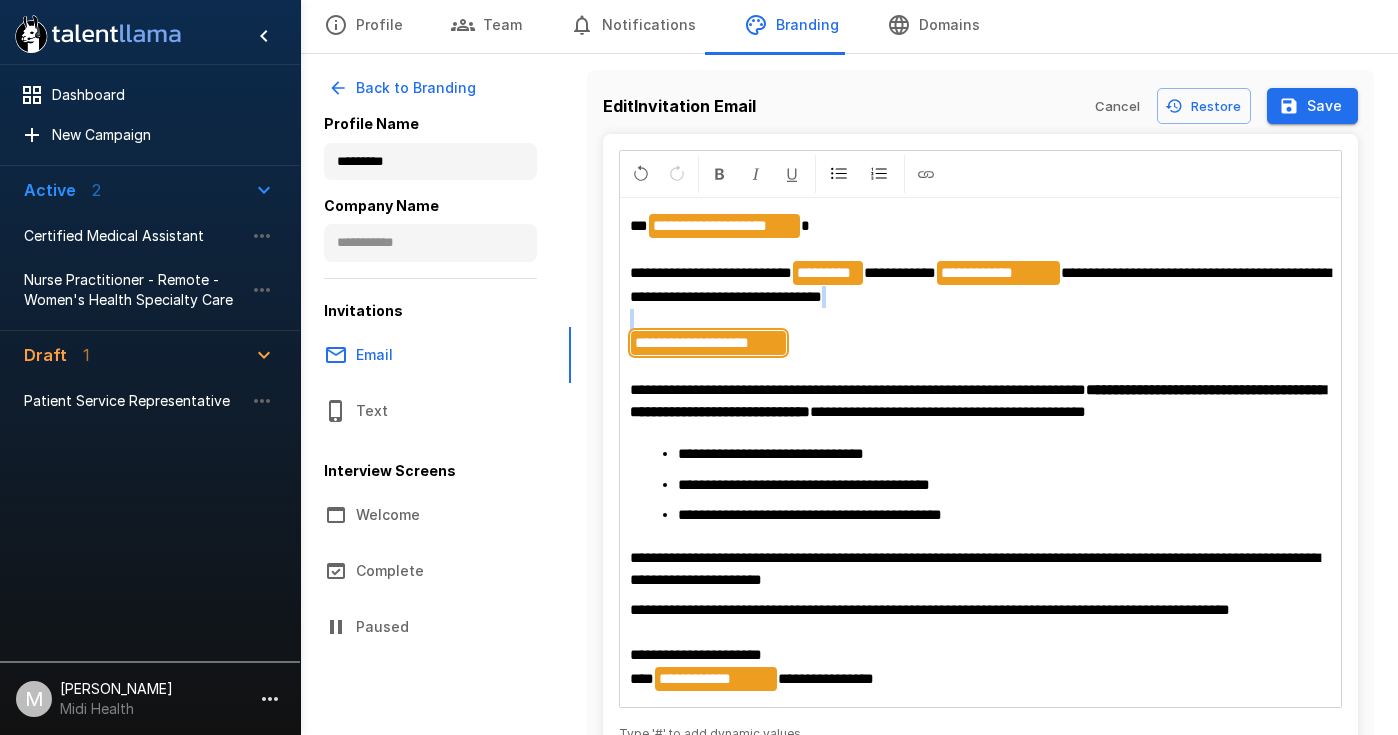 click on "**********" at bounding box center [981, 447] 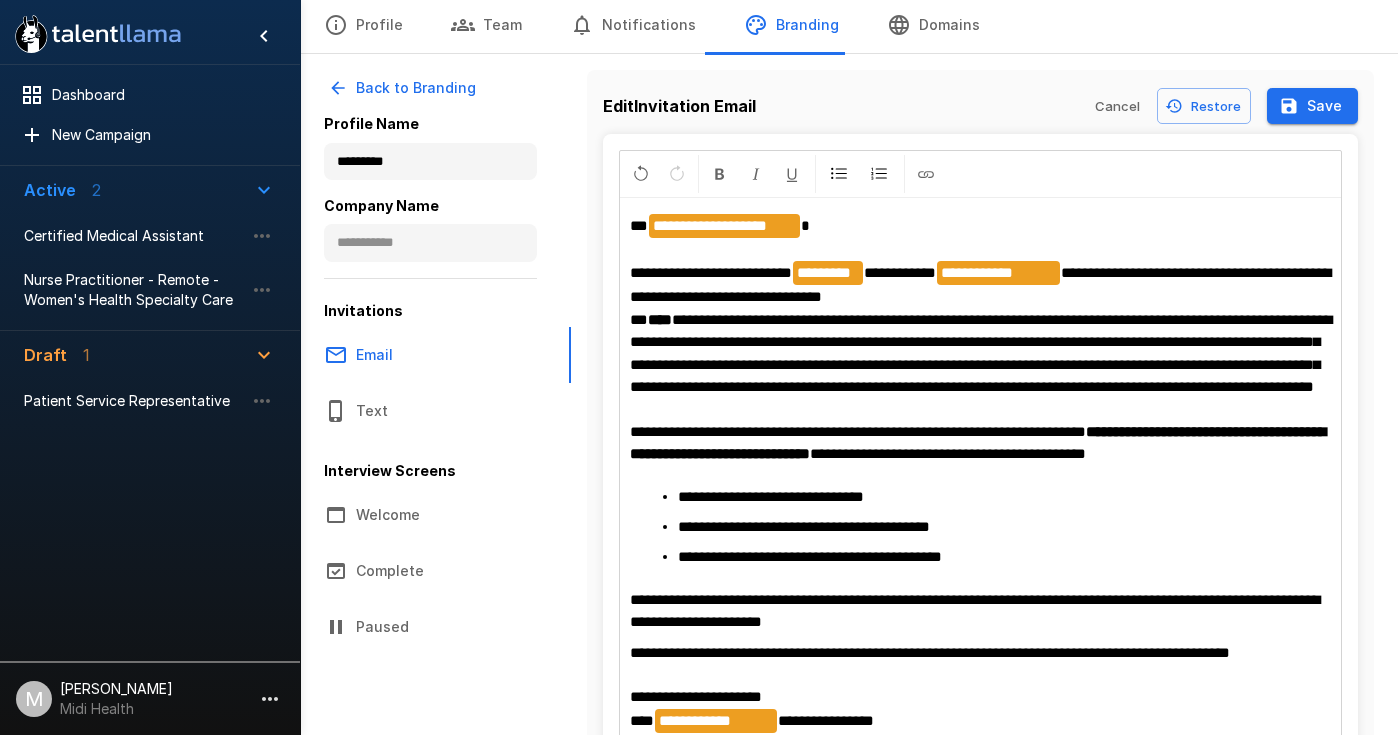 click on "**********" at bounding box center [981, 353] 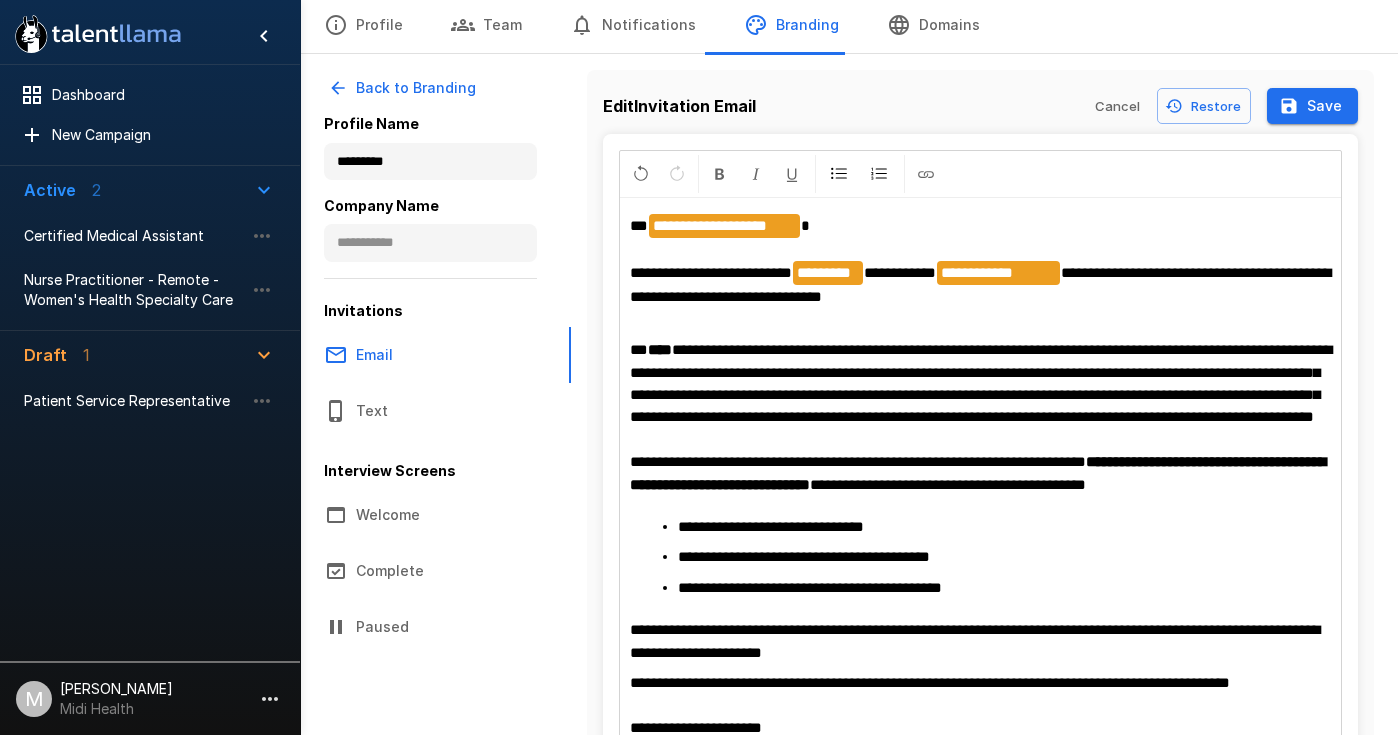 click on "**********" at bounding box center (980, 284) 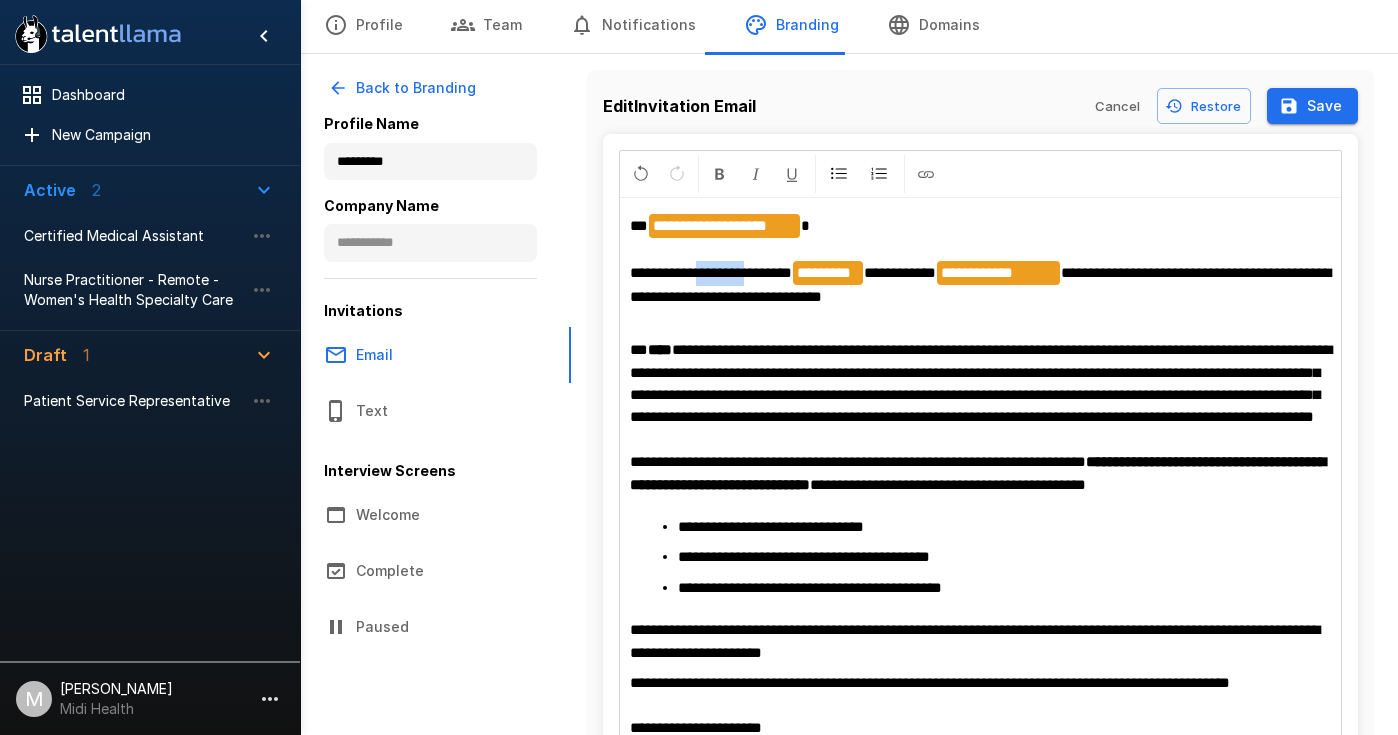 drag, startPoint x: 764, startPoint y: 273, endPoint x: 704, endPoint y: 273, distance: 60 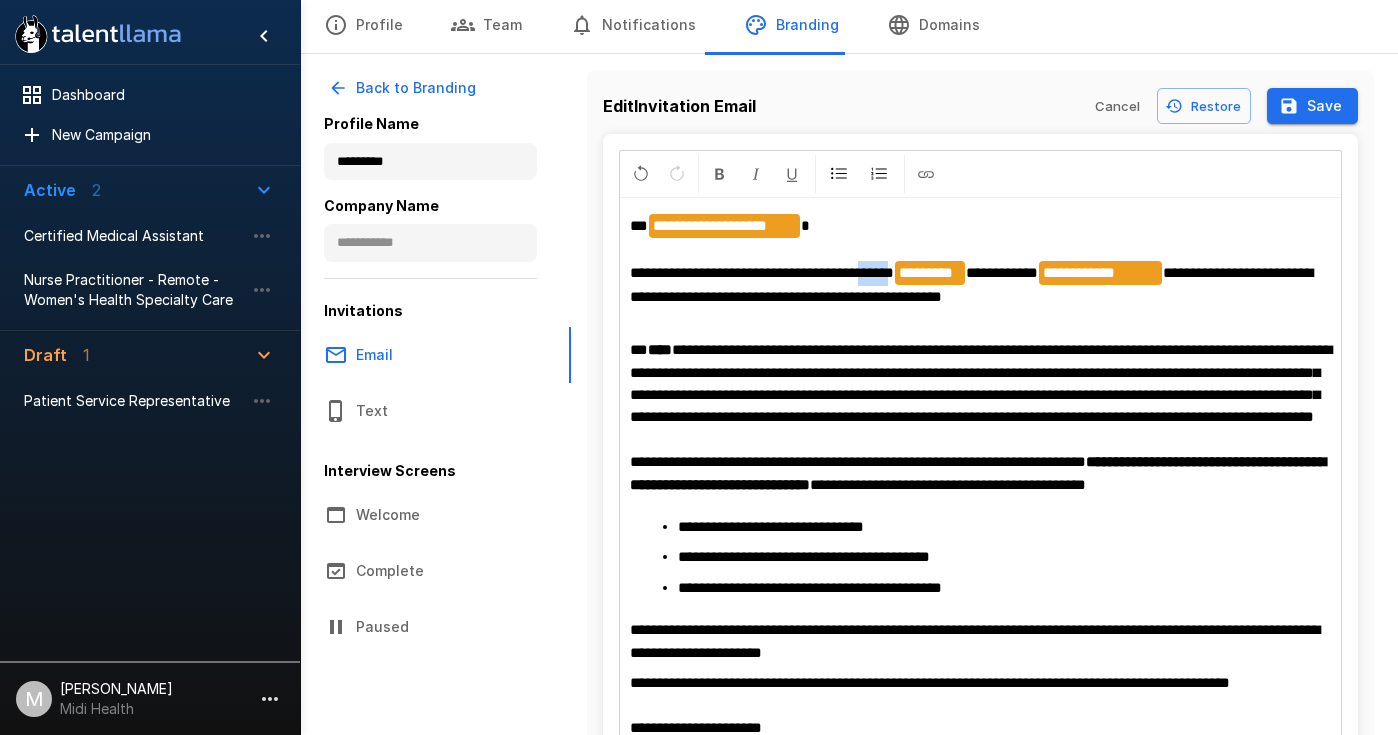 drag, startPoint x: 931, startPoint y: 274, endPoint x: 900, endPoint y: 274, distance: 31 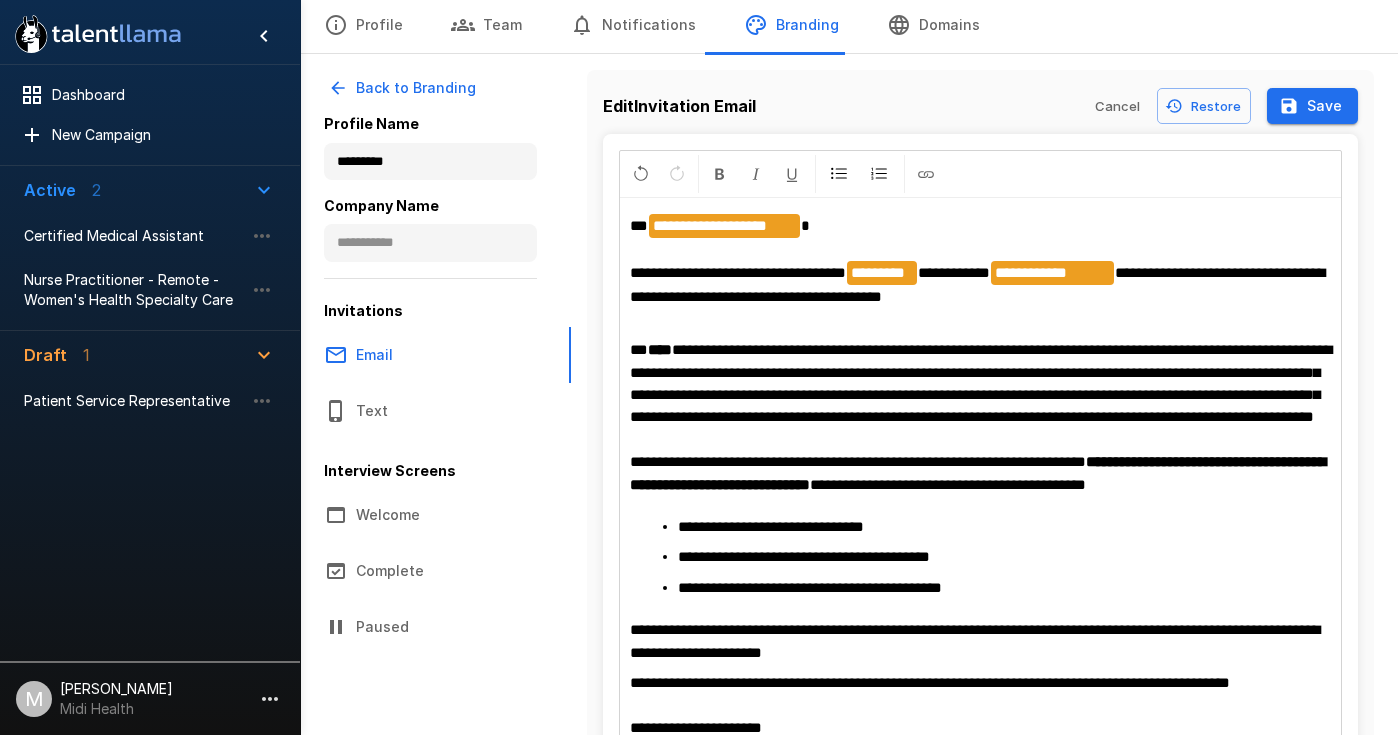 click on "**********" at bounding box center [981, 406] 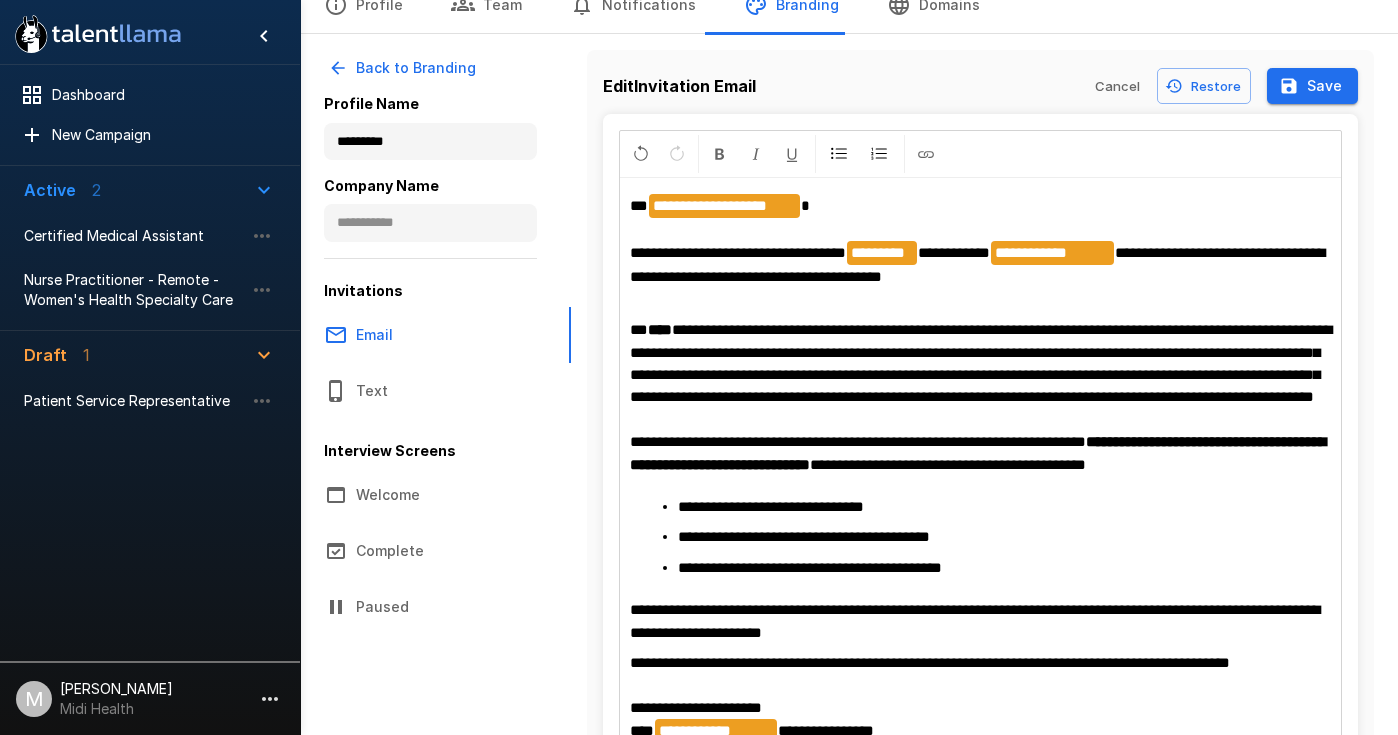 scroll, scrollTop: 88, scrollLeft: 0, axis: vertical 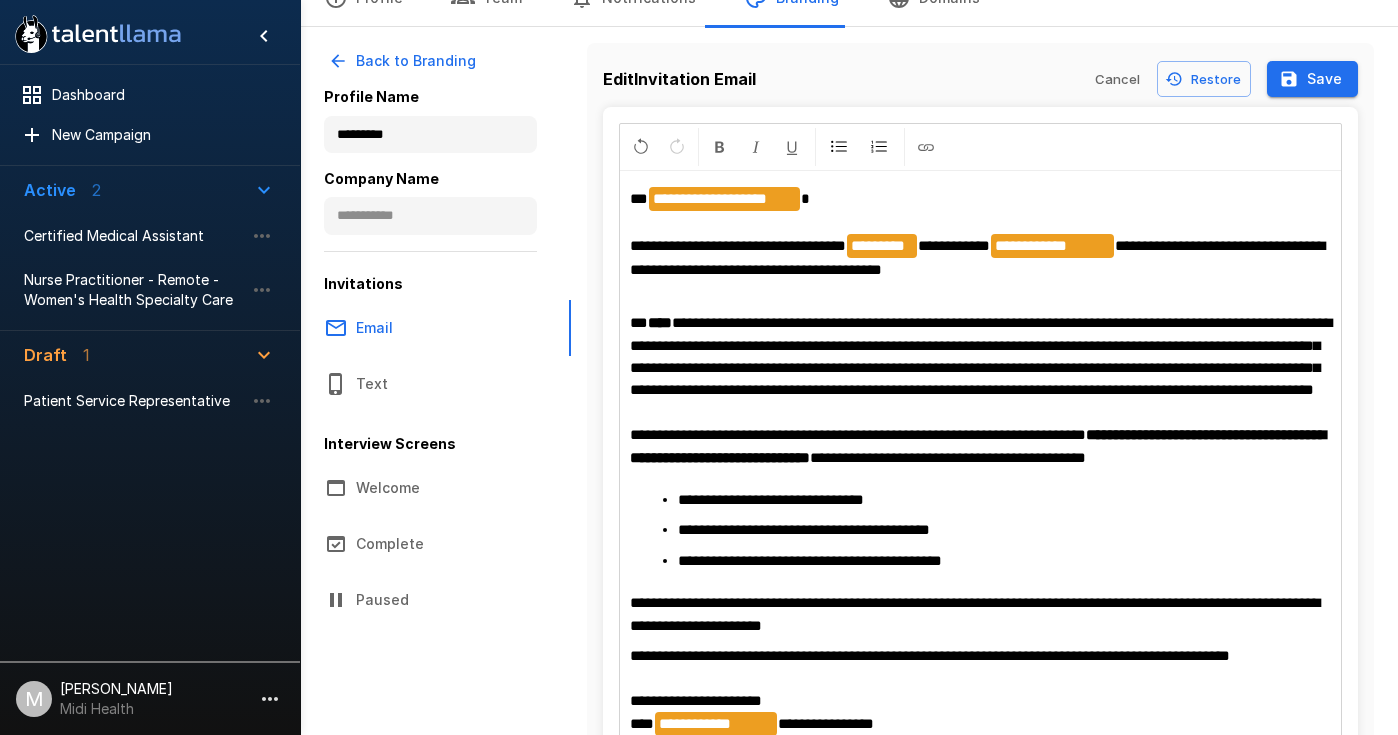 click on "**********" at bounding box center [981, 356] 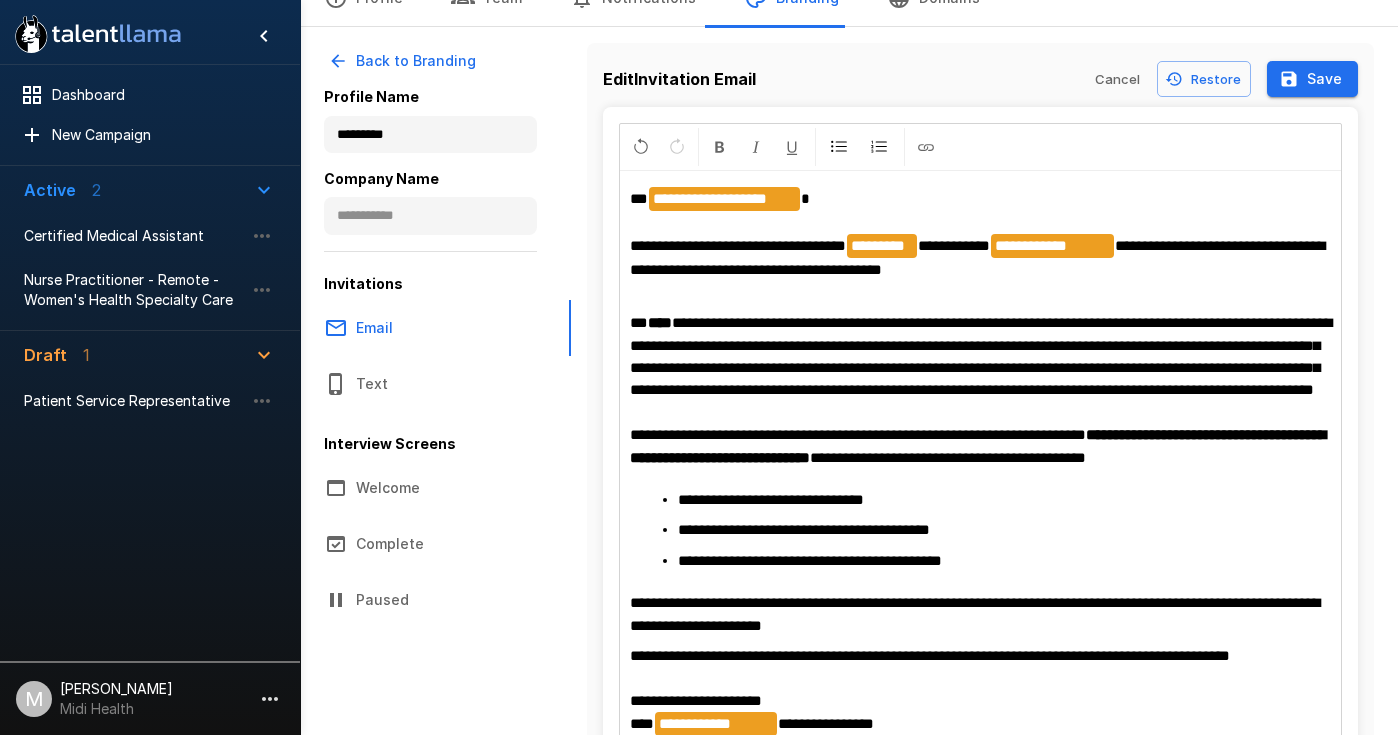 click on "**********" at bounding box center (981, 356) 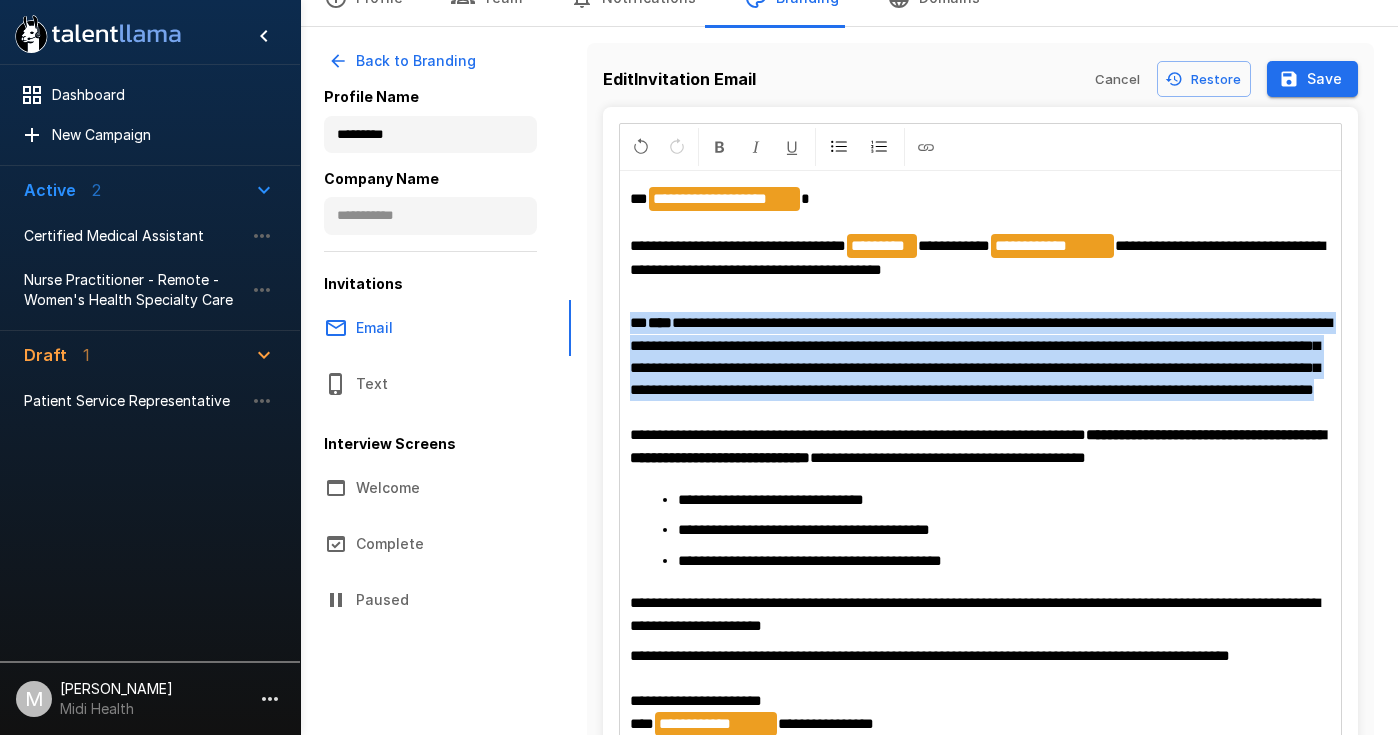 drag, startPoint x: 1150, startPoint y: 421, endPoint x: 620, endPoint y: 327, distance: 538.2713 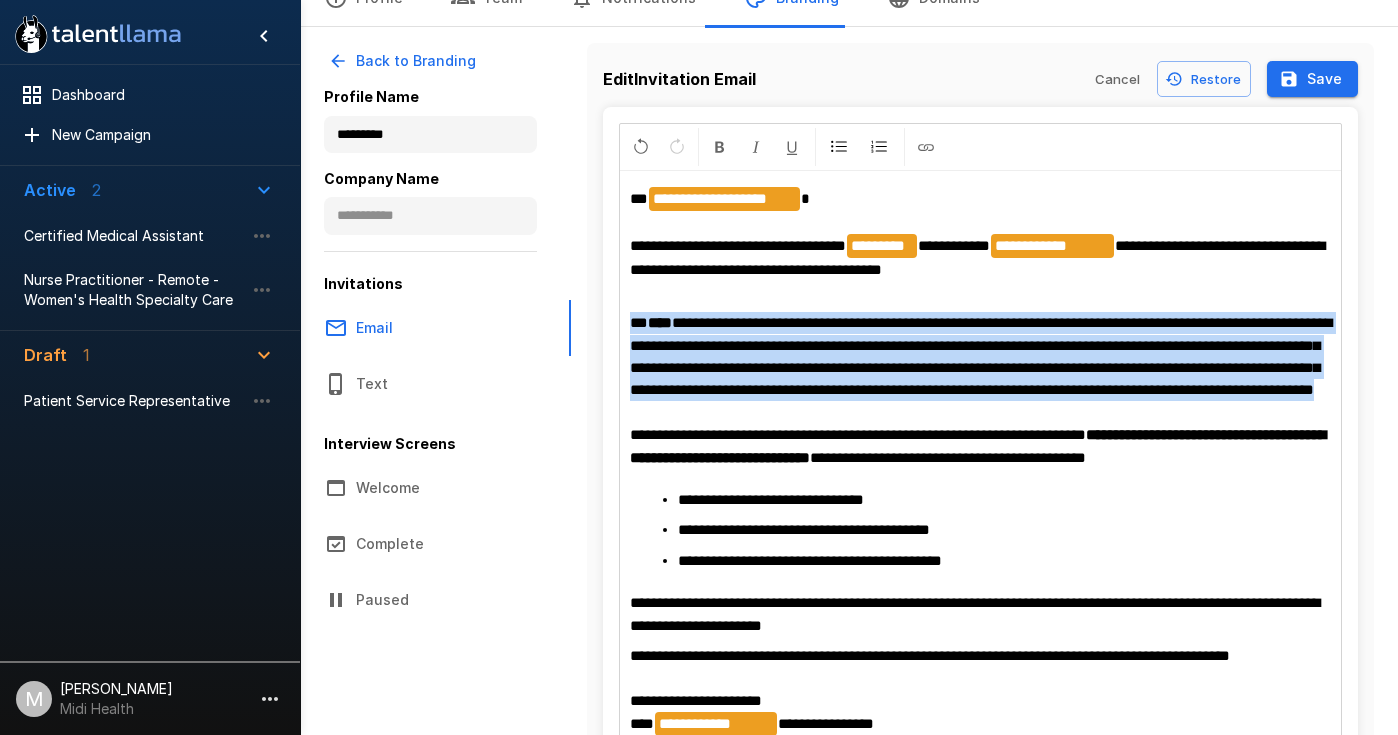 click on "**********" at bounding box center (981, 462) 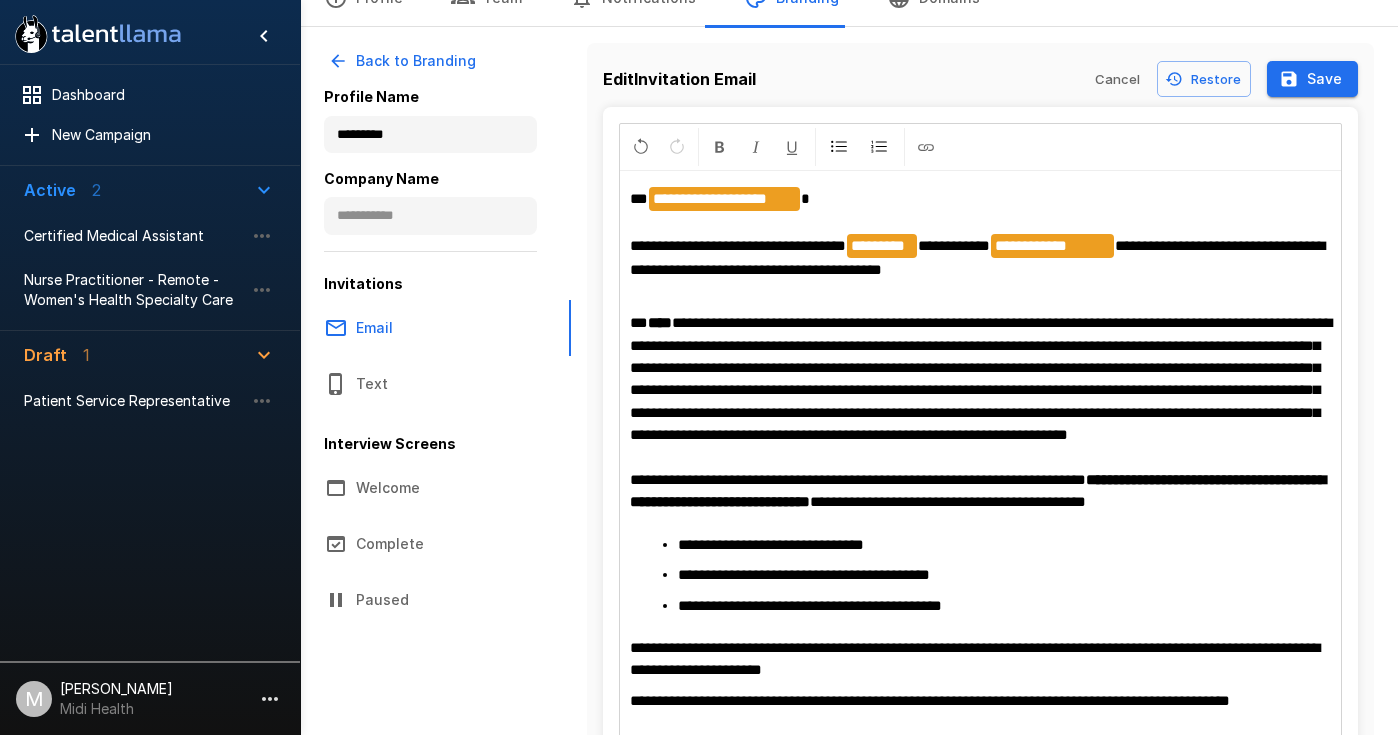 click on "**********" at bounding box center [981, 402] 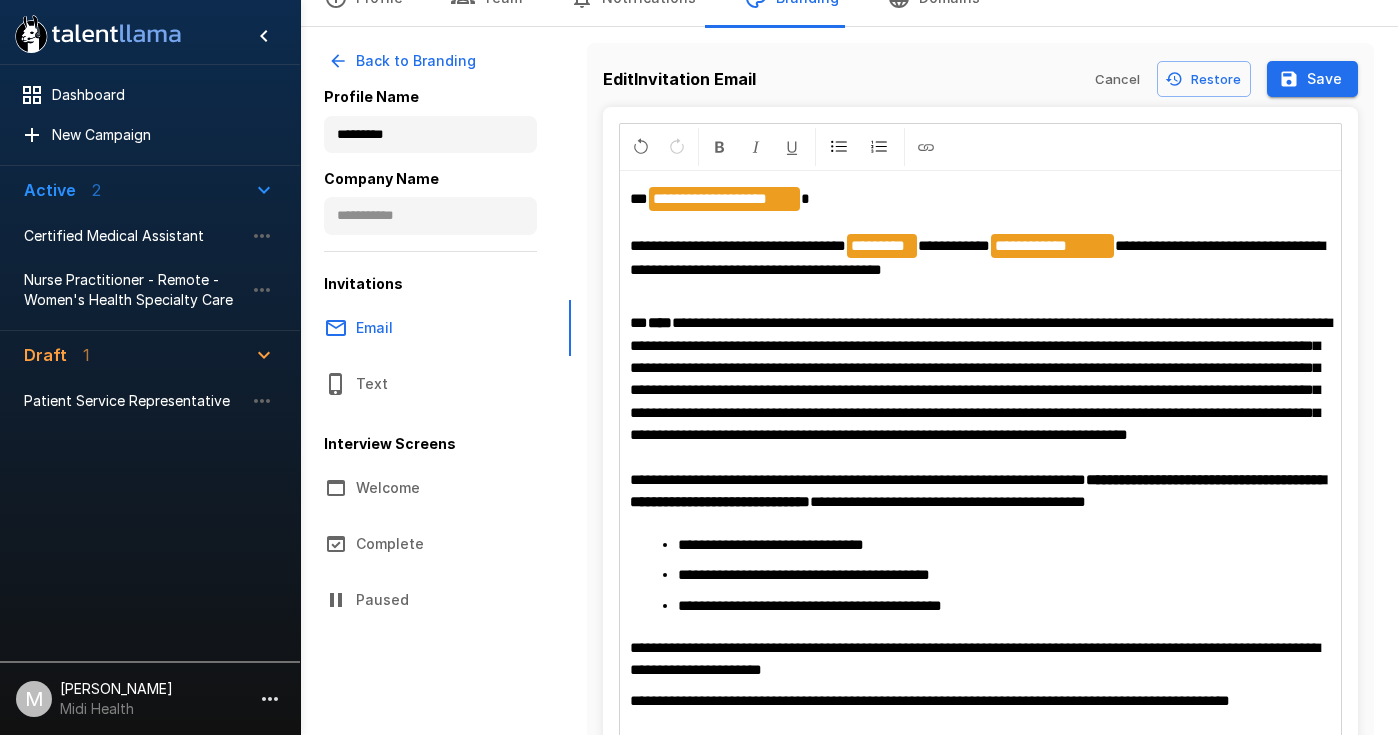click on "**********" at bounding box center [981, 402] 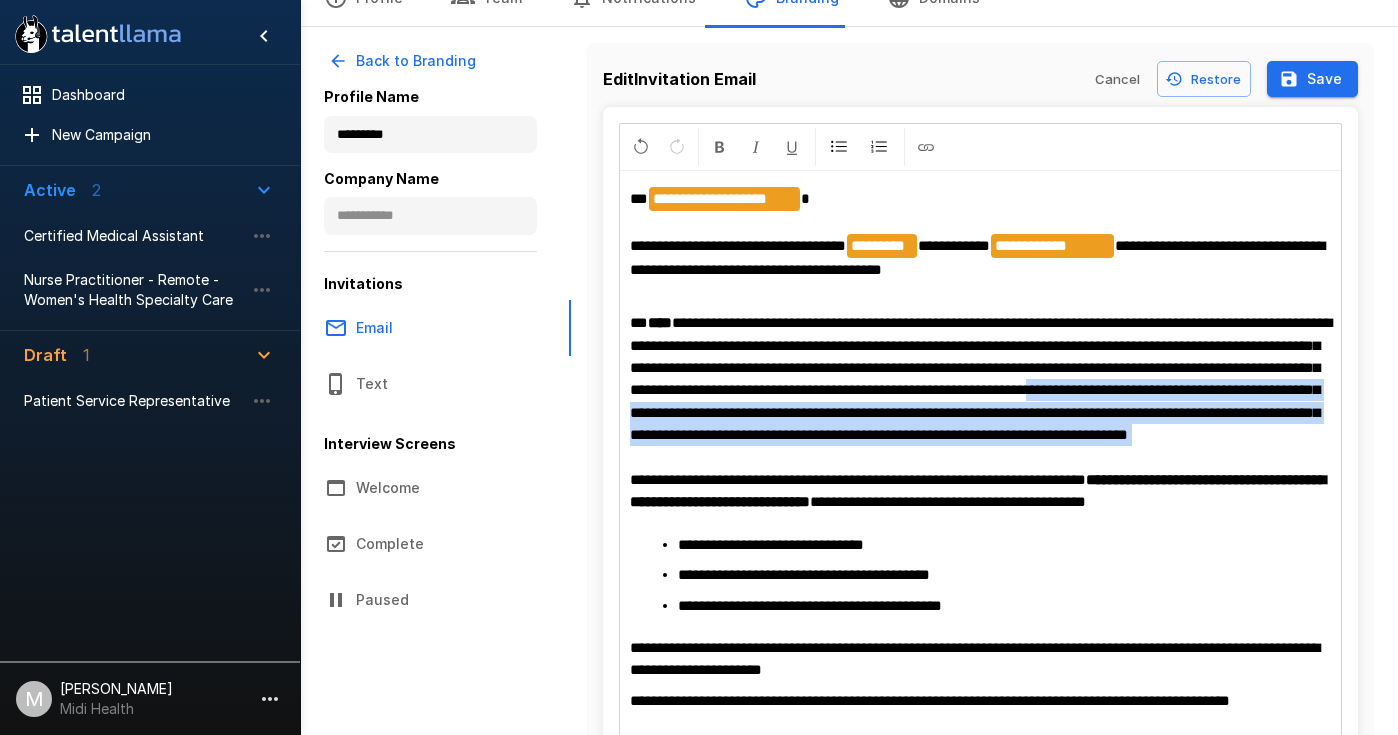 drag, startPoint x: 1146, startPoint y: 469, endPoint x: 725, endPoint y: 413, distance: 424.70813 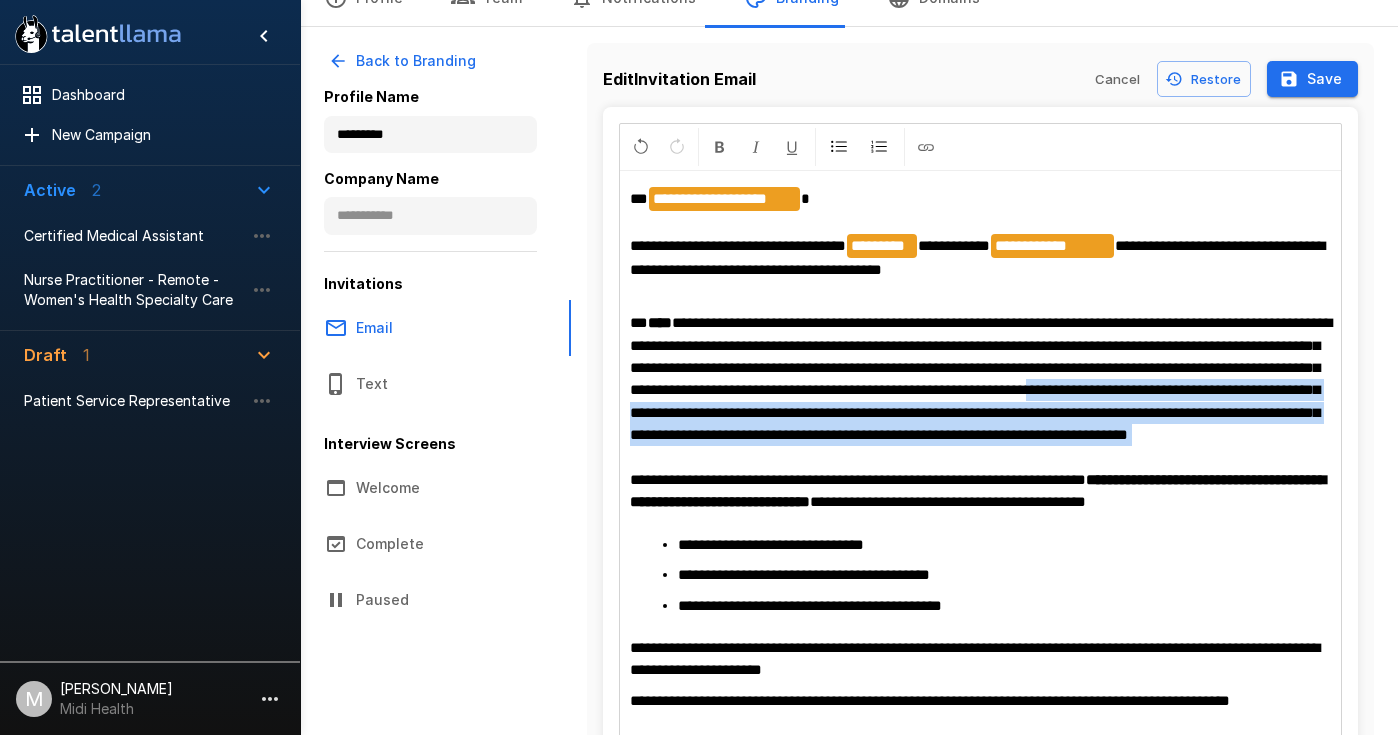 click on "**********" at bounding box center [981, 402] 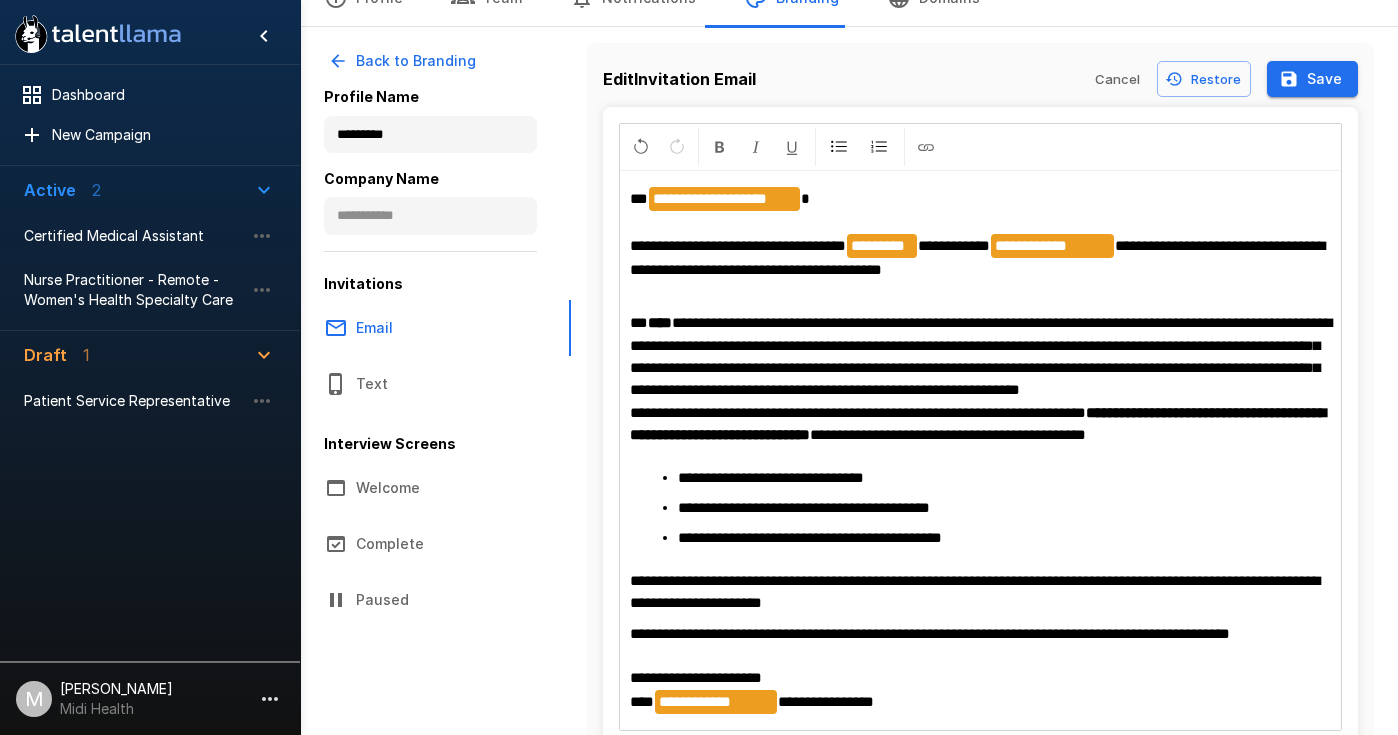 click on "**********" at bounding box center (981, 356) 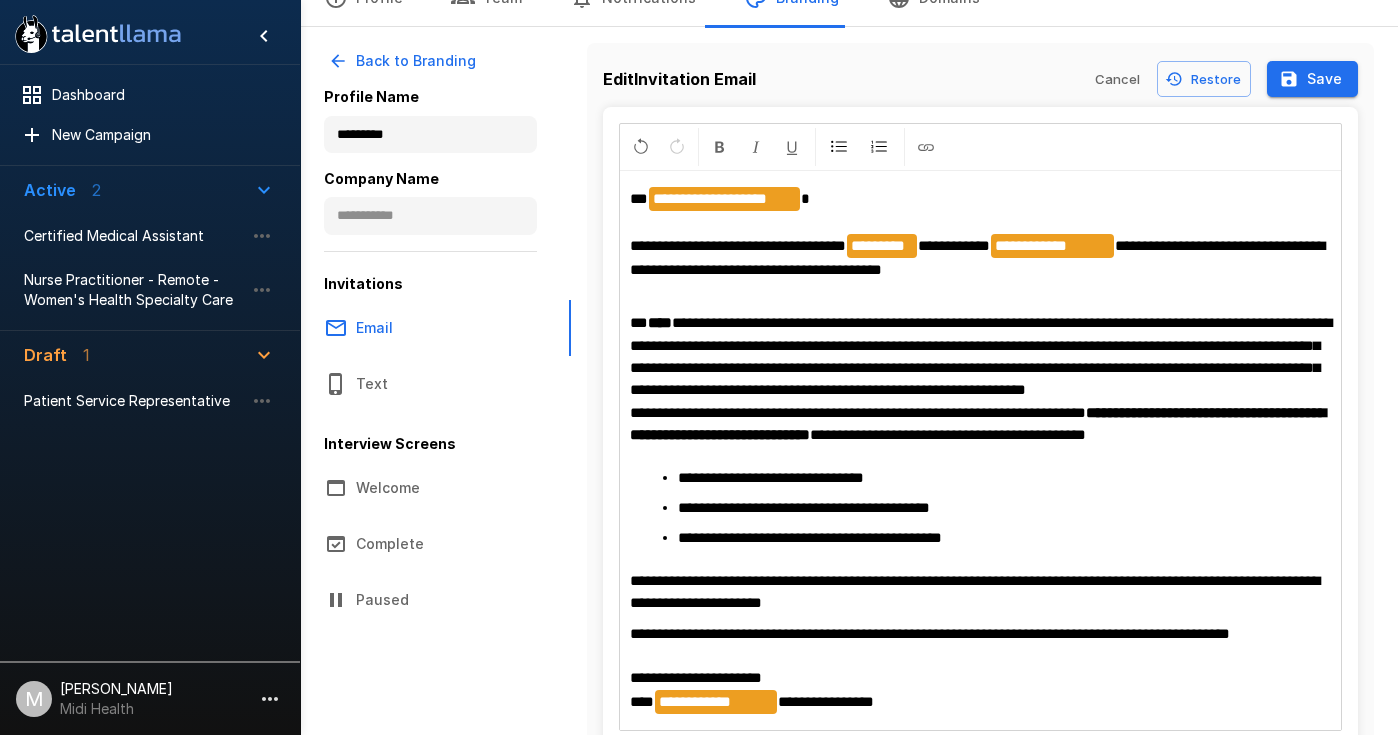 click on "**********" at bounding box center [981, 368] 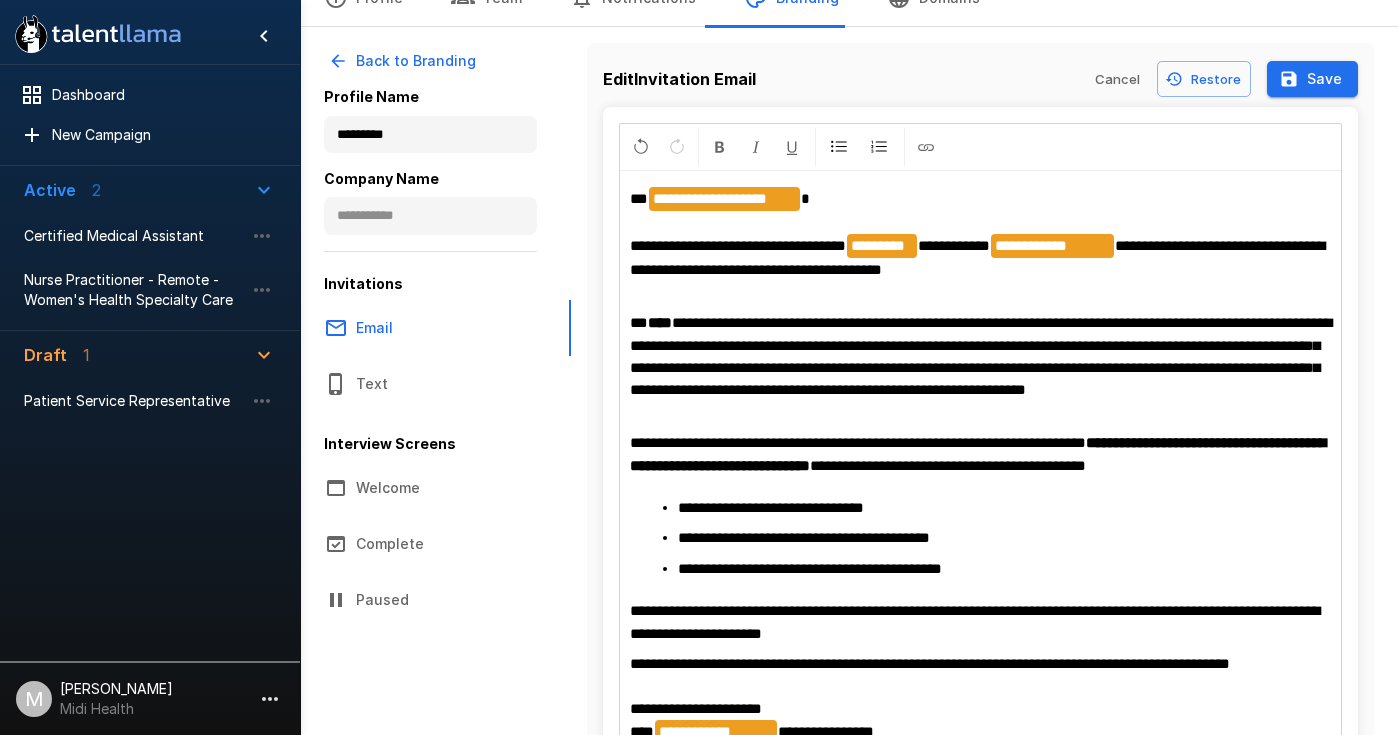 click on "**********" at bounding box center [981, 443] 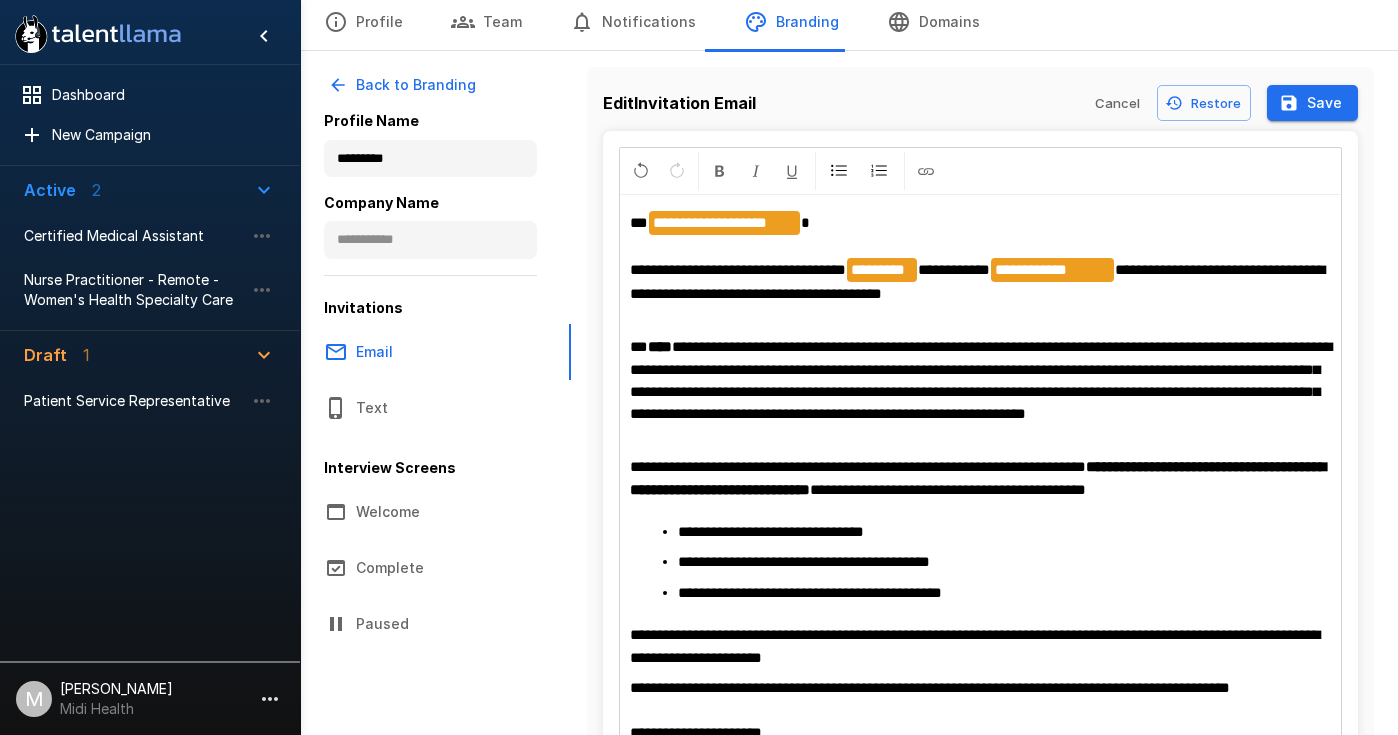 scroll, scrollTop: 59, scrollLeft: 0, axis: vertical 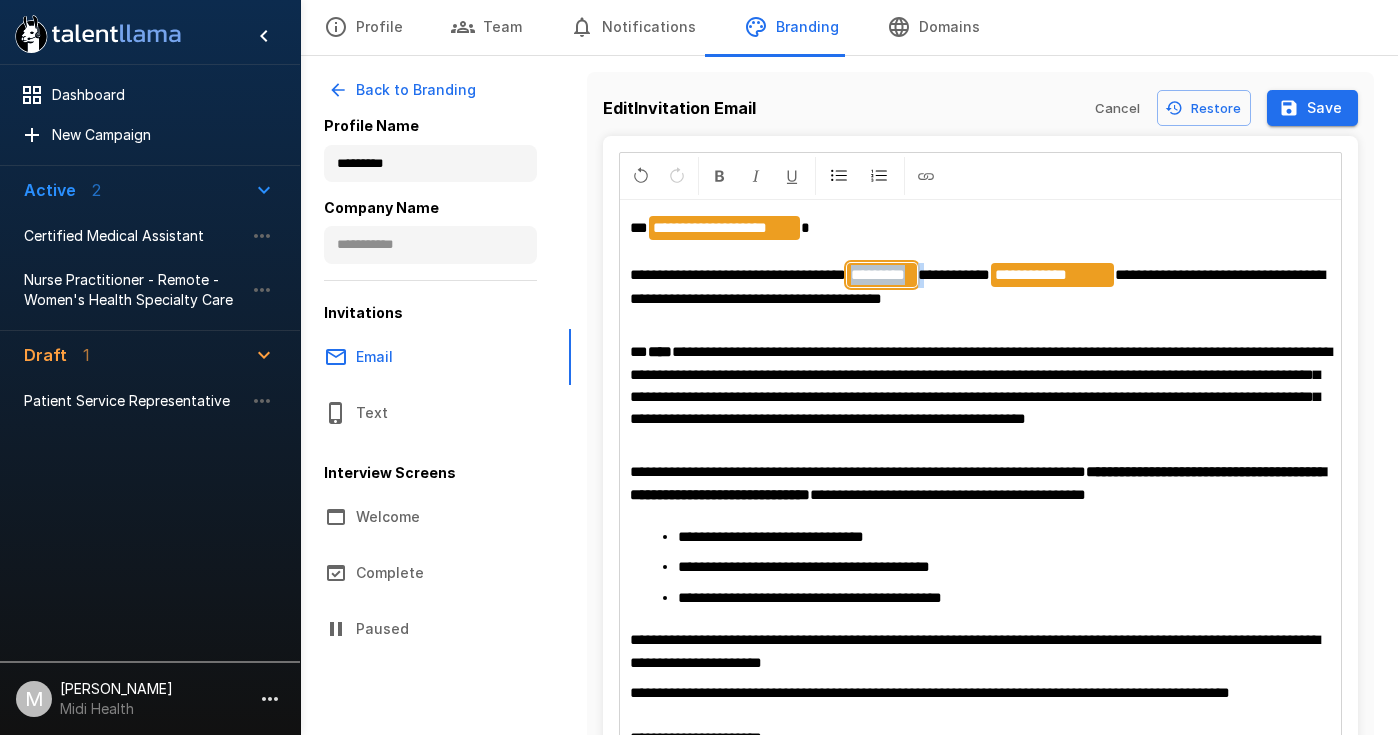 drag, startPoint x: 964, startPoint y: 275, endPoint x: 891, endPoint y: 275, distance: 73 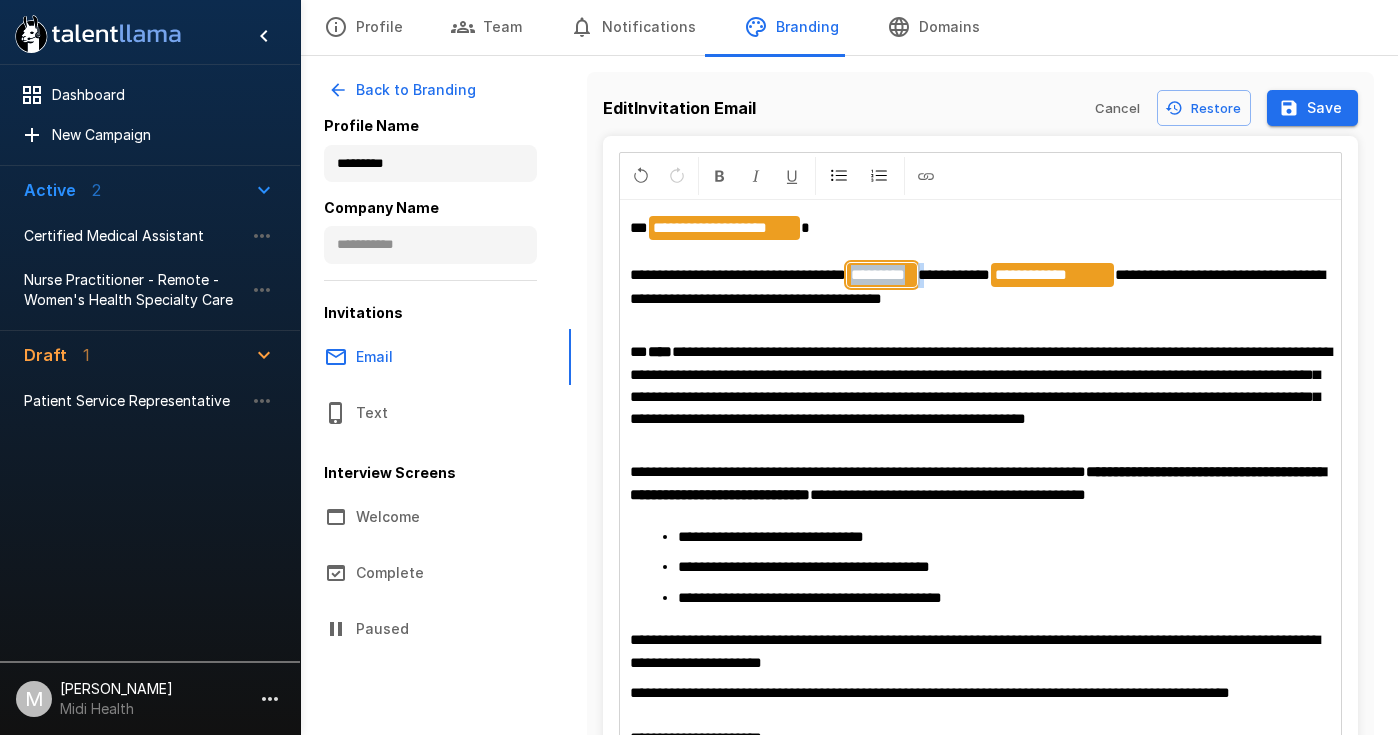 click on "**********" at bounding box center (981, 263) 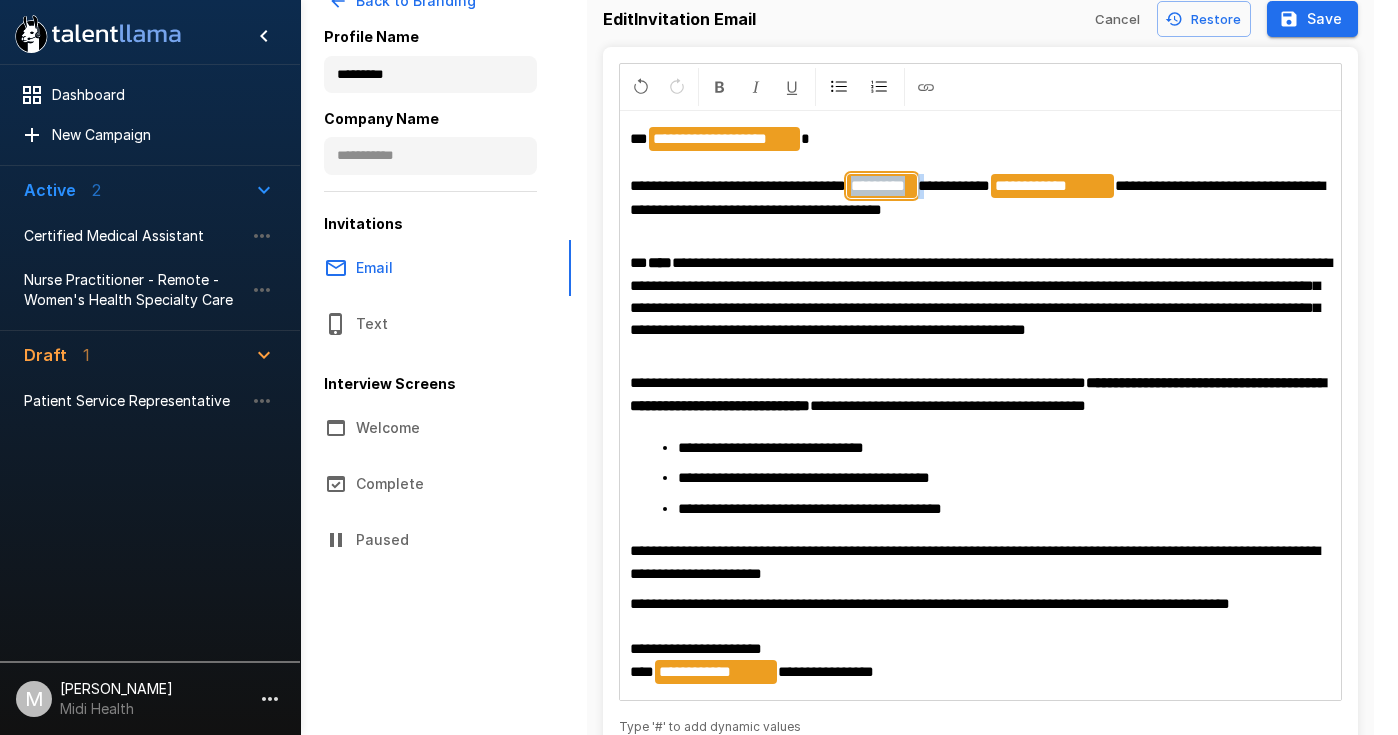 scroll, scrollTop: 136, scrollLeft: 0, axis: vertical 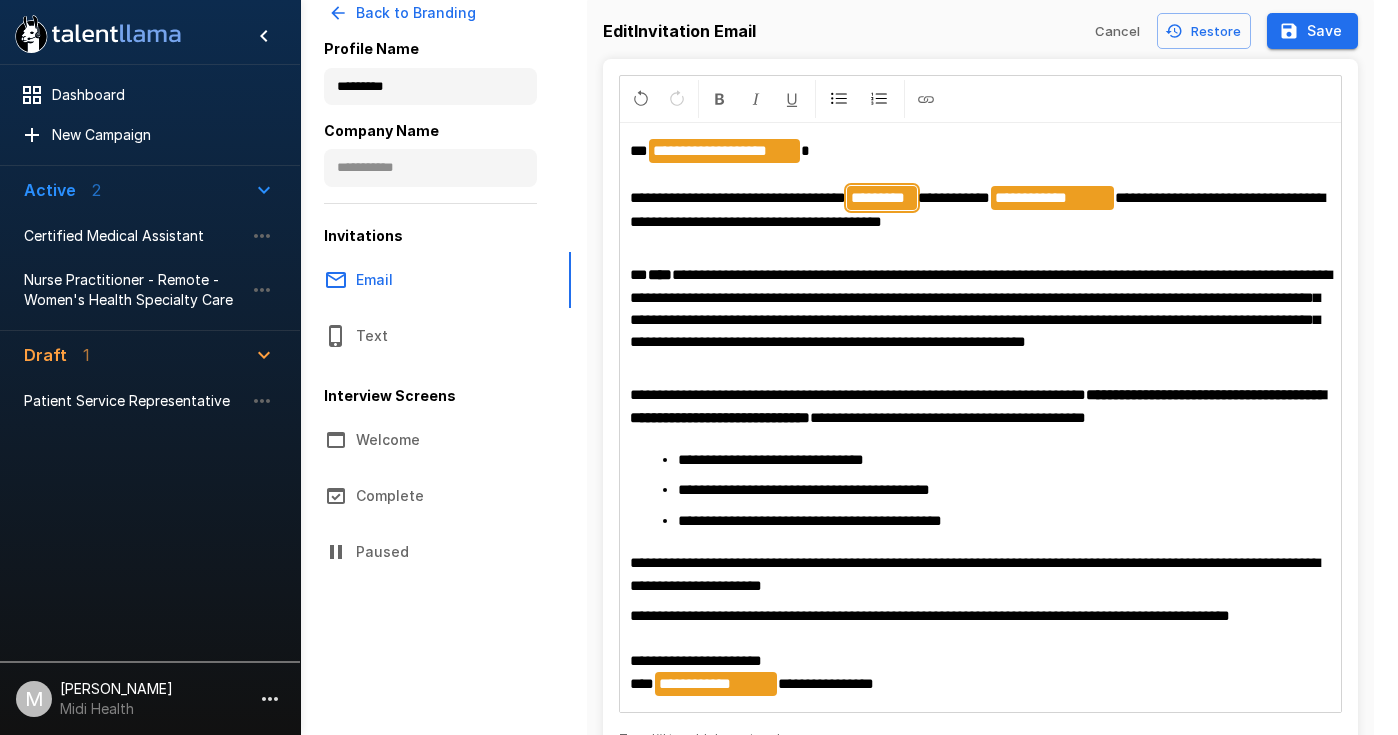 click on "**********" at bounding box center [981, 298] 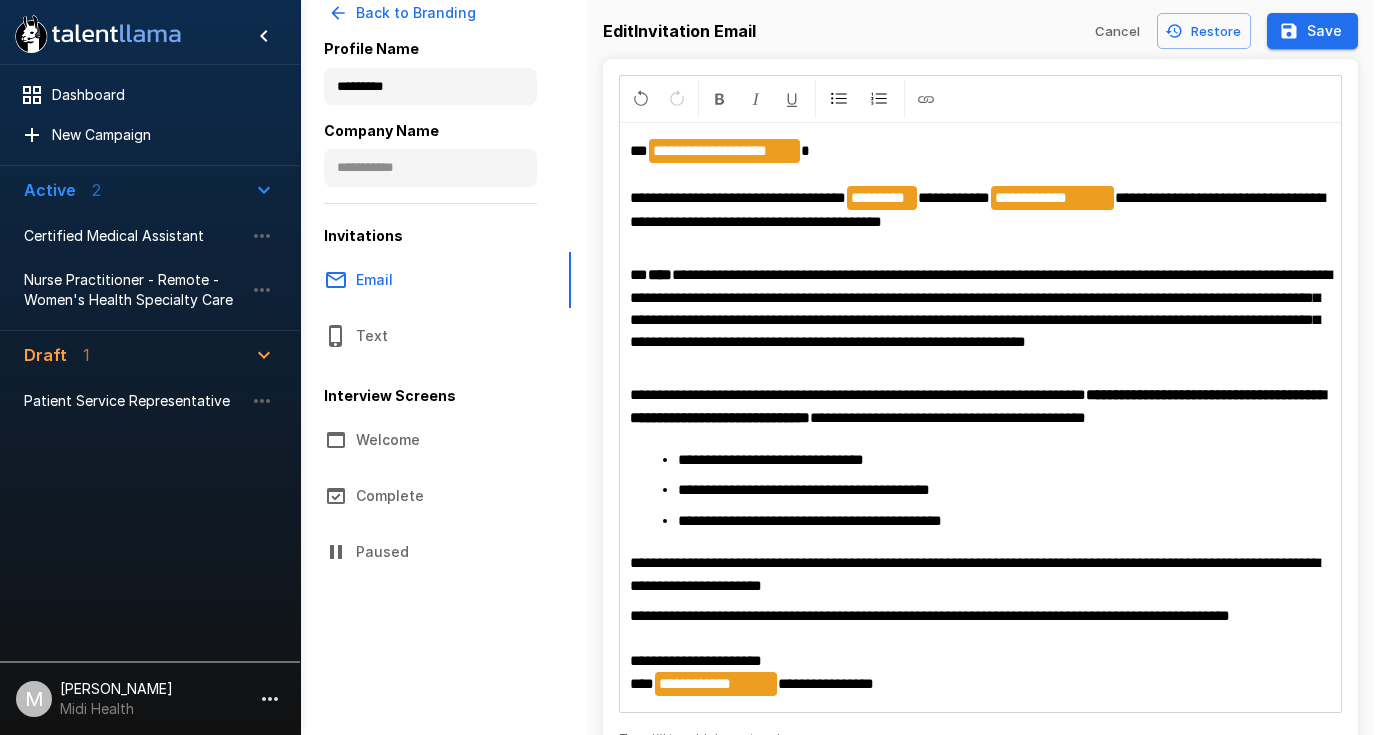 click on "**********" at bounding box center [954, 197] 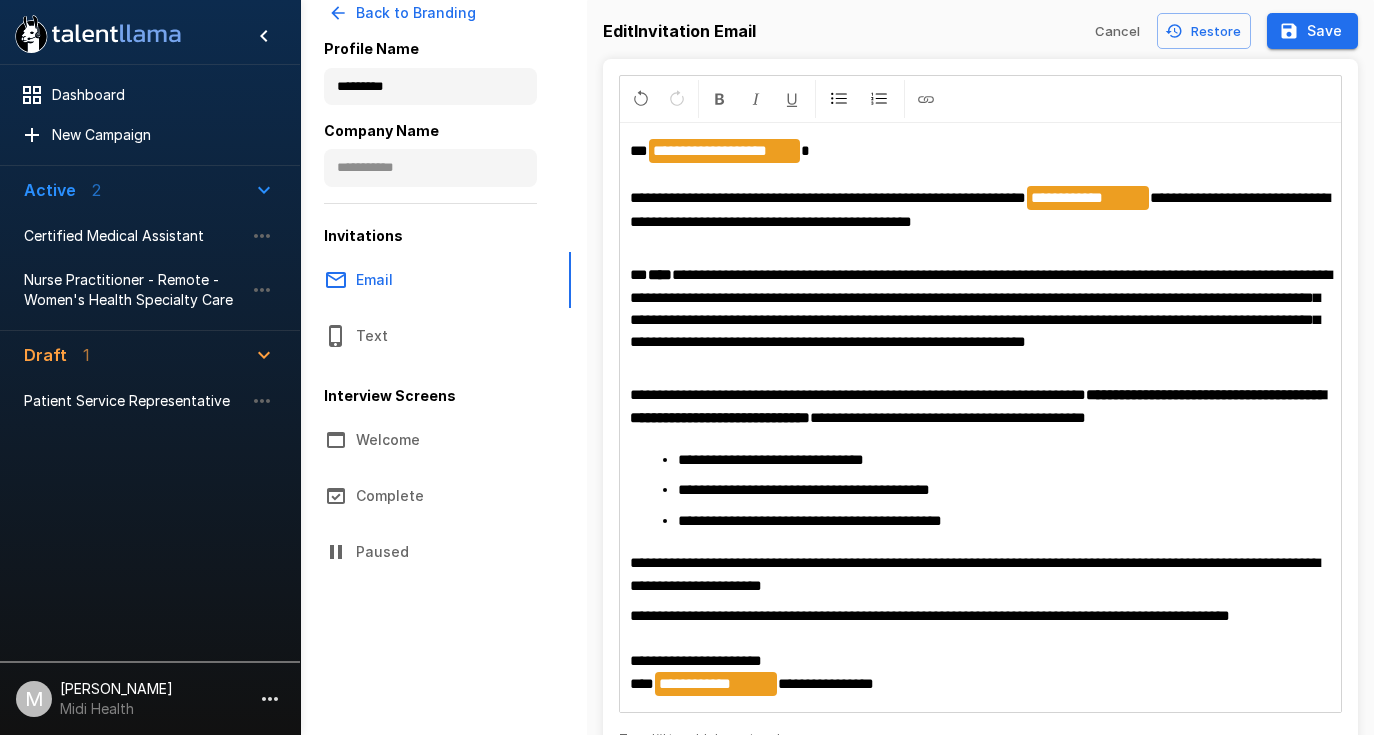 click on "**********" at bounding box center (981, 308) 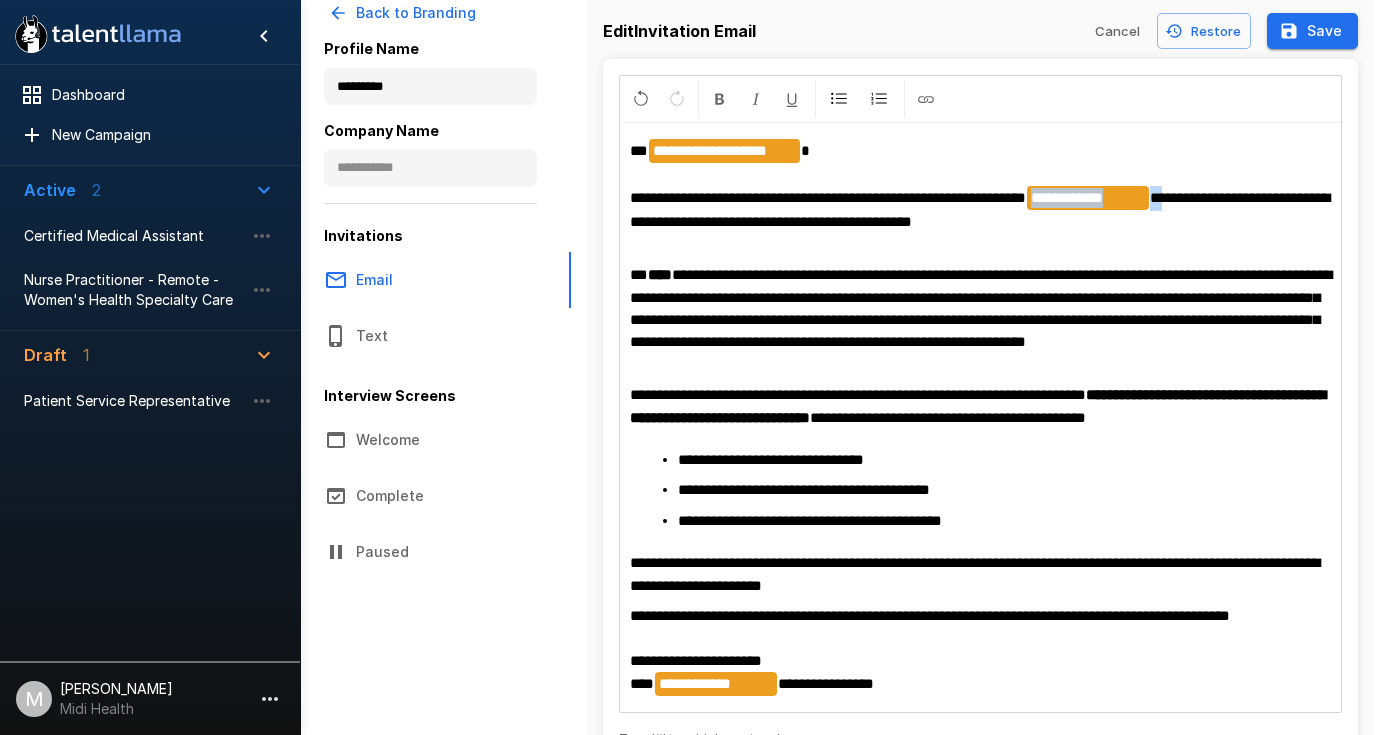 drag, startPoint x: 1227, startPoint y: 201, endPoint x: 1114, endPoint y: 199, distance: 113.0177 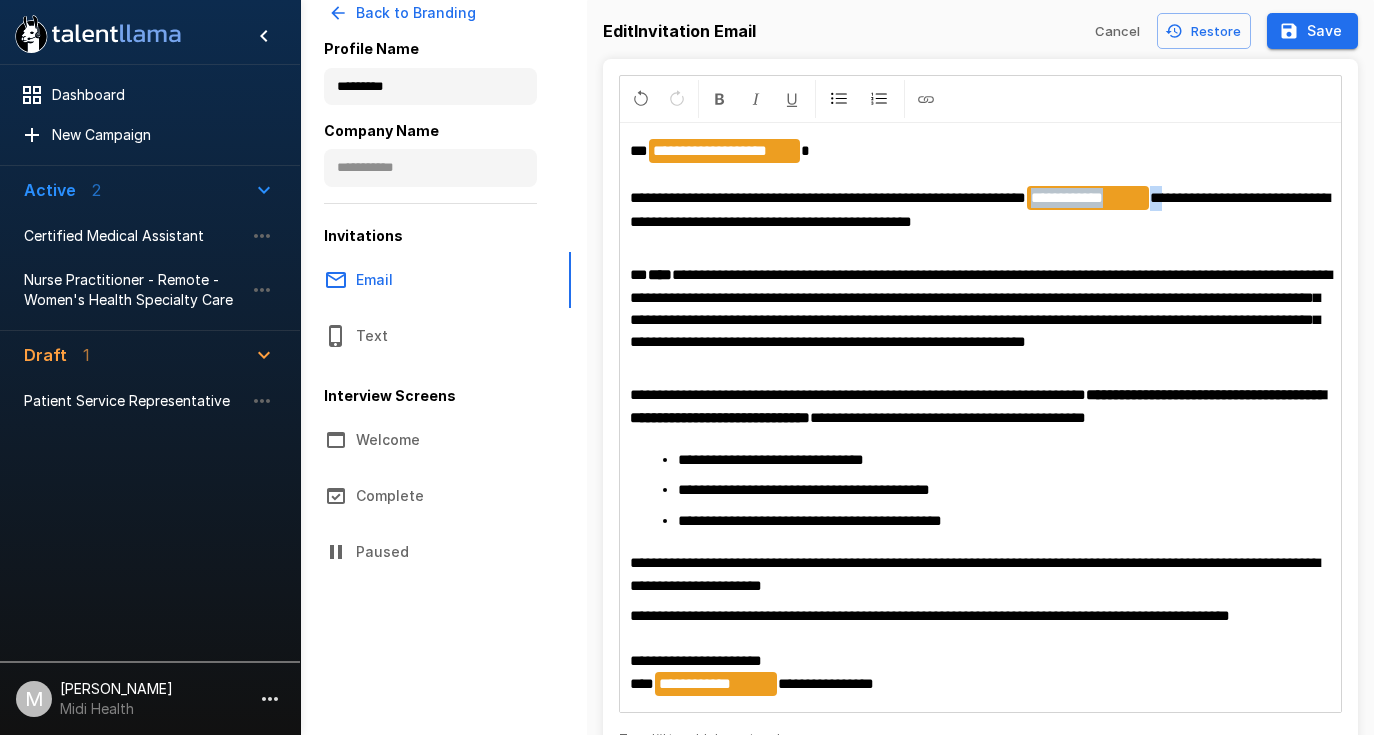 click on "**********" at bounding box center [981, 186] 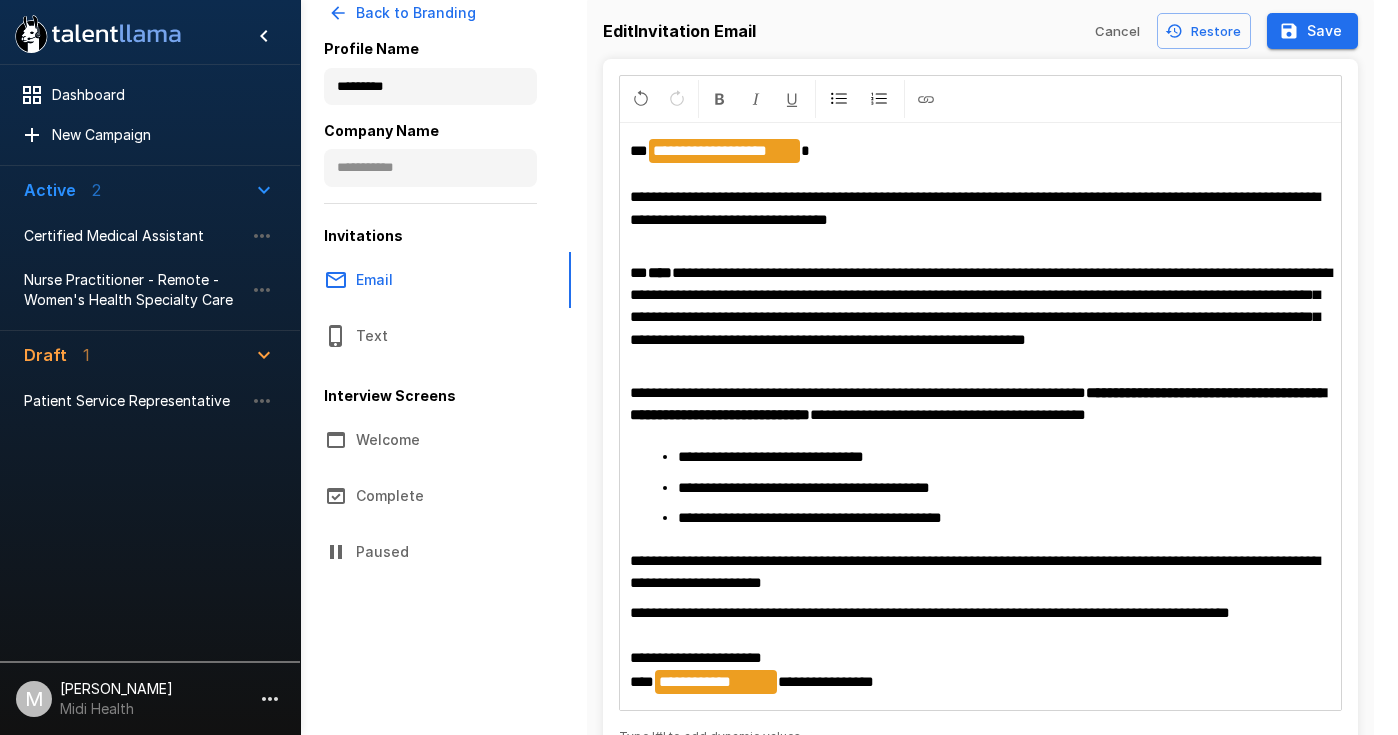 click on "**********" at bounding box center (981, 295) 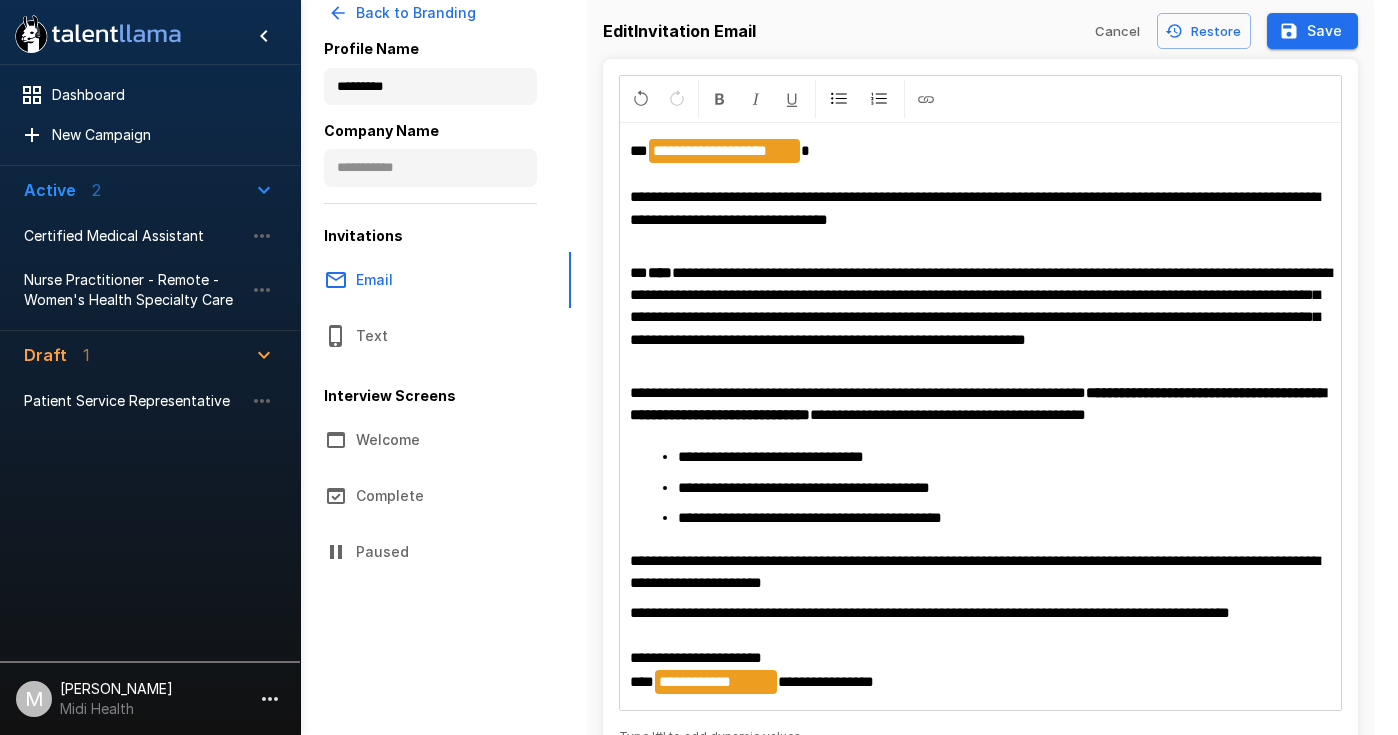 click on "**********" at bounding box center (981, 417) 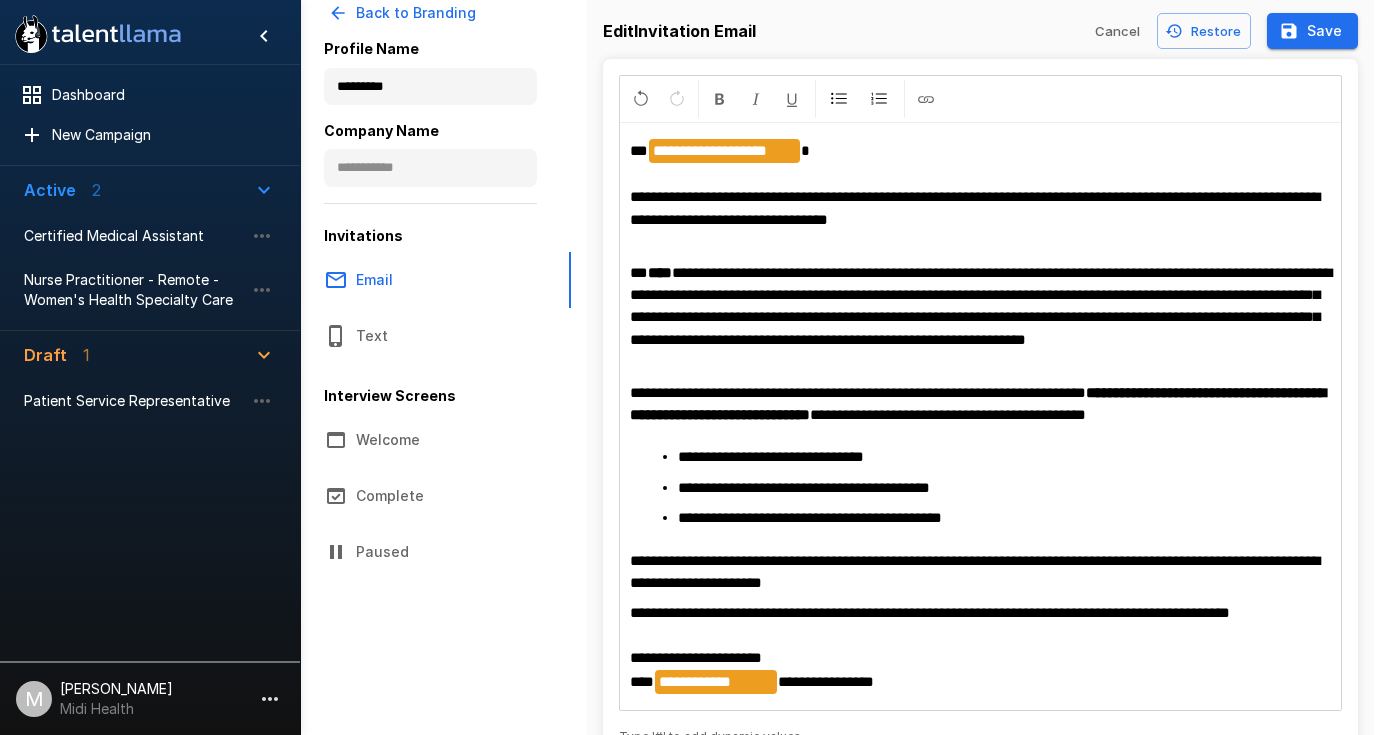click on "**********" at bounding box center (948, 414) 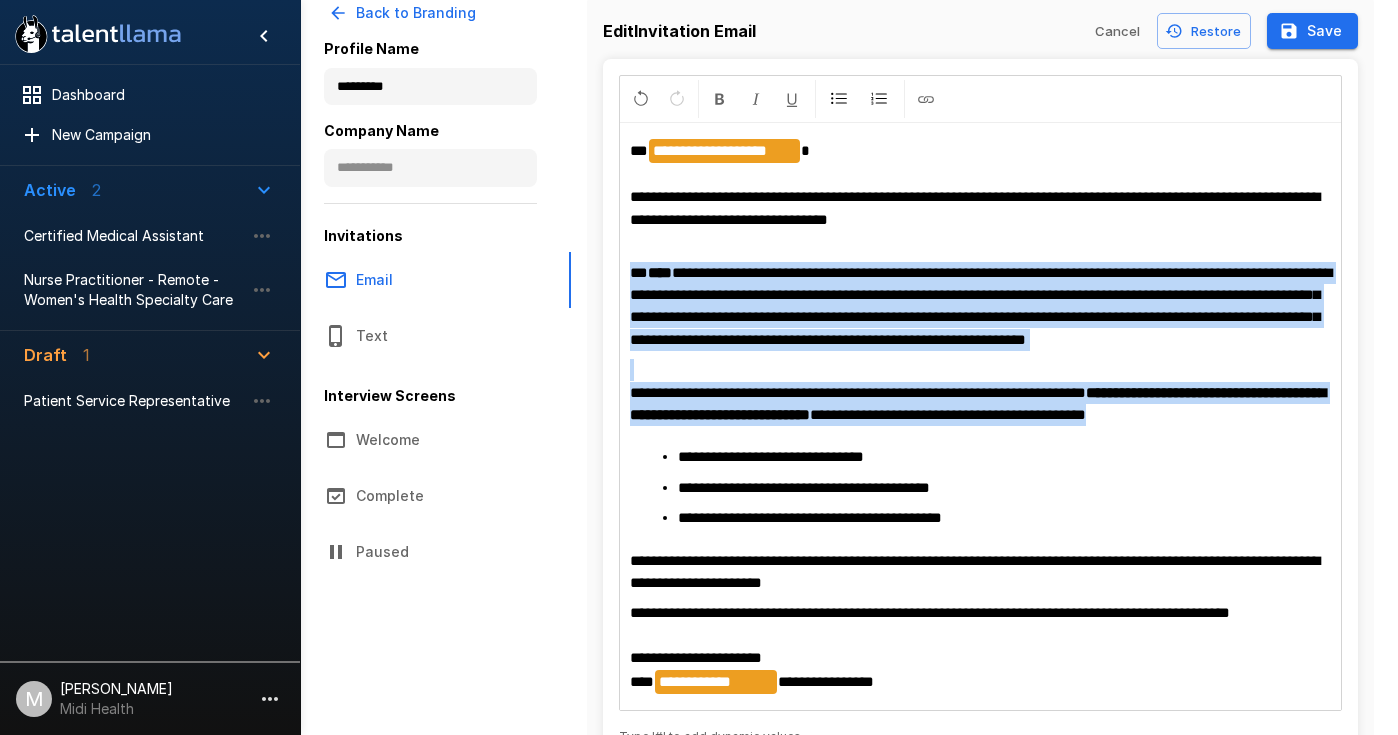 drag, startPoint x: 1276, startPoint y: 428, endPoint x: 622, endPoint y: 272, distance: 672.34814 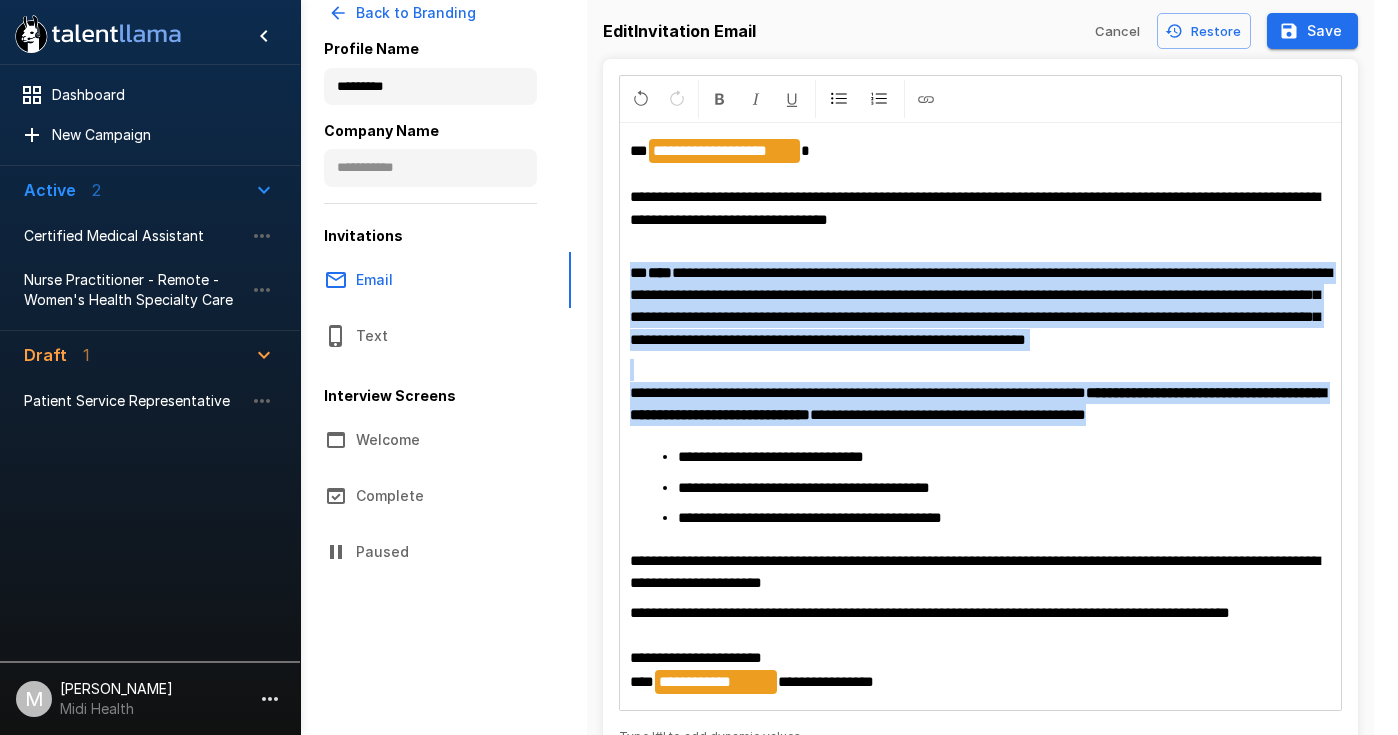 click on "**********" at bounding box center (981, 417) 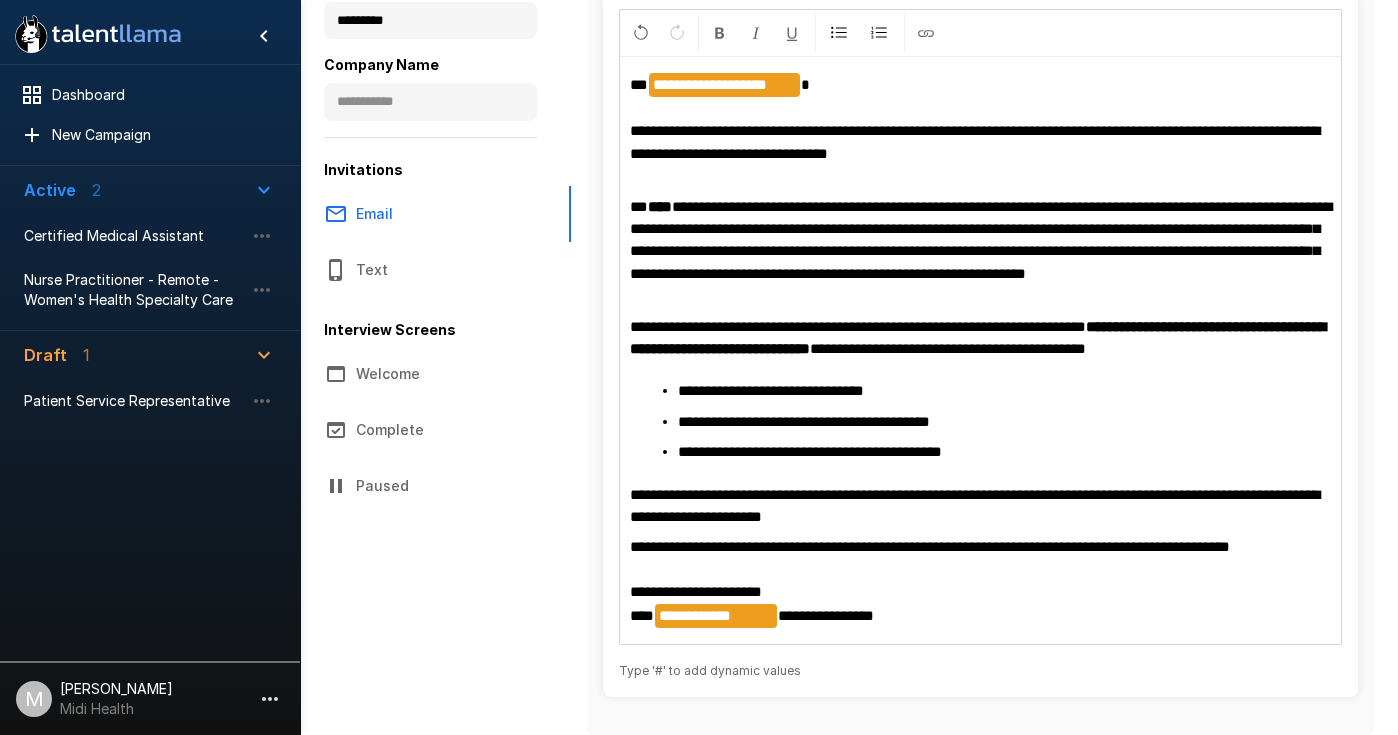 scroll, scrollTop: 227, scrollLeft: 0, axis: vertical 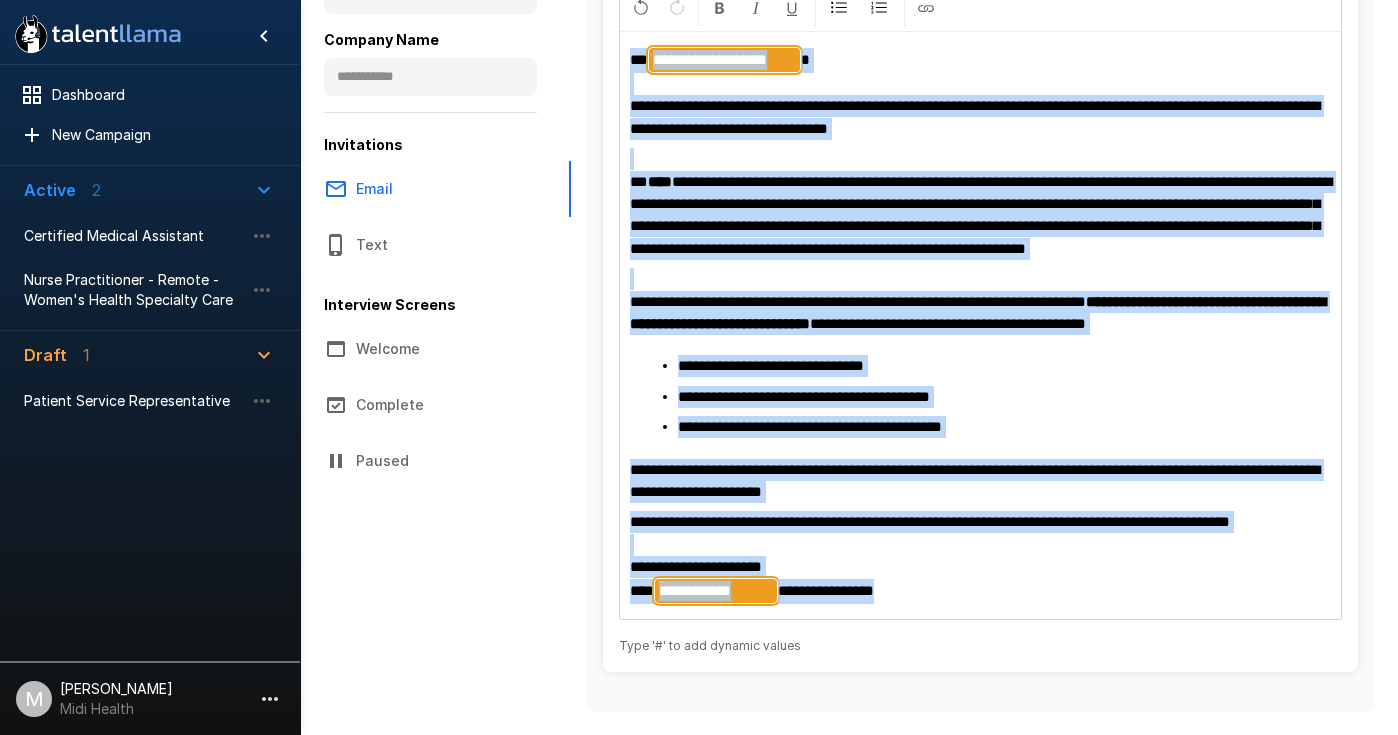 drag, startPoint x: 907, startPoint y: 612, endPoint x: 618, endPoint y: 65, distance: 618.65173 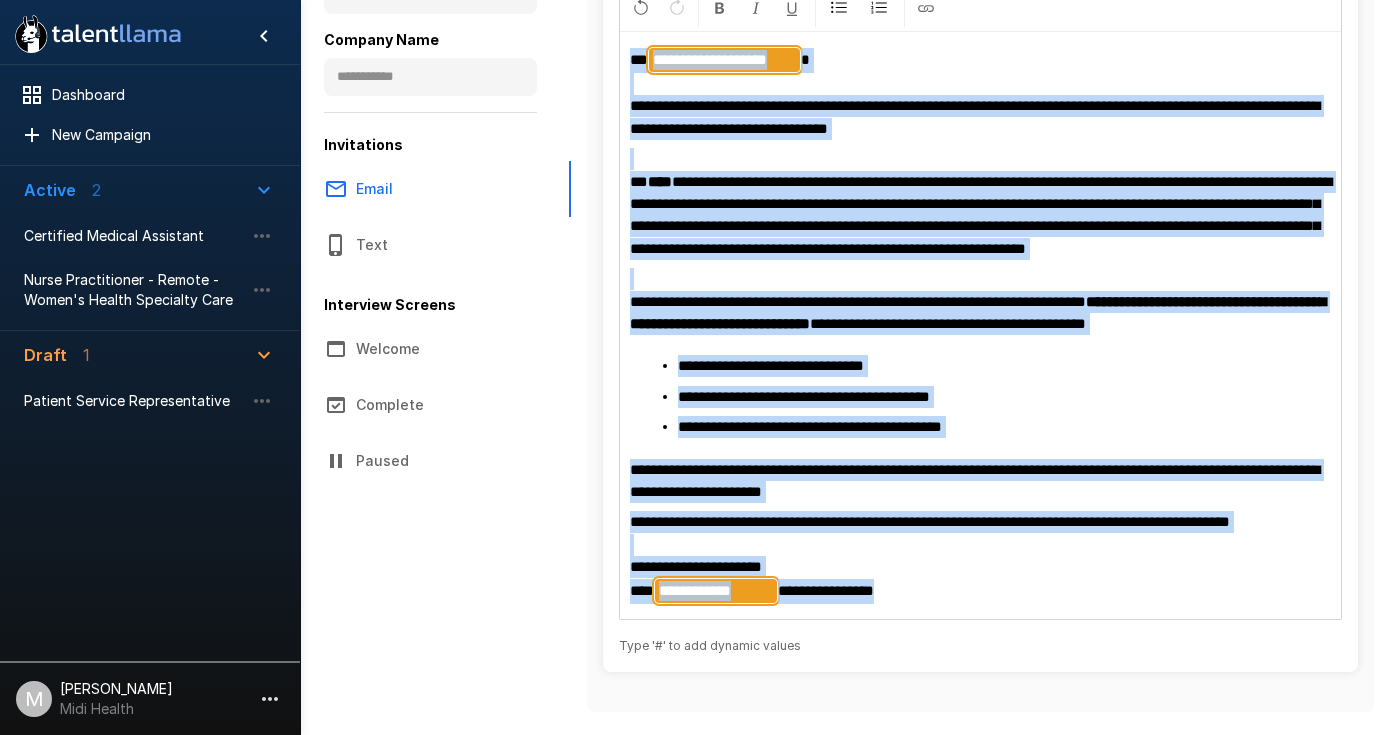 click on "**********" at bounding box center (981, 302) 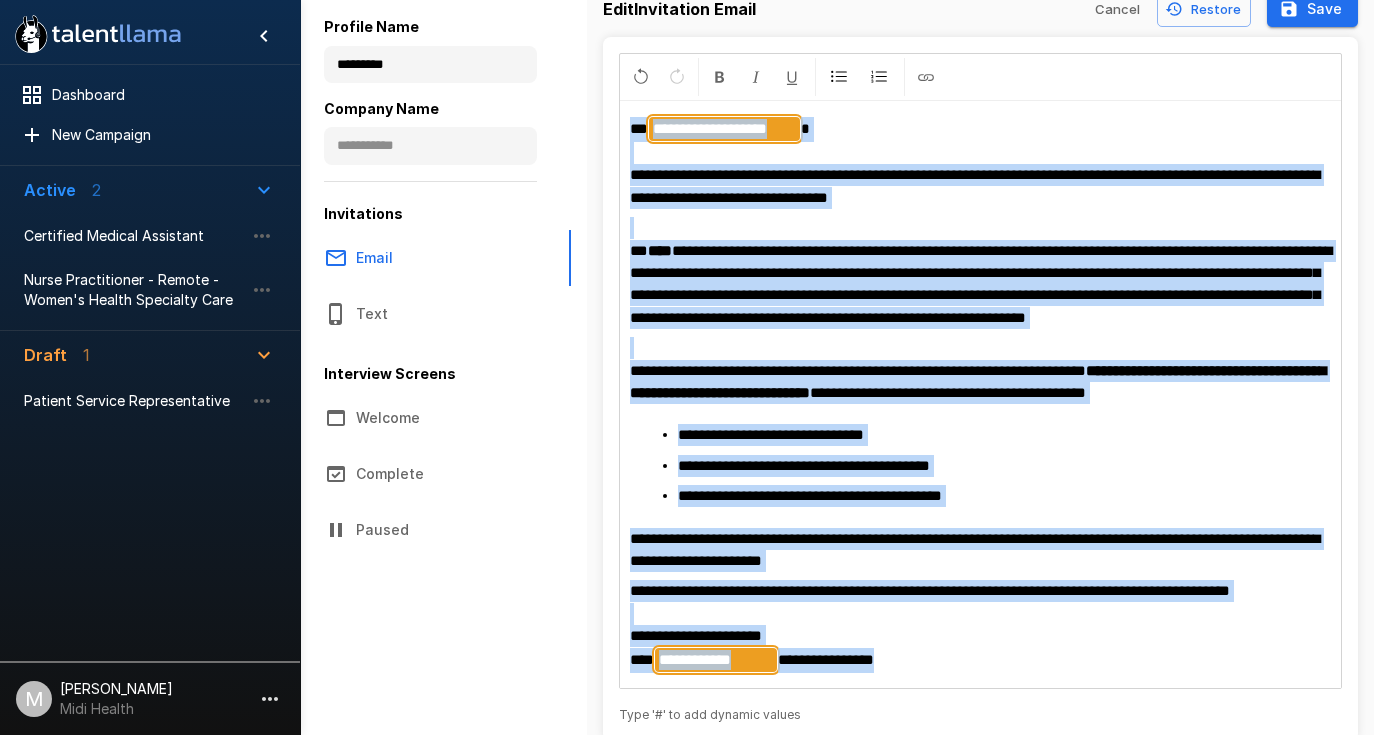 scroll, scrollTop: 0, scrollLeft: 0, axis: both 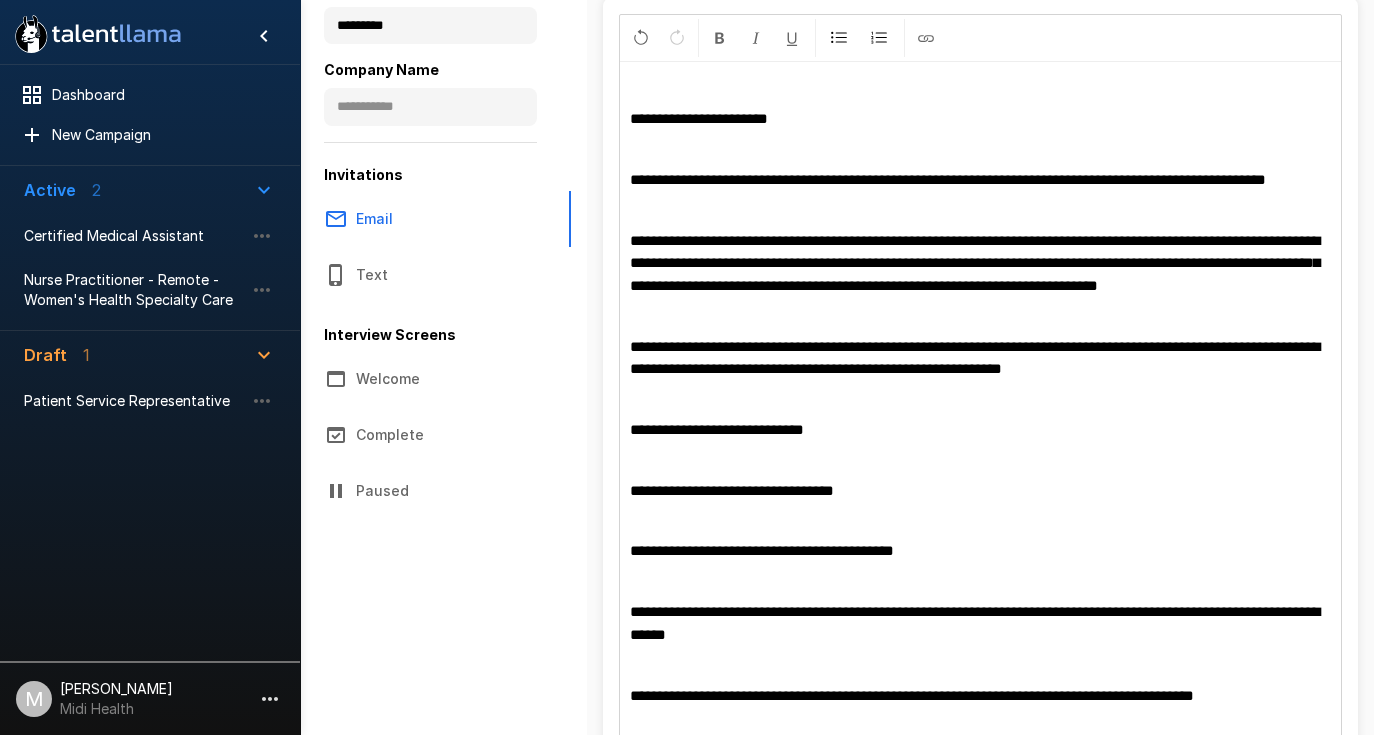 click on "**********" at bounding box center [699, 118] 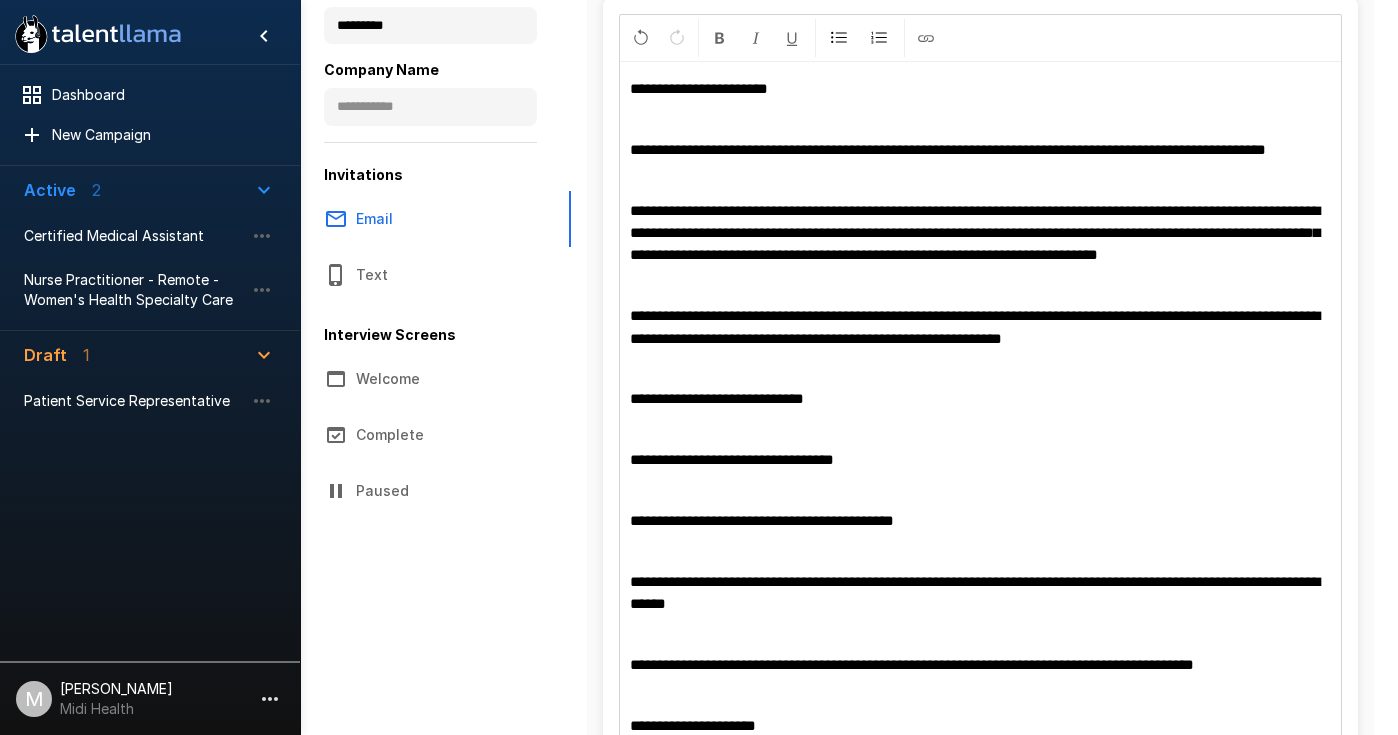 click on "**********" at bounding box center [981, 407] 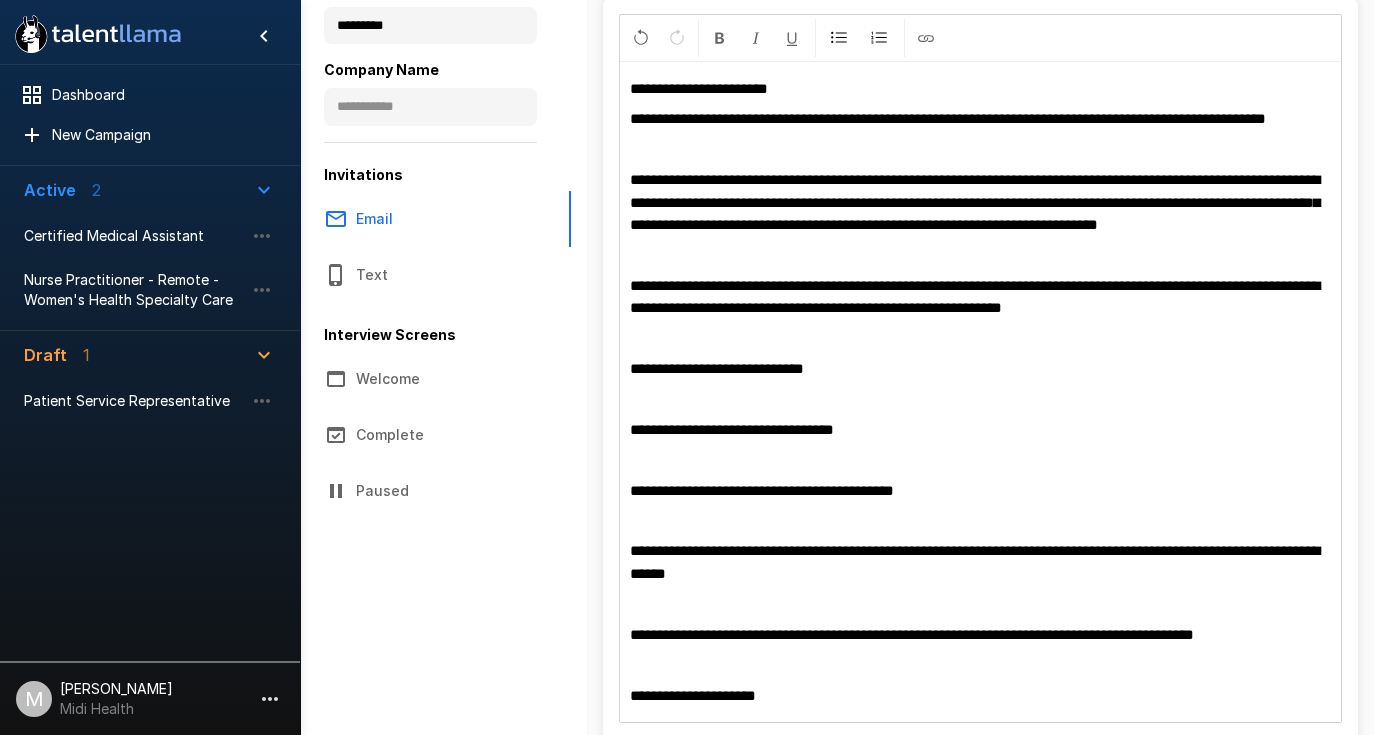 drag, startPoint x: 837, startPoint y: 100, endPoint x: 630, endPoint y: 101, distance: 207.00241 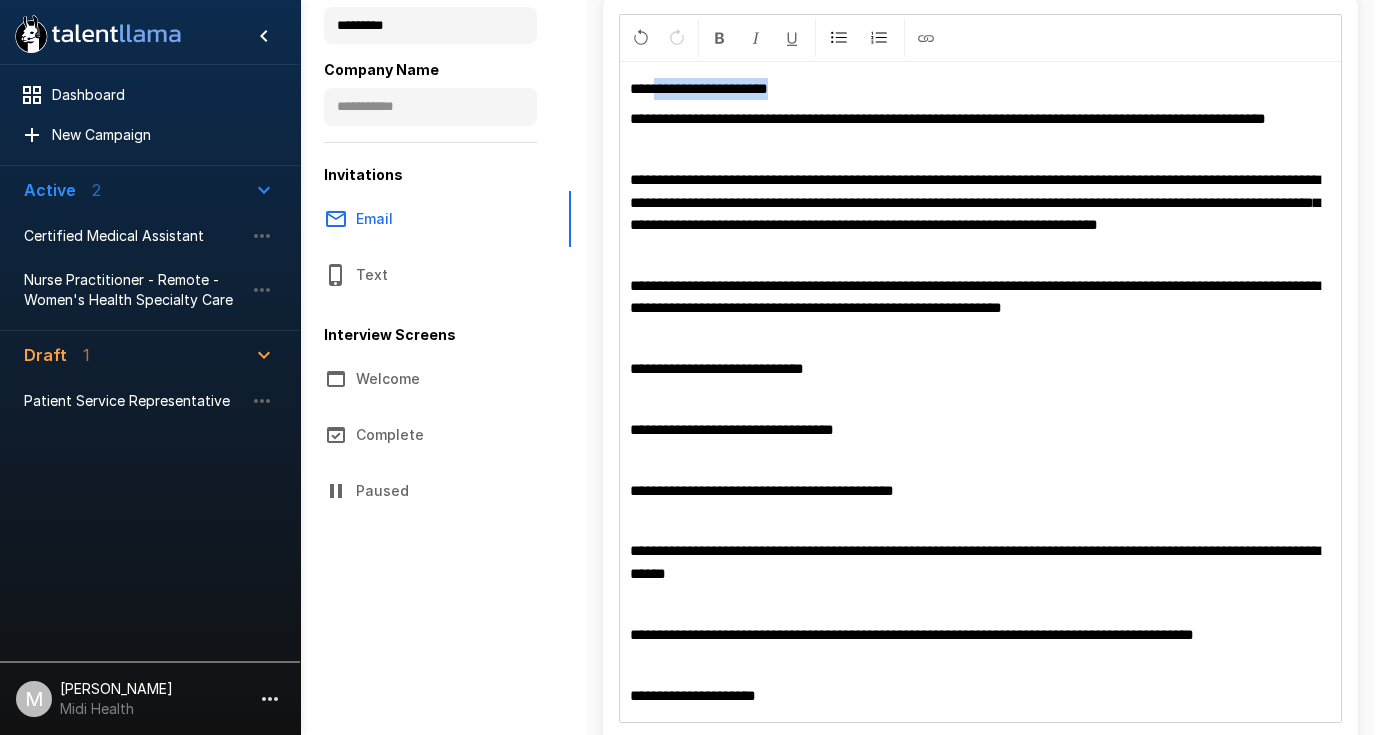drag, startPoint x: 799, startPoint y: 92, endPoint x: 656, endPoint y: 87, distance: 143.08739 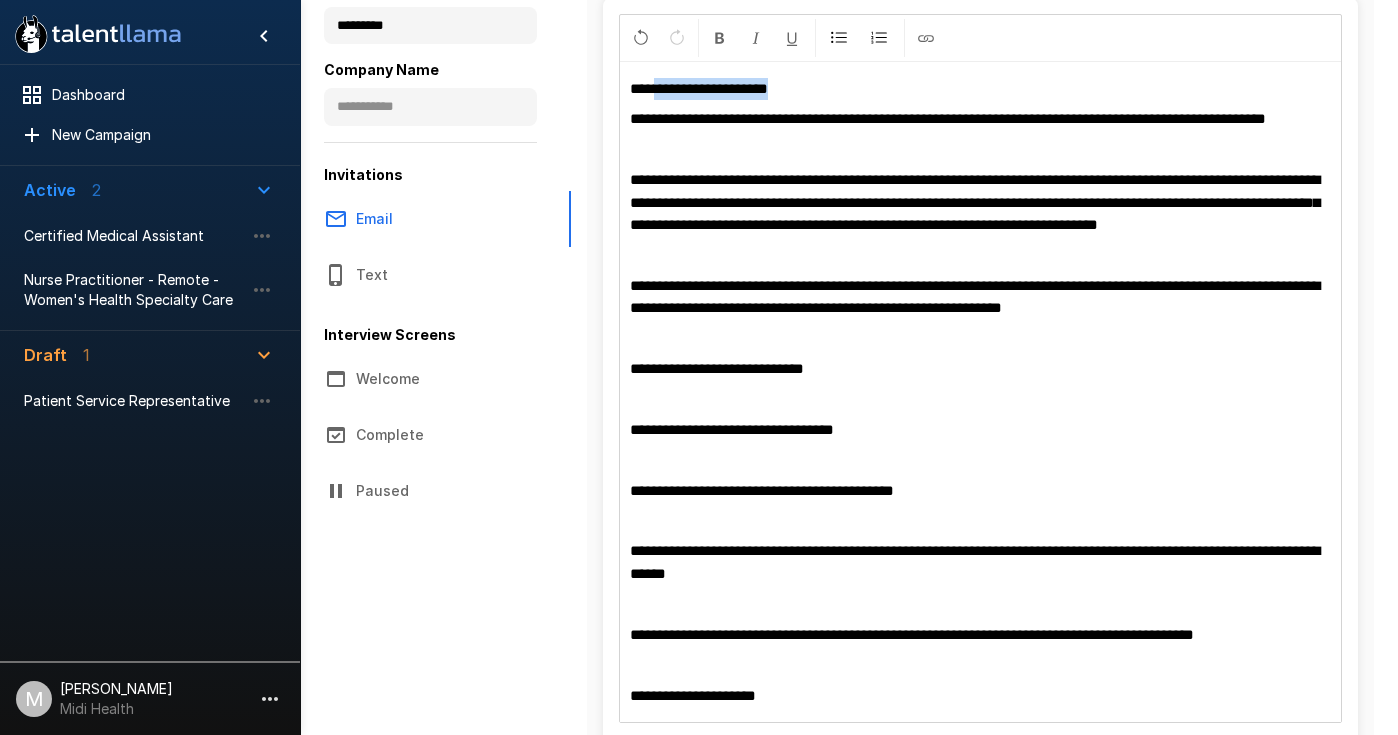 click on "**********" at bounding box center (981, 89) 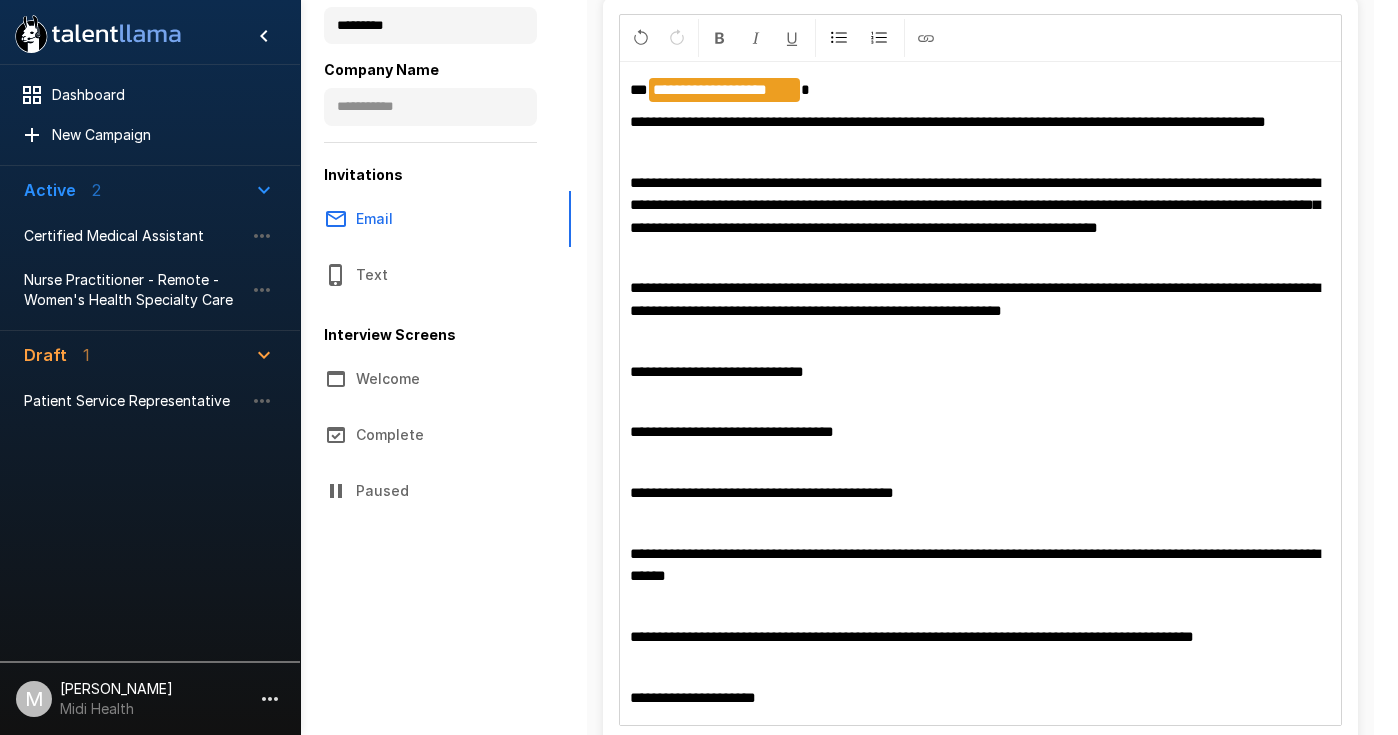 click on "**********" at bounding box center [981, 394] 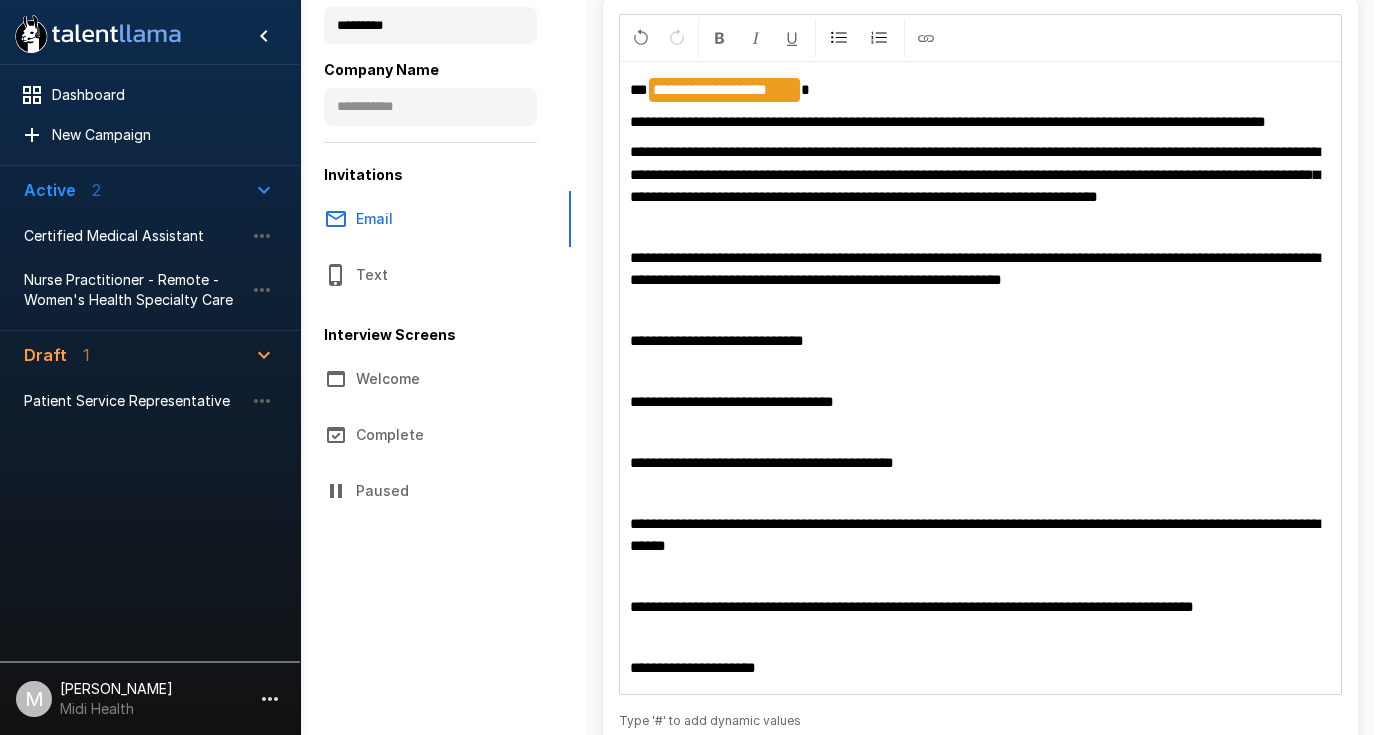 click at bounding box center (981, 228) 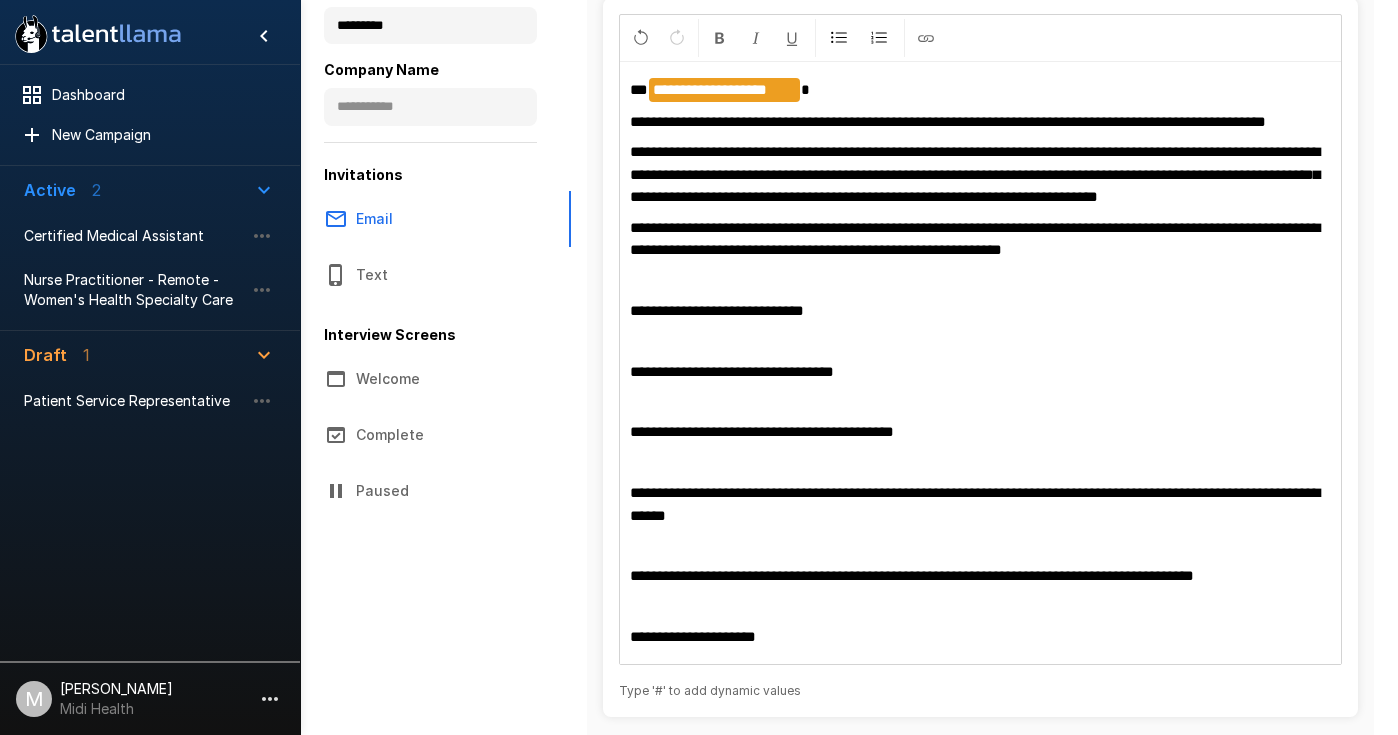 click at bounding box center (981, 280) 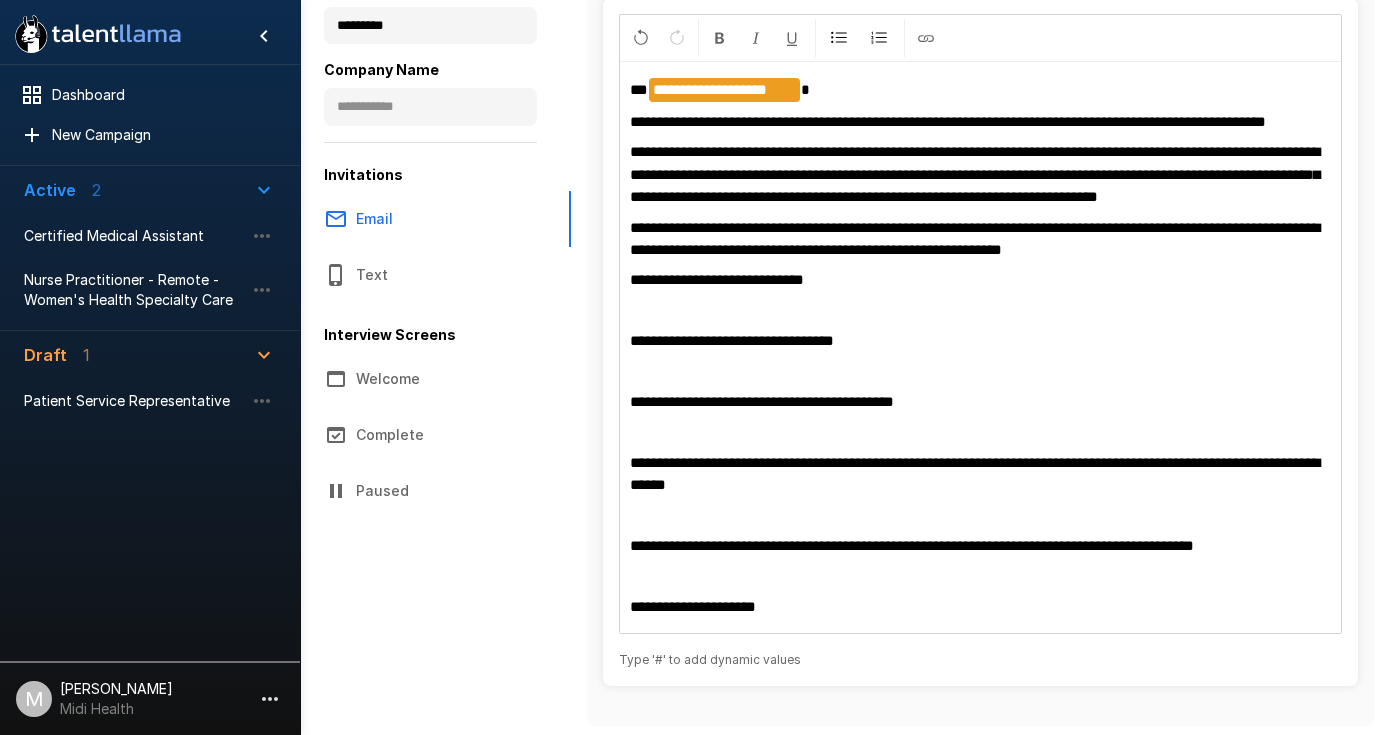 click at bounding box center (981, 311) 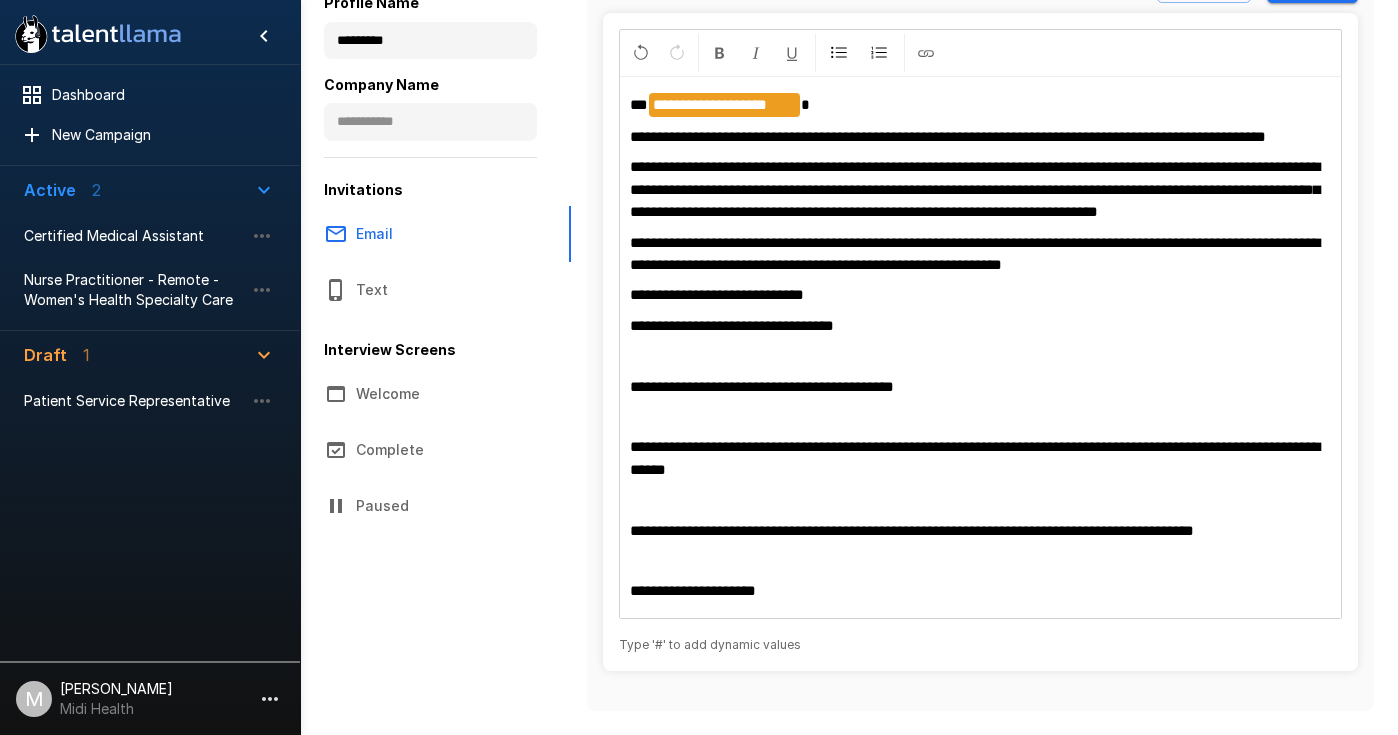 click on "**********" at bounding box center (762, 386) 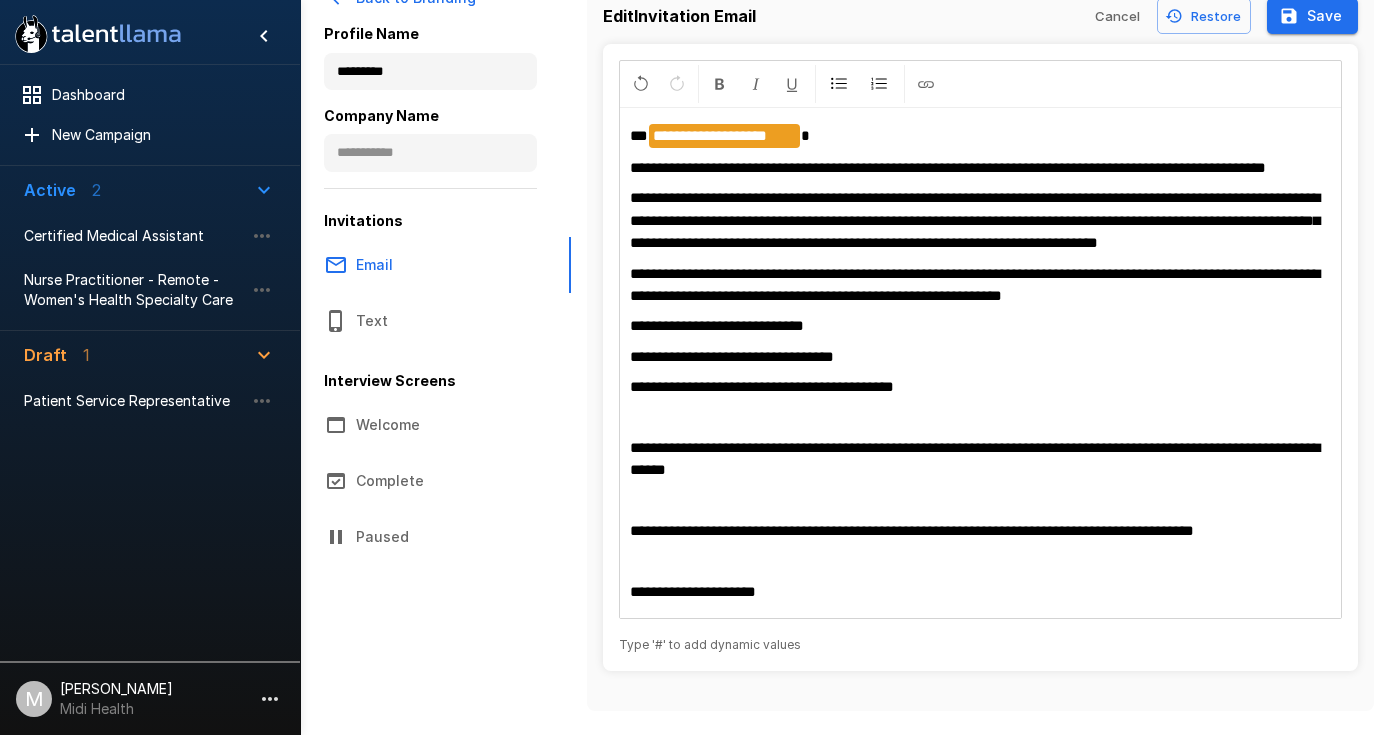 click at bounding box center [981, 418] 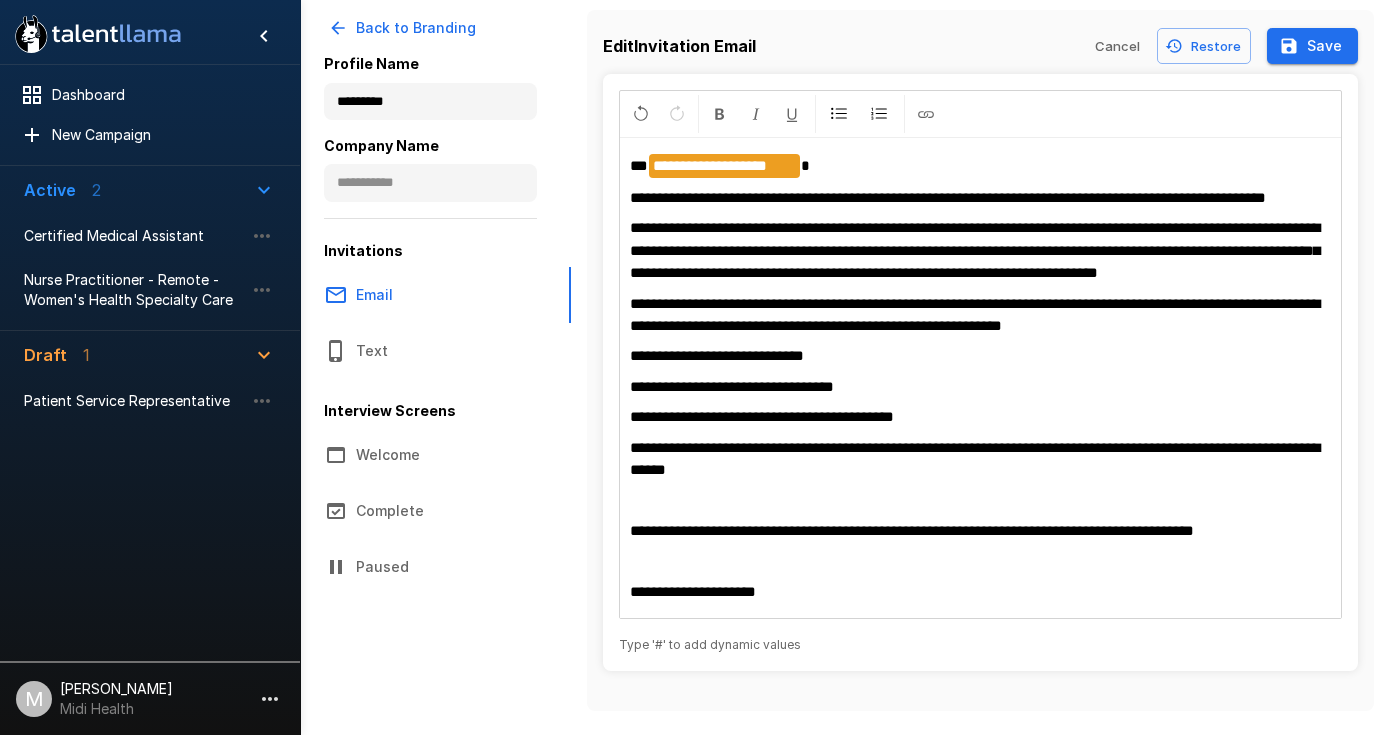 scroll, scrollTop: 165, scrollLeft: 0, axis: vertical 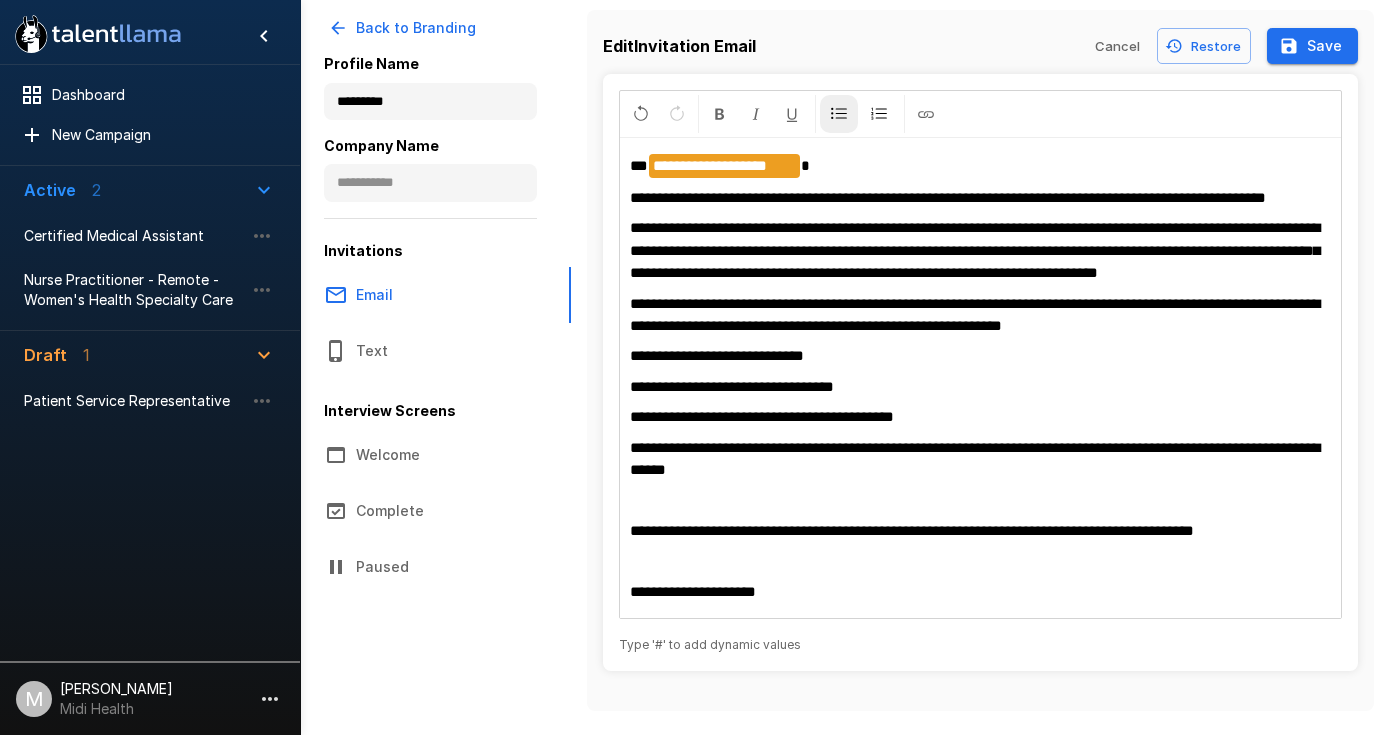 click at bounding box center (839, 114) 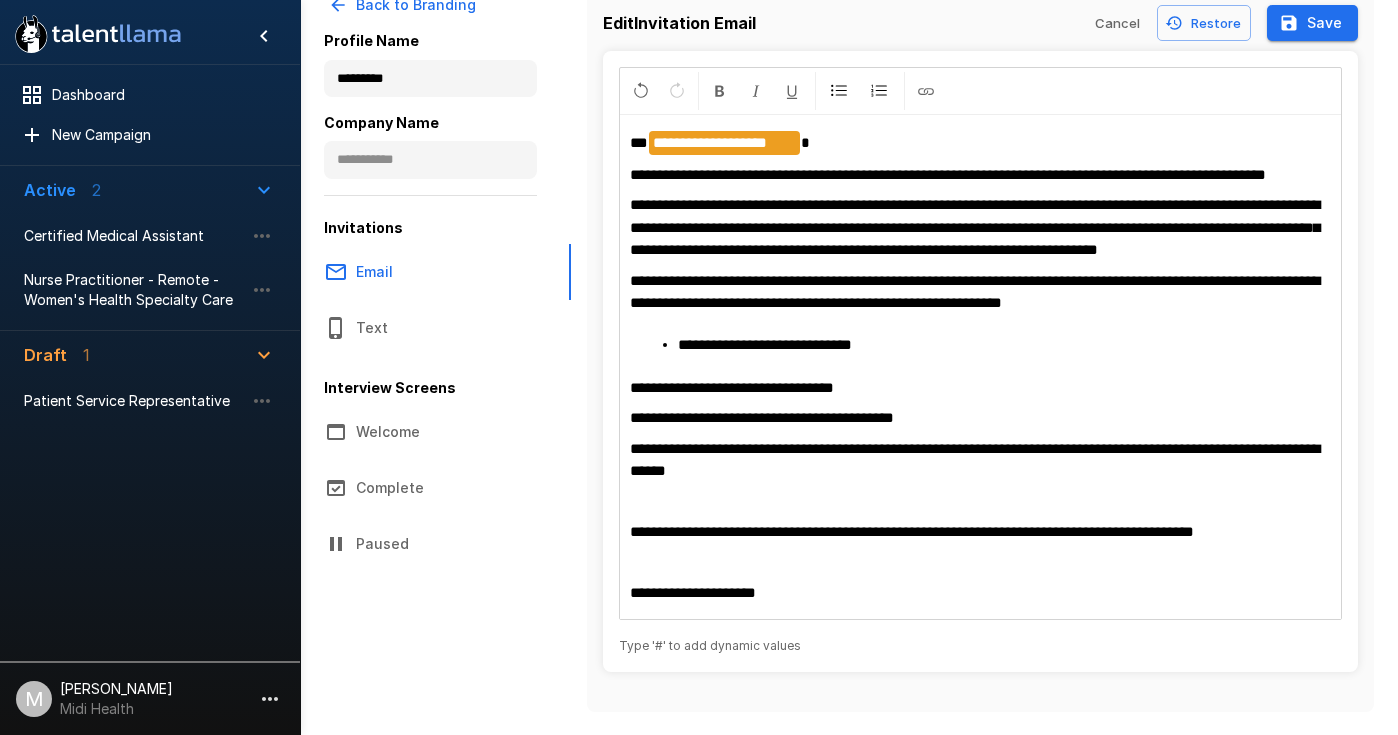 click on "**********" at bounding box center [732, 387] 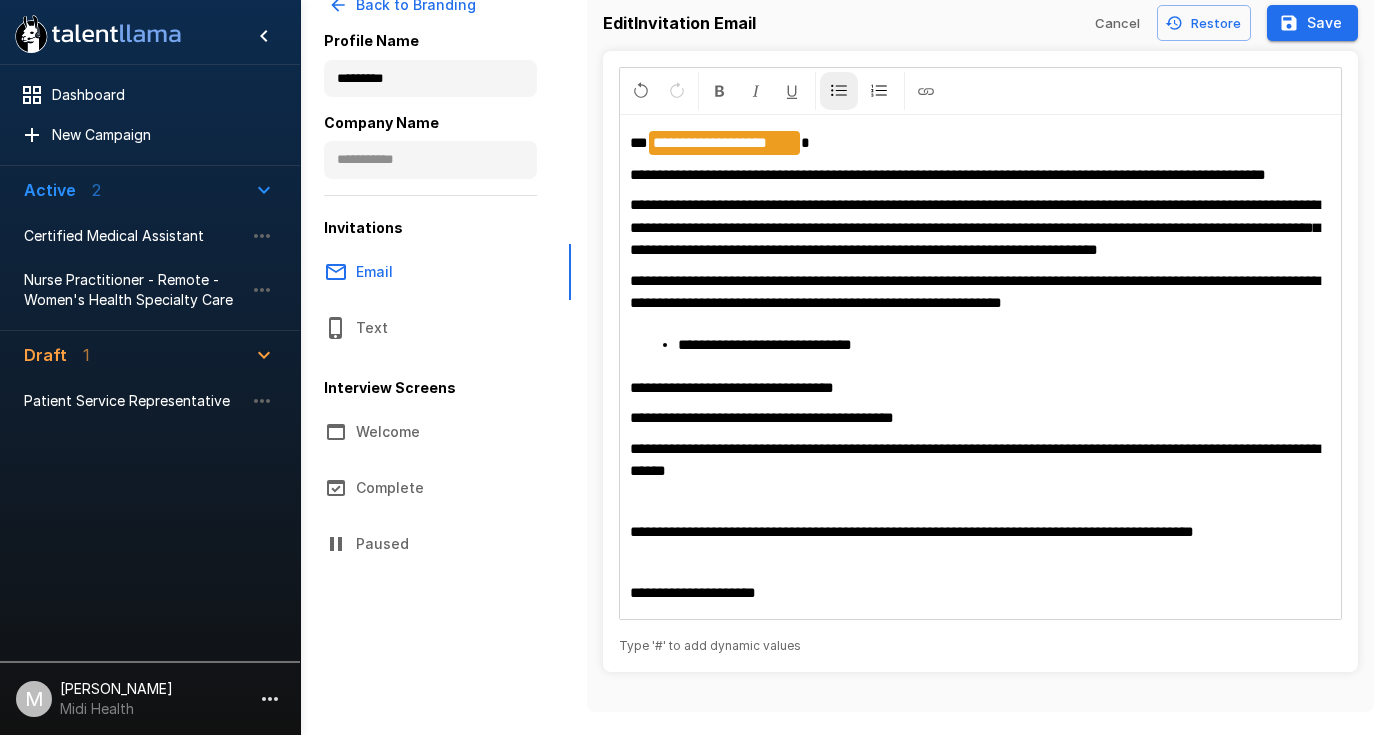 click at bounding box center (839, 91) 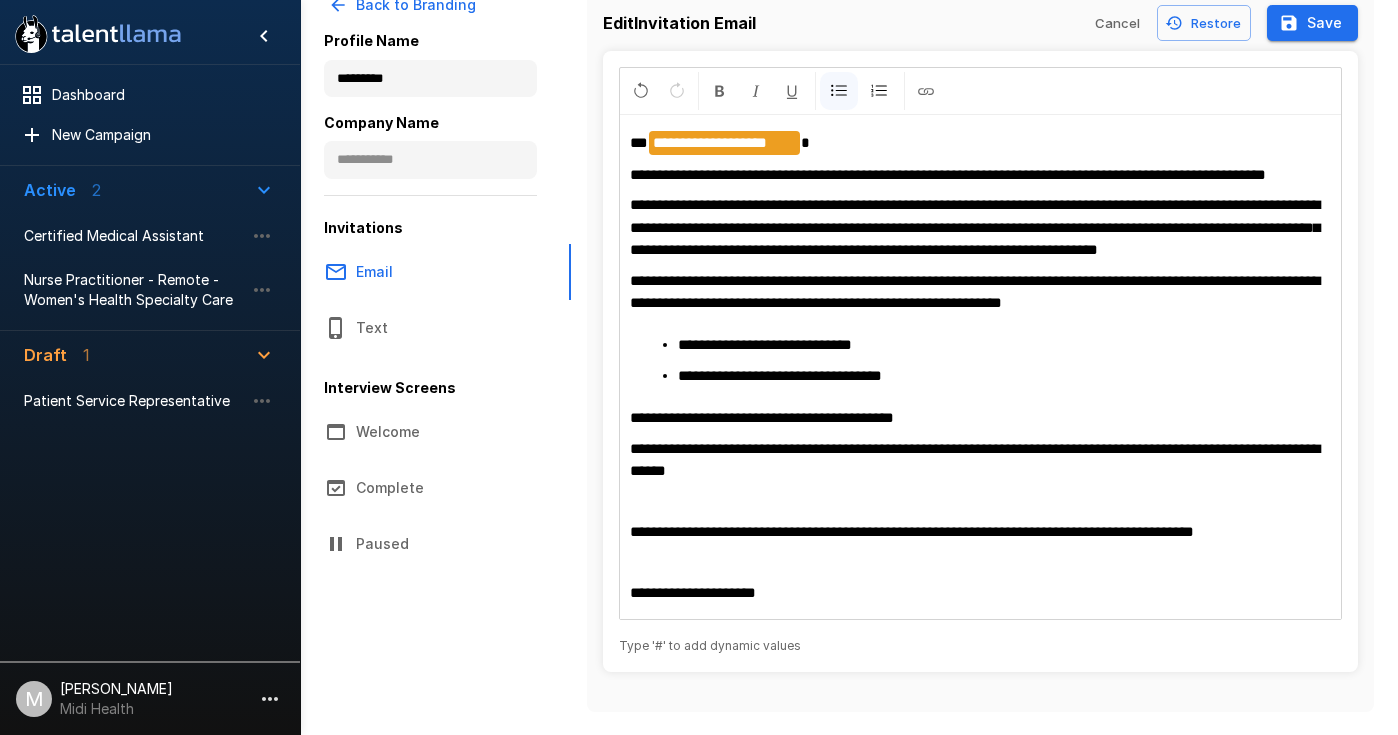 click on "**********" at bounding box center [762, 417] 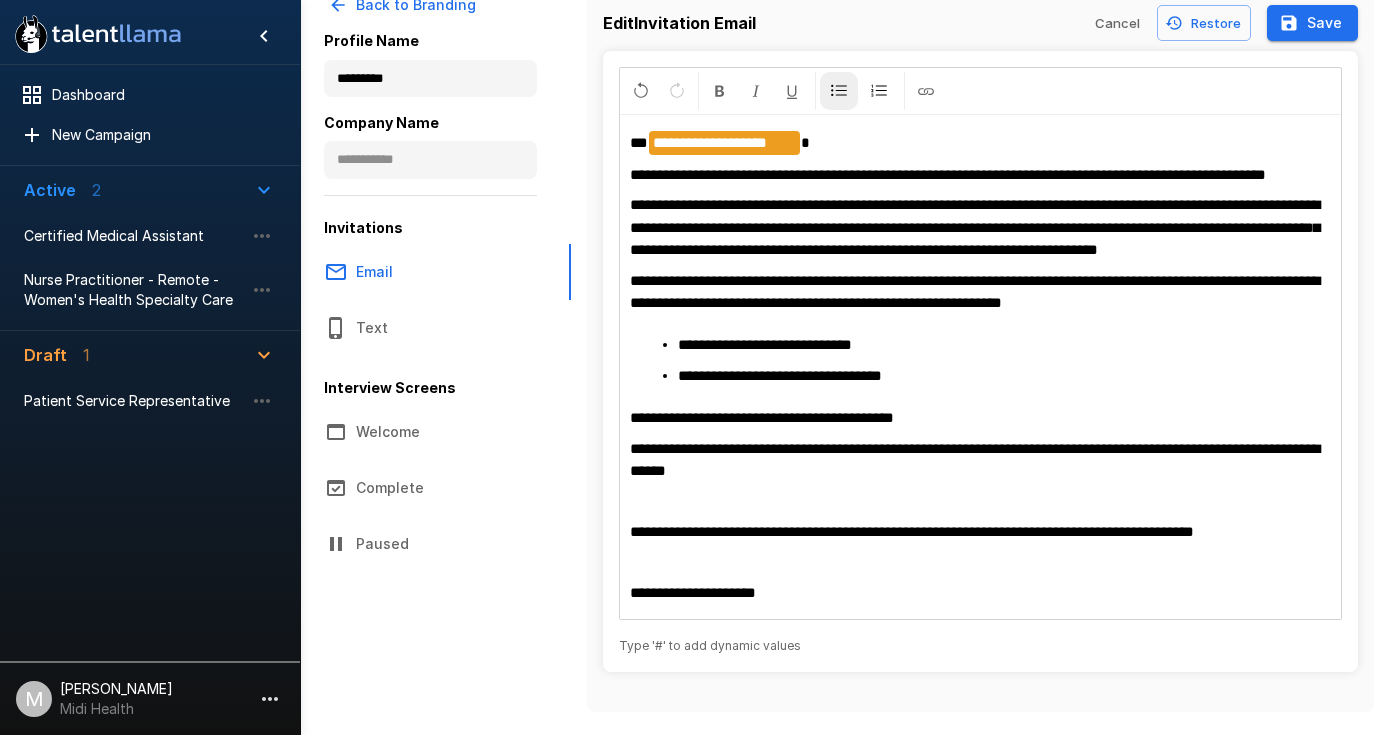 click at bounding box center [839, 91] 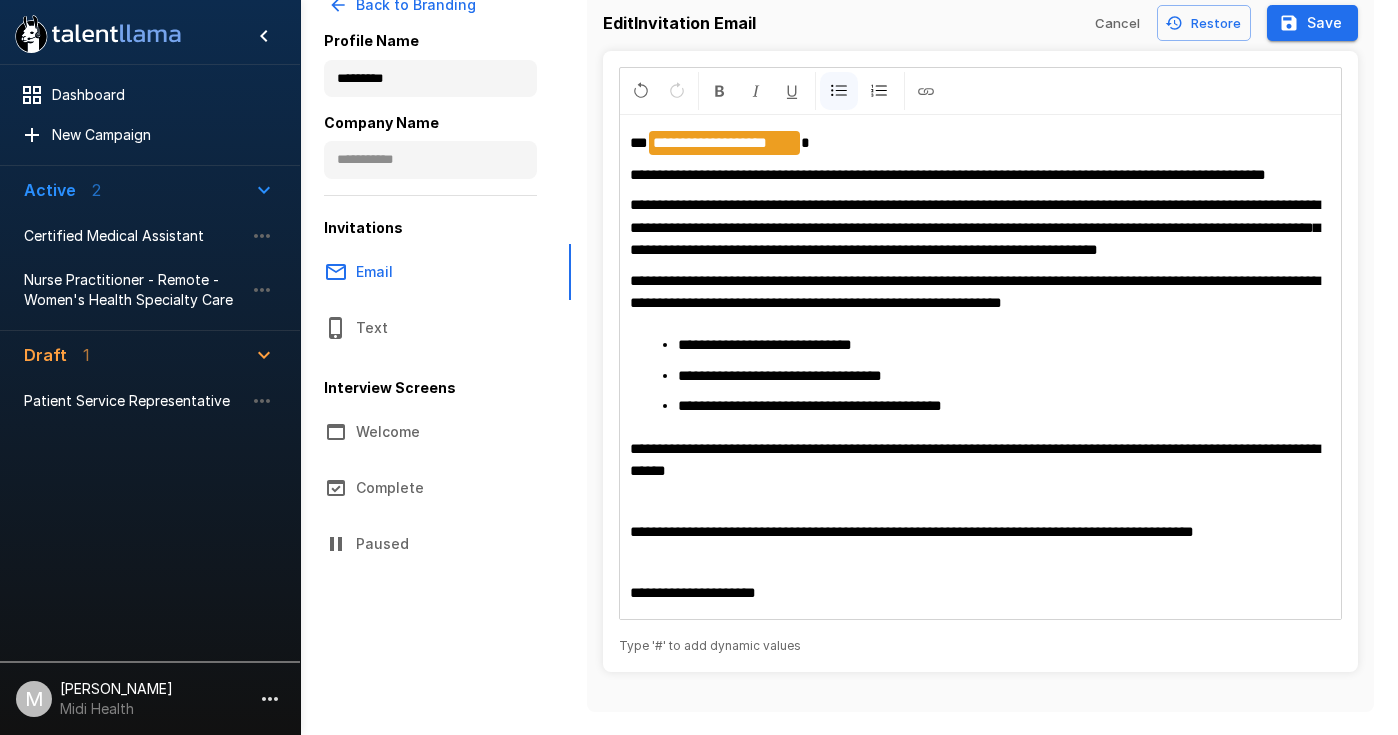 click on "**********" at bounding box center (981, 367) 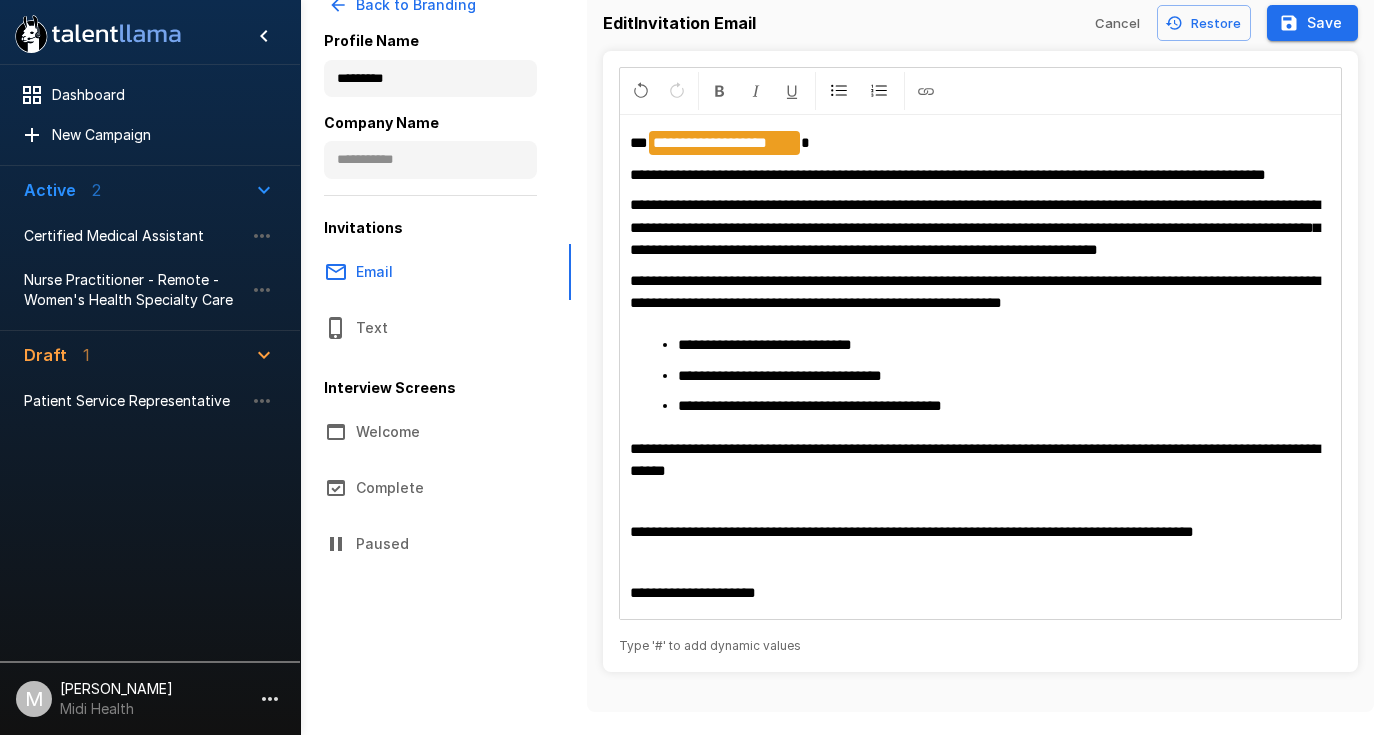 click at bounding box center (981, 501) 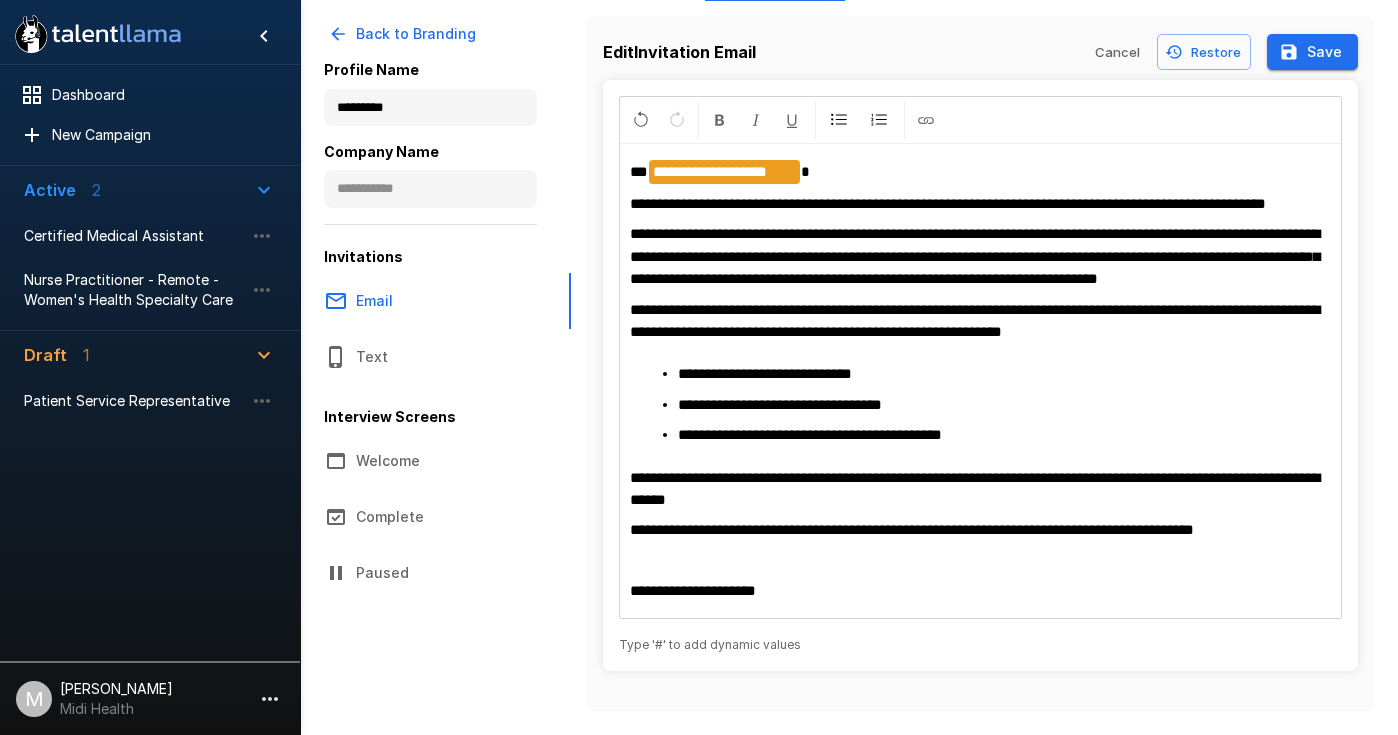 click at bounding box center [981, 561] 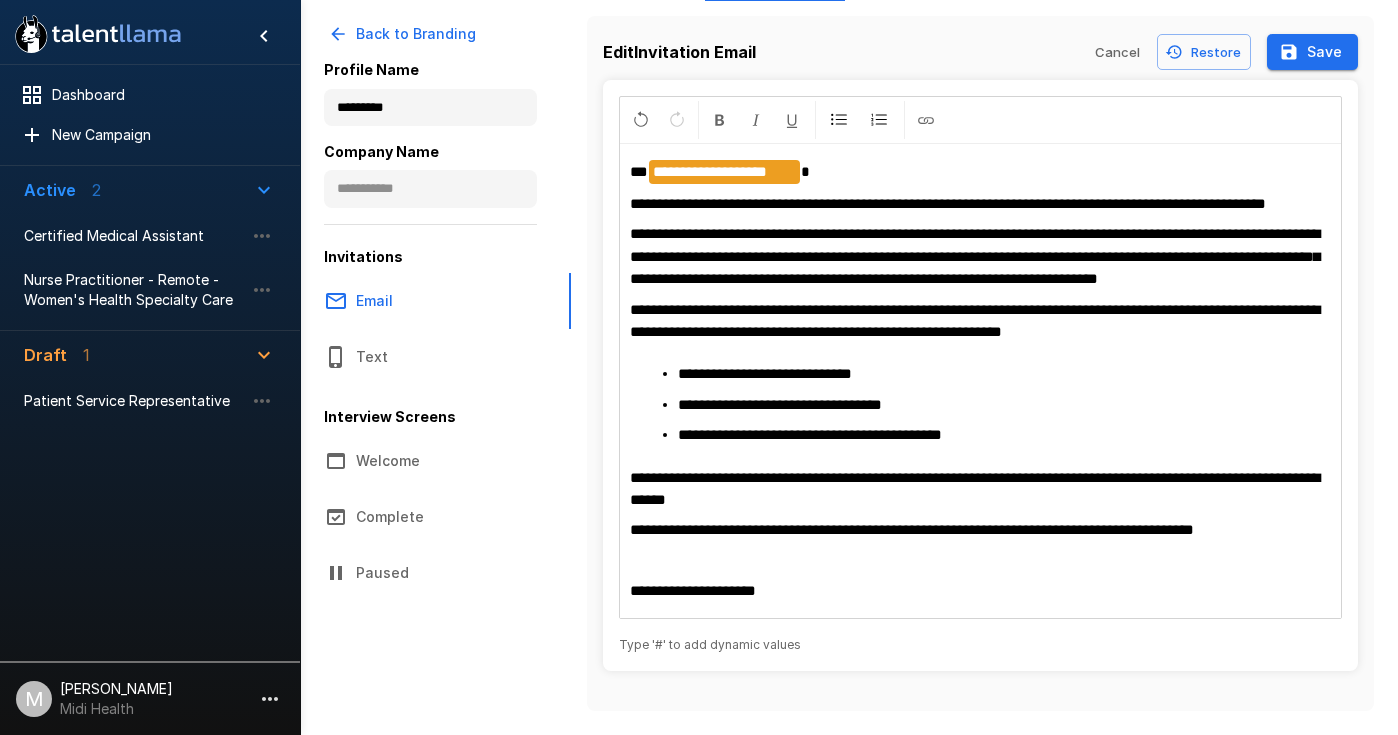 scroll, scrollTop: 129, scrollLeft: 0, axis: vertical 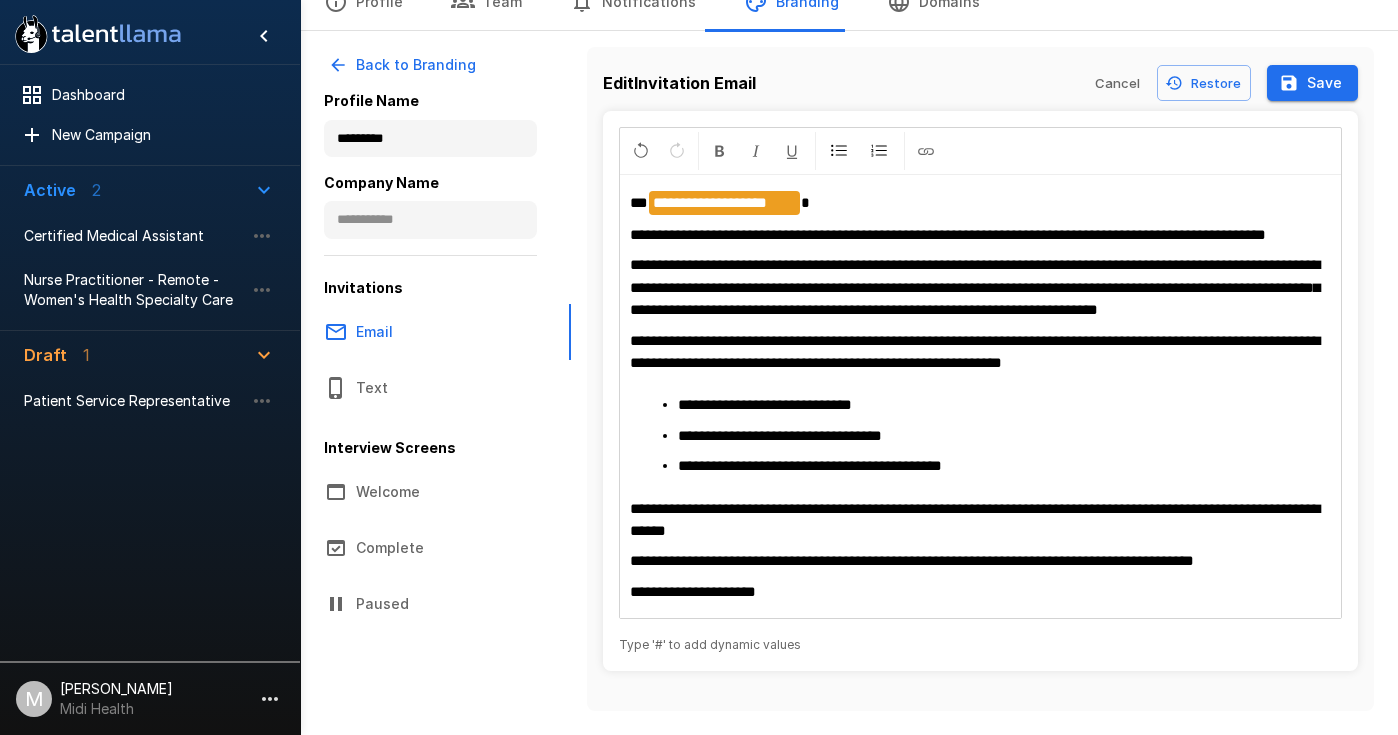 click on "**********" at bounding box center (912, 560) 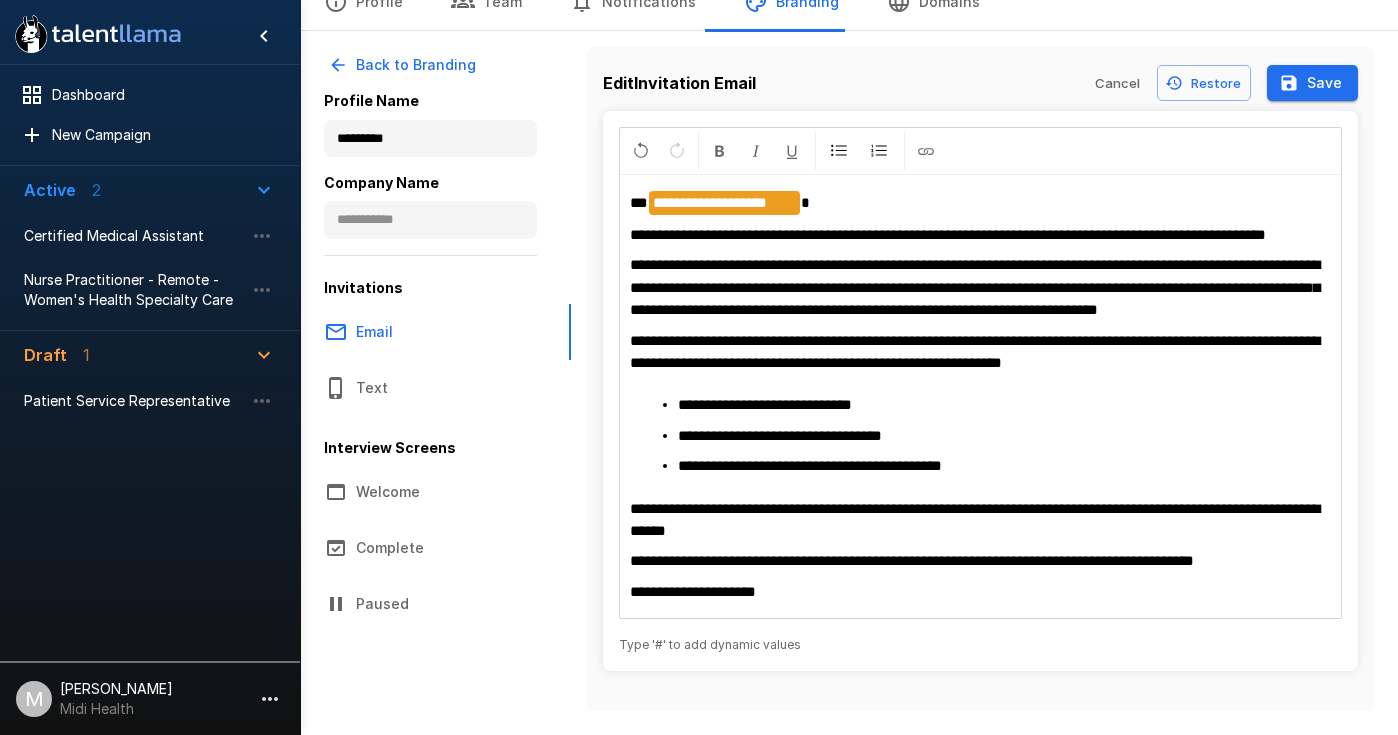 click on "**********" at bounding box center [912, 560] 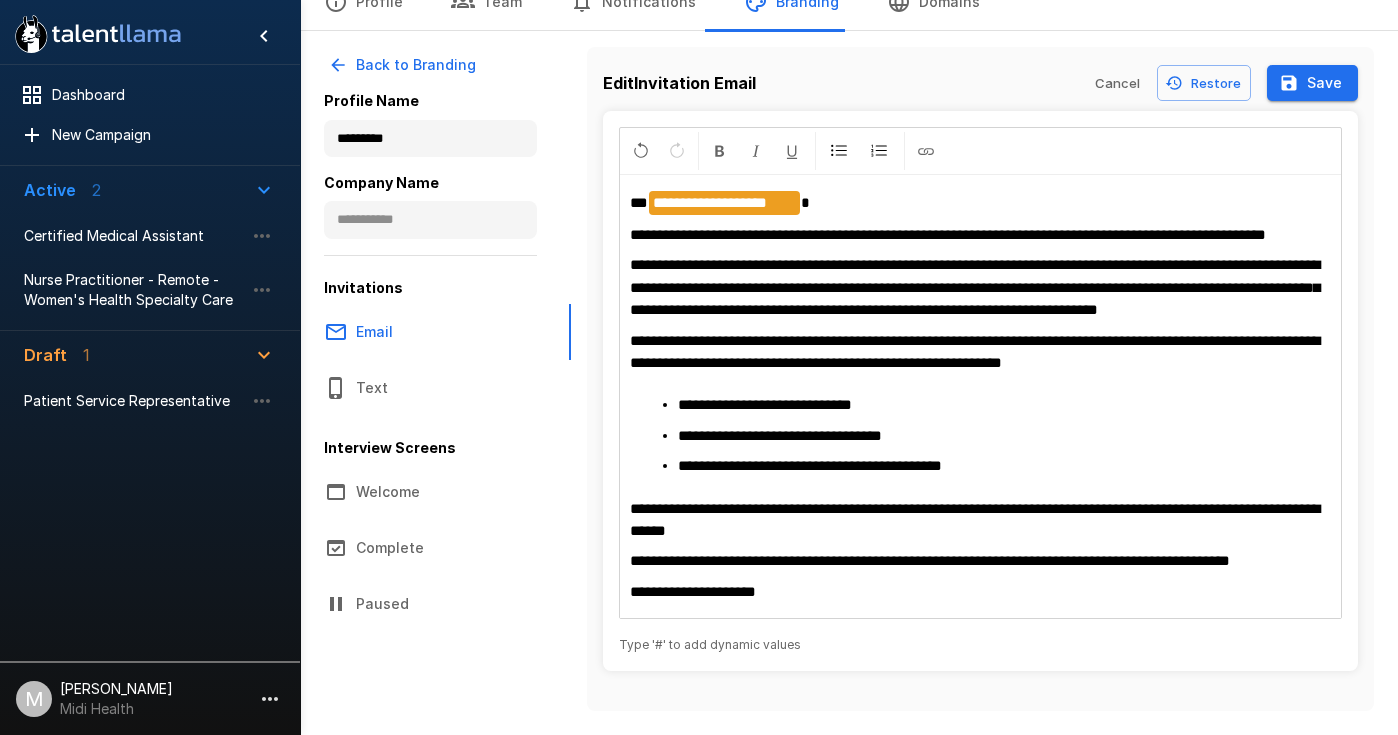scroll, scrollTop: 144, scrollLeft: 0, axis: vertical 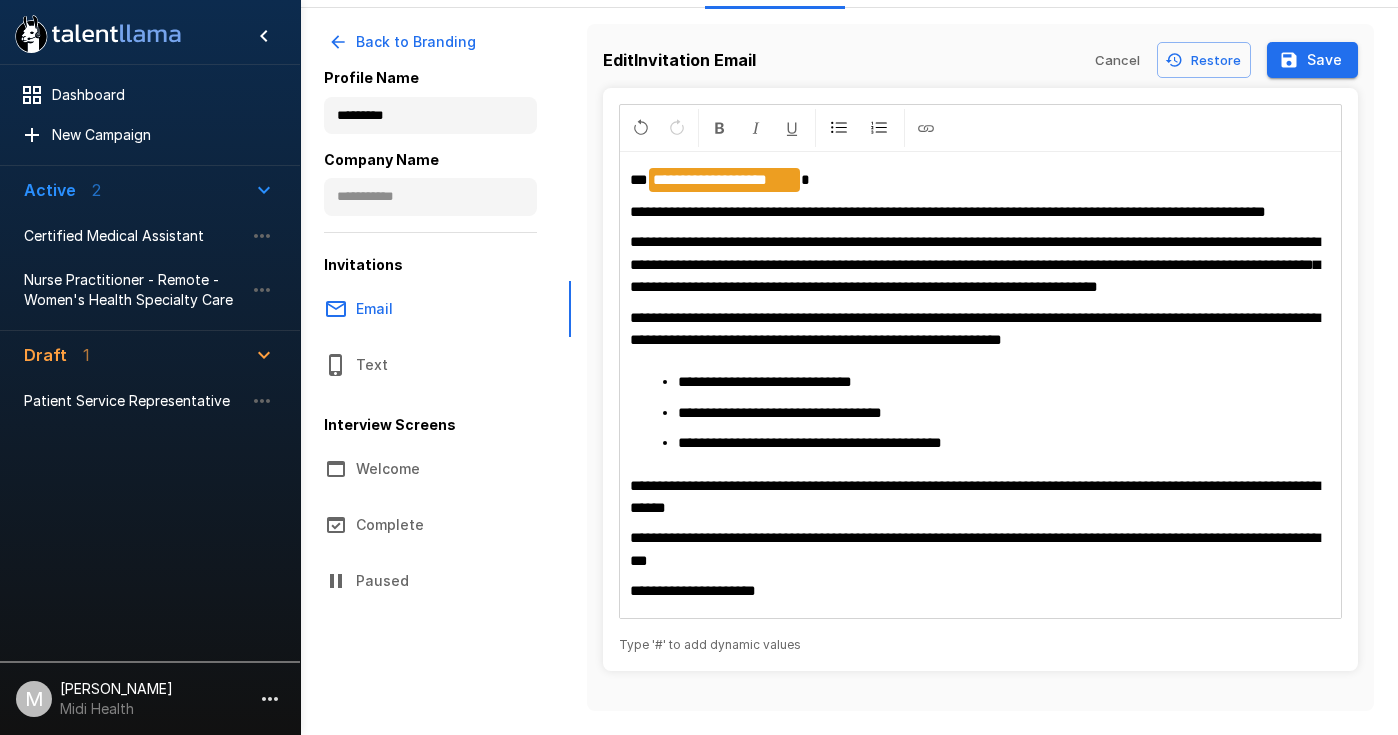 click on "**********" at bounding box center (981, 549) 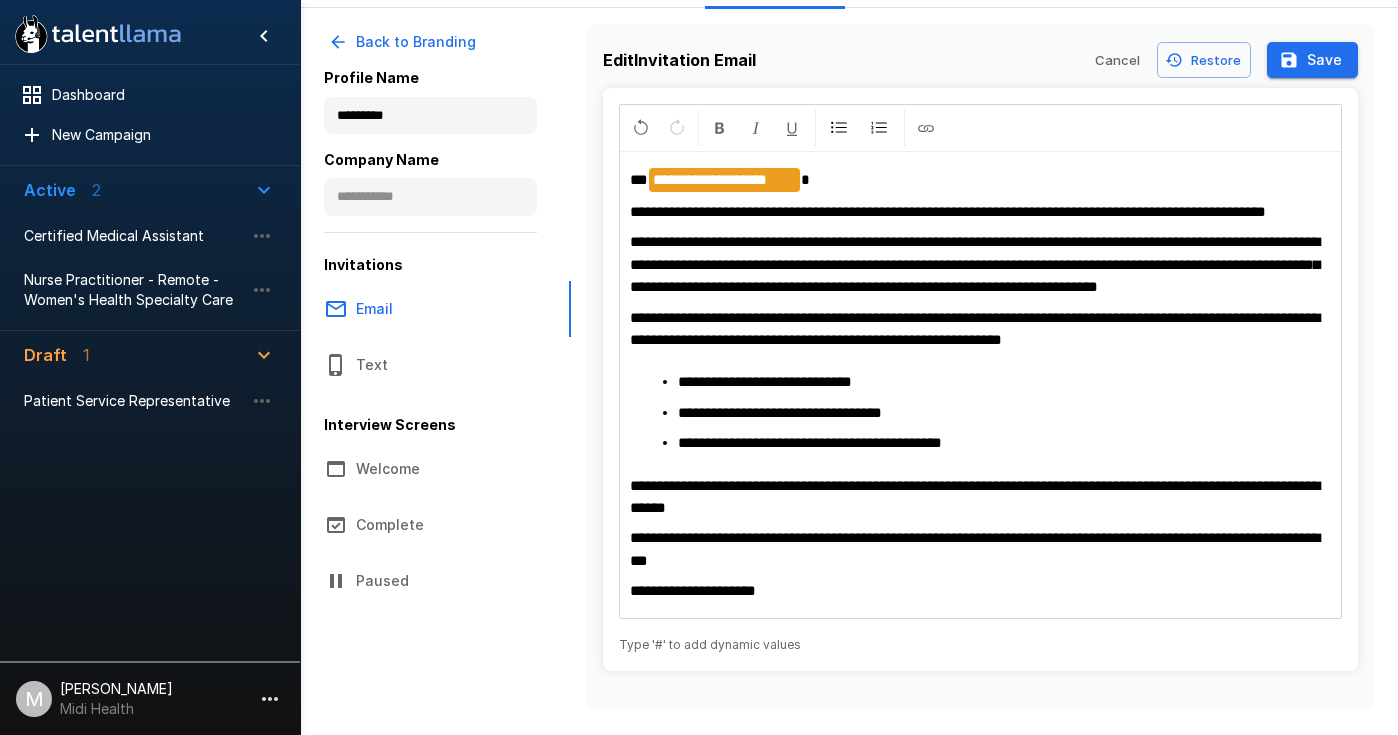 scroll, scrollTop: 151, scrollLeft: 0, axis: vertical 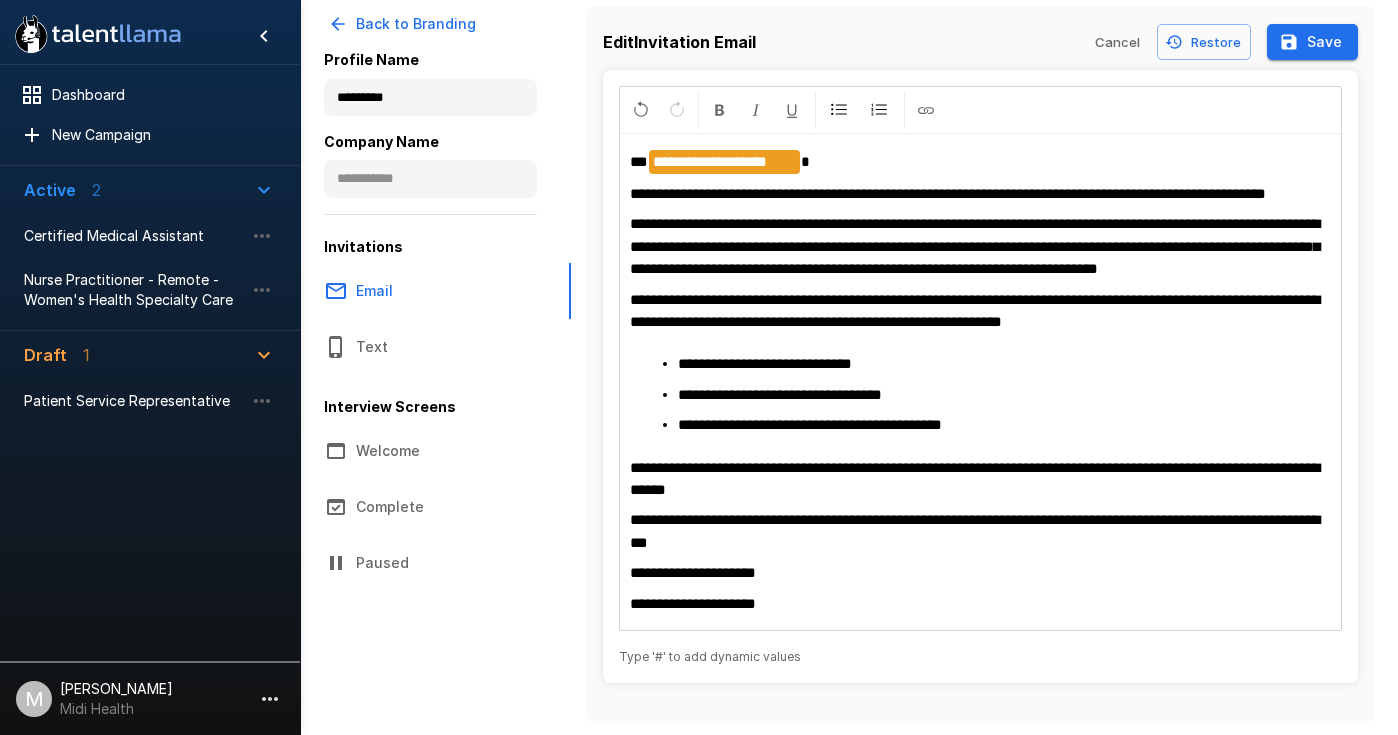click on "**********" at bounding box center [981, 382] 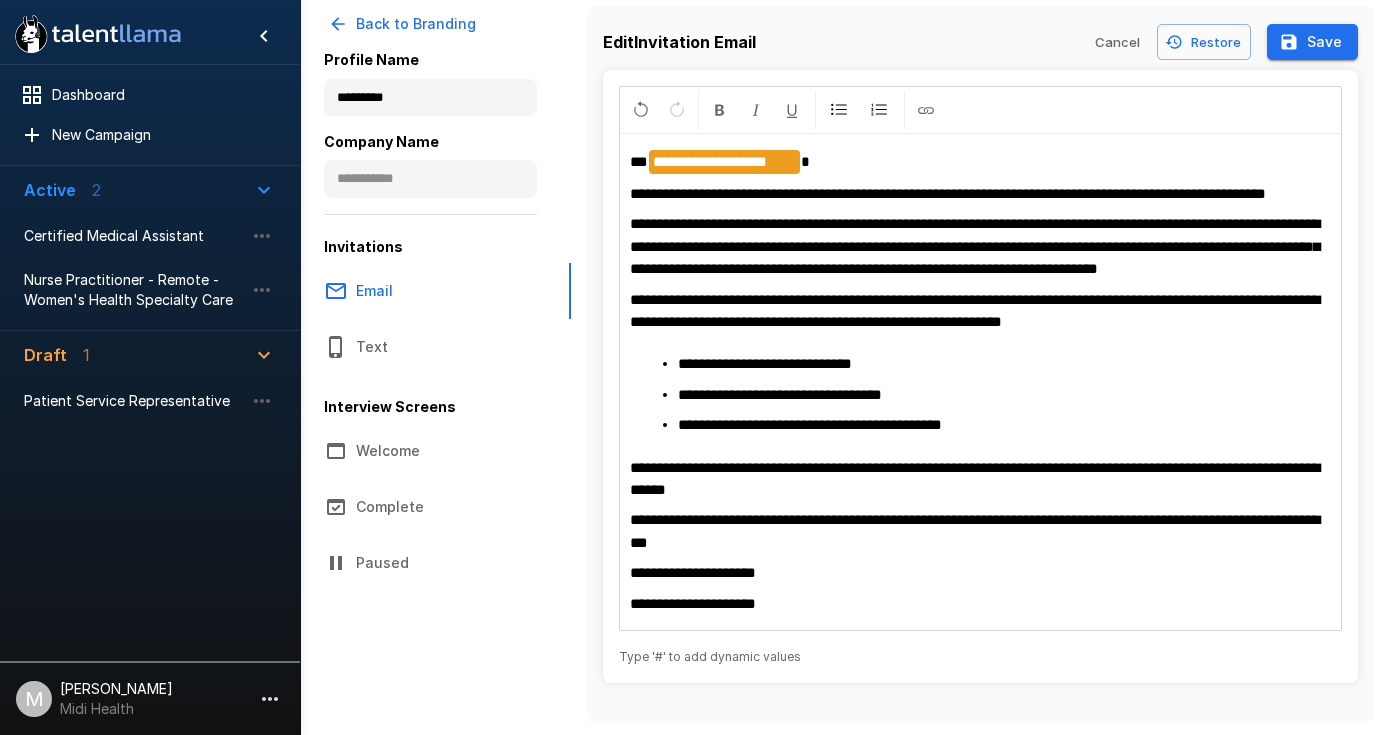 click on "**********" at bounding box center [975, 530] 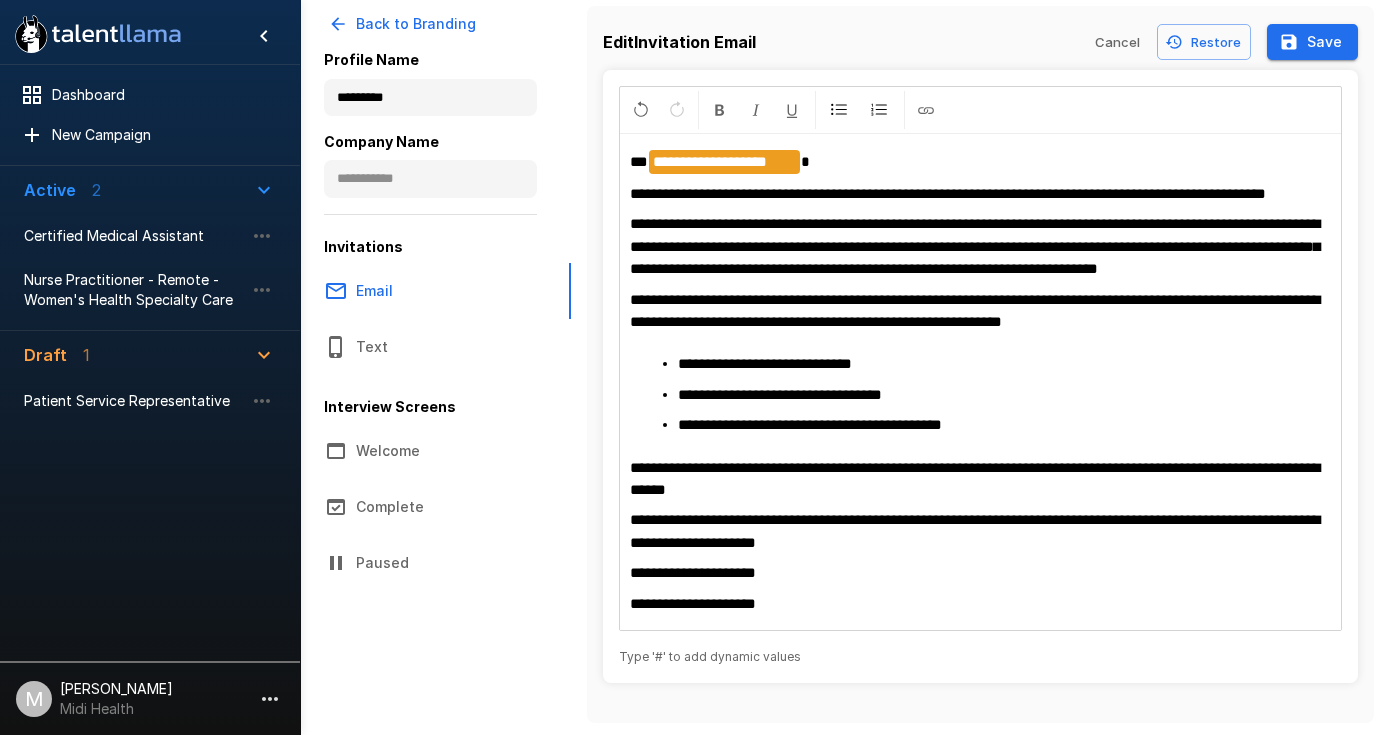 click on "**********" at bounding box center (981, 382) 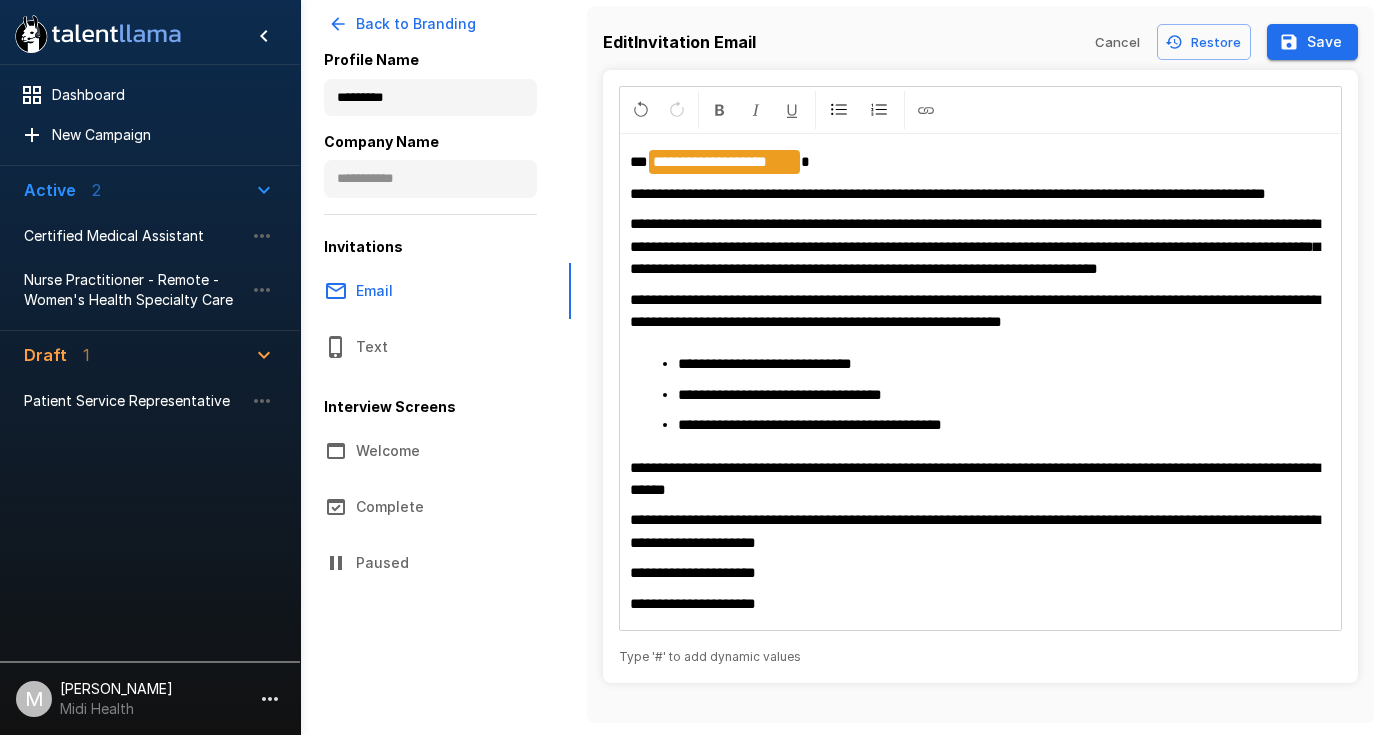 click on "**********" at bounding box center (981, 382) 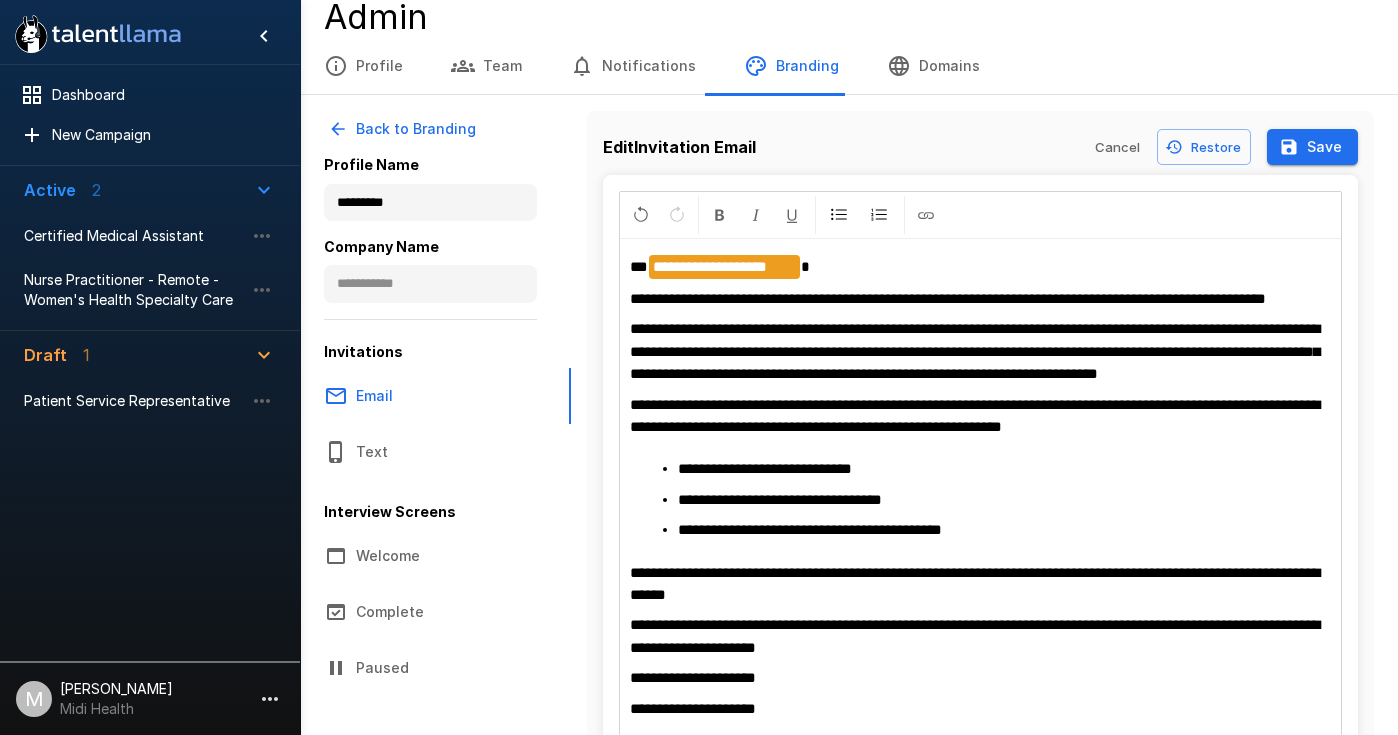 scroll, scrollTop: 0, scrollLeft: 0, axis: both 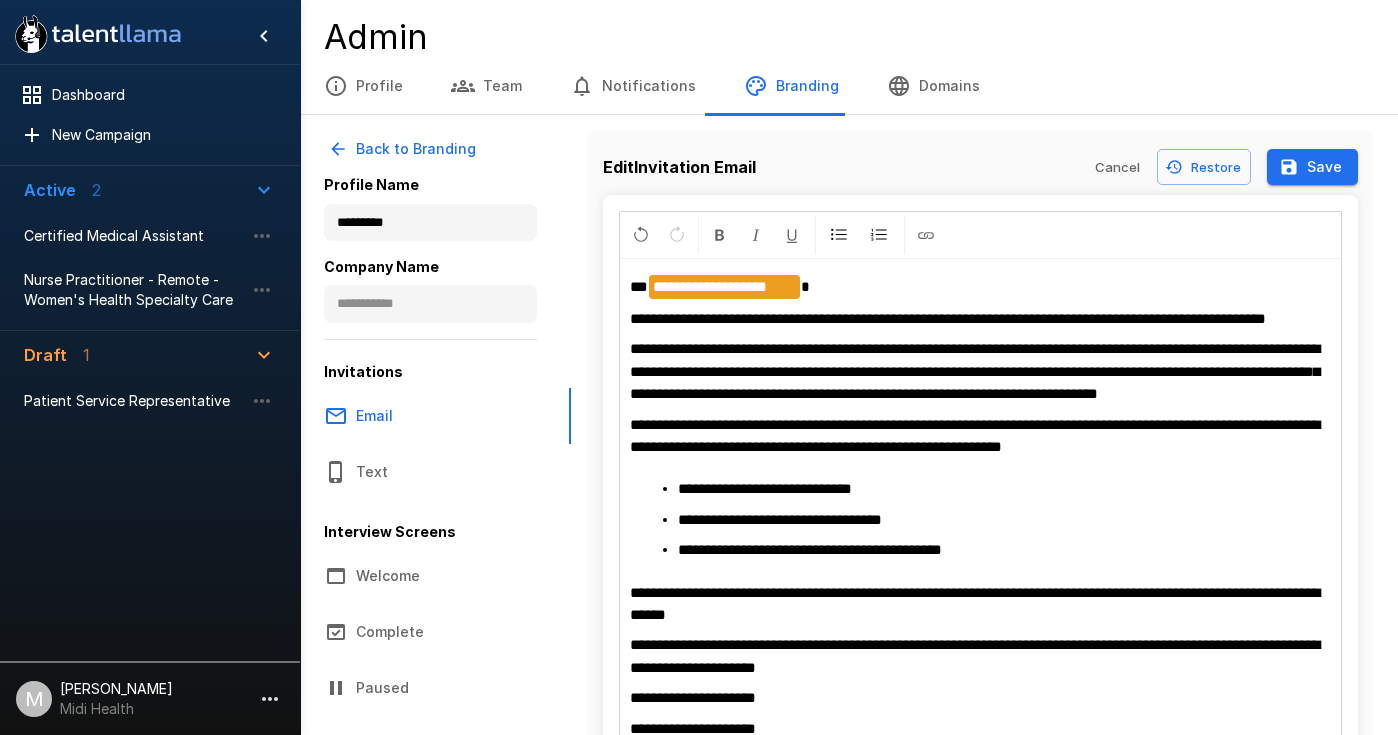 click on "Save" at bounding box center [1312, 167] 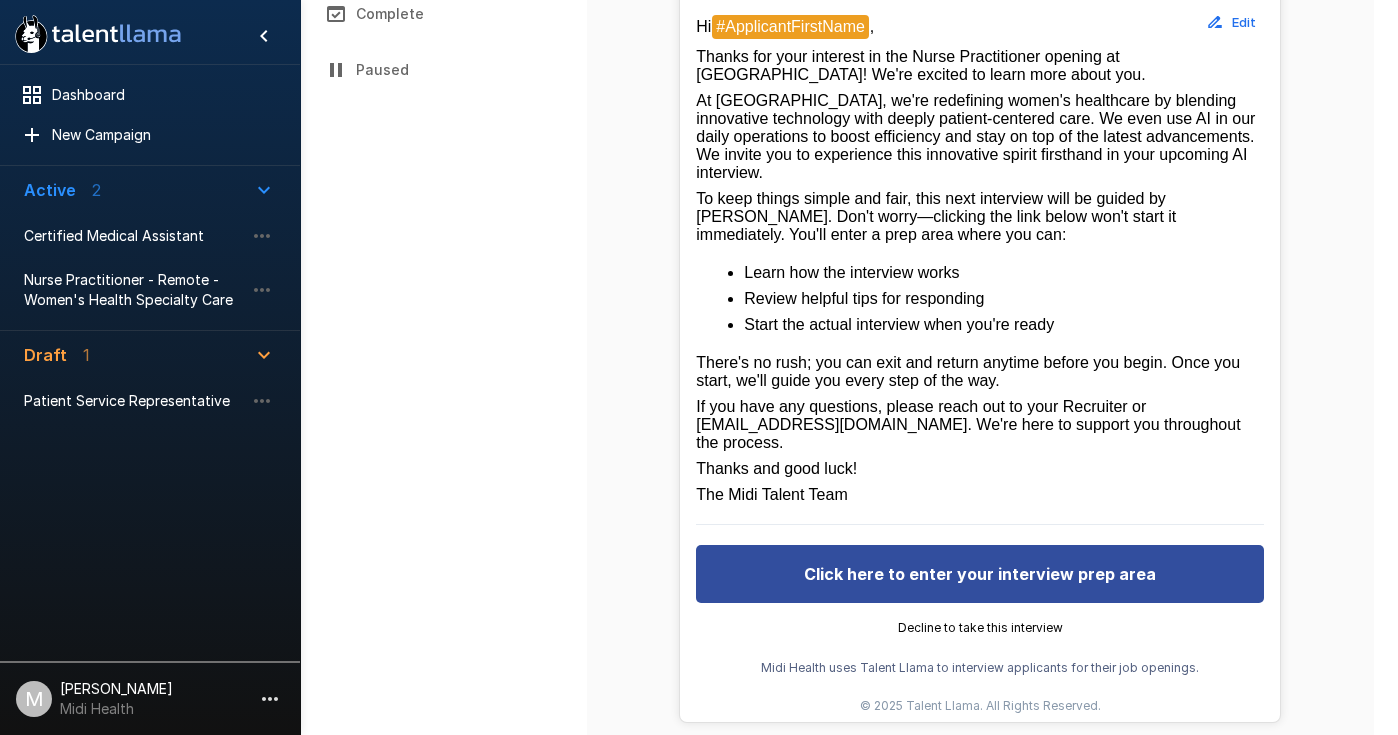 scroll, scrollTop: 625, scrollLeft: 0, axis: vertical 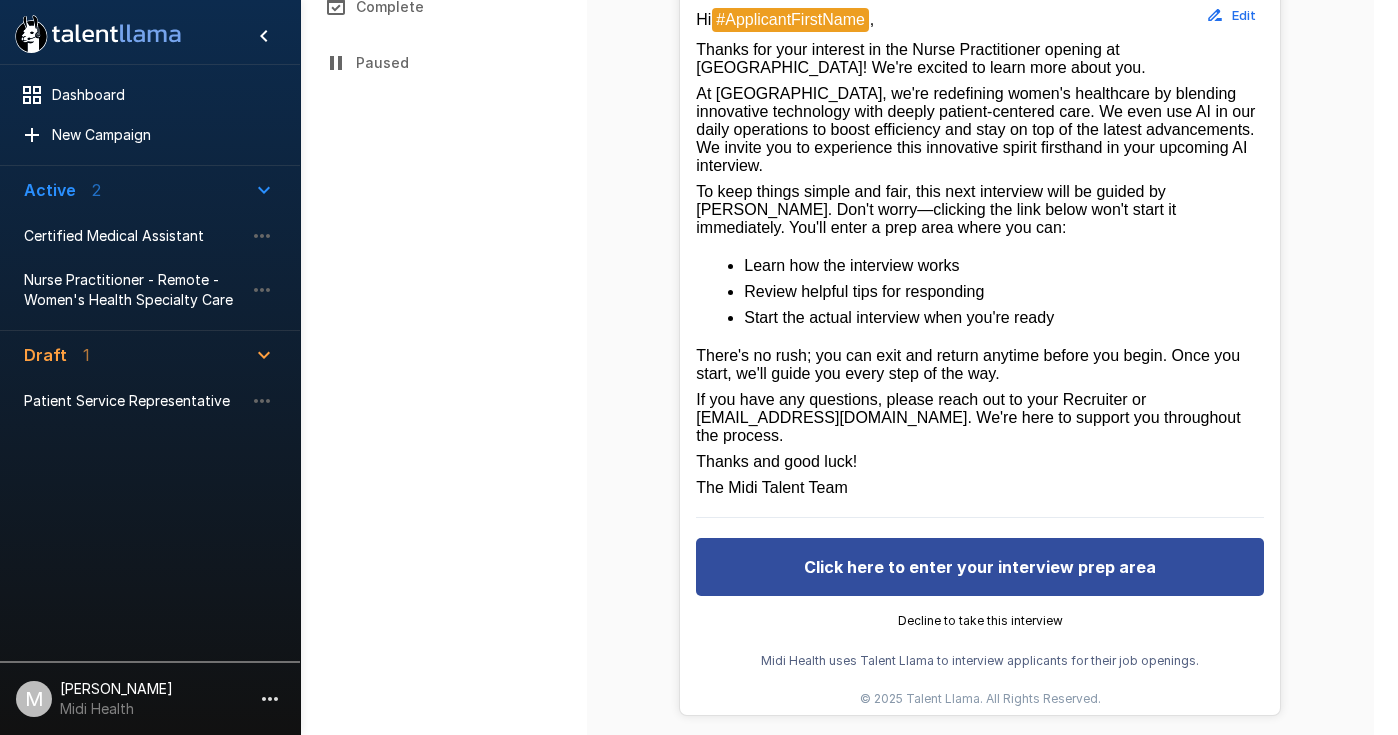 click on "Click here to enter your interview prep area" at bounding box center (980, 567) 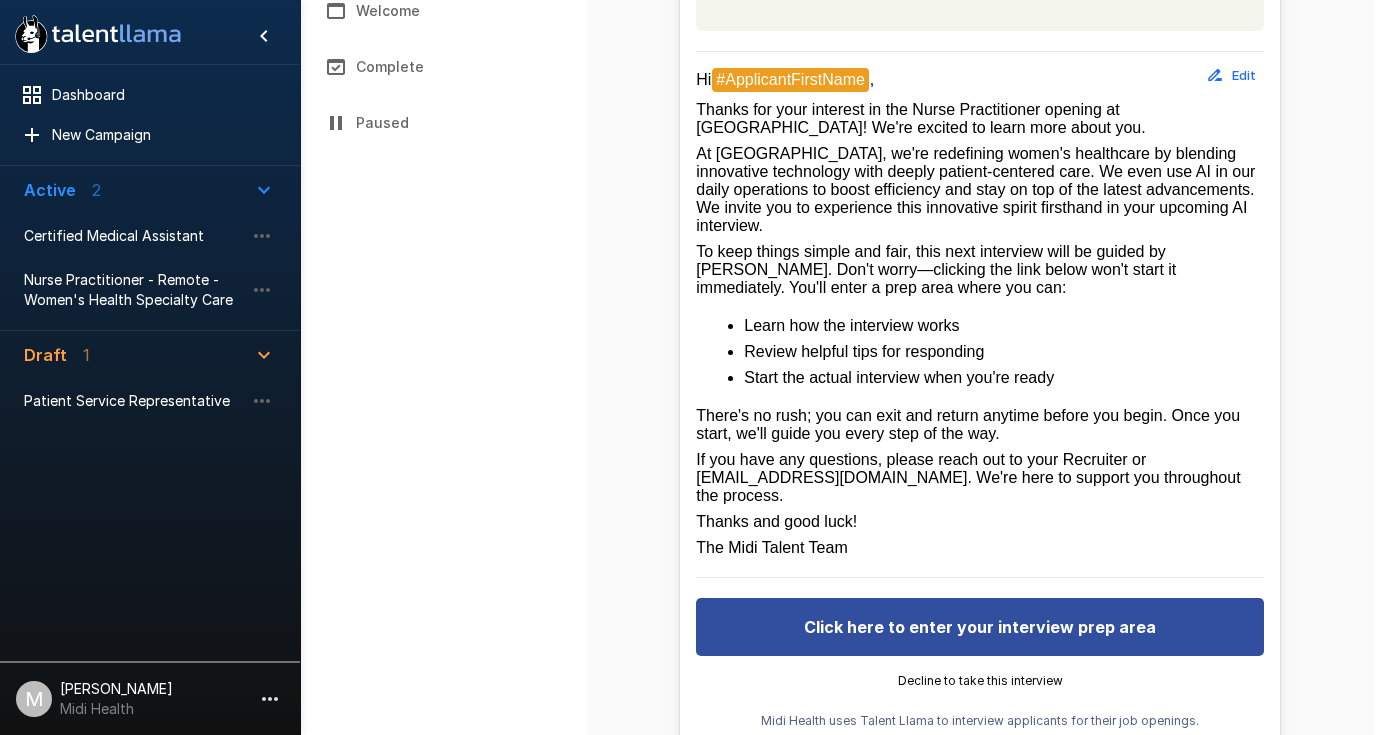 scroll, scrollTop: 575, scrollLeft: 0, axis: vertical 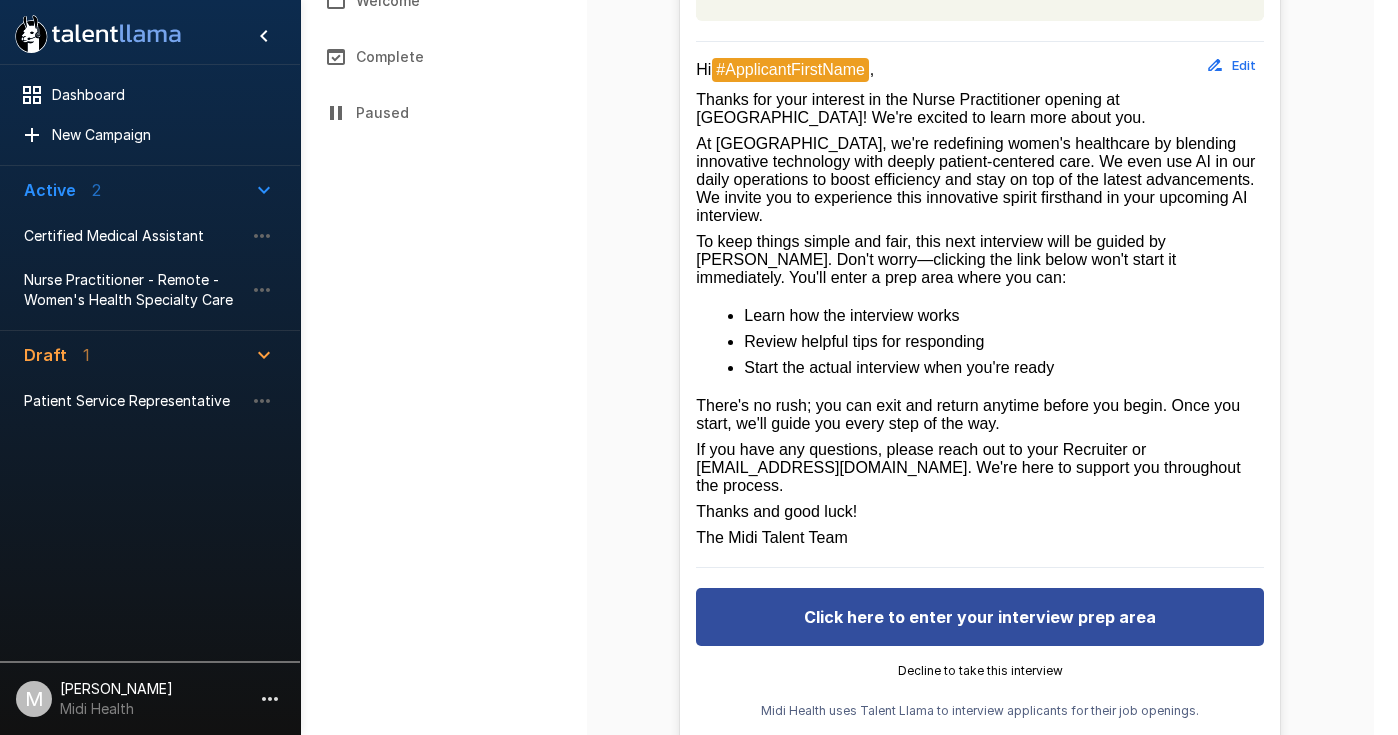 click on "Edit" at bounding box center (1232, 65) 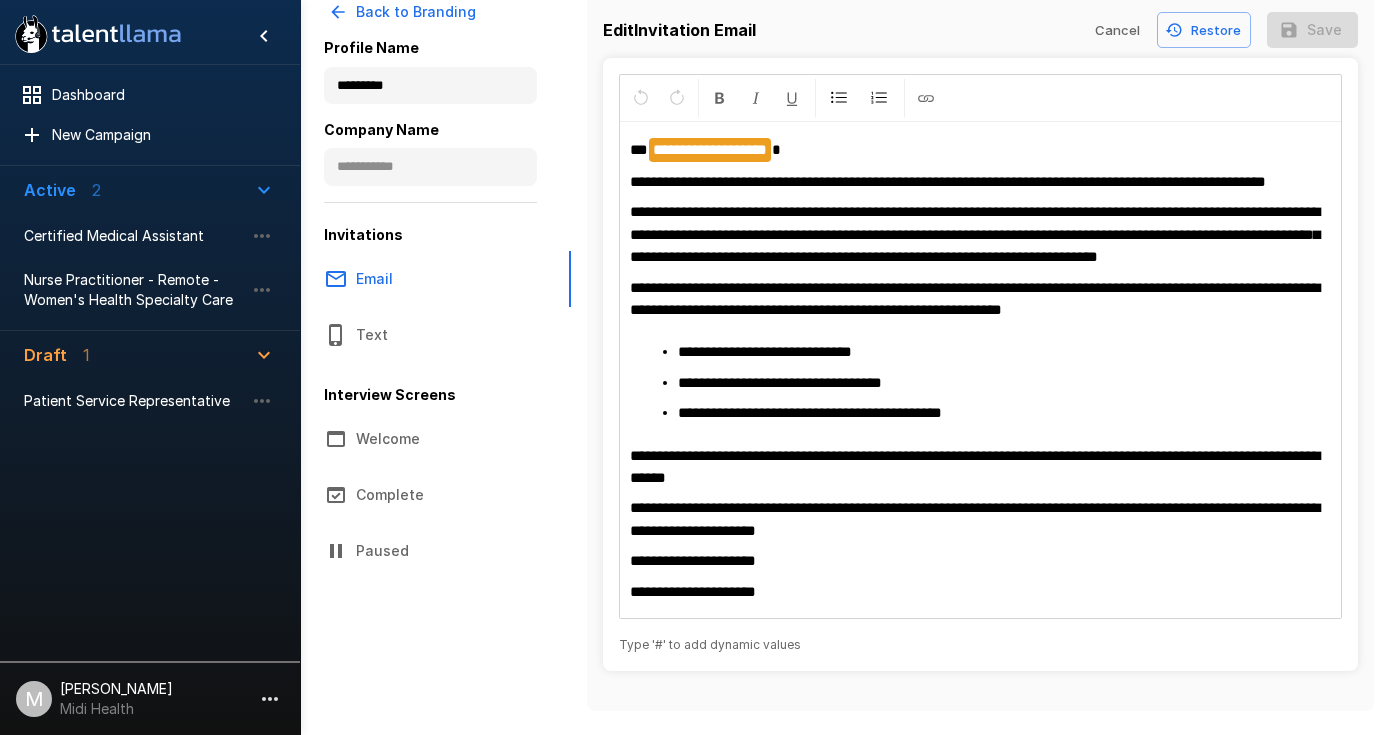 scroll, scrollTop: 179, scrollLeft: 0, axis: vertical 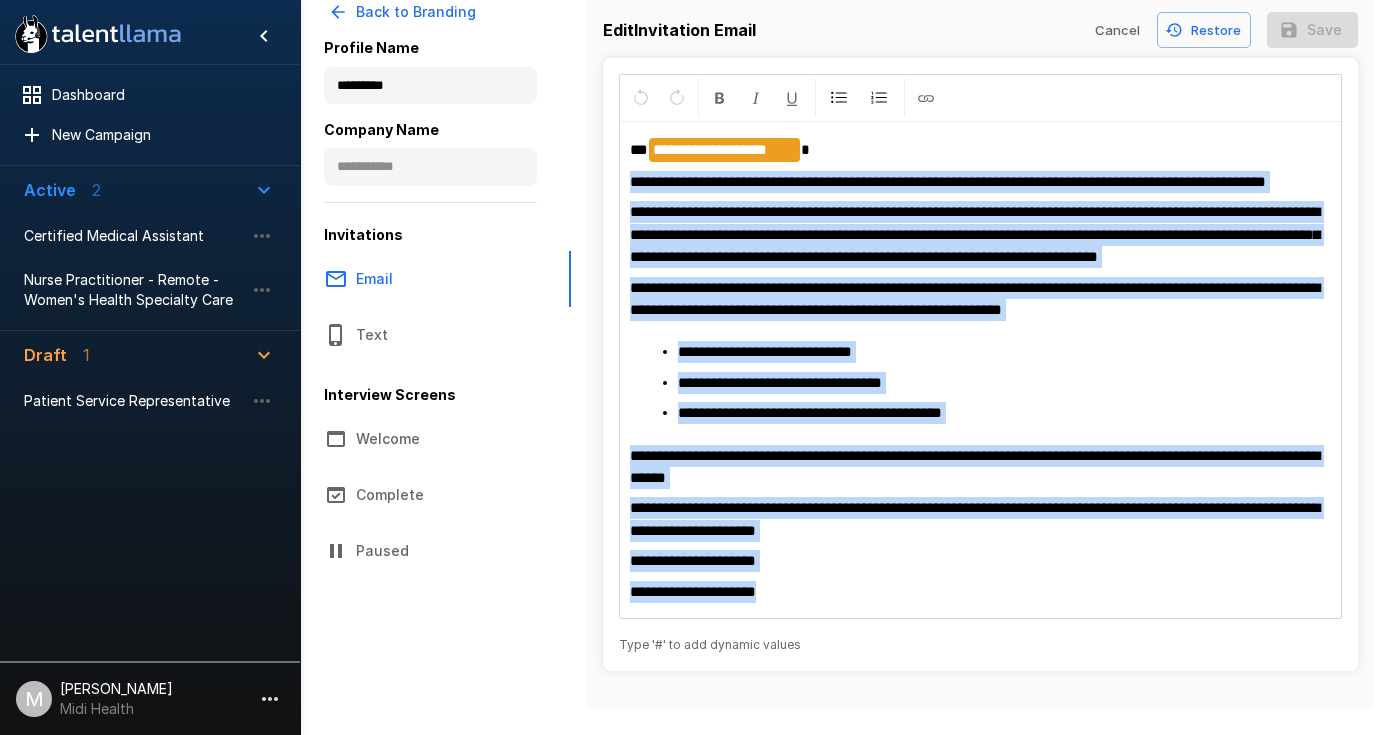 drag, startPoint x: 787, startPoint y: 592, endPoint x: 617, endPoint y: 145, distance: 478.2353 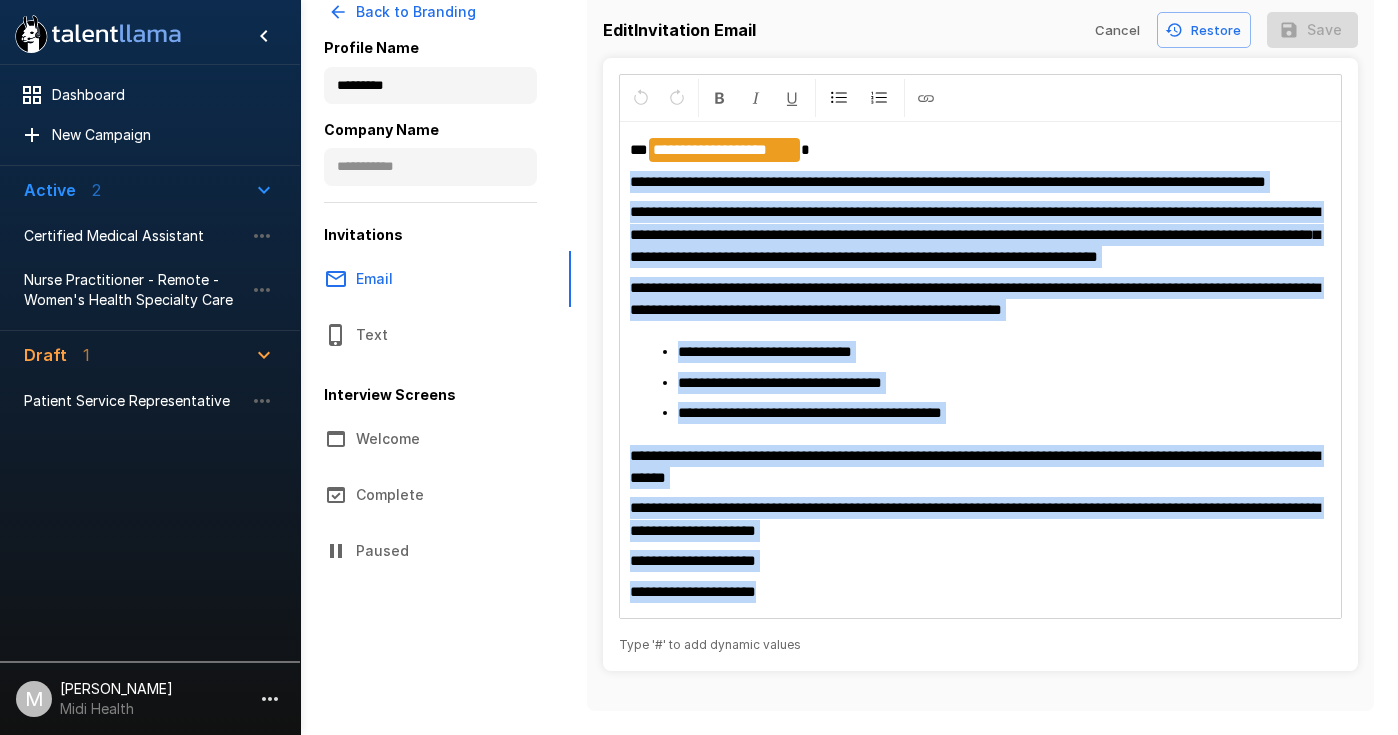 click on "**********" at bounding box center [981, 364] 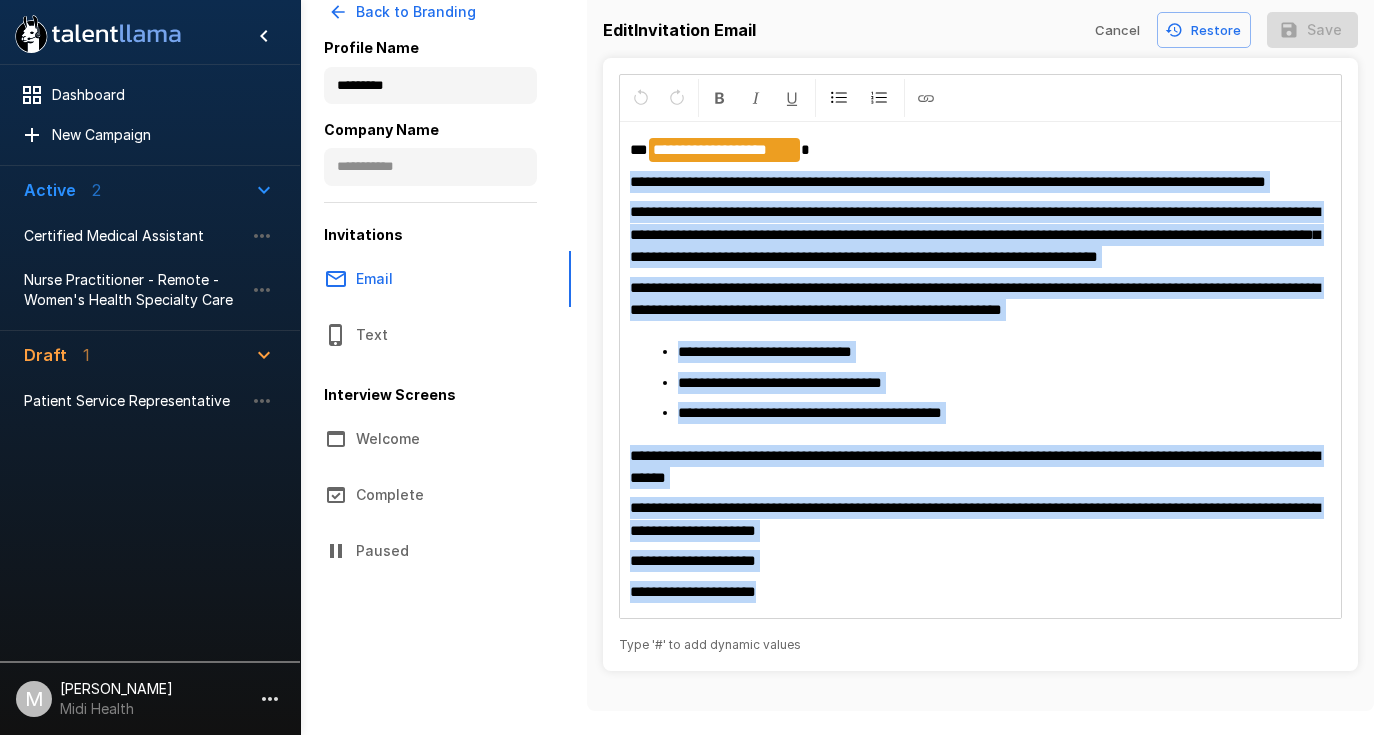 scroll, scrollTop: 0, scrollLeft: 0, axis: both 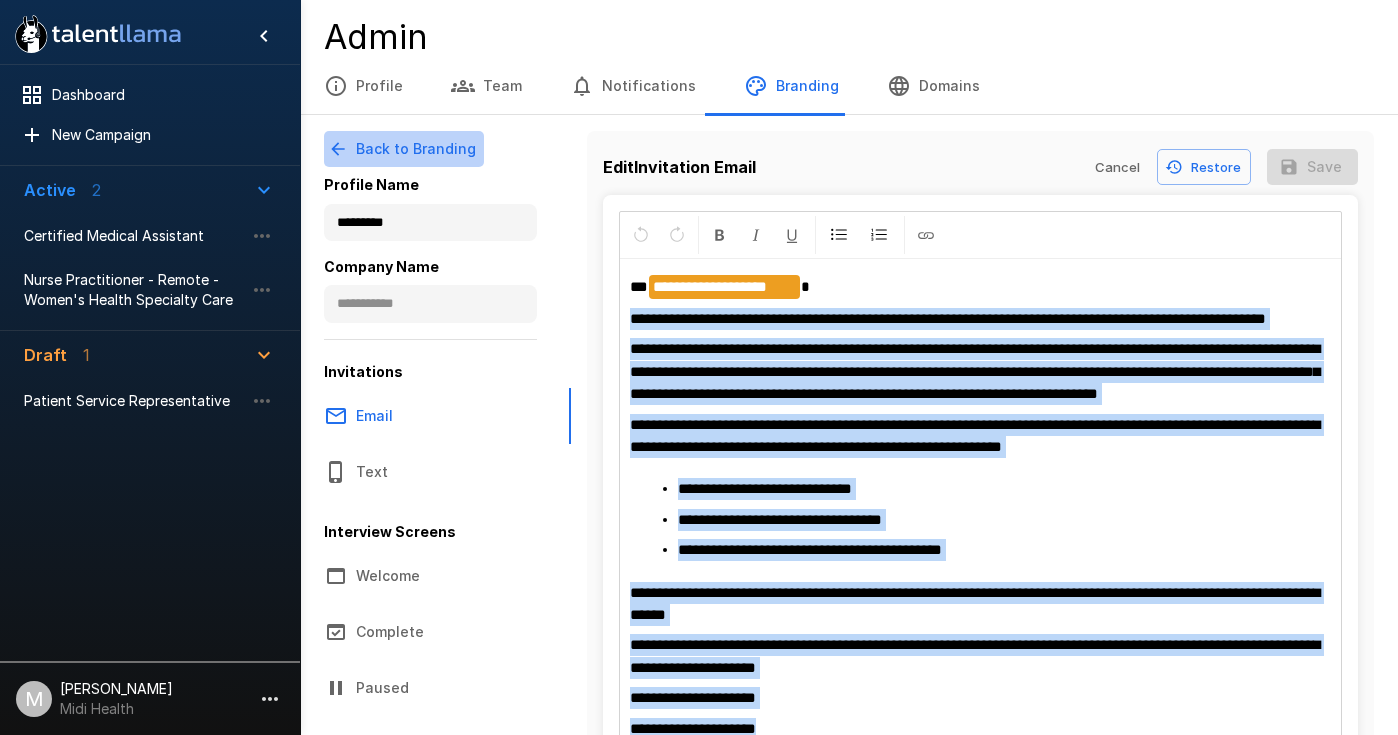 click on "Back to Branding" at bounding box center [404, 149] 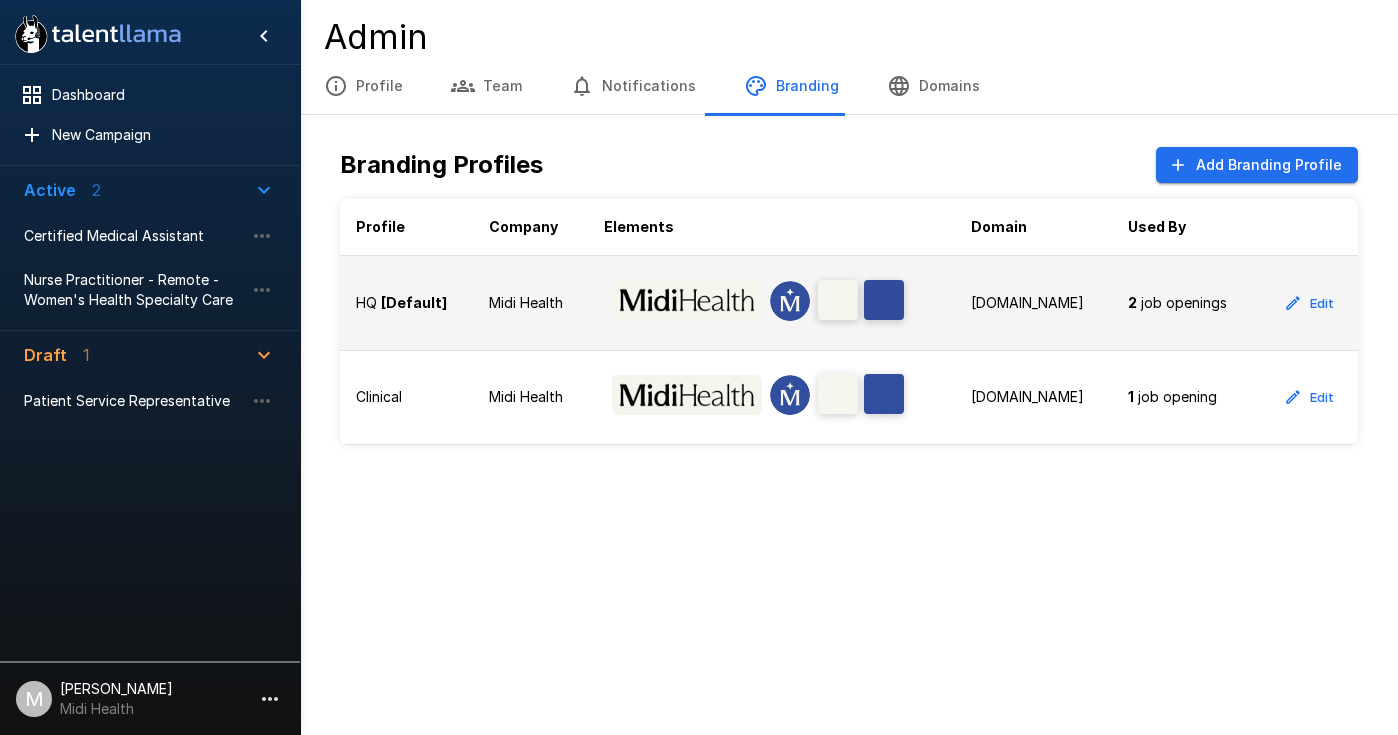 click on "HQ [Default]" at bounding box center (406, 303) 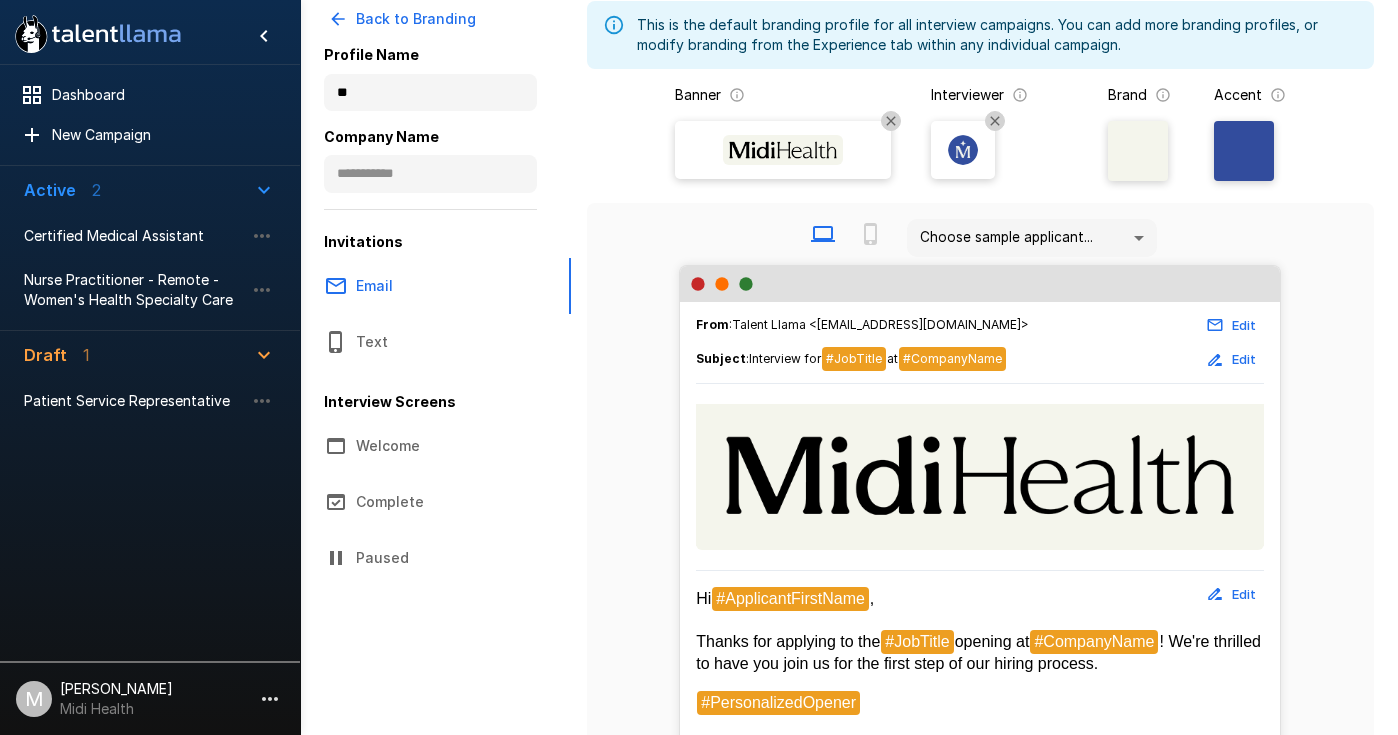 scroll, scrollTop: 231, scrollLeft: 0, axis: vertical 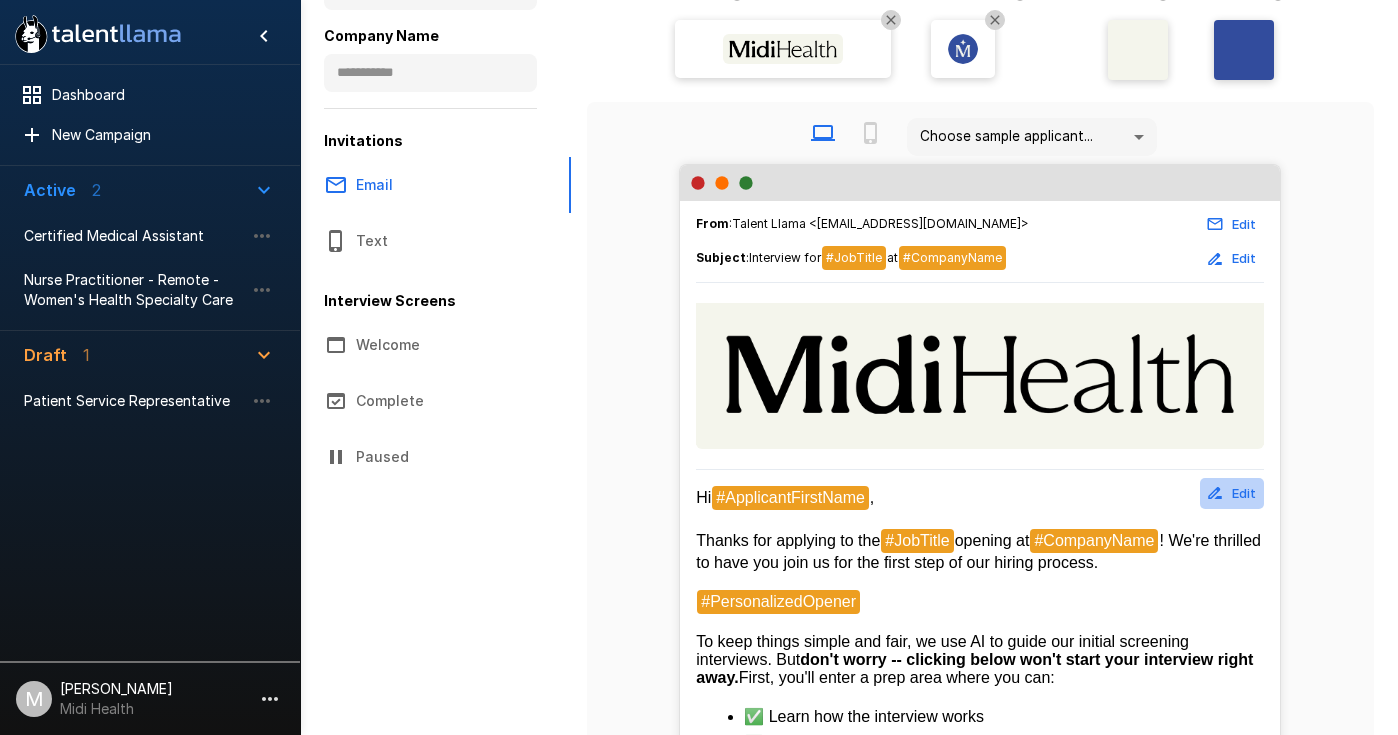 click on "Edit" at bounding box center [1232, 493] 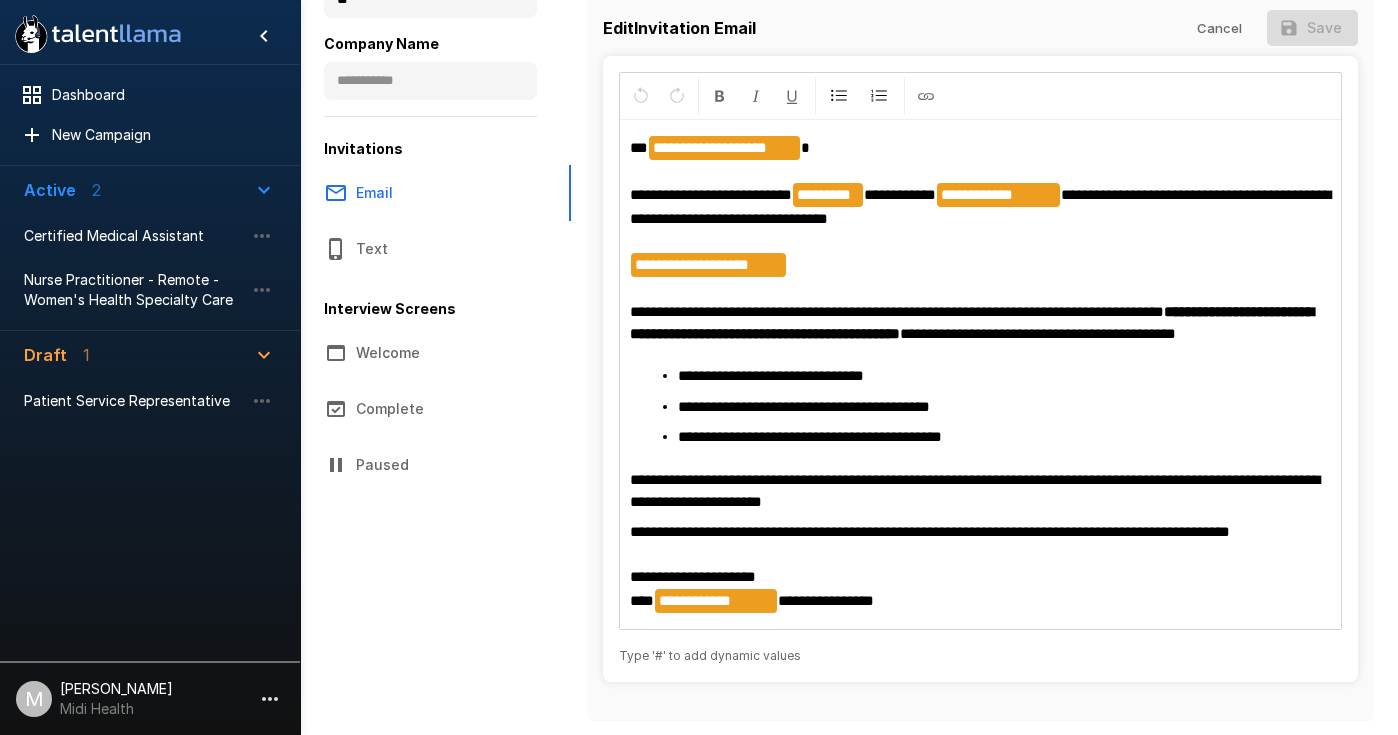 click on "**********" at bounding box center [981, 491] 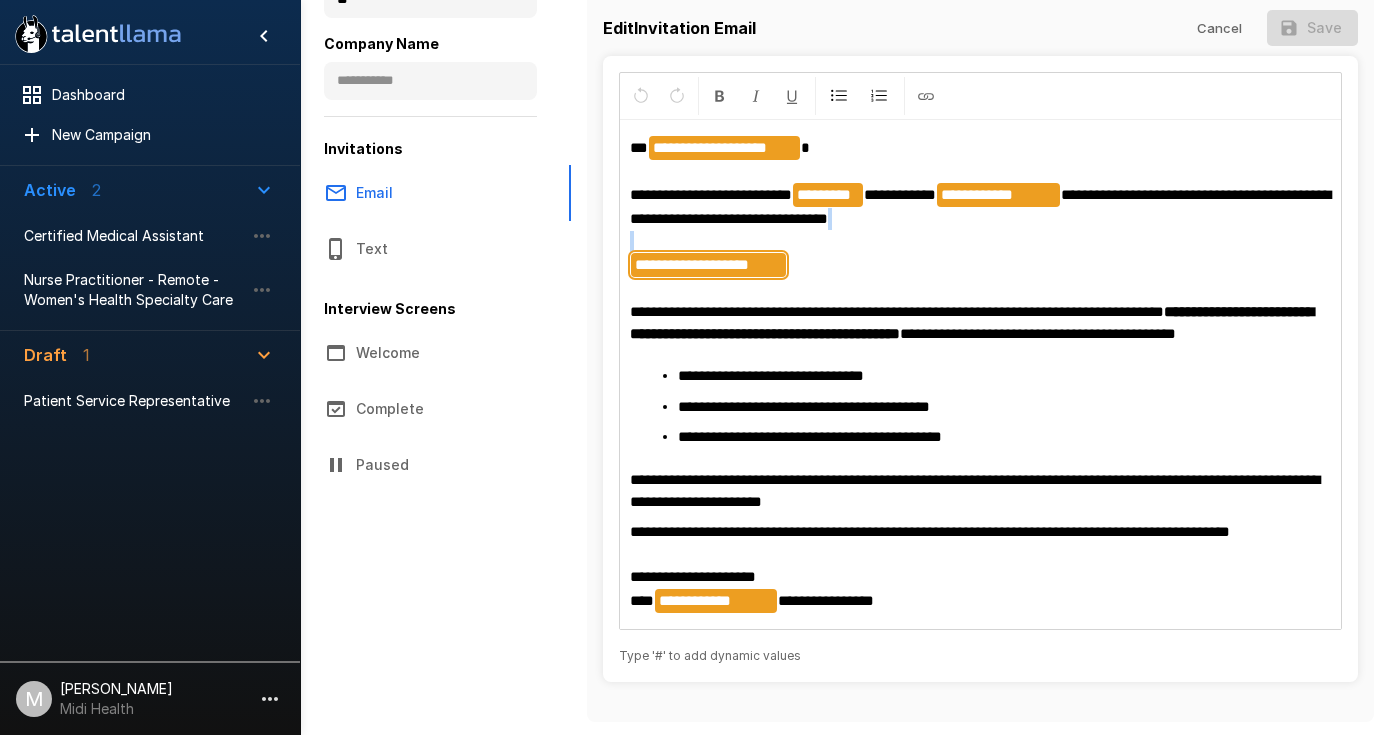 drag, startPoint x: 863, startPoint y: 277, endPoint x: 638, endPoint y: 262, distance: 225.49945 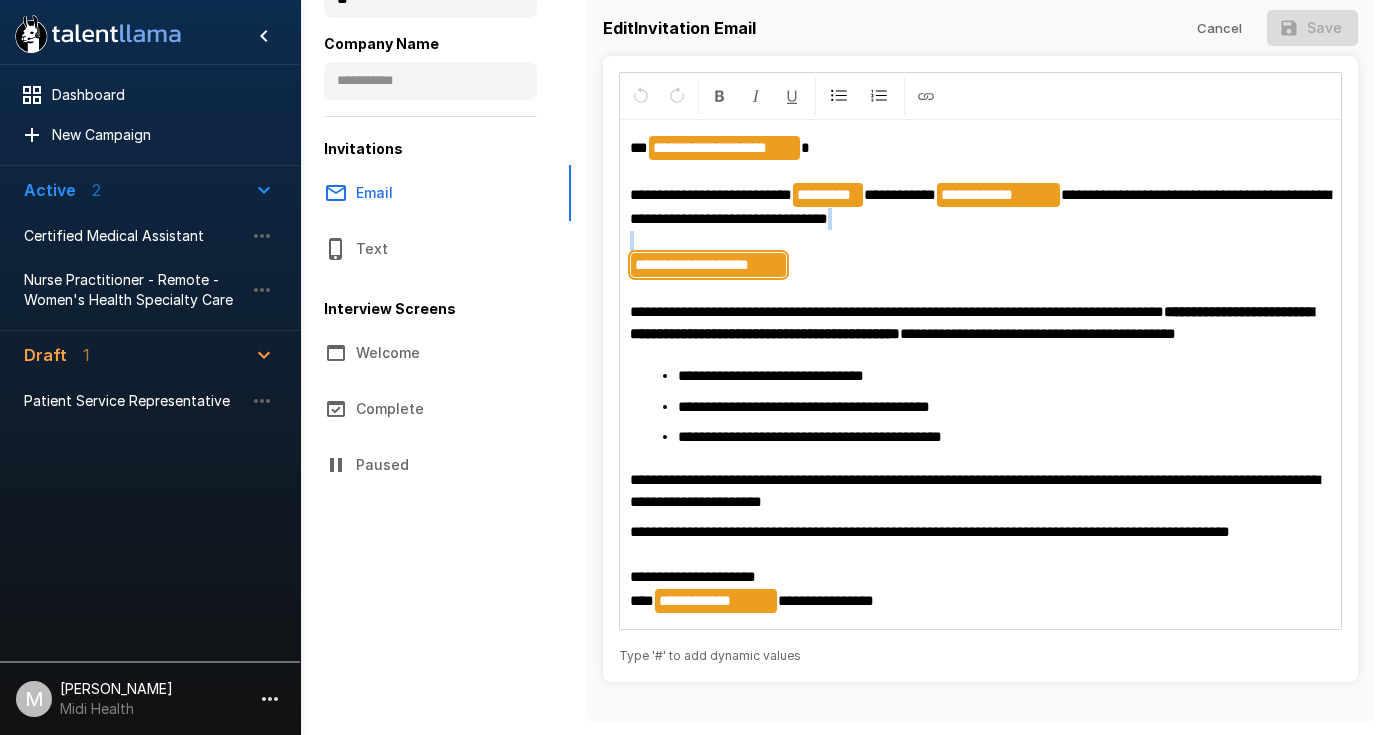 click on "**********" at bounding box center [981, 240] 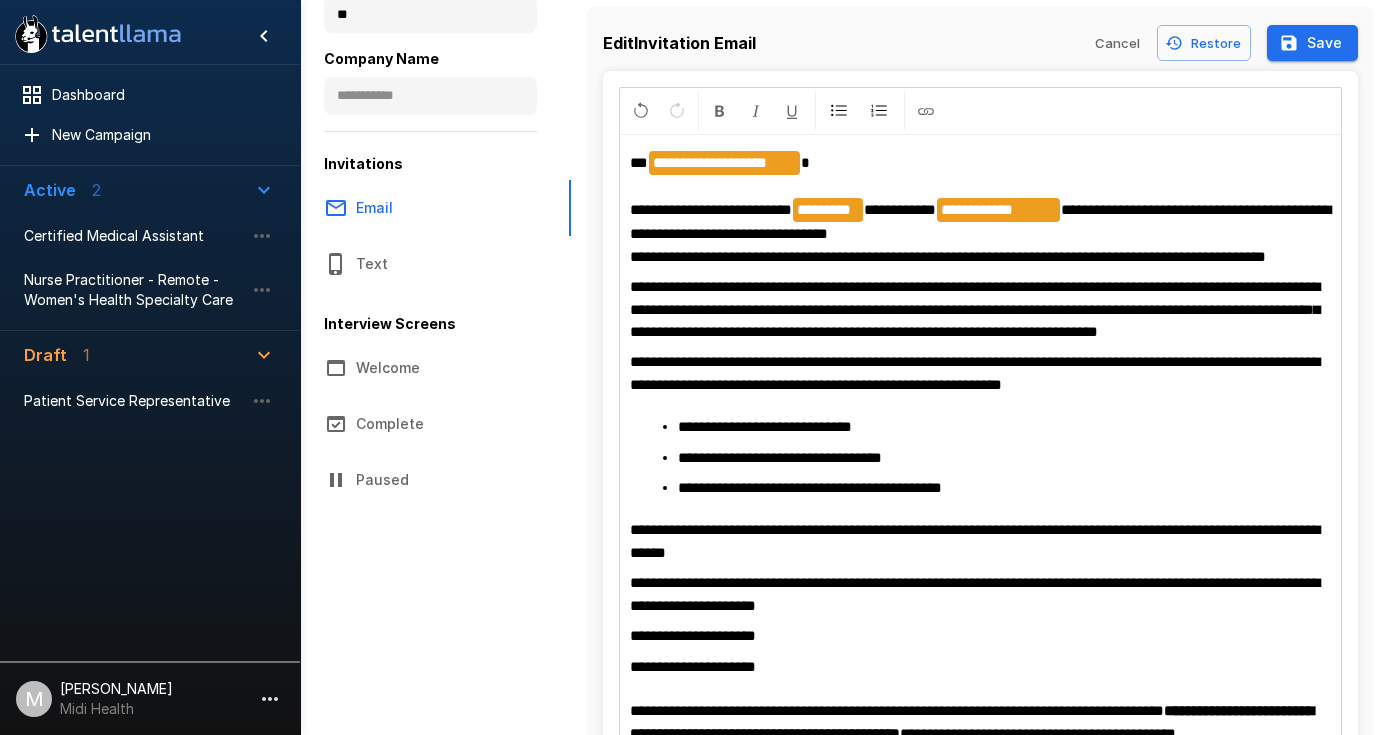 scroll, scrollTop: 223, scrollLeft: 0, axis: vertical 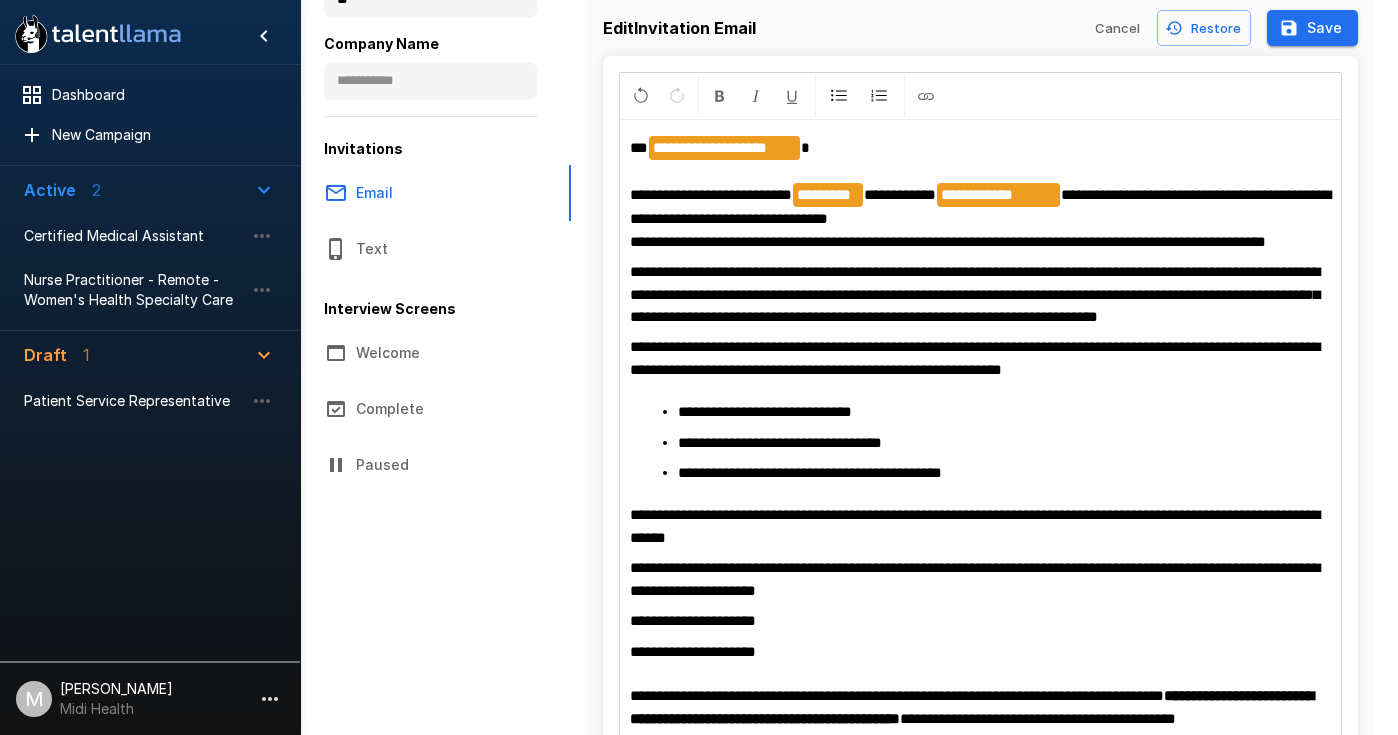 click on "**********" at bounding box center [975, 294] 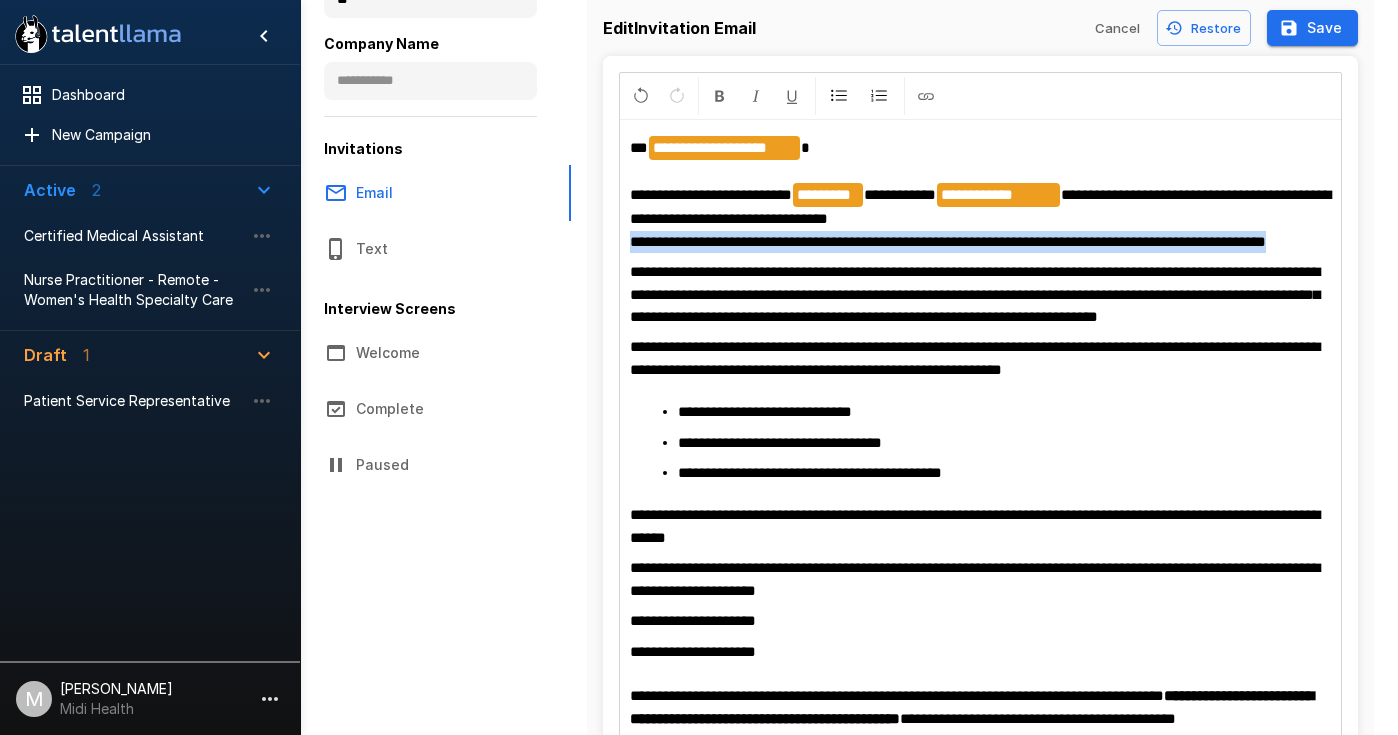 drag, startPoint x: 723, startPoint y: 272, endPoint x: 614, endPoint y: 249, distance: 111.40018 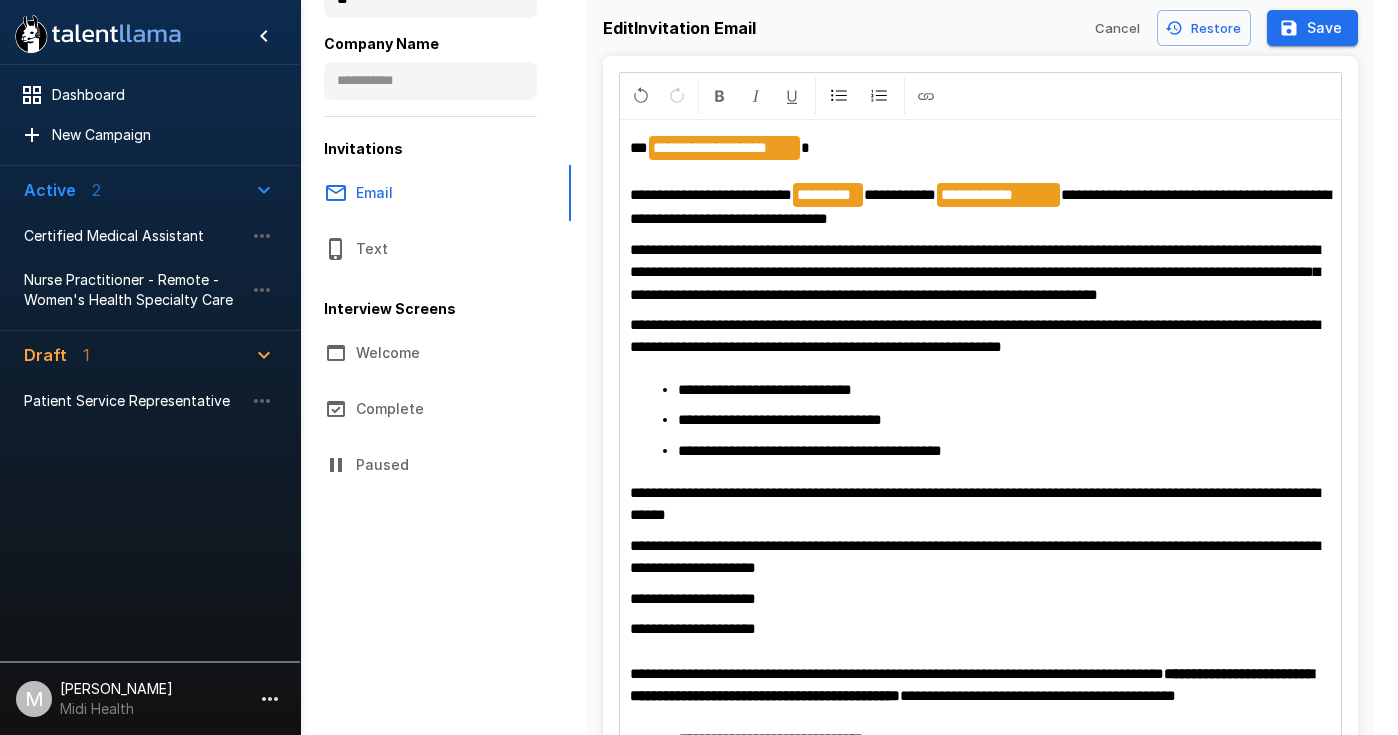 click on "**********" at bounding box center (981, 272) 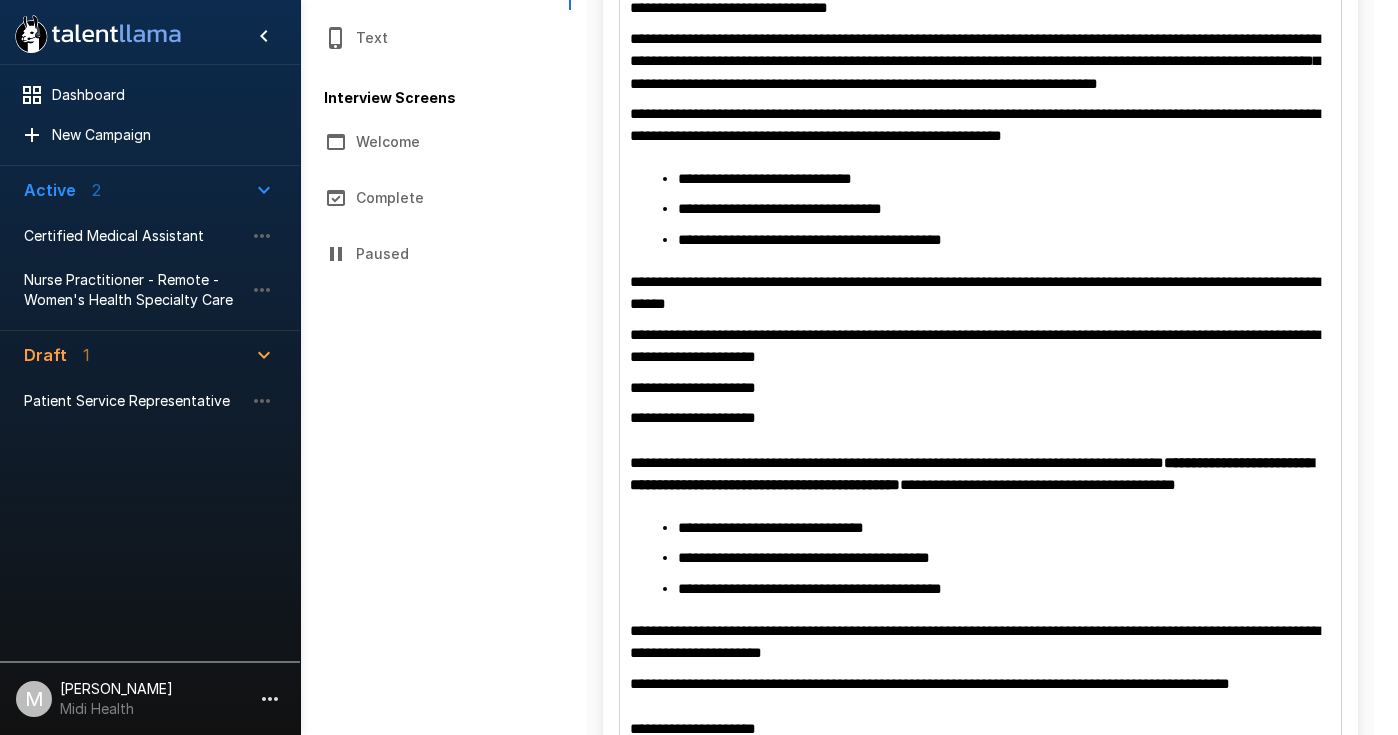 scroll, scrollTop: 443, scrollLeft: 0, axis: vertical 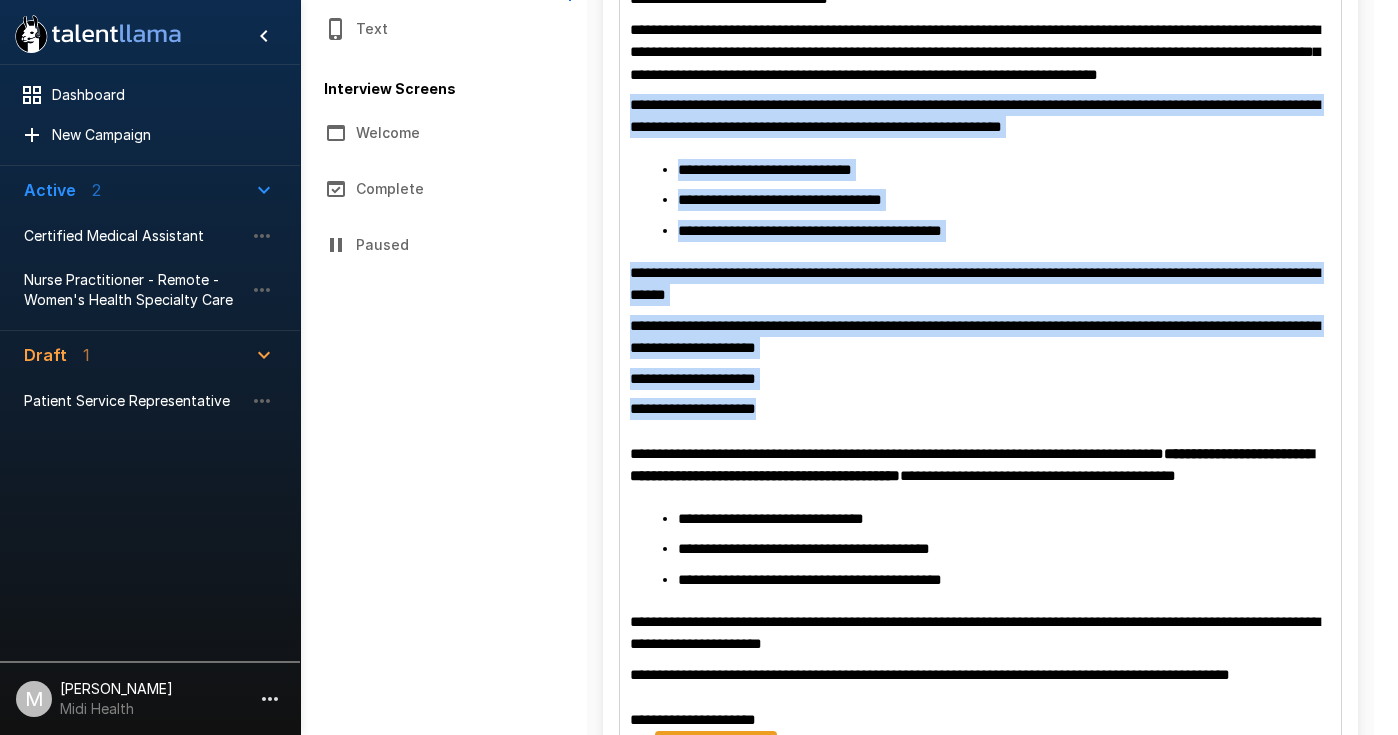 drag, startPoint x: 801, startPoint y: 441, endPoint x: 620, endPoint y: 134, distance: 356.3846 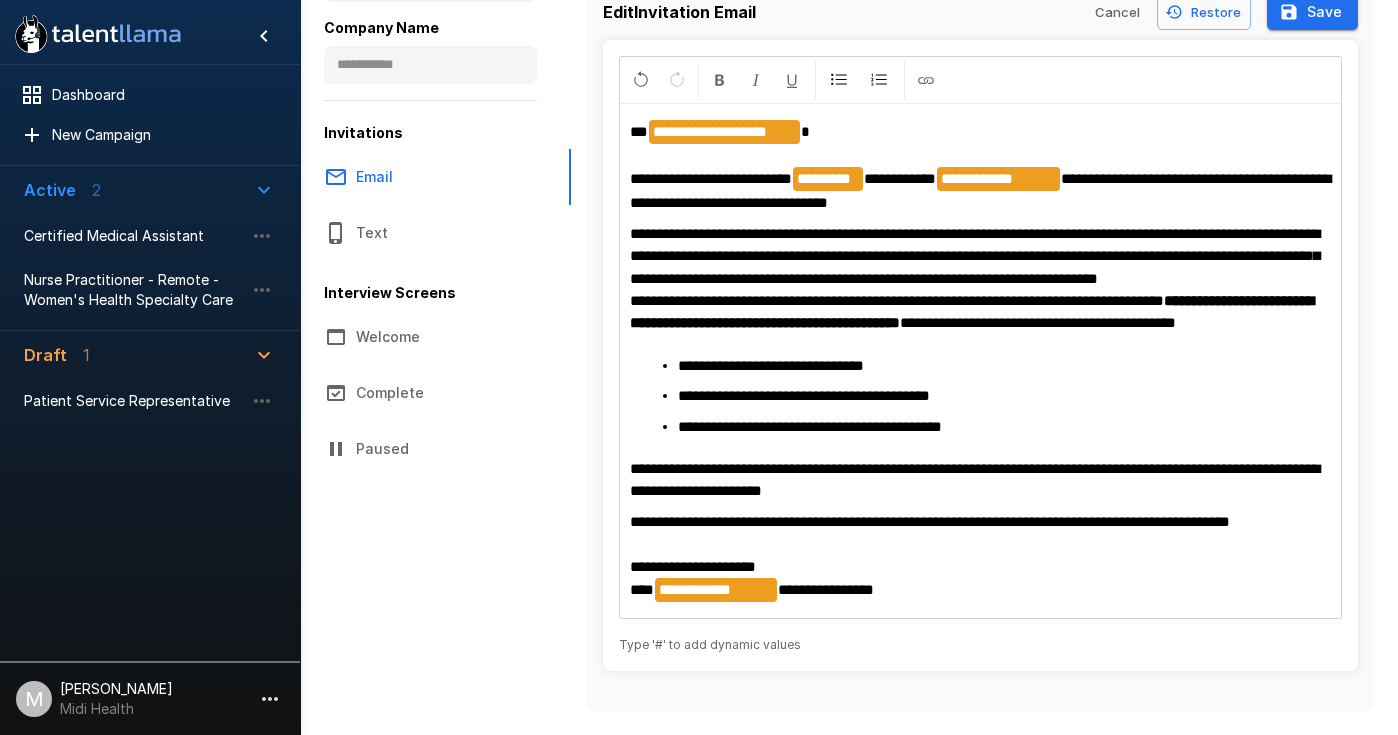 scroll, scrollTop: 261, scrollLeft: 0, axis: vertical 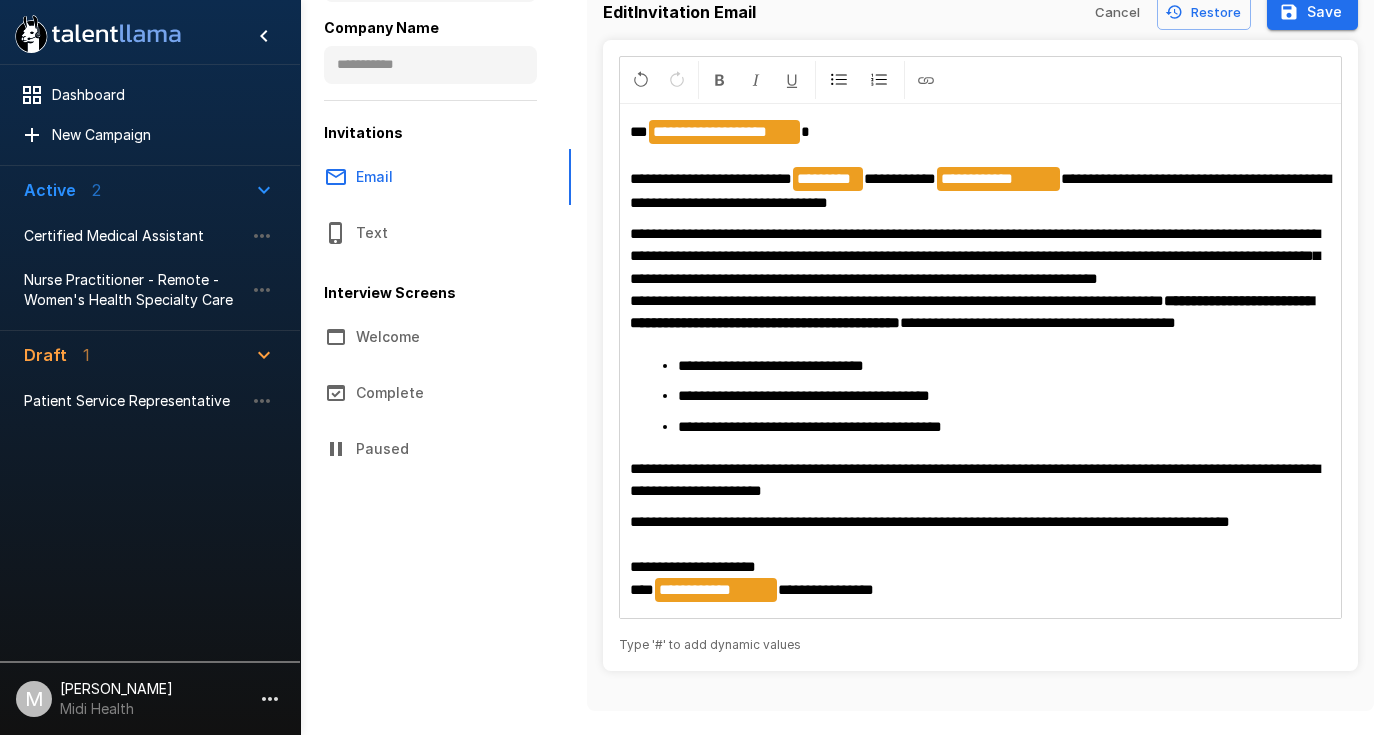 click on "**********" at bounding box center (981, 557) 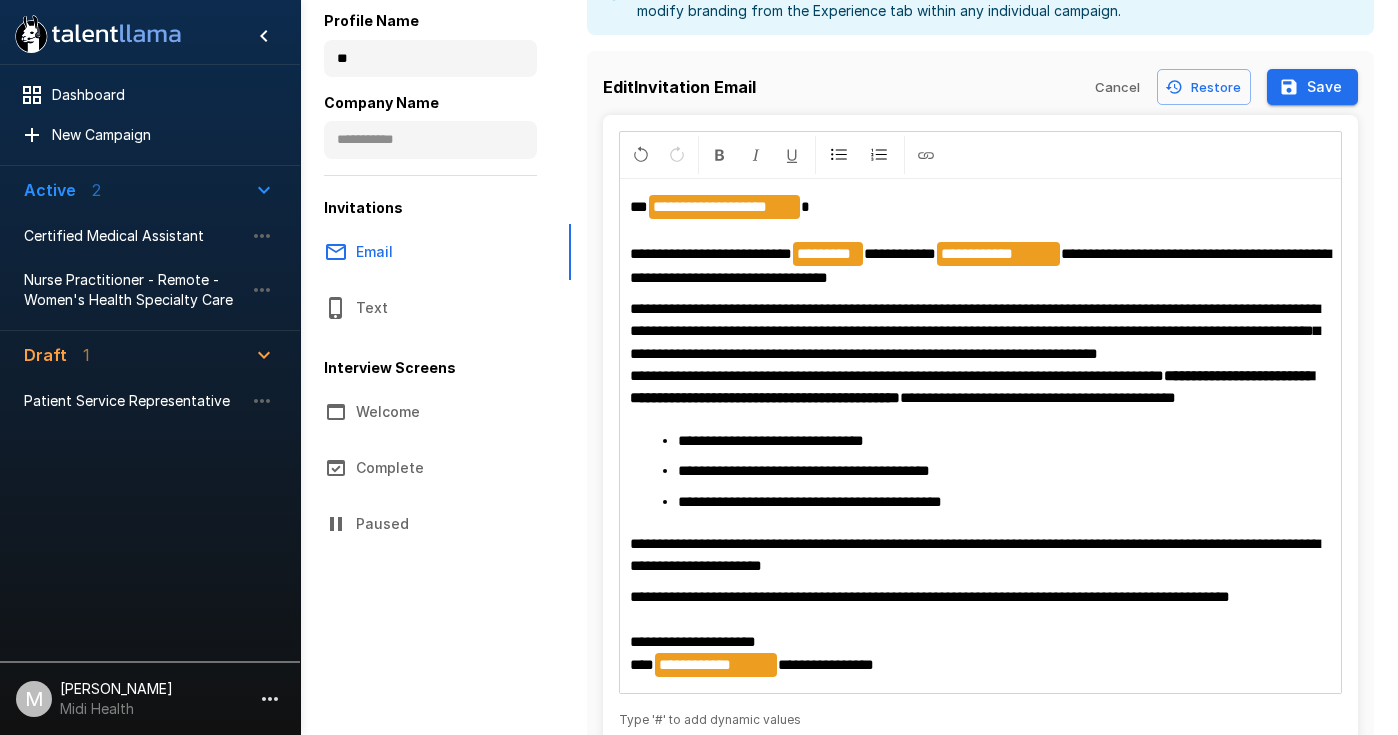 scroll, scrollTop: 167, scrollLeft: 0, axis: vertical 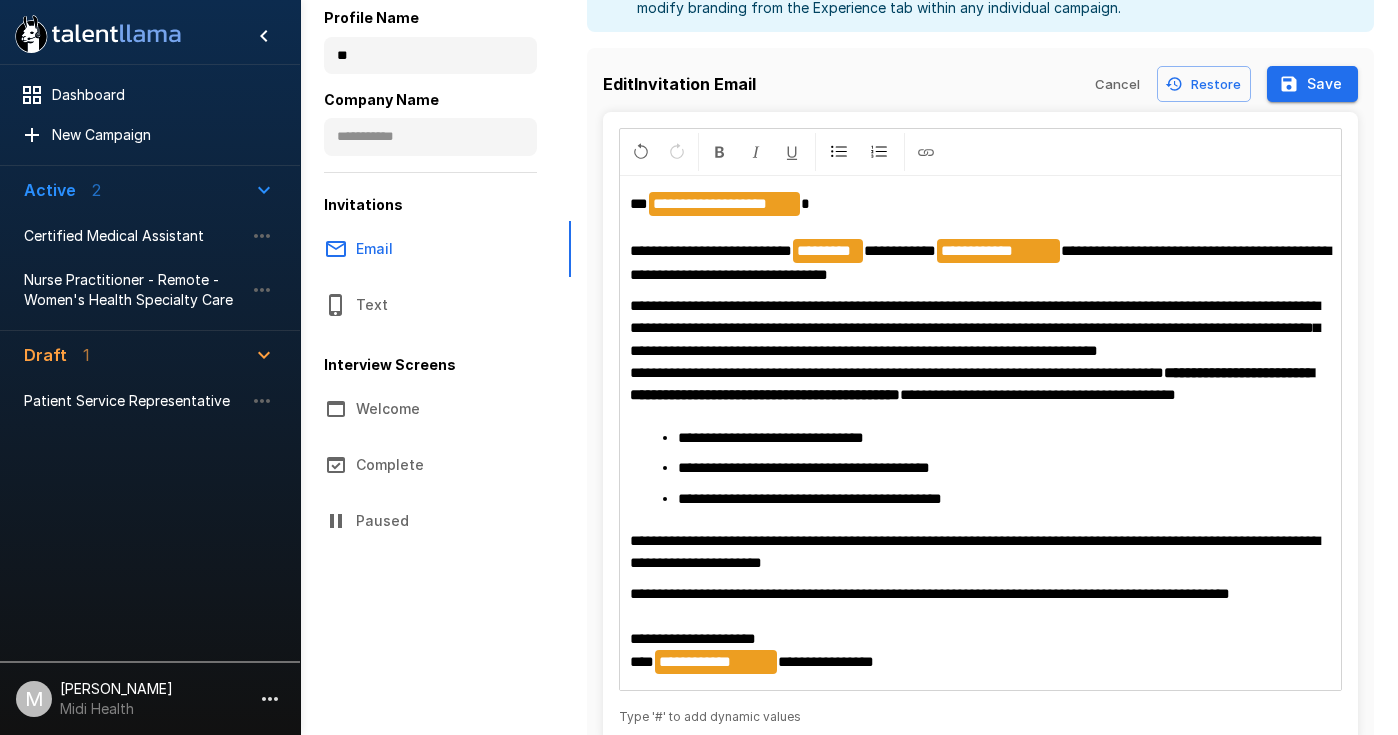 click on "**********" at bounding box center (981, 629) 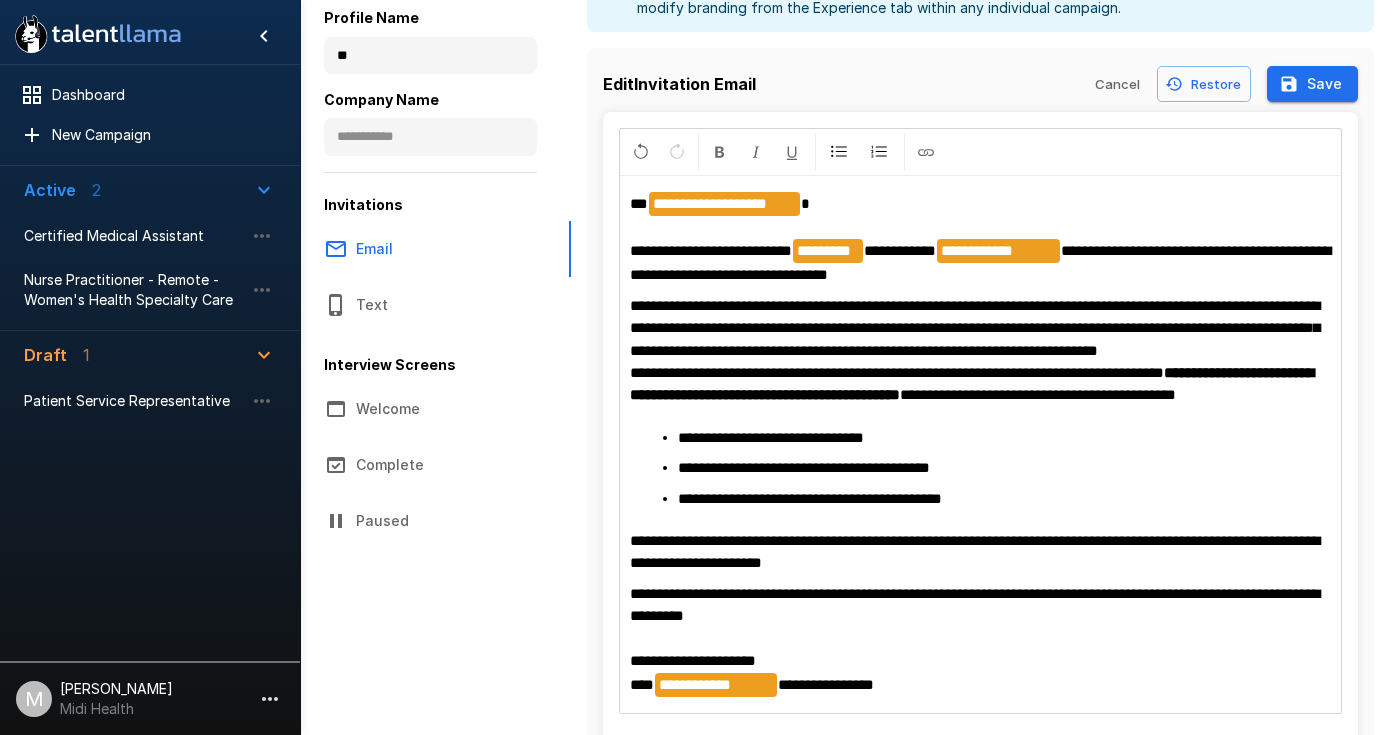 click on "**********" at bounding box center [981, 640] 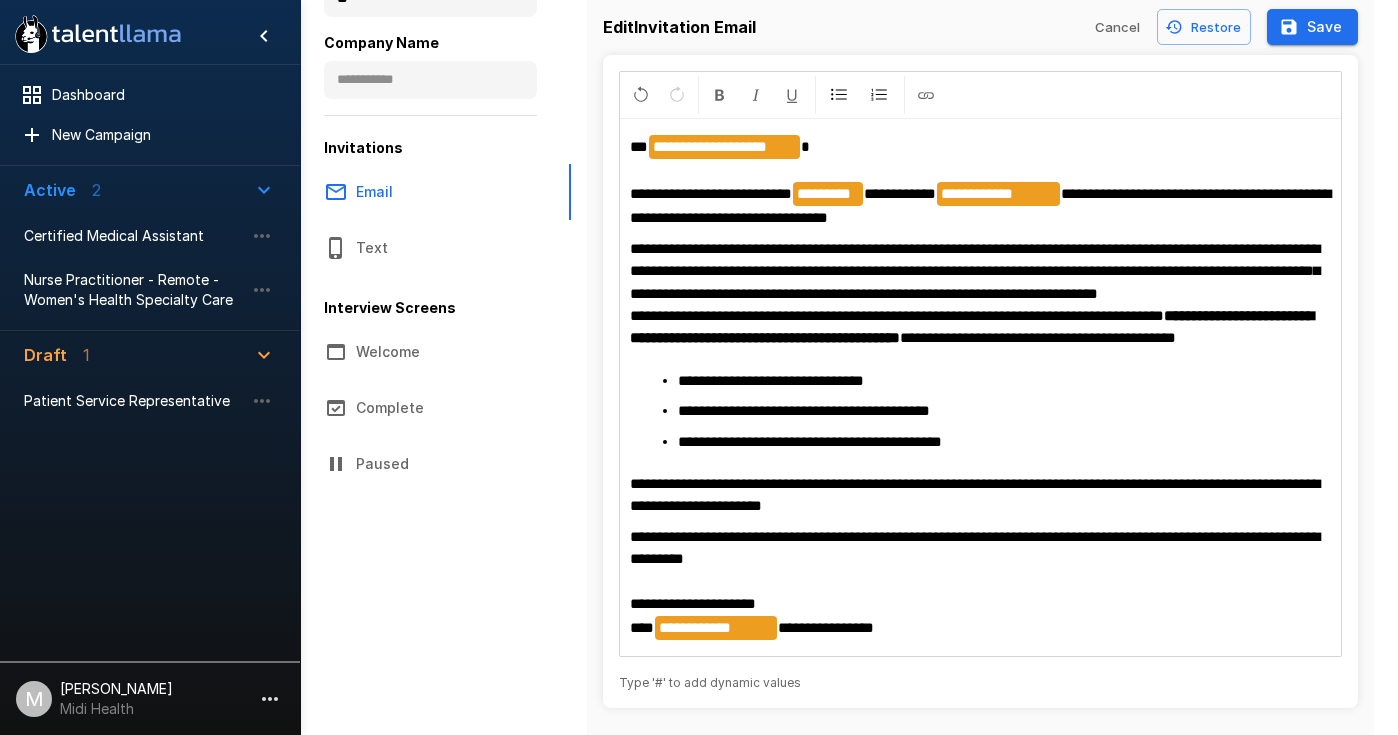 scroll, scrollTop: 226, scrollLeft: 0, axis: vertical 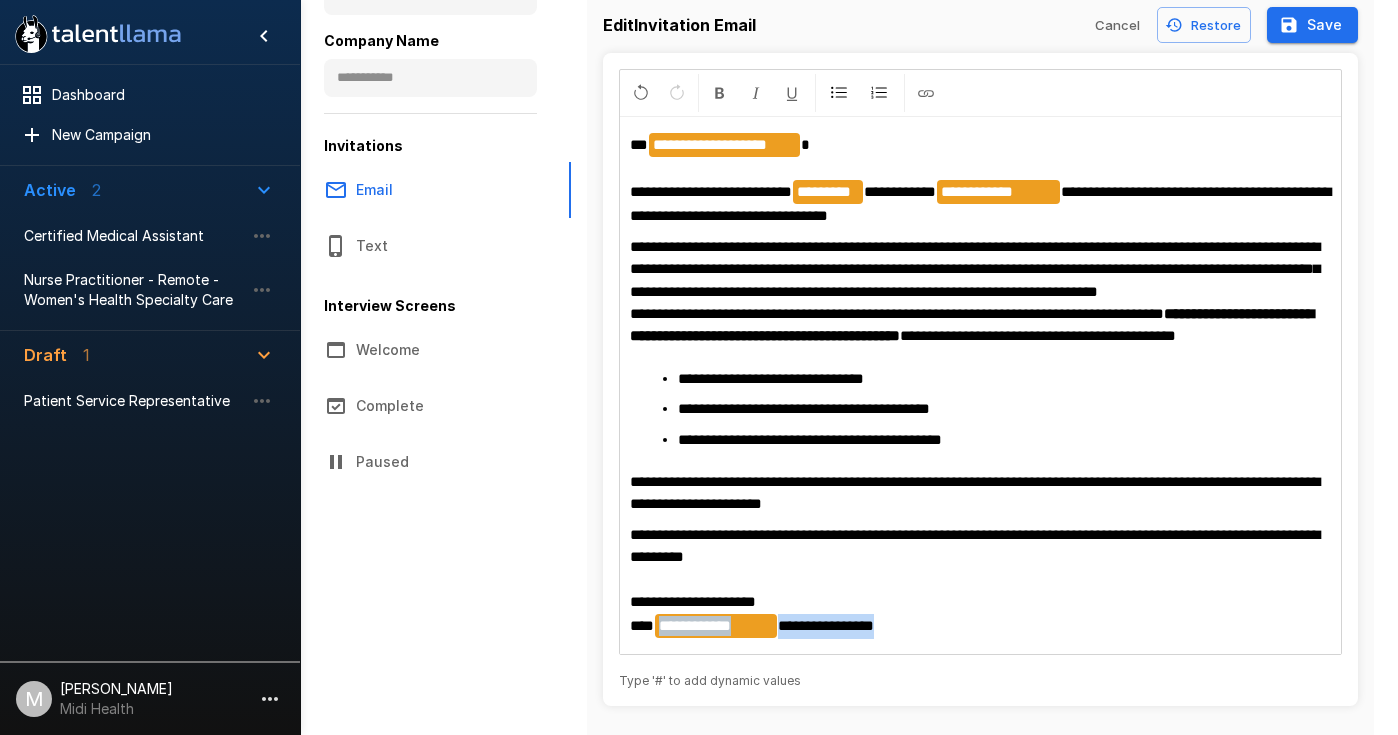 drag, startPoint x: 944, startPoint y: 640, endPoint x: 670, endPoint y: 641, distance: 274.00183 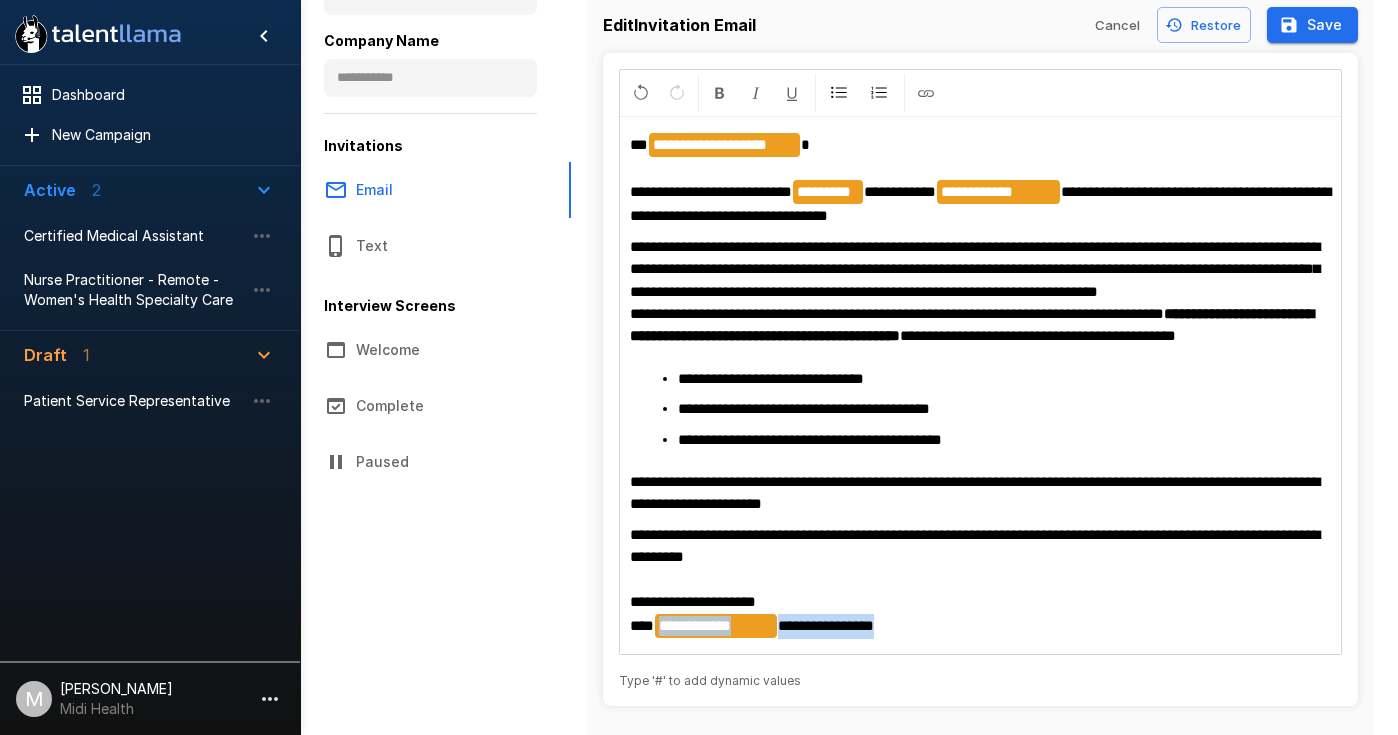 click on "**********" at bounding box center [981, 581] 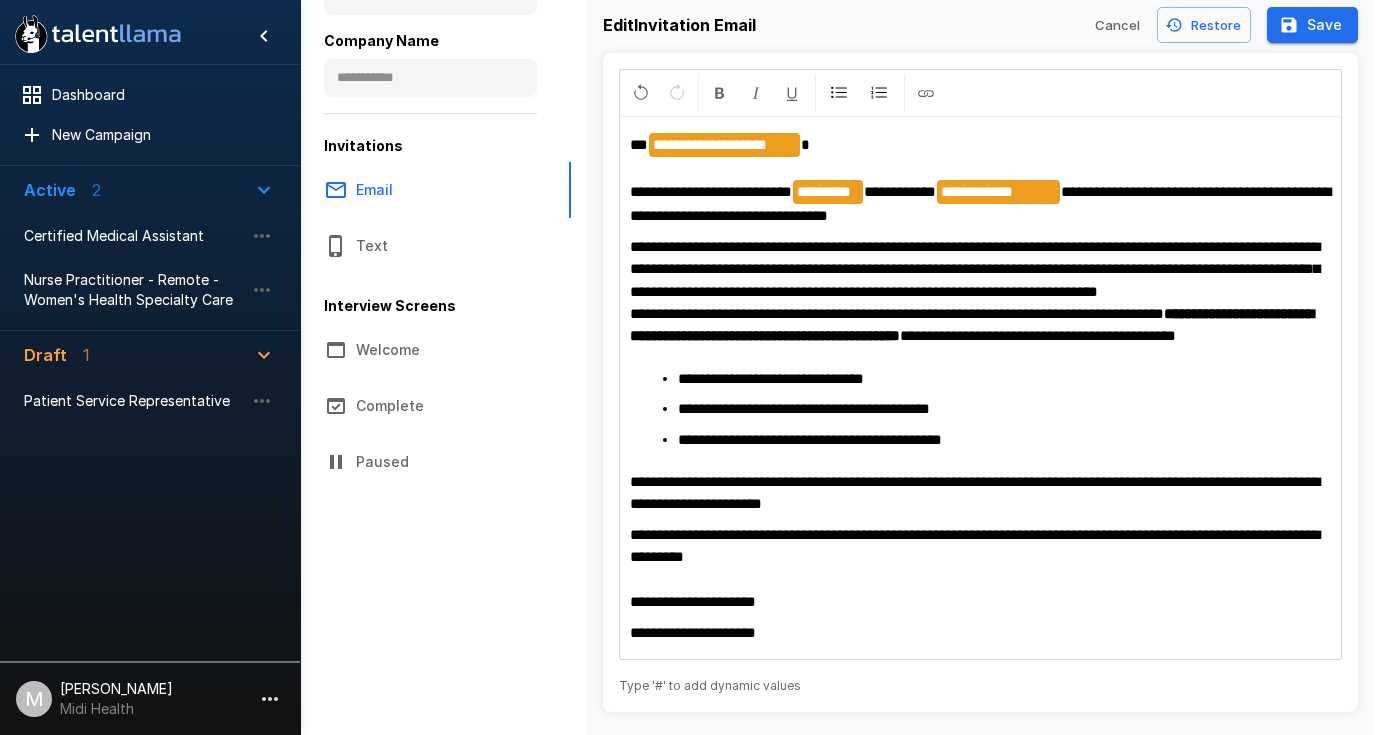 click on "**********" at bounding box center [981, 569] 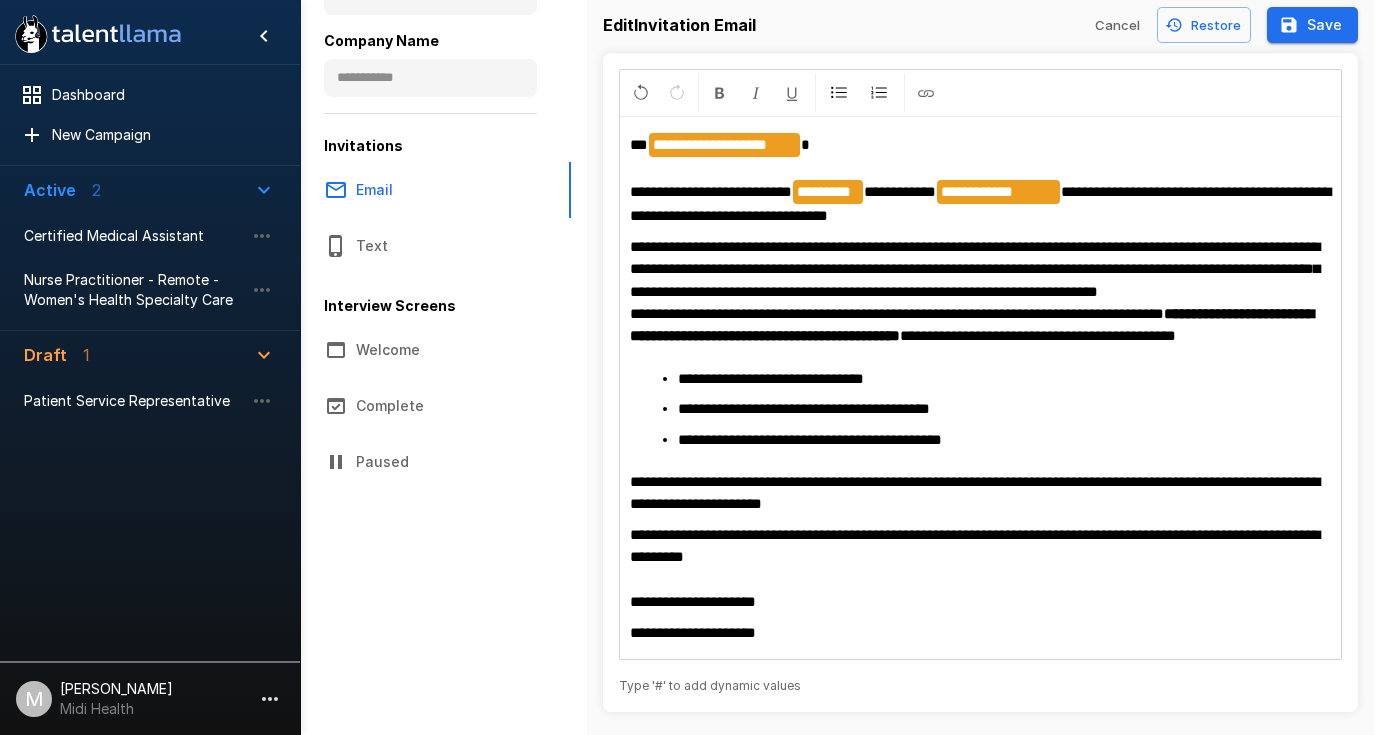 scroll, scrollTop: 204, scrollLeft: 0, axis: vertical 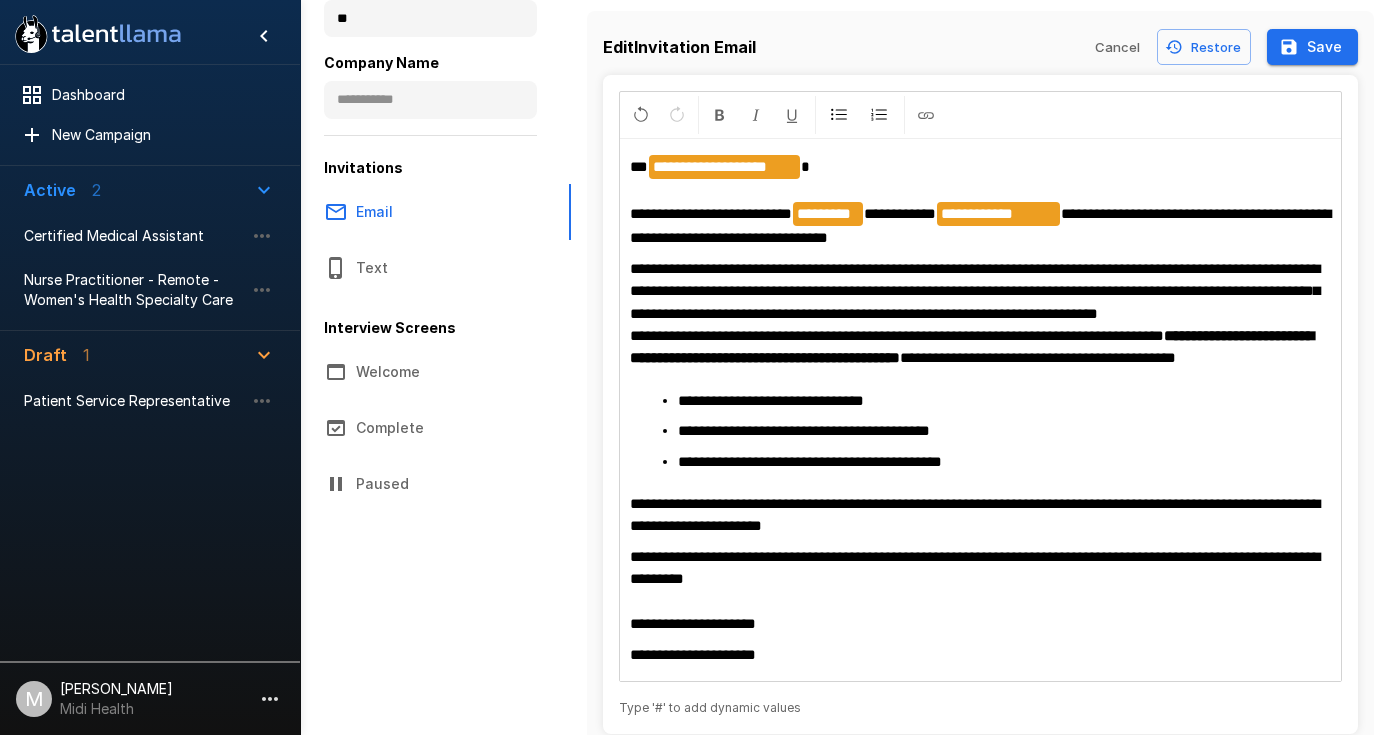 click on "**********" at bounding box center (981, 314) 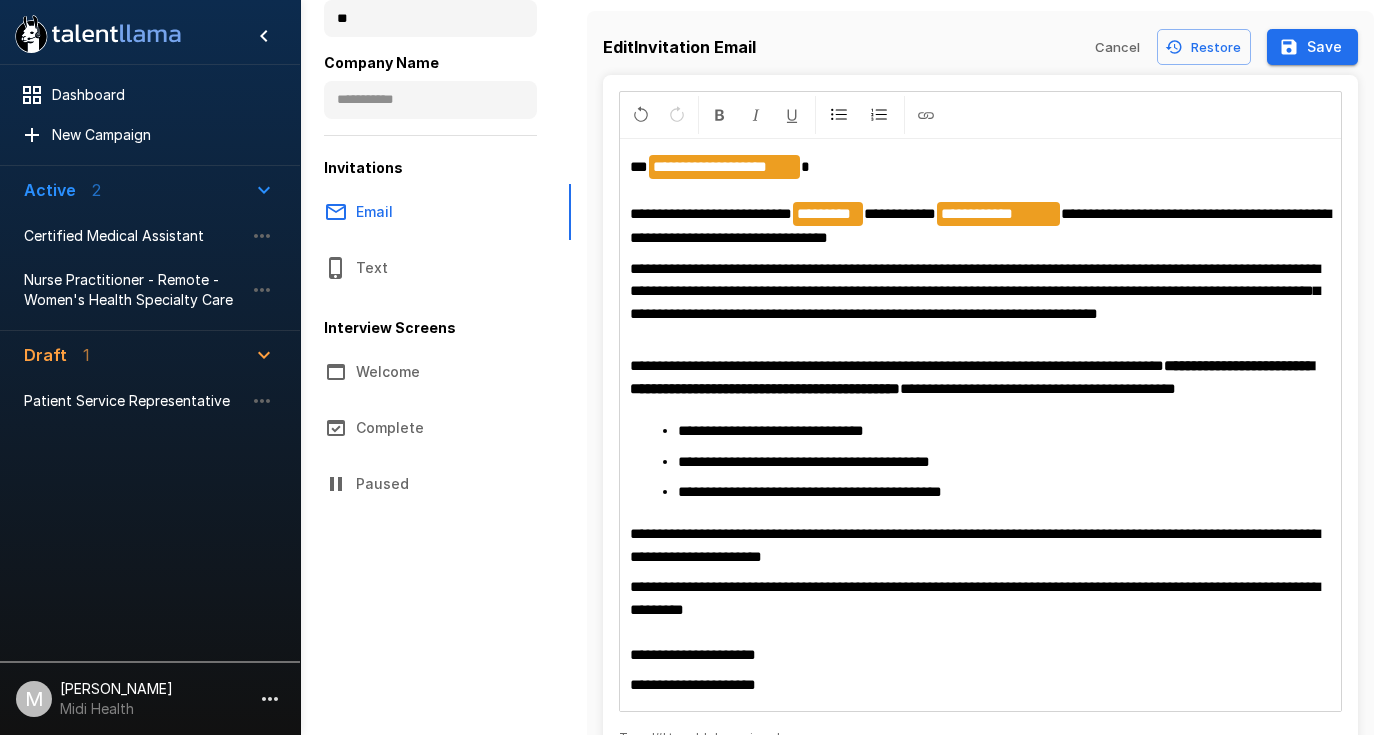 click on "Save" at bounding box center [1312, 47] 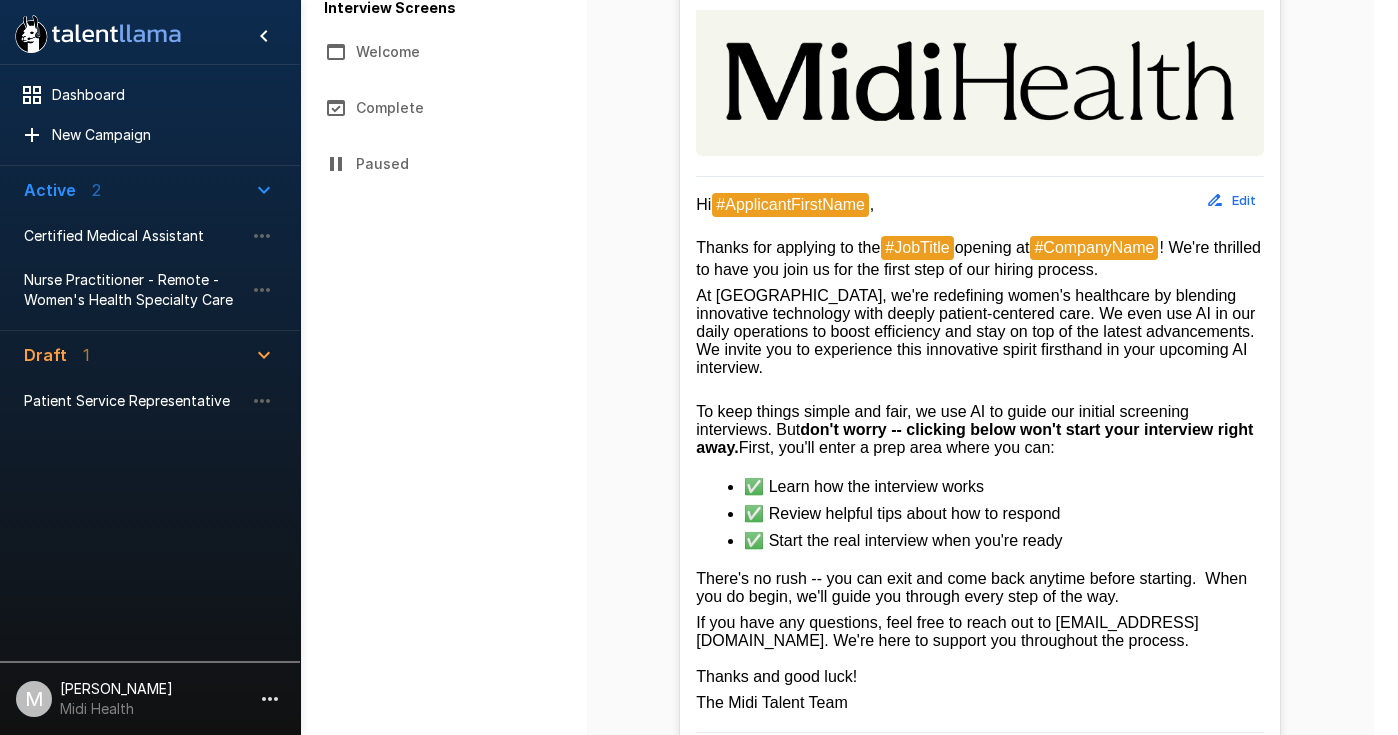 scroll, scrollTop: 0, scrollLeft: 0, axis: both 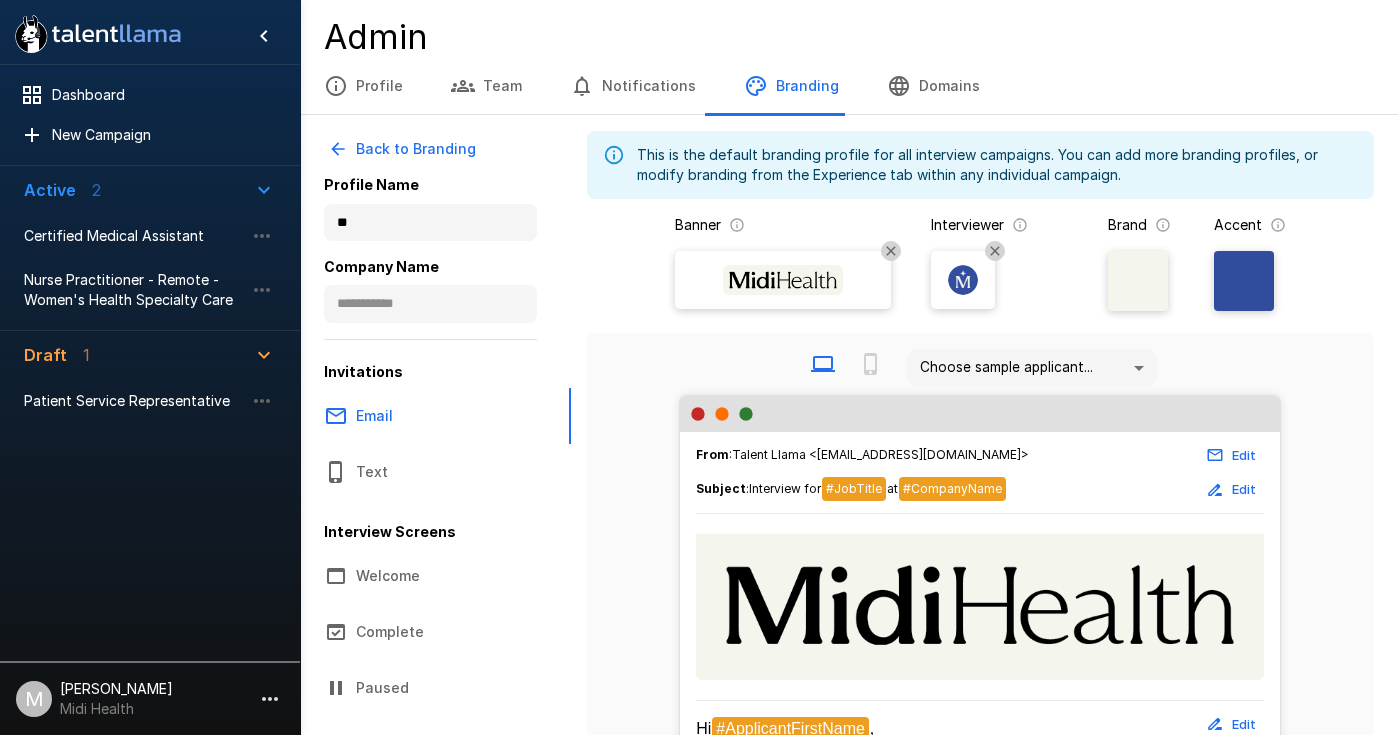 click on "Back to Branding" at bounding box center (404, 149) 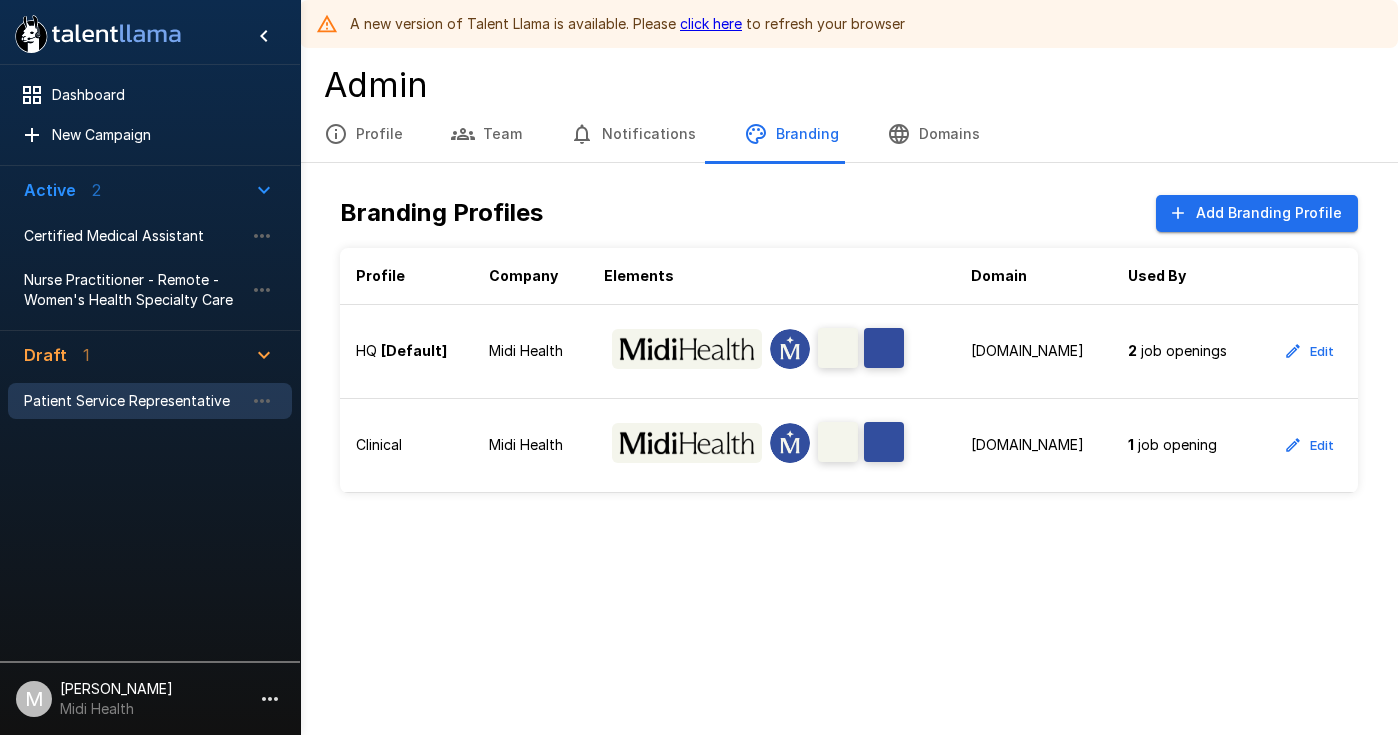 click on "Patient Service Representative" at bounding box center (134, 401) 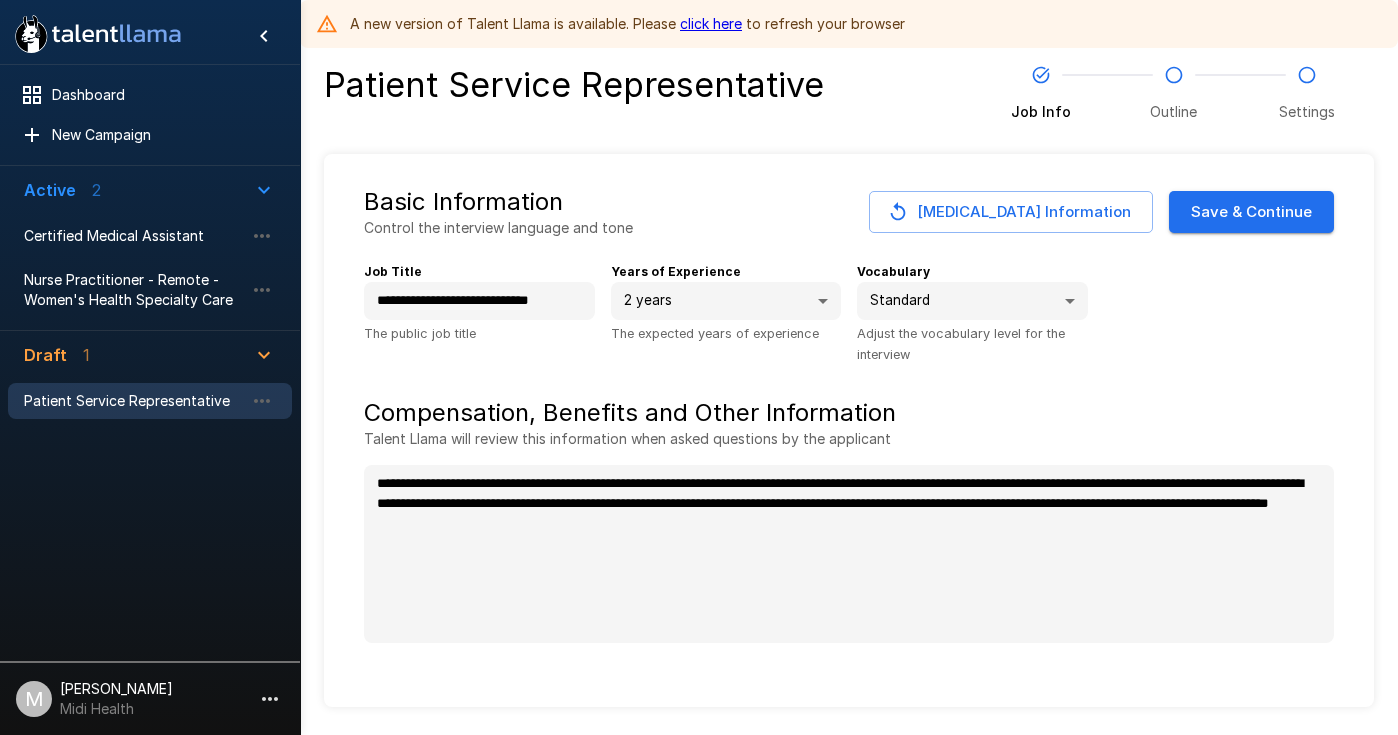 click on "click here" at bounding box center (711, 23) 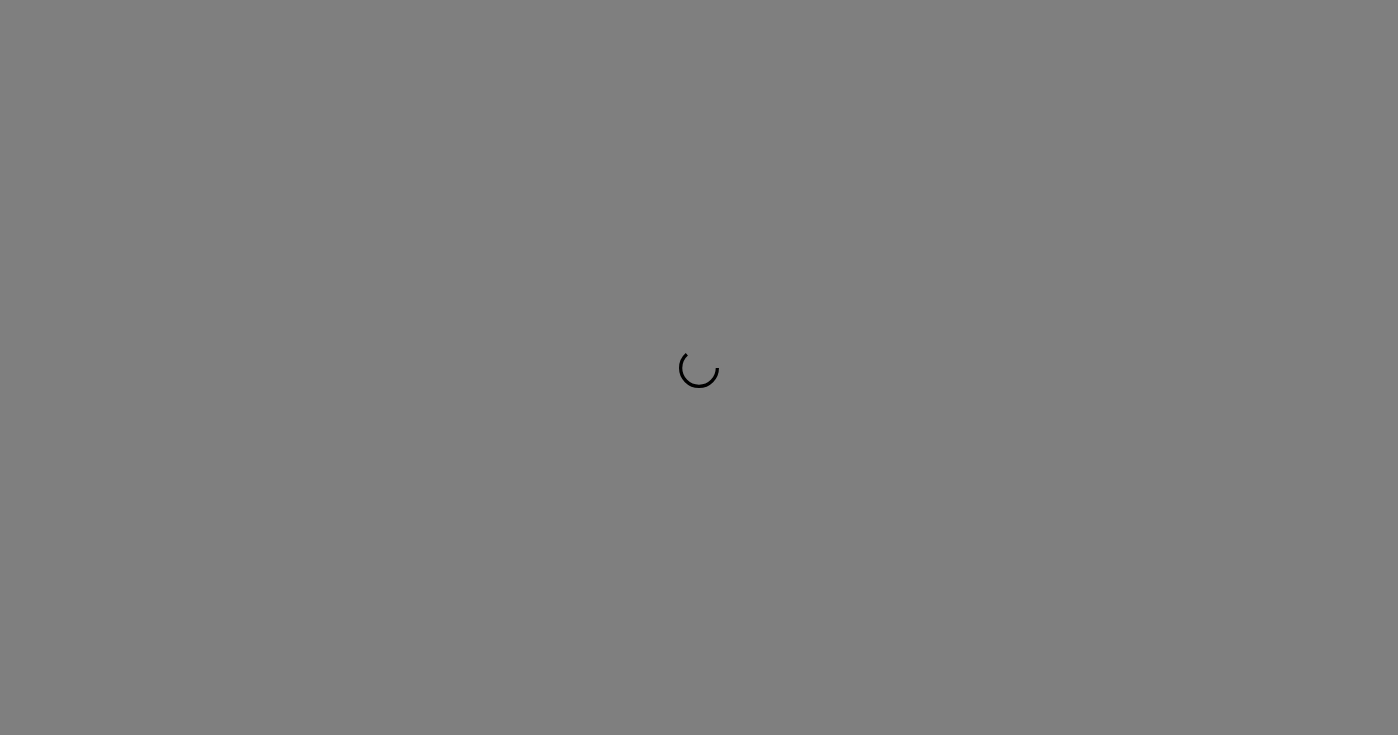 scroll, scrollTop: 0, scrollLeft: 0, axis: both 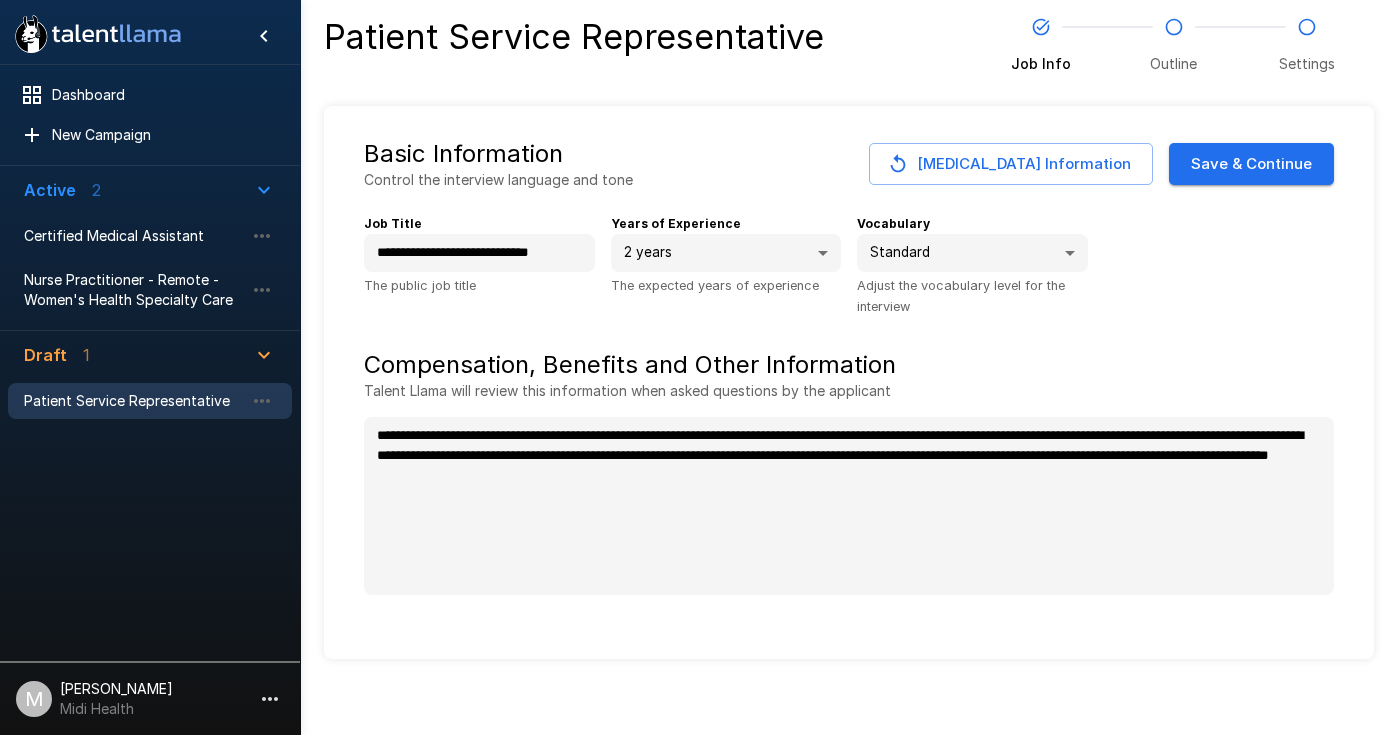 type on "*" 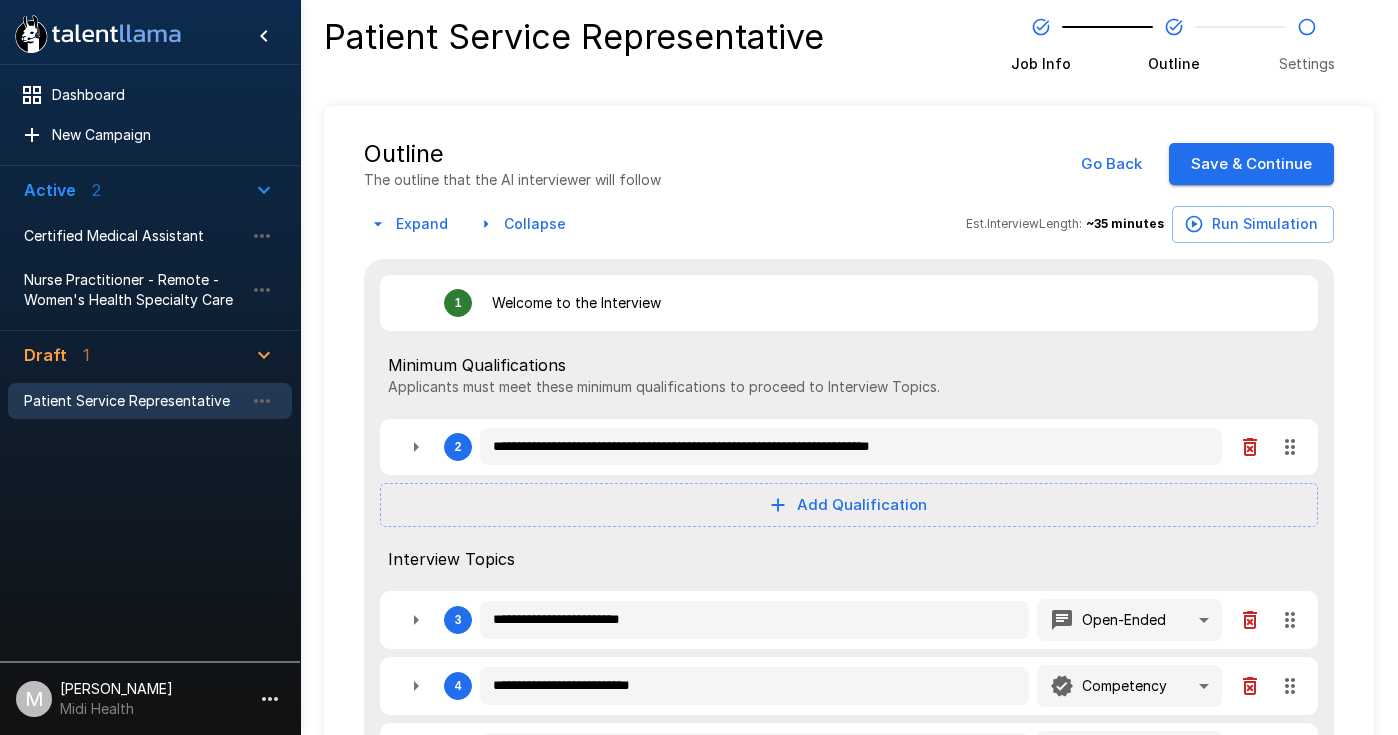 type on "*" 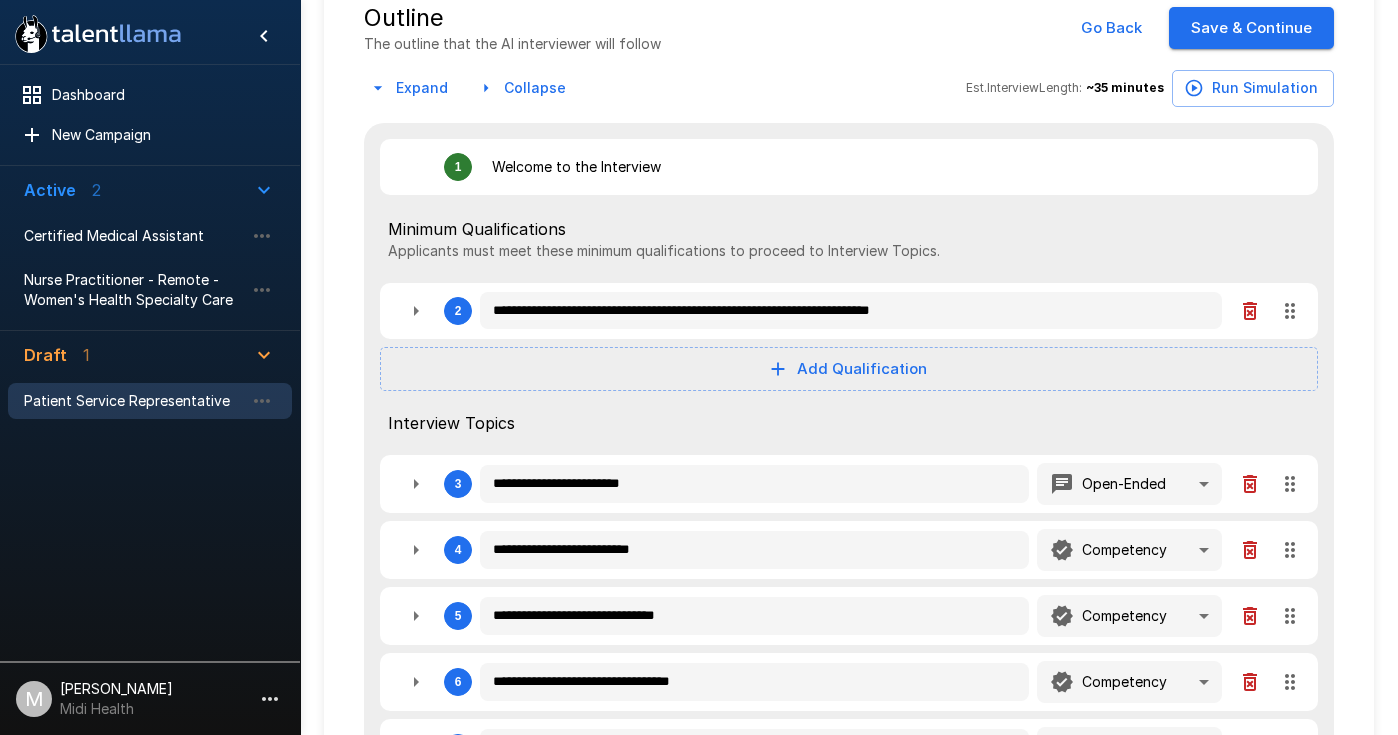 scroll, scrollTop: 138, scrollLeft: 0, axis: vertical 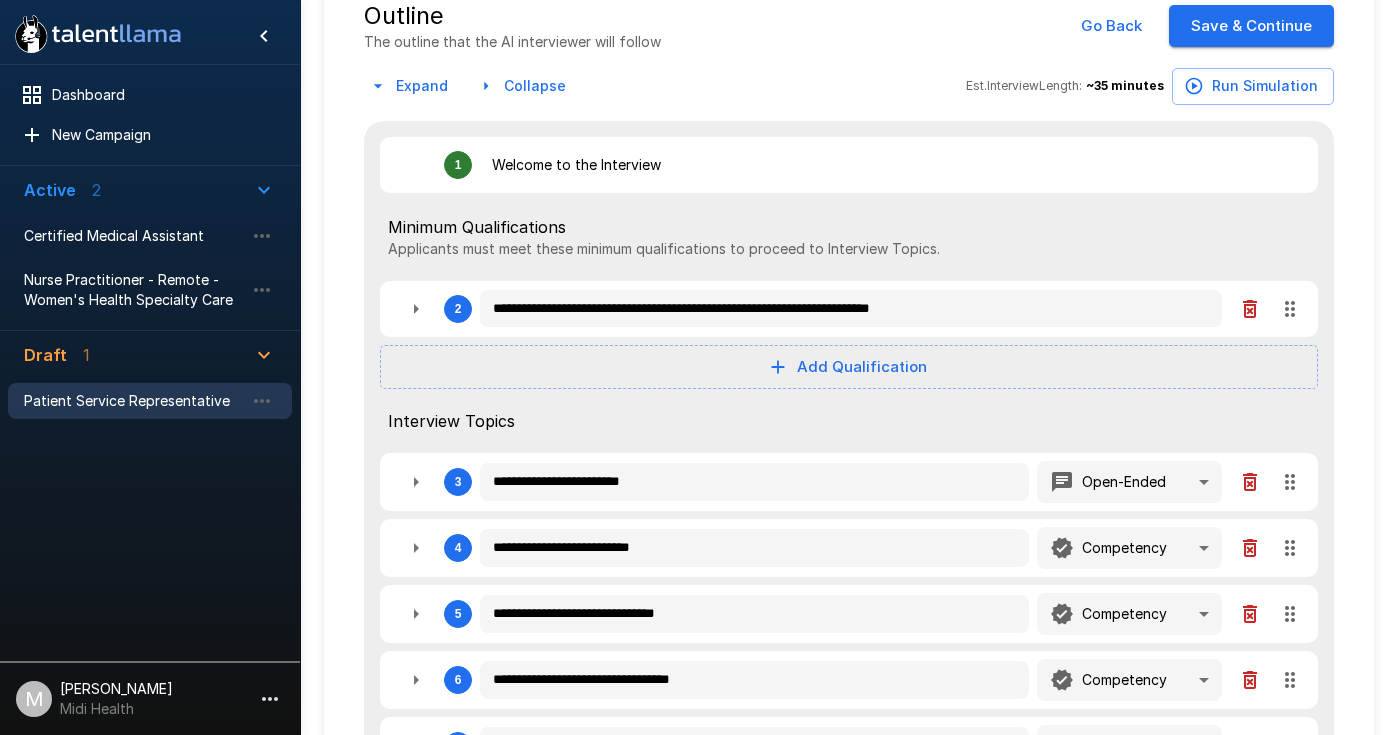 type on "*" 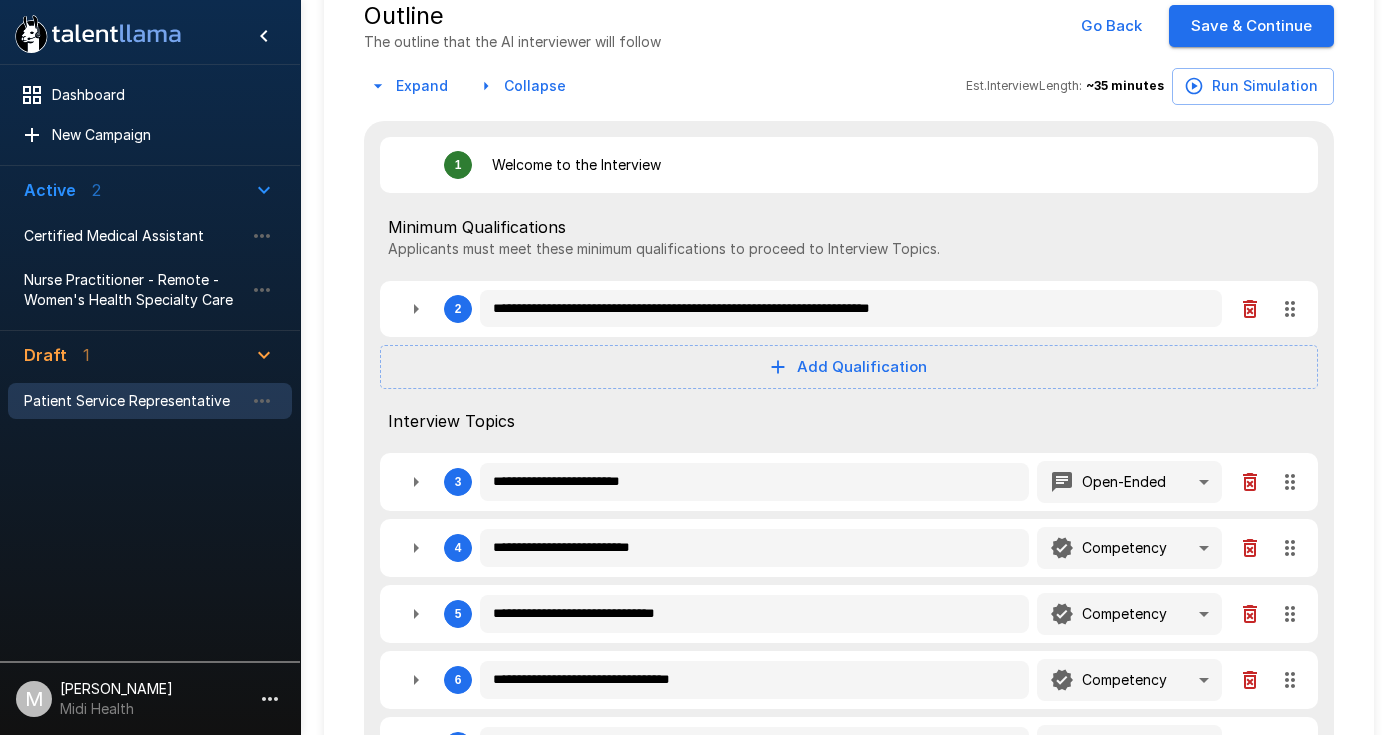 type on "*" 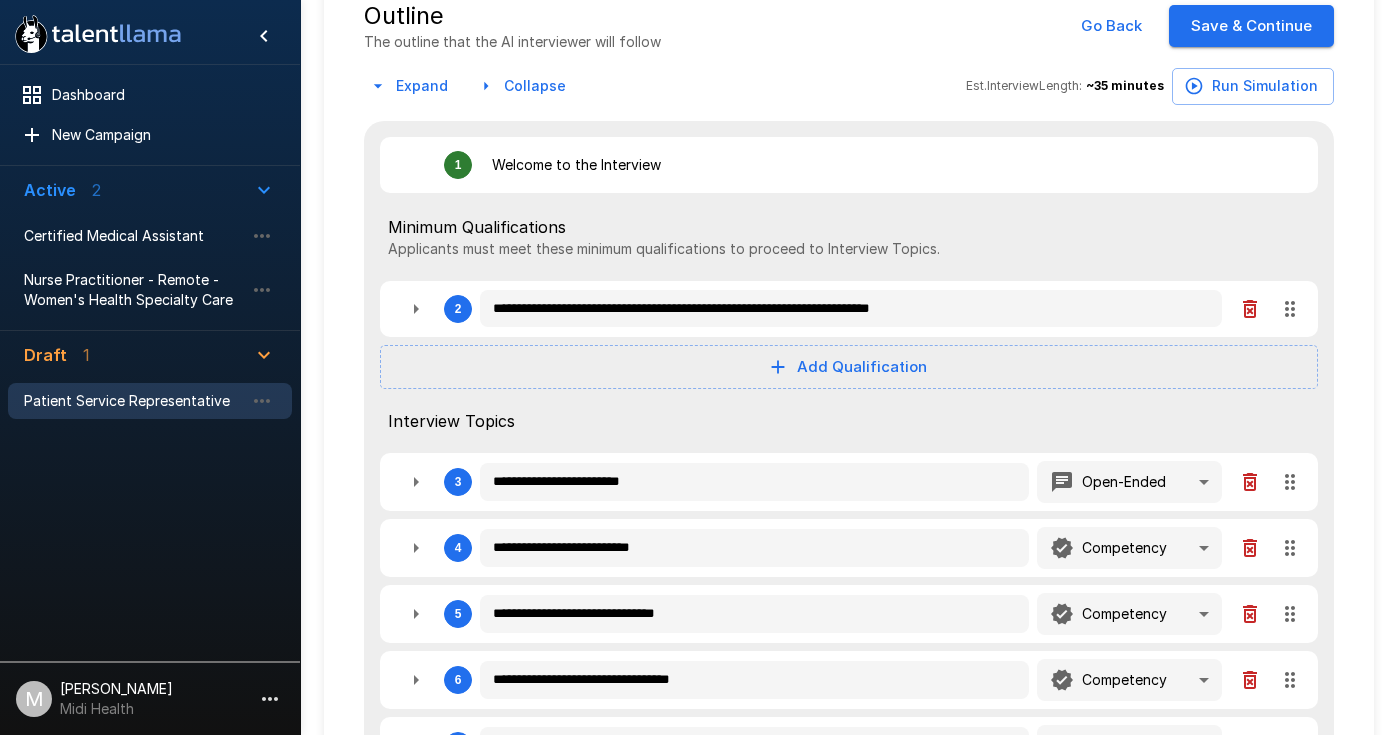 type on "*" 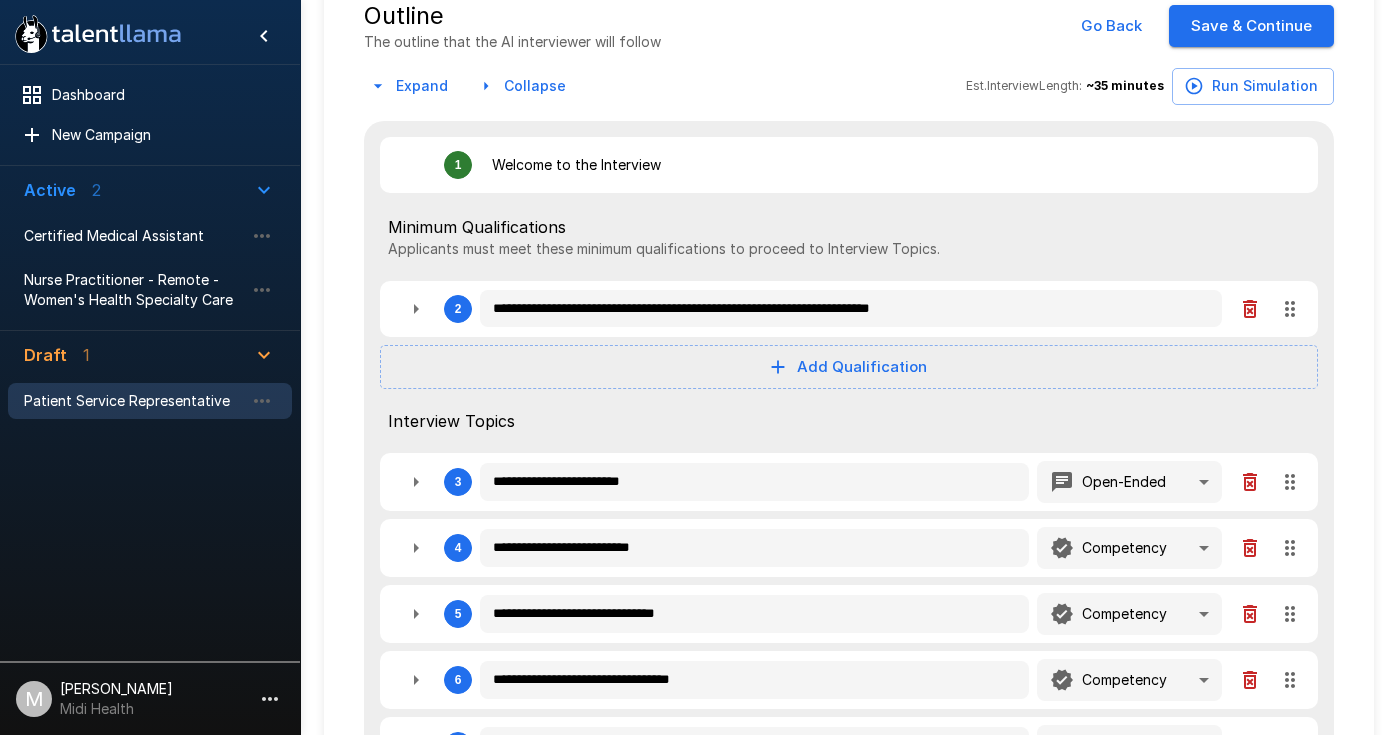 type on "*" 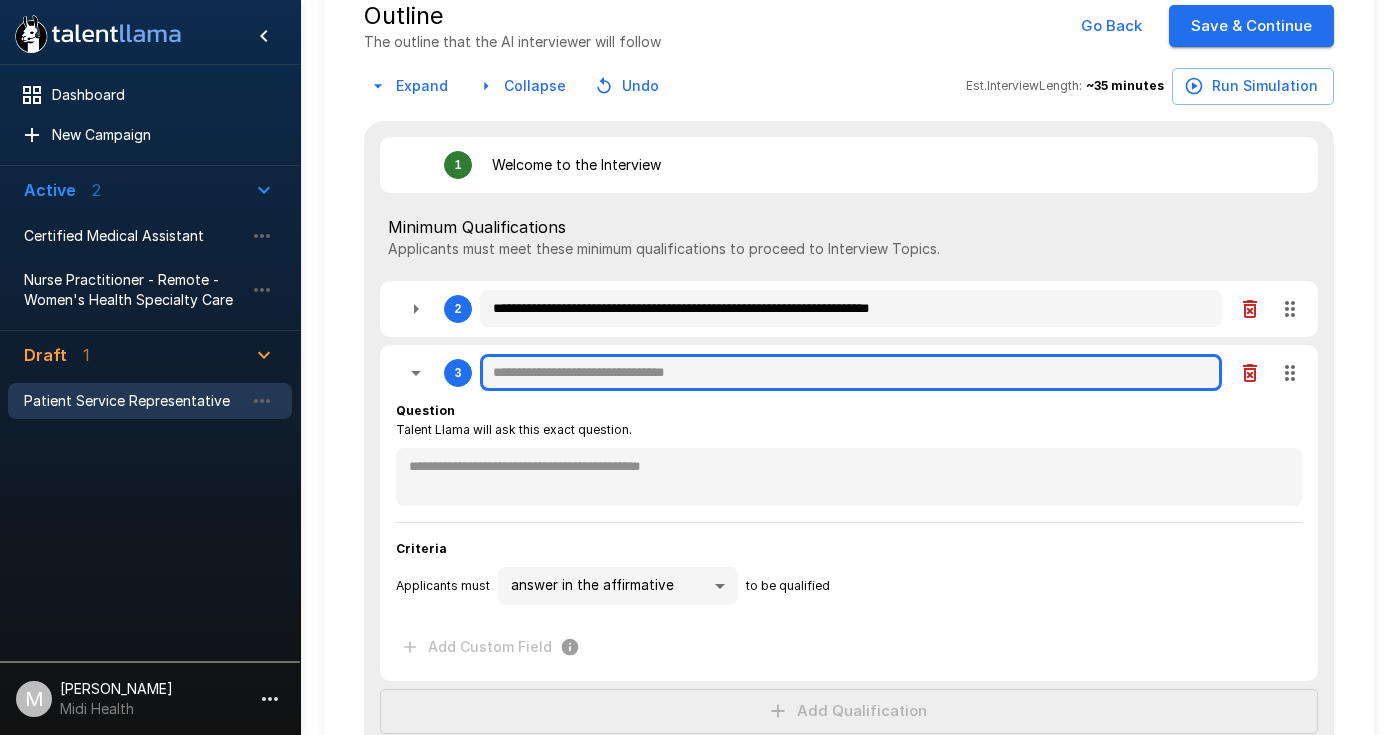 type on "*" 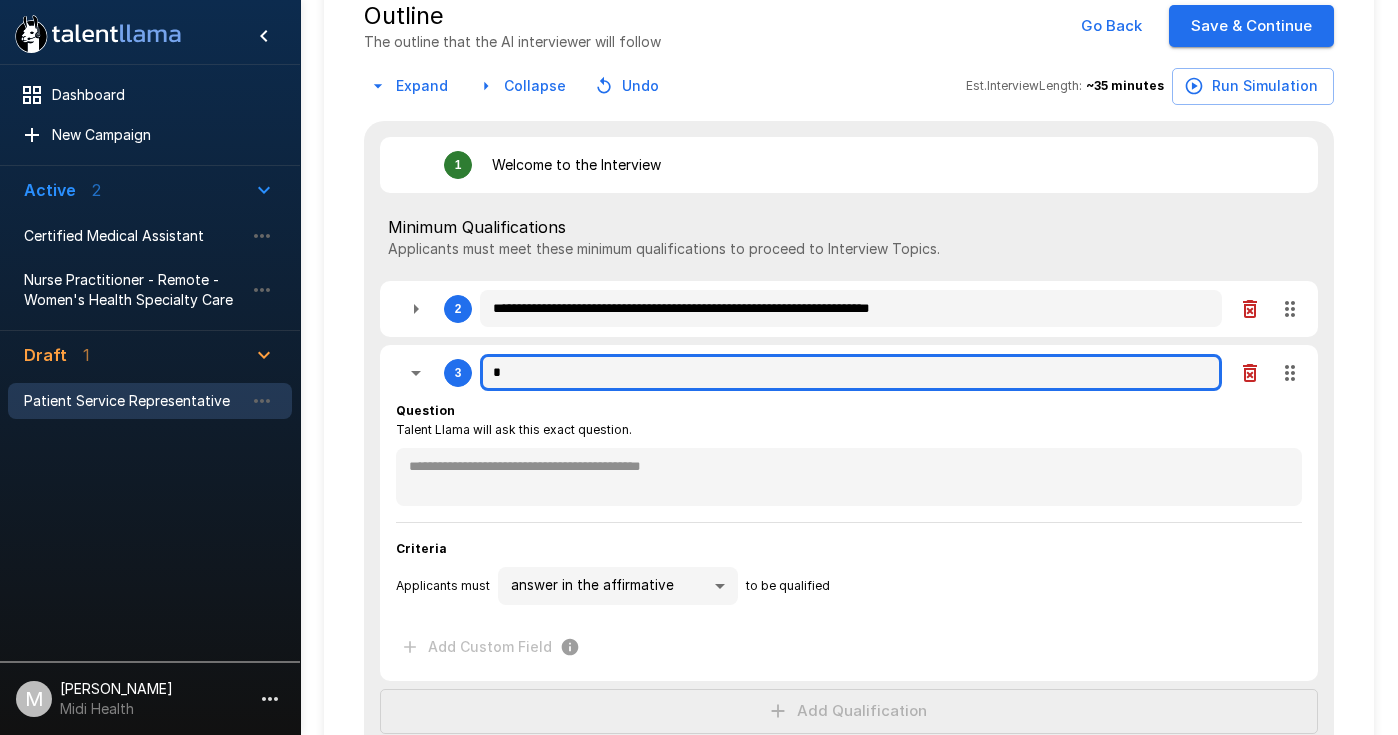 type on "*" 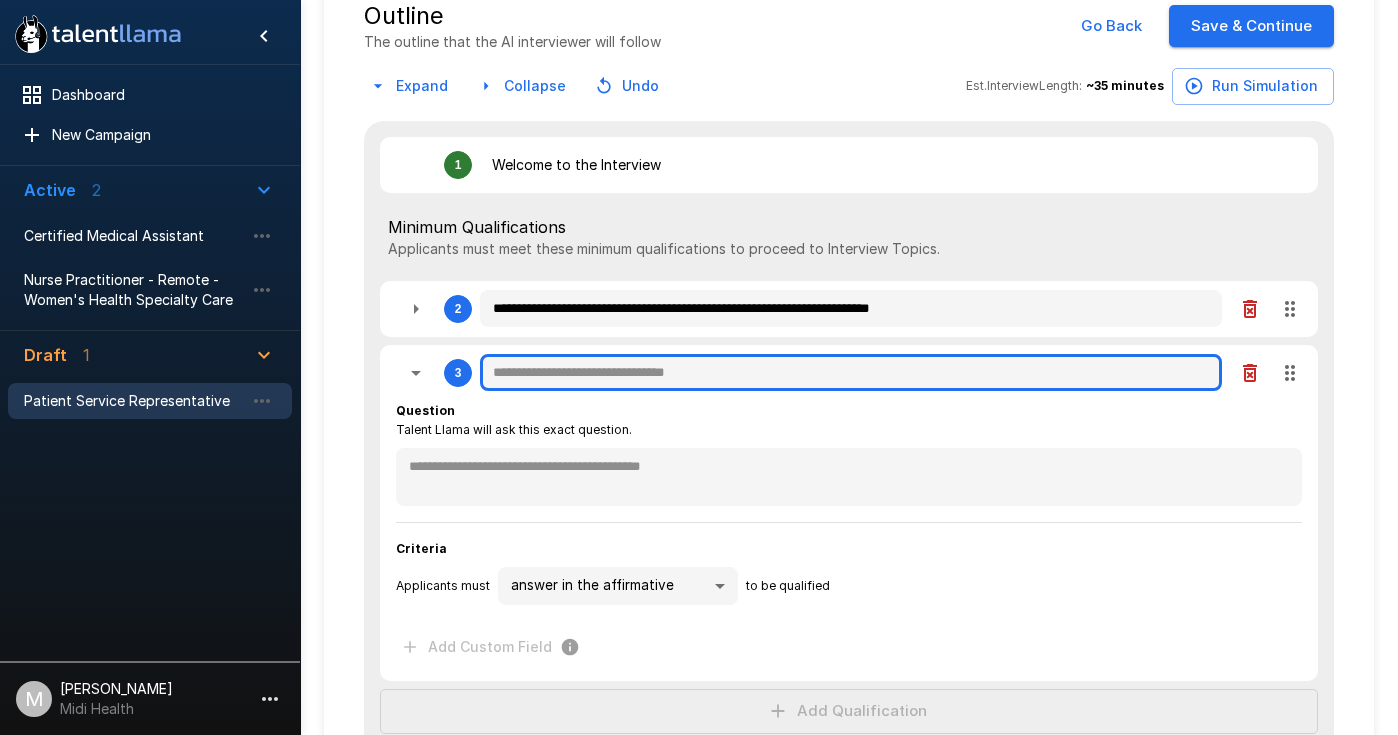 type on "*" 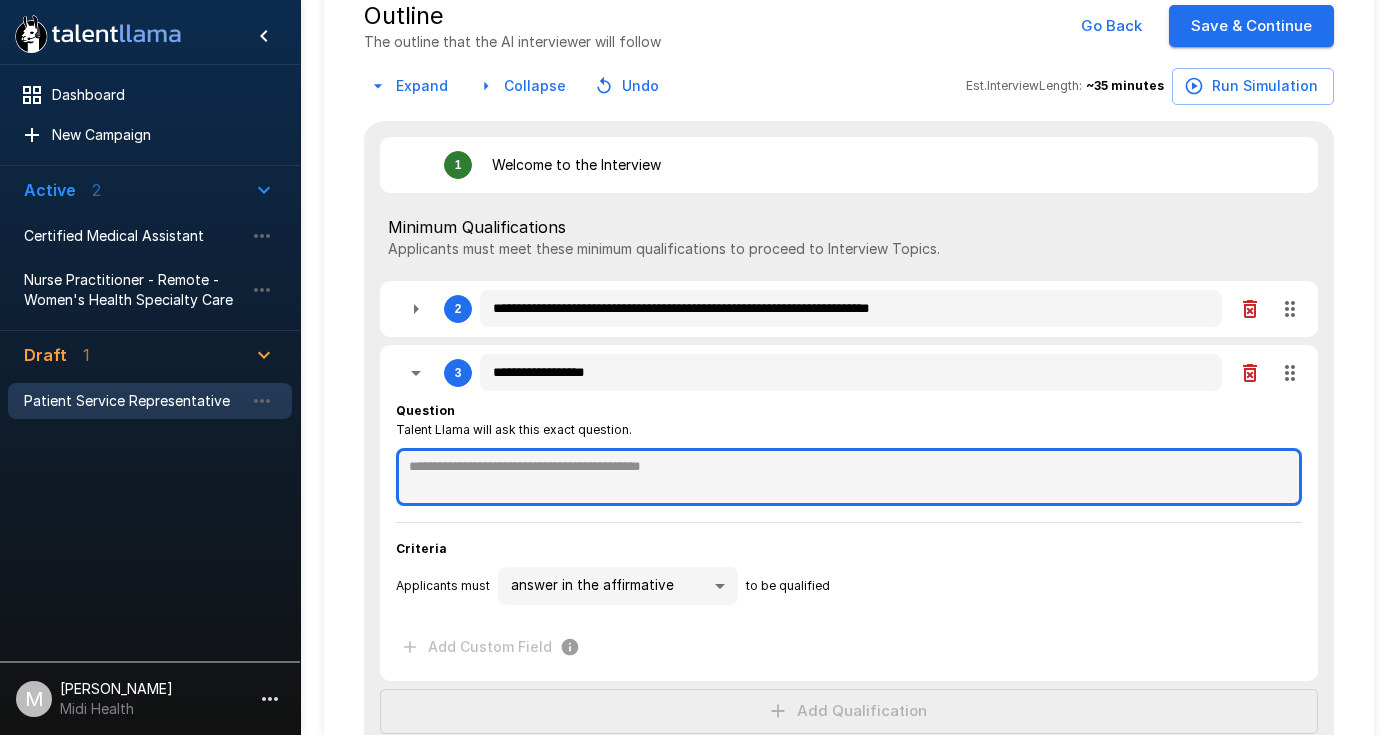 click at bounding box center (849, 477) 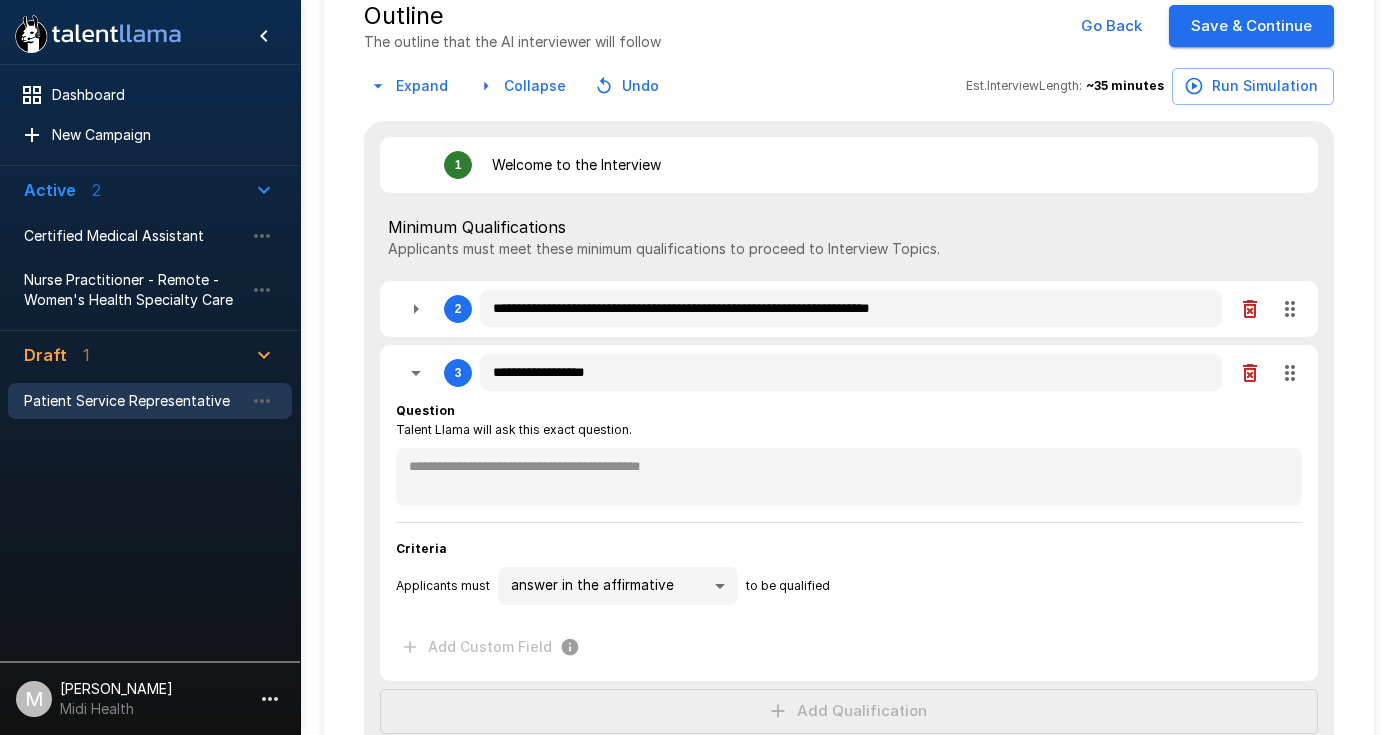 click 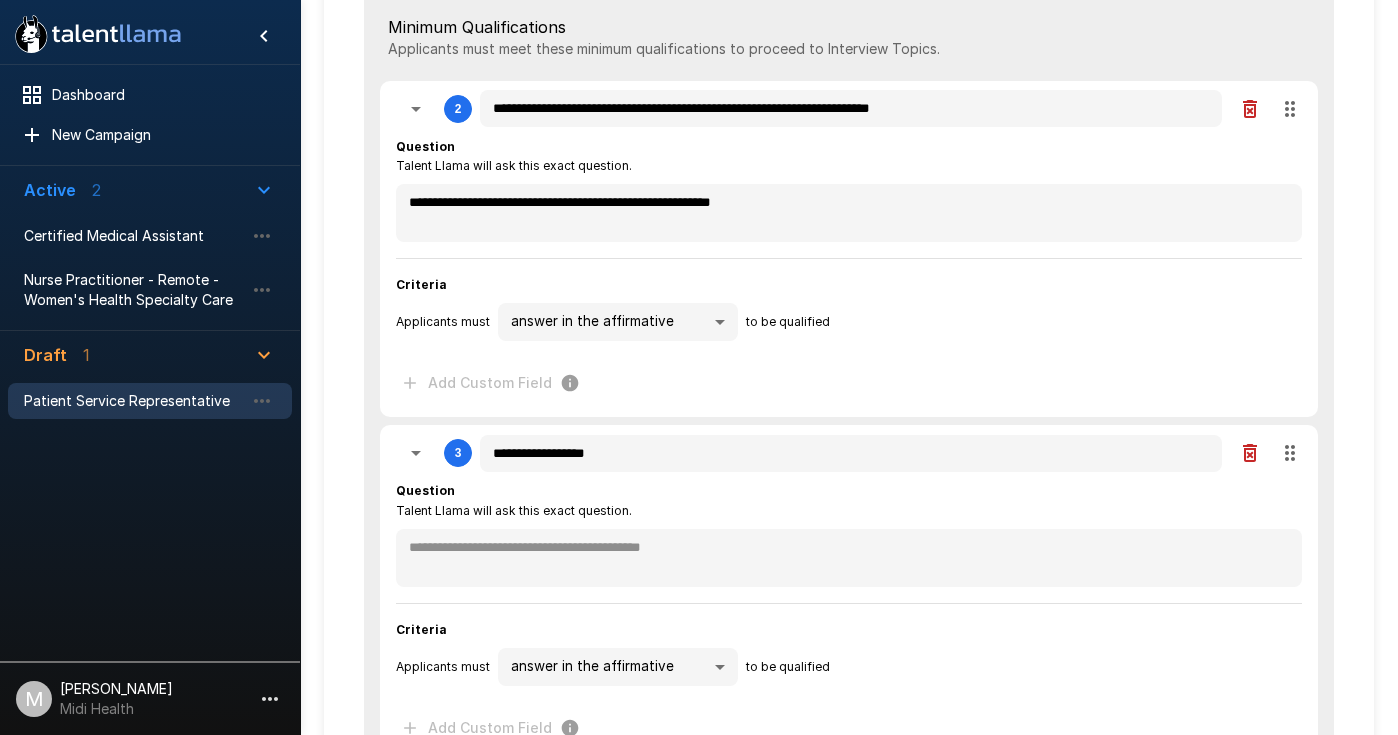 scroll, scrollTop: 340, scrollLeft: 0, axis: vertical 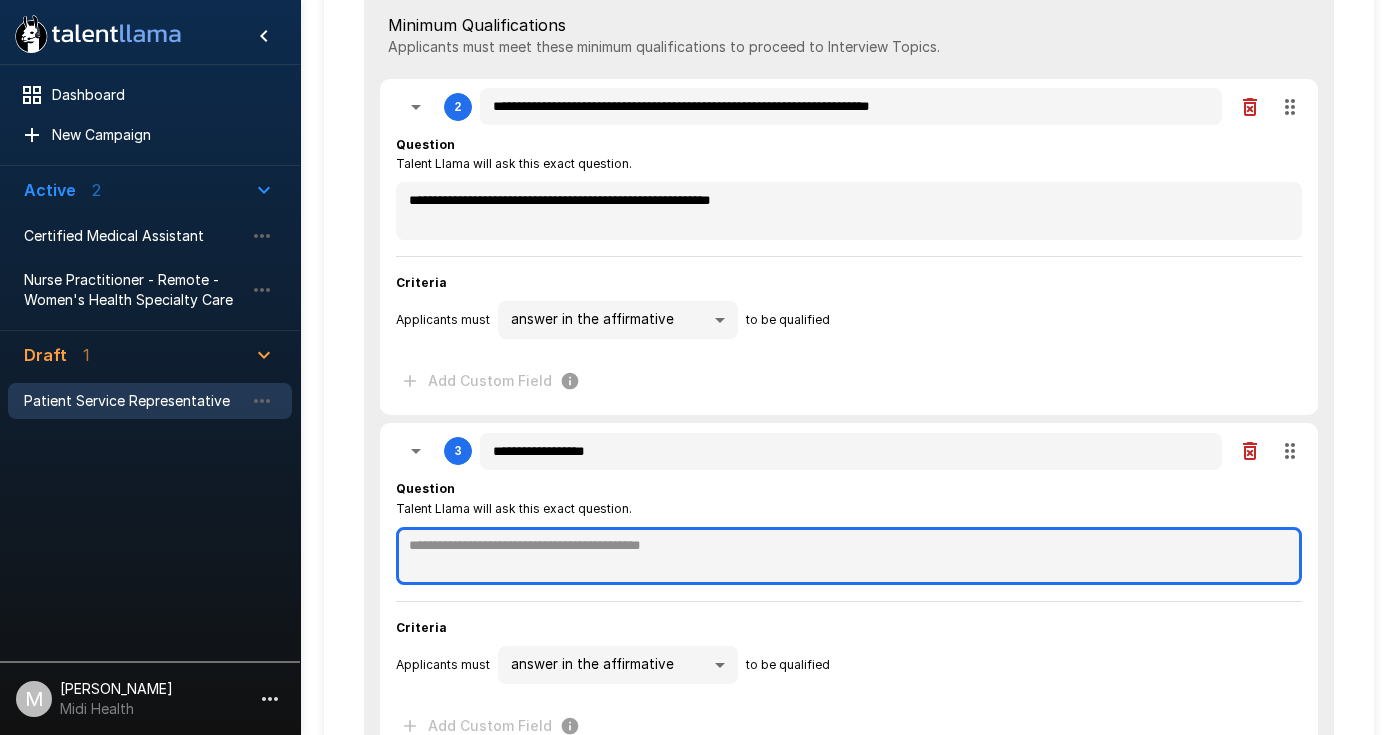 click at bounding box center (849, 556) 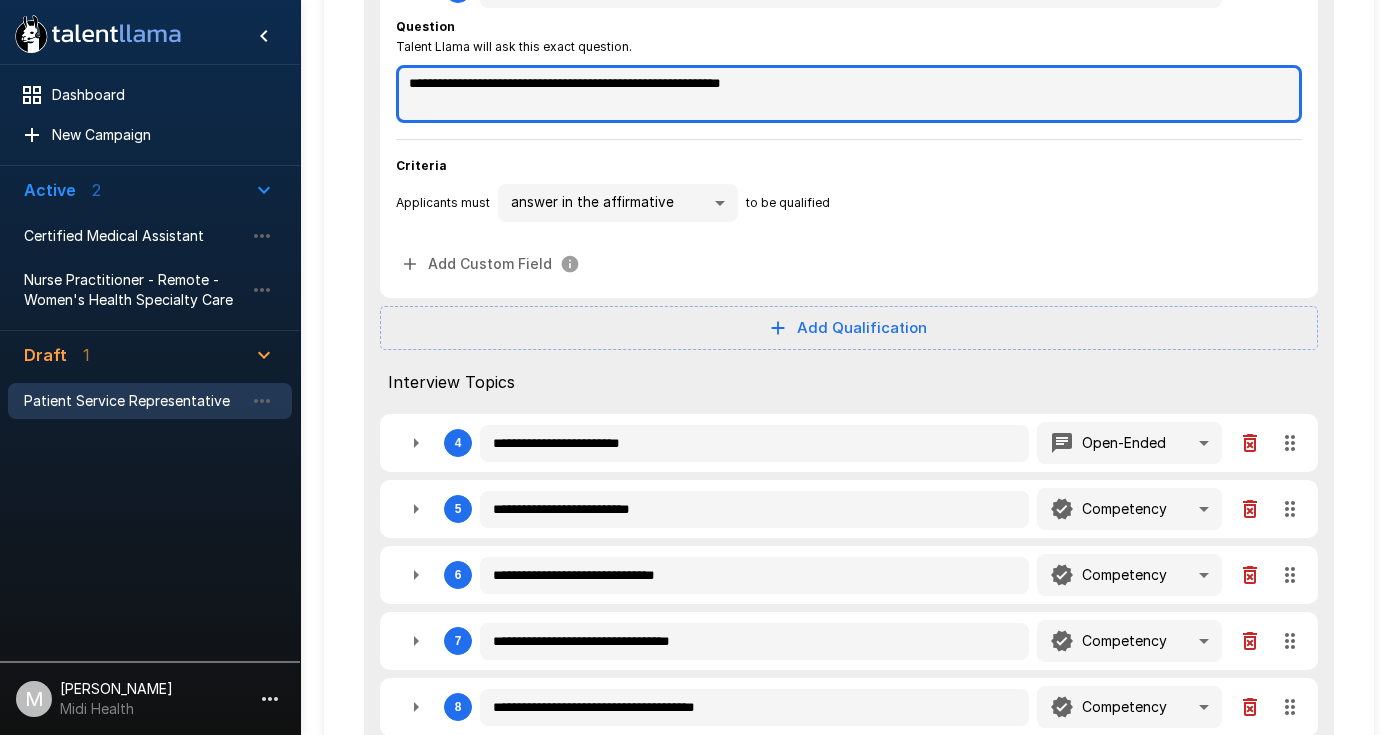 scroll, scrollTop: 805, scrollLeft: 0, axis: vertical 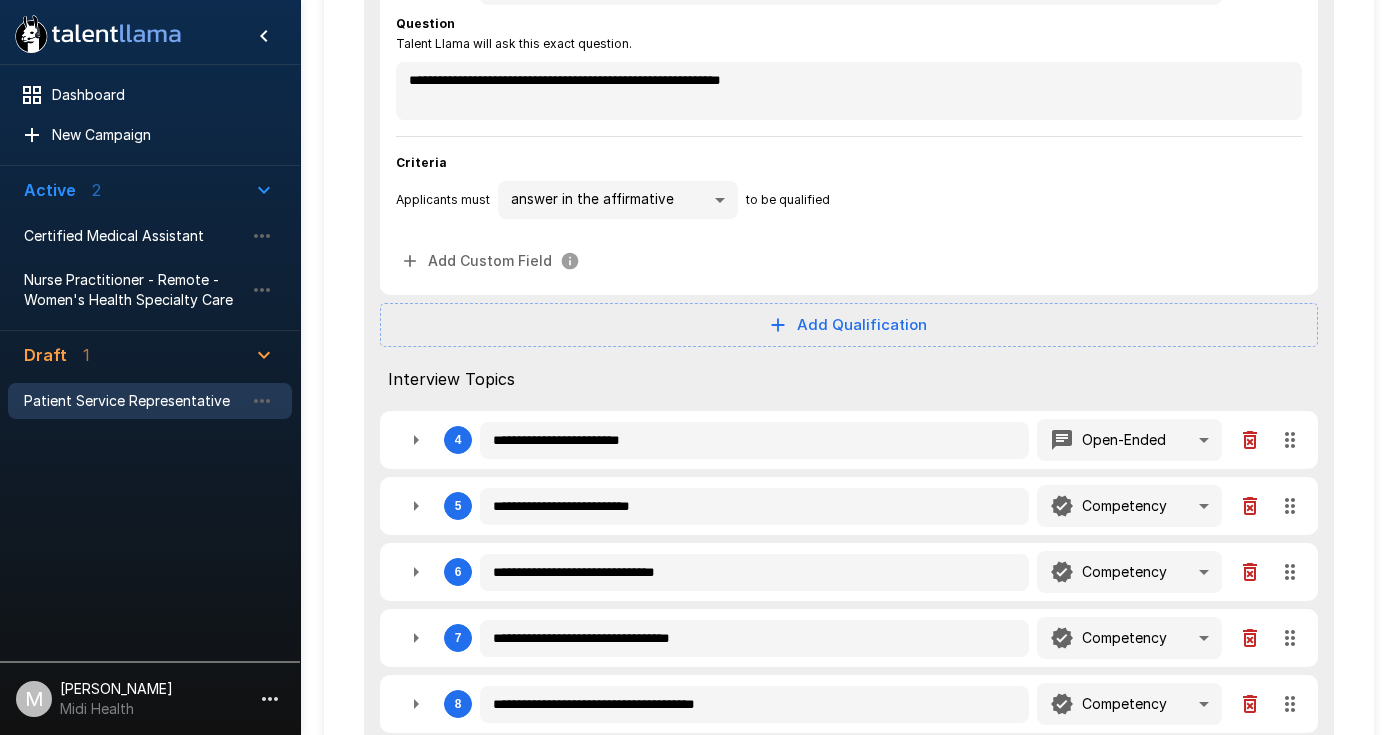 click 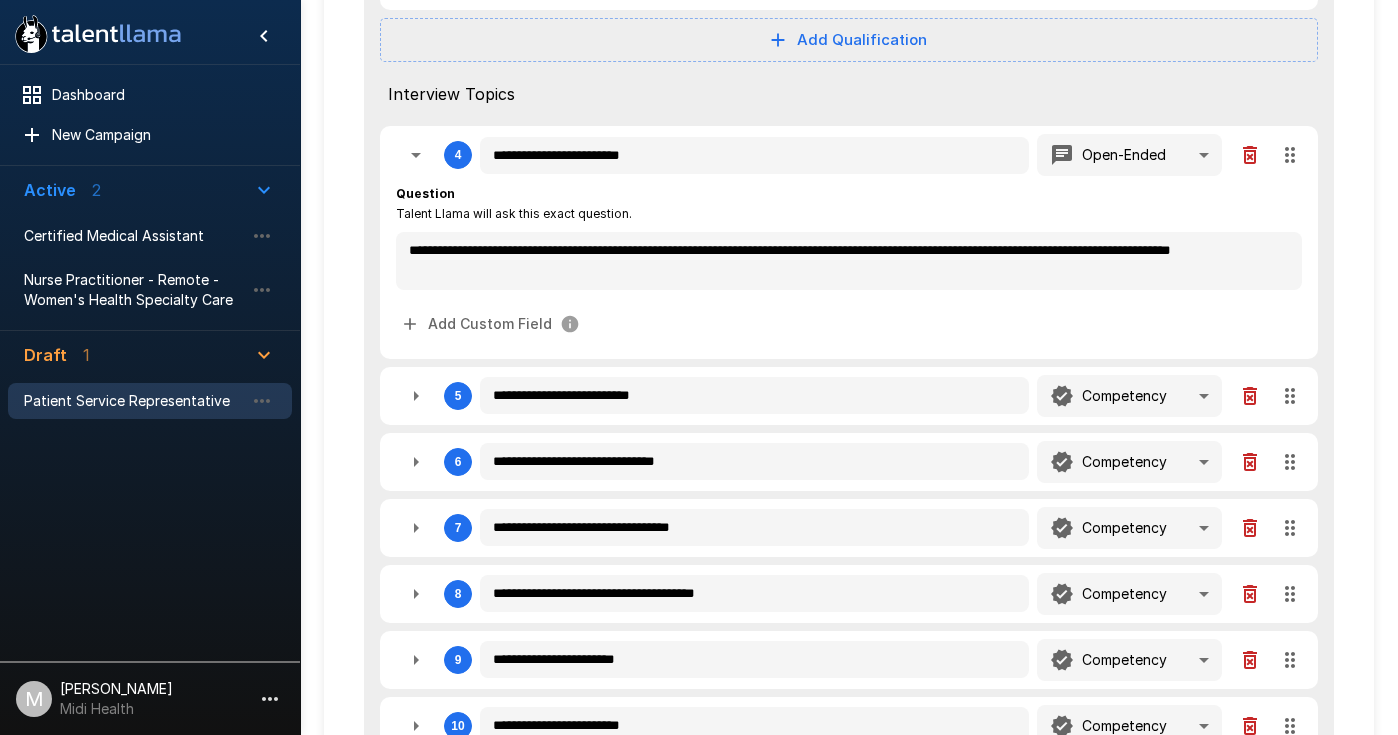 scroll, scrollTop: 1112, scrollLeft: 0, axis: vertical 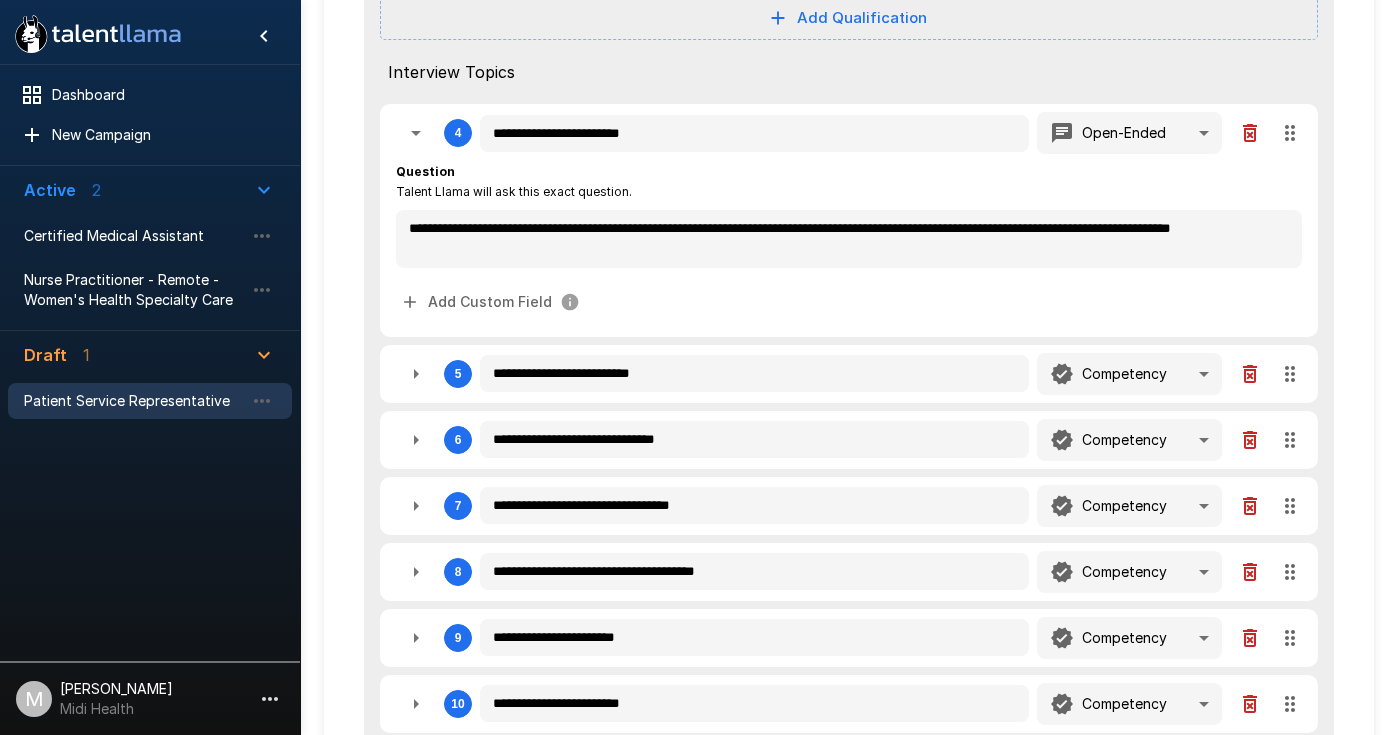 click 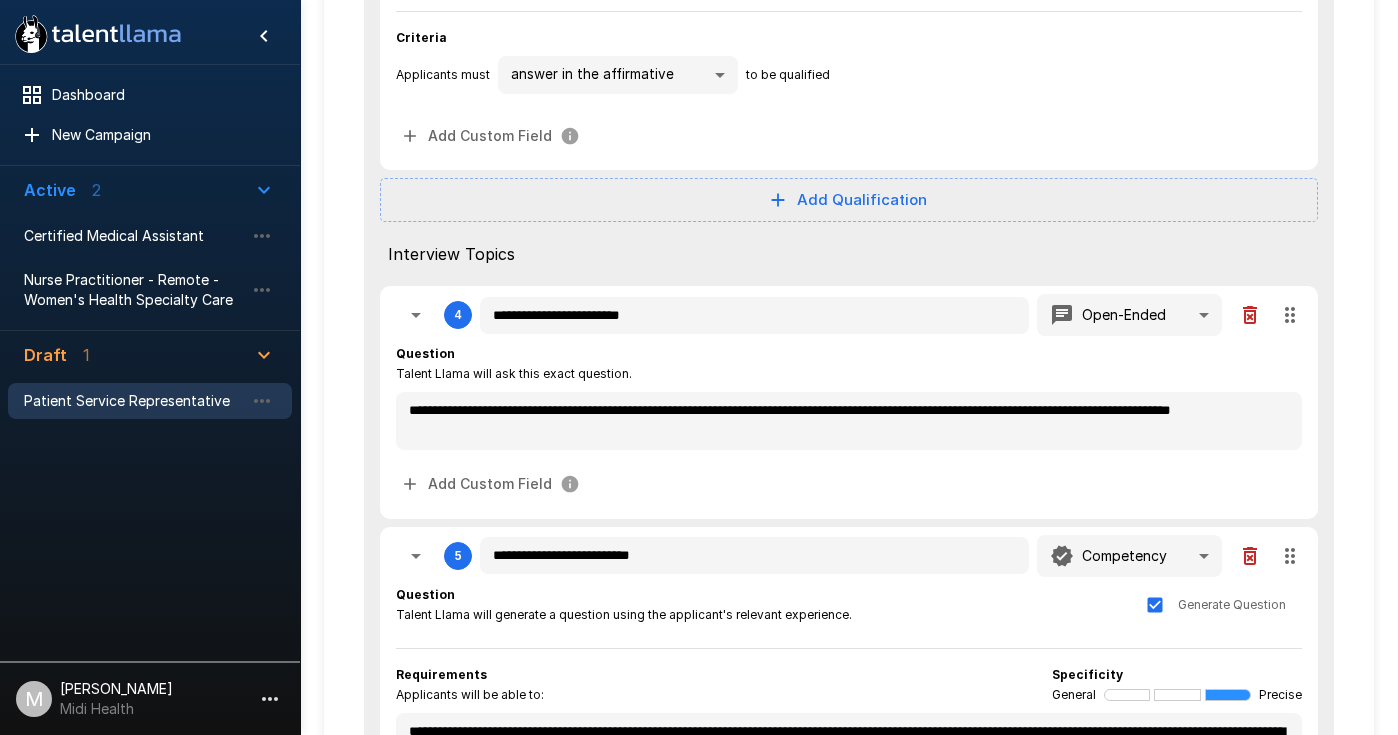 scroll, scrollTop: 739, scrollLeft: 0, axis: vertical 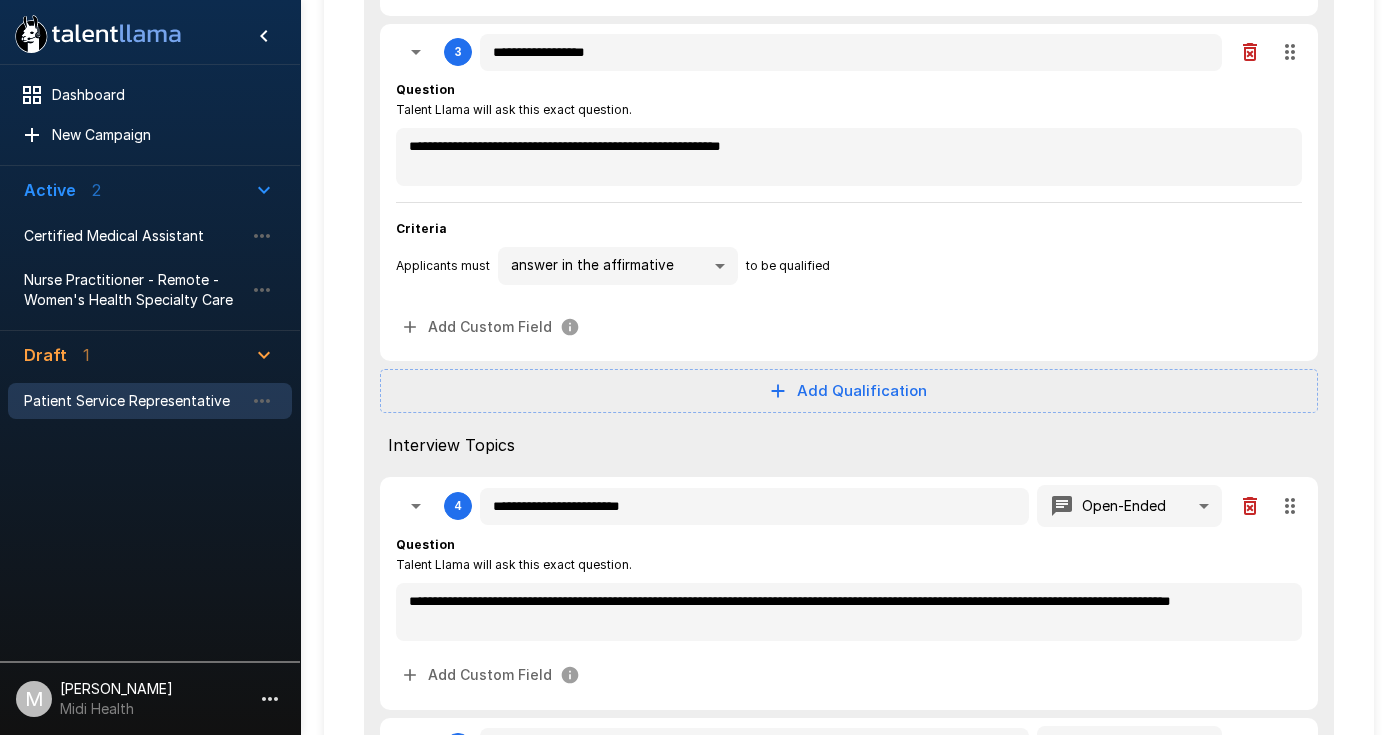 click on "Add Qualification" at bounding box center [849, 391] 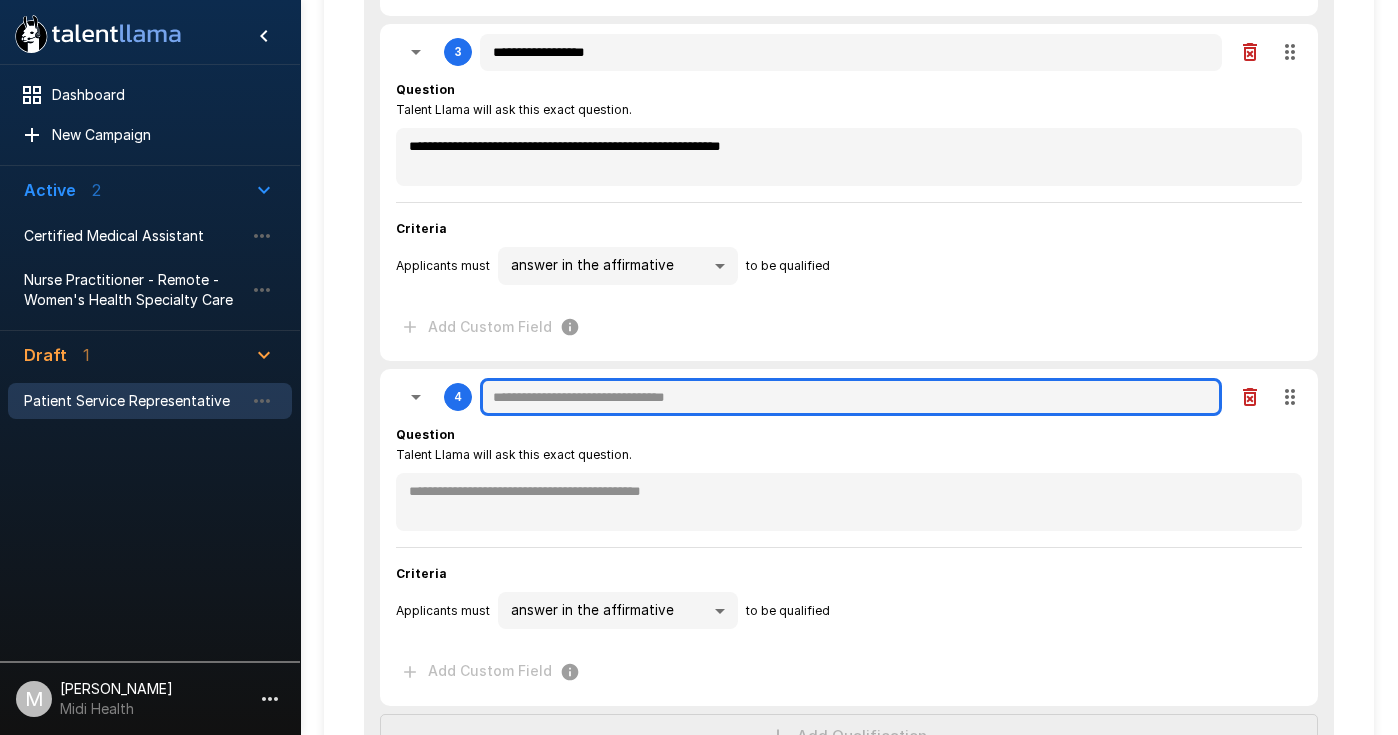 click at bounding box center [851, 397] 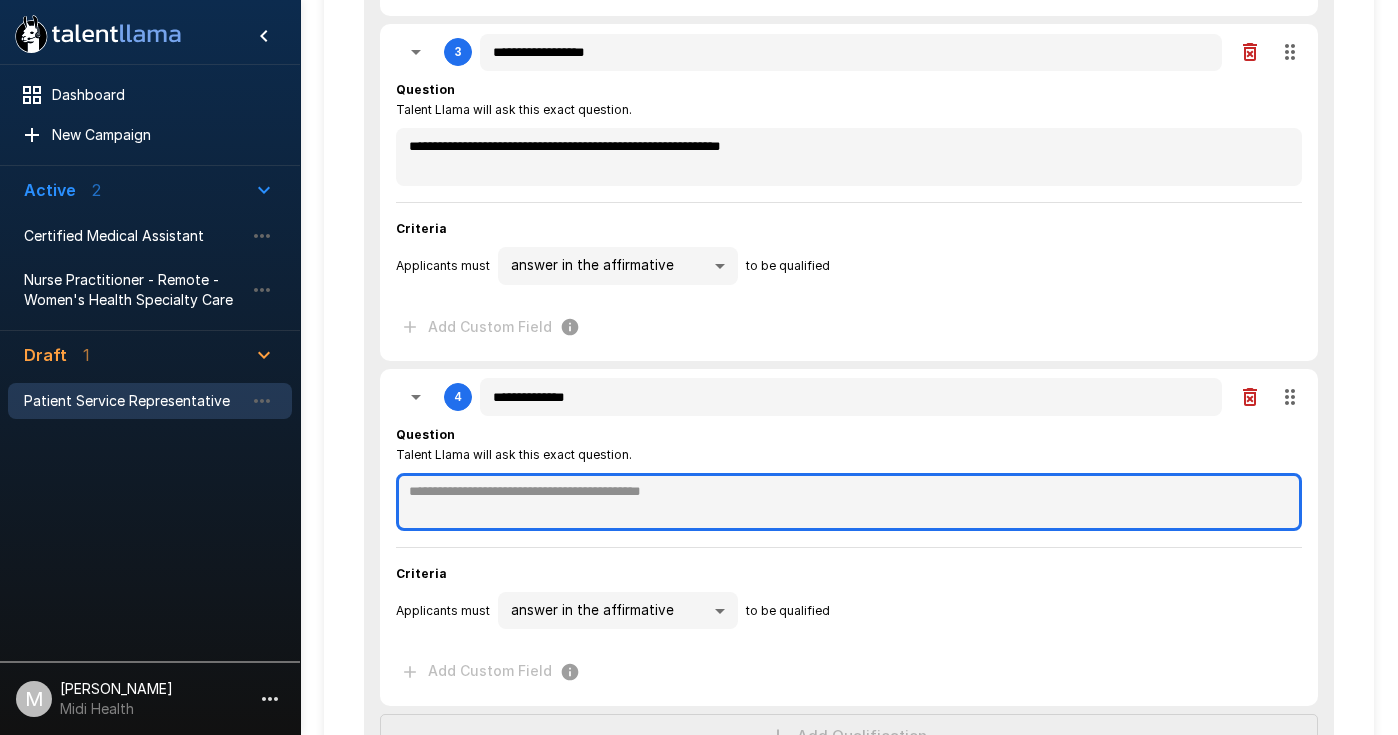 click at bounding box center [849, 502] 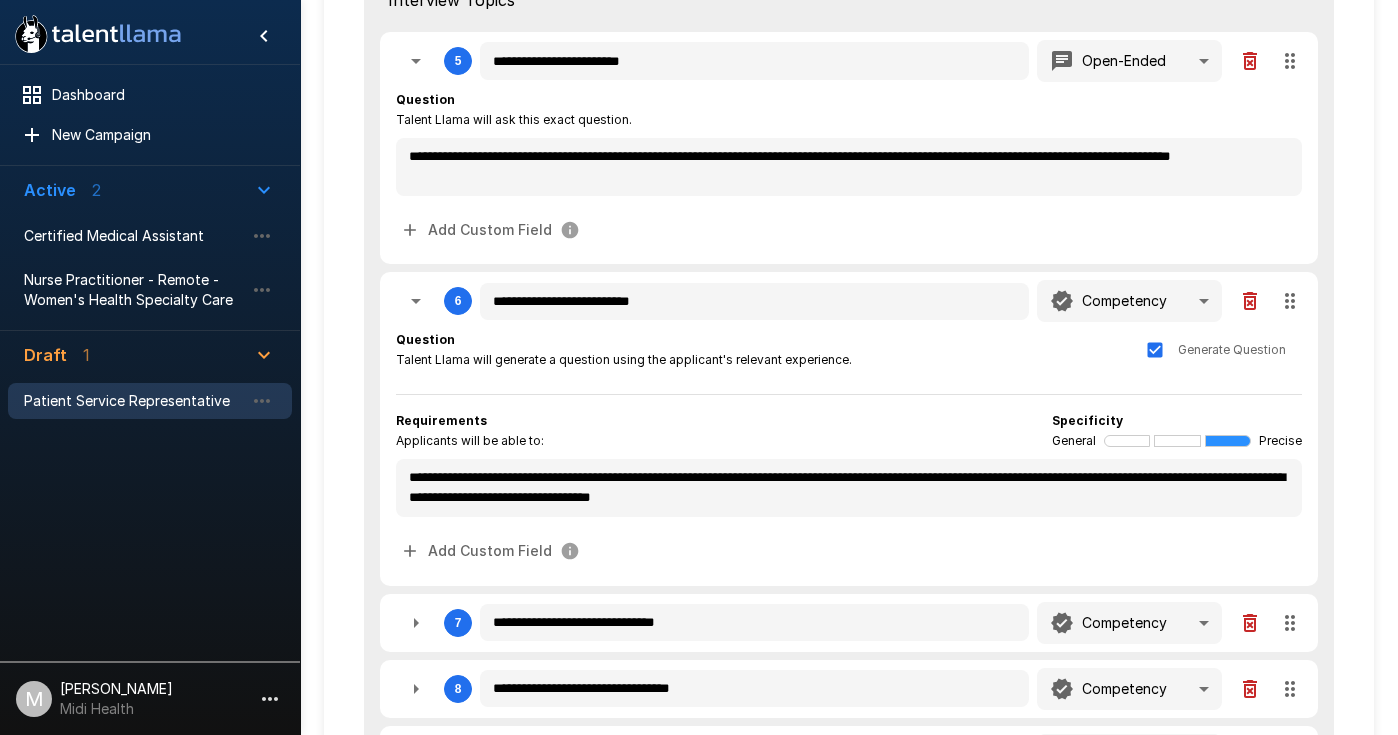 scroll, scrollTop: 1534, scrollLeft: 0, axis: vertical 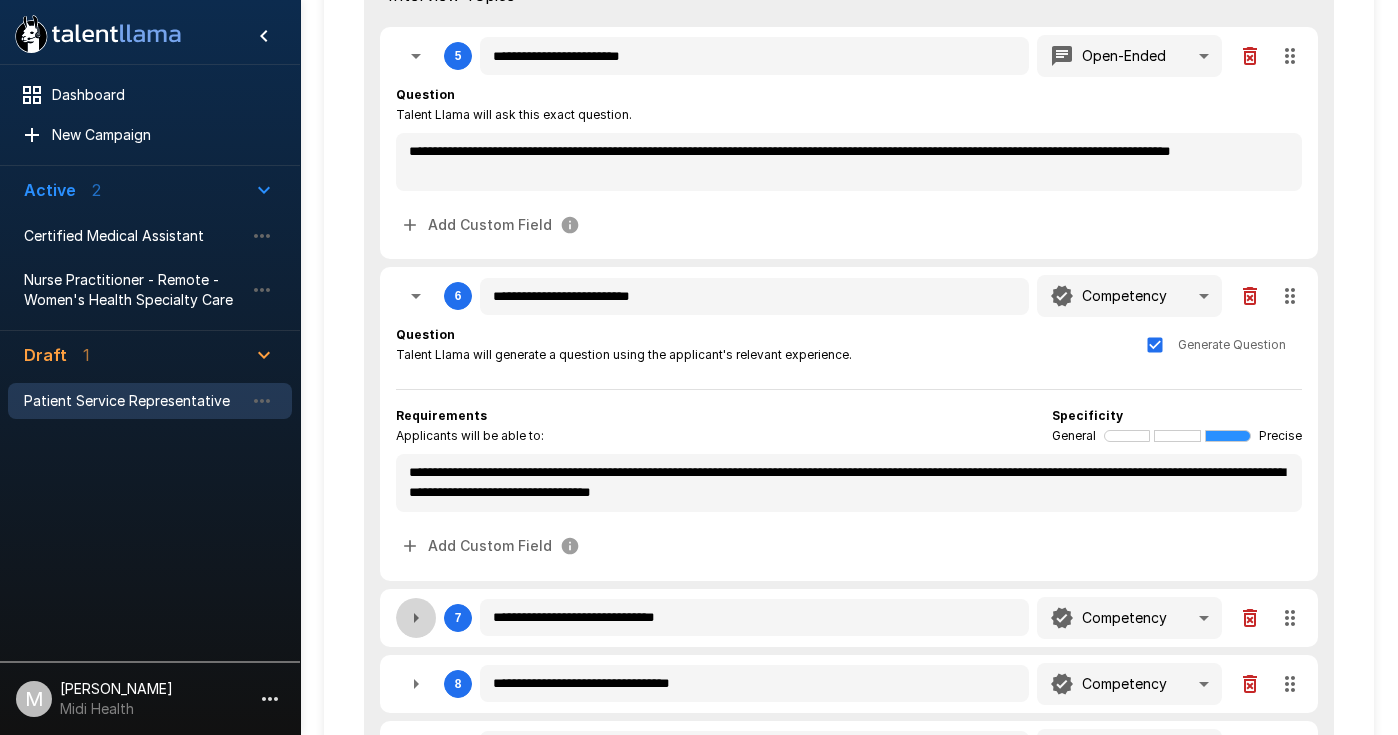 click 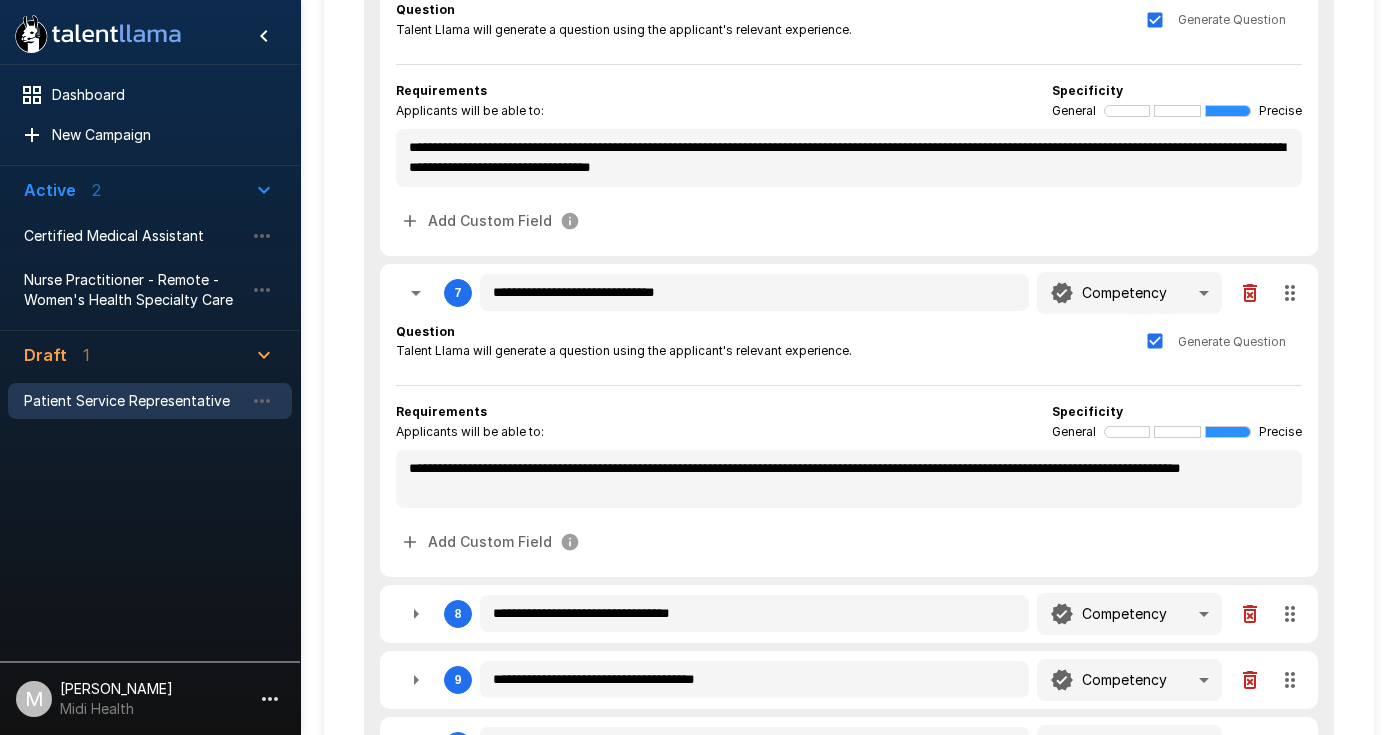scroll, scrollTop: 1866, scrollLeft: 0, axis: vertical 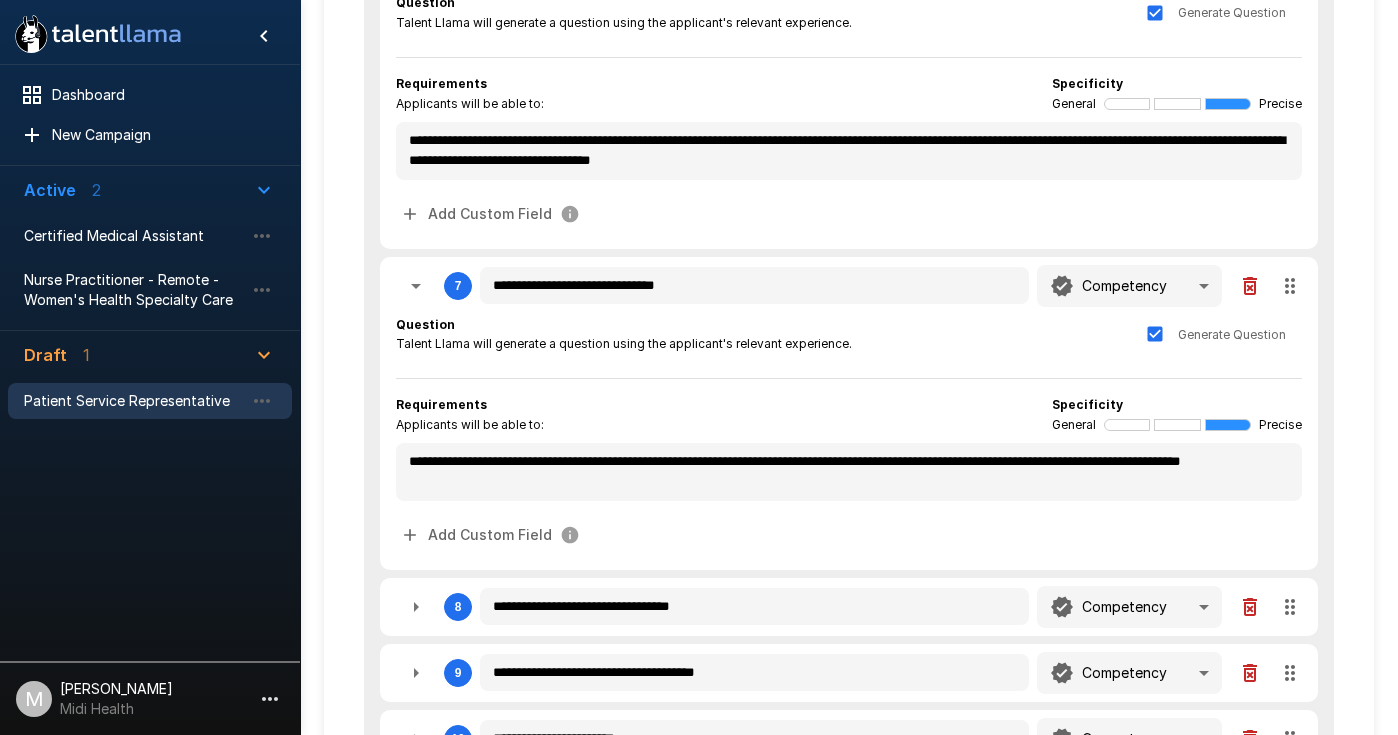 click at bounding box center (416, 607) 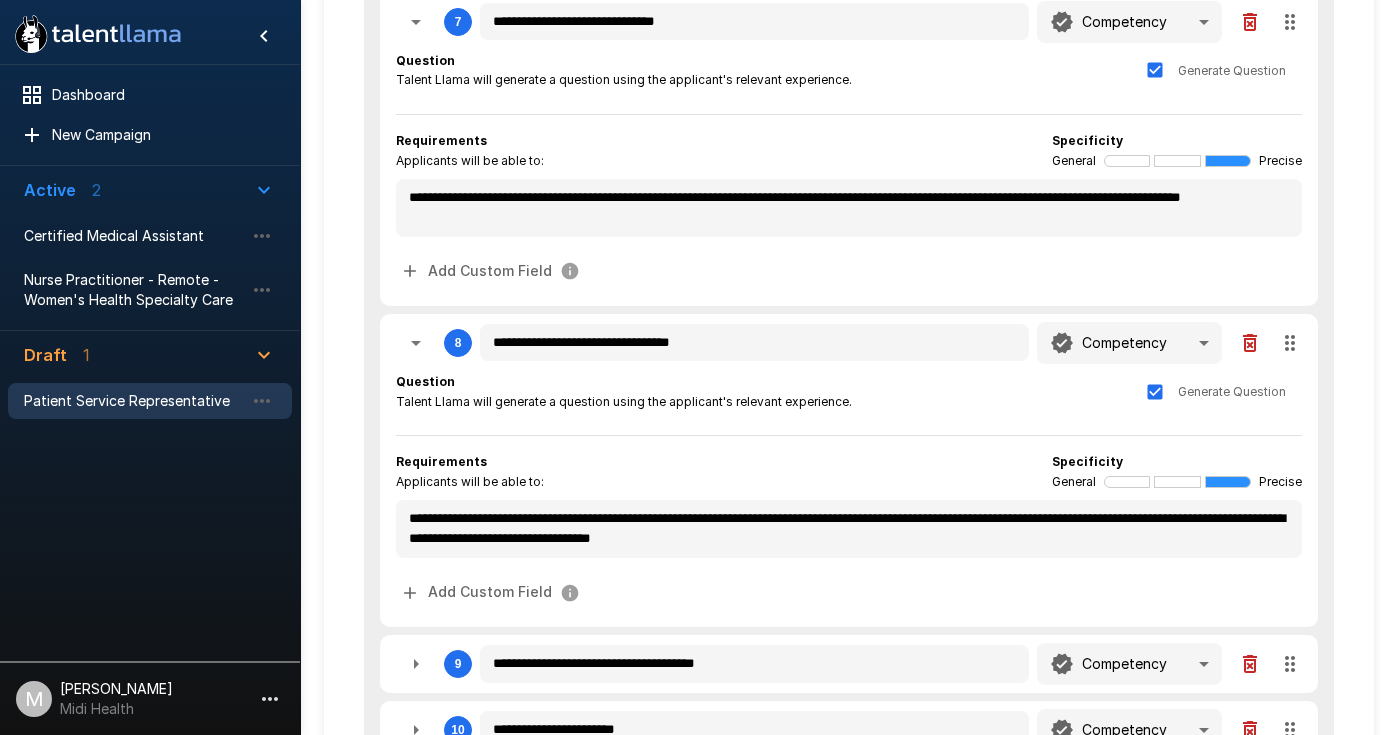 scroll, scrollTop: 2134, scrollLeft: 0, axis: vertical 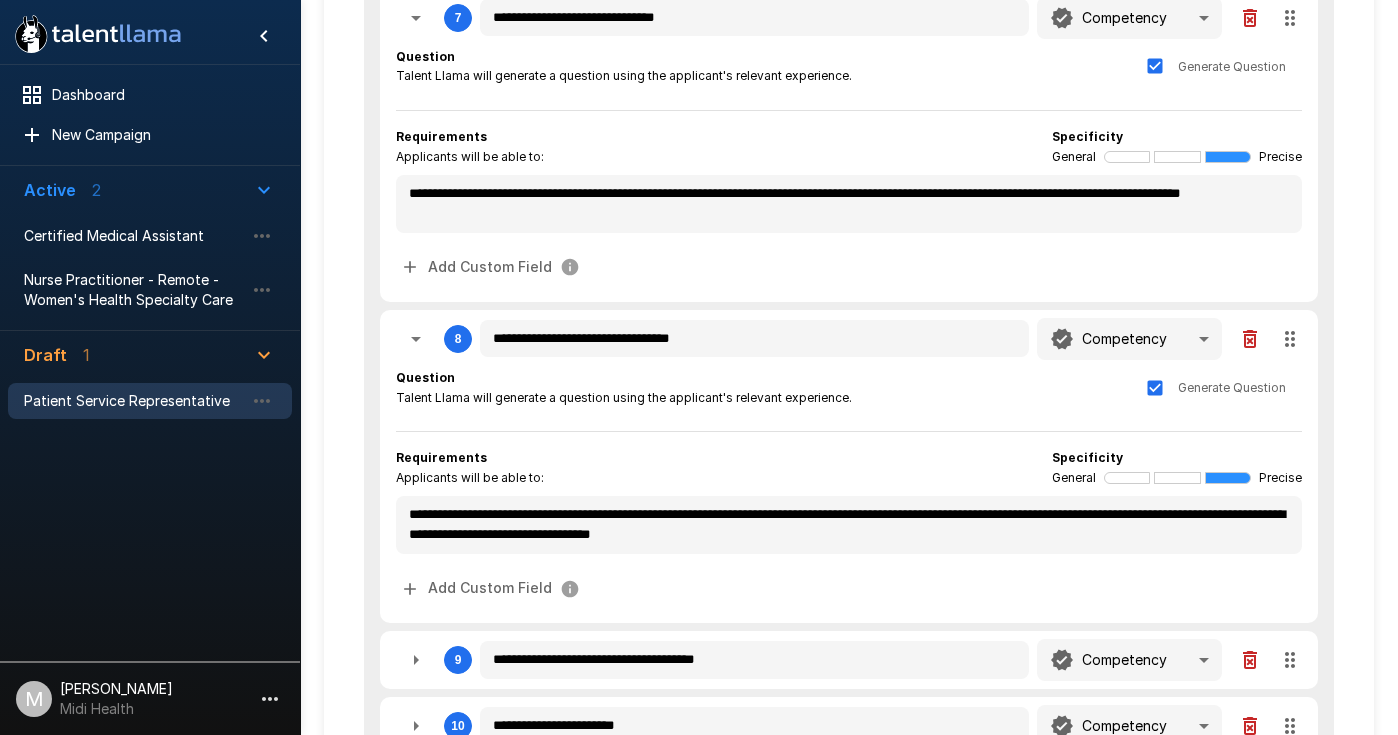 click 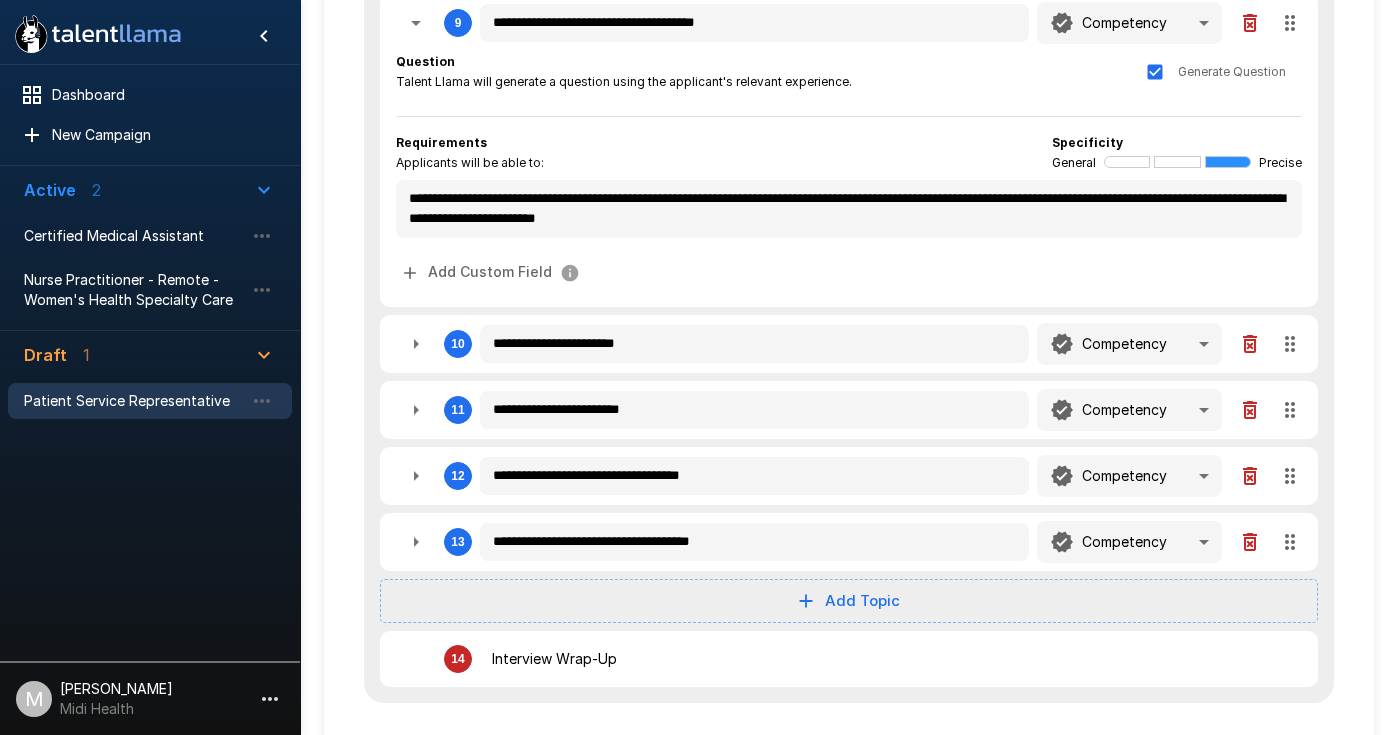 scroll, scrollTop: 2770, scrollLeft: 0, axis: vertical 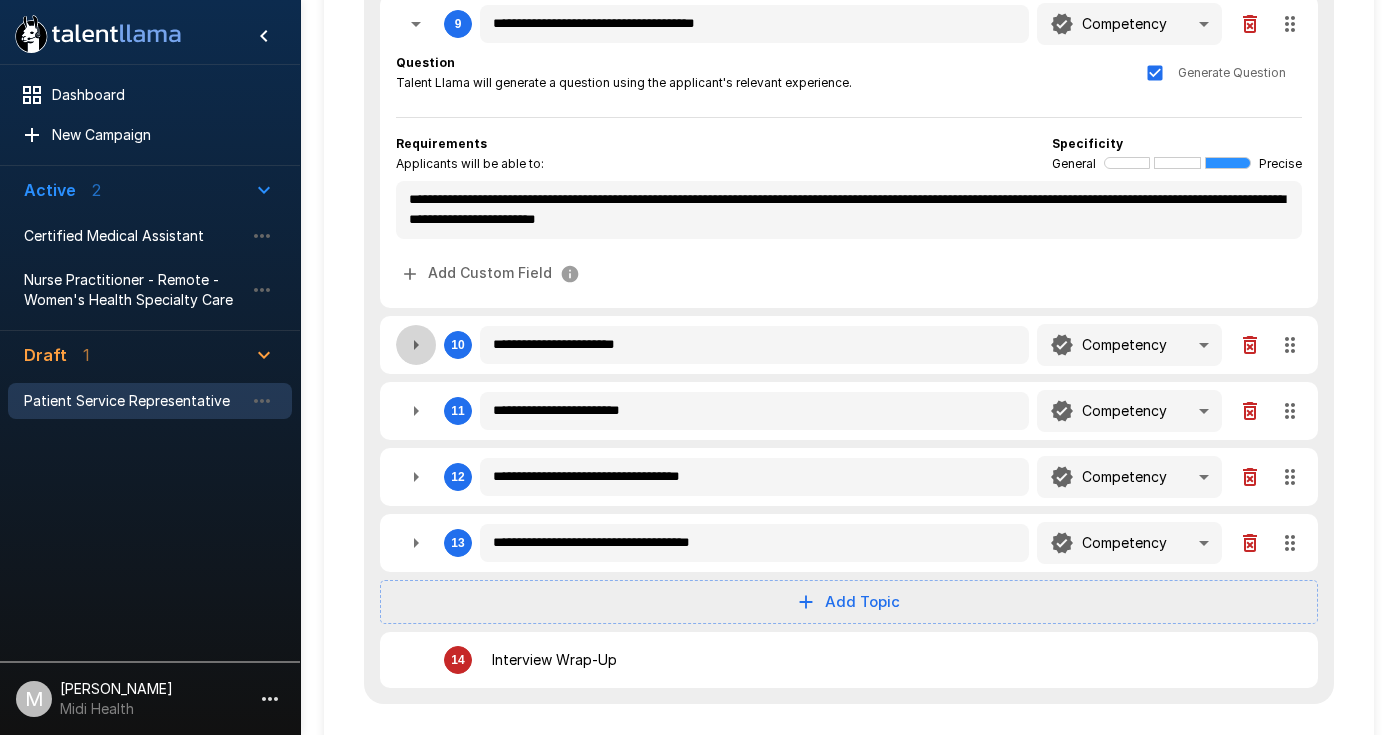 click 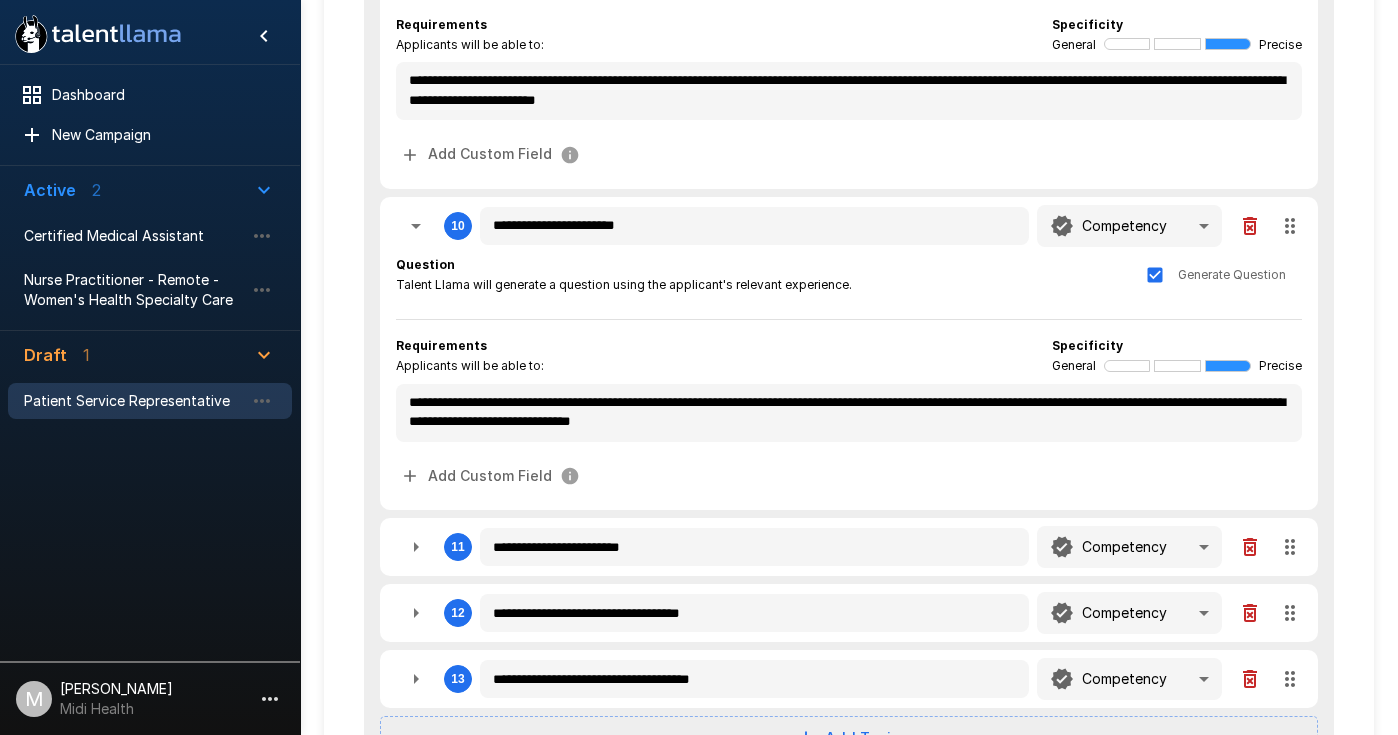 scroll, scrollTop: 2896, scrollLeft: 0, axis: vertical 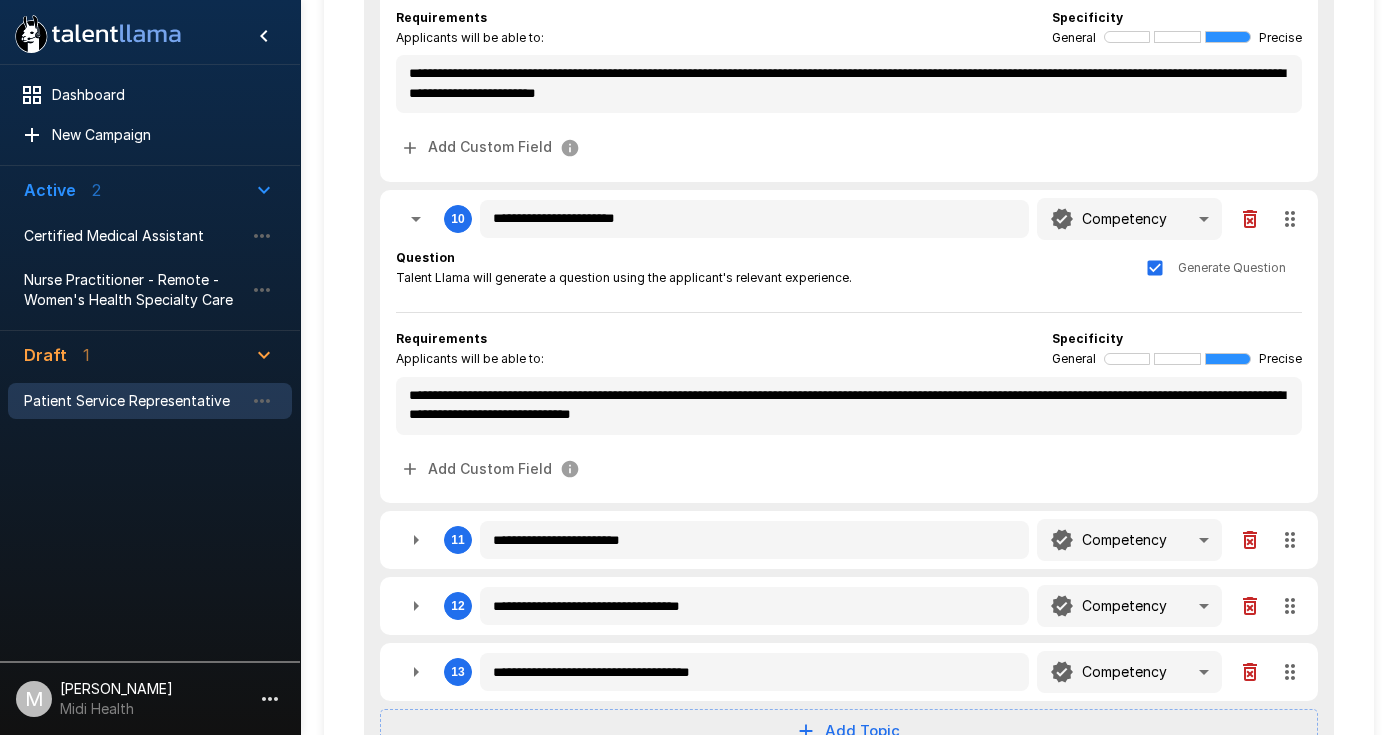 click 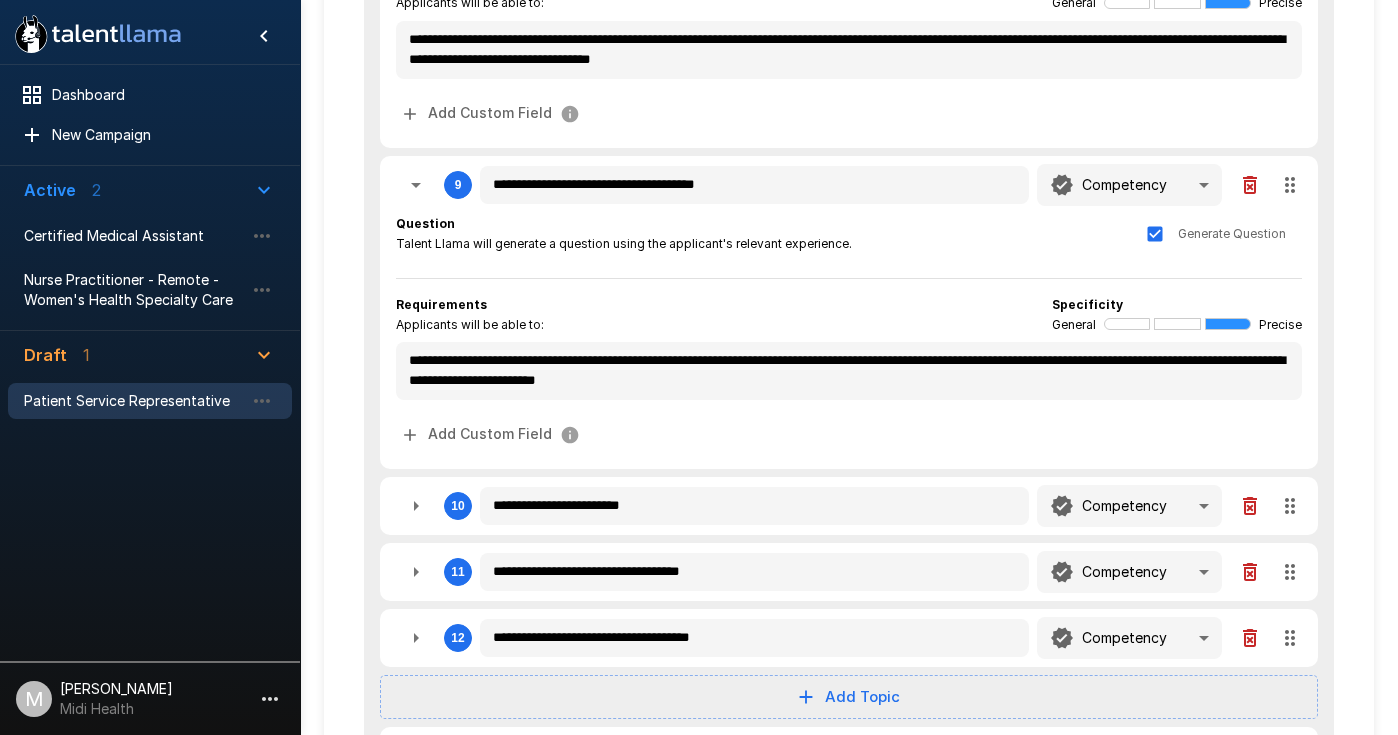 scroll, scrollTop: 2604, scrollLeft: 0, axis: vertical 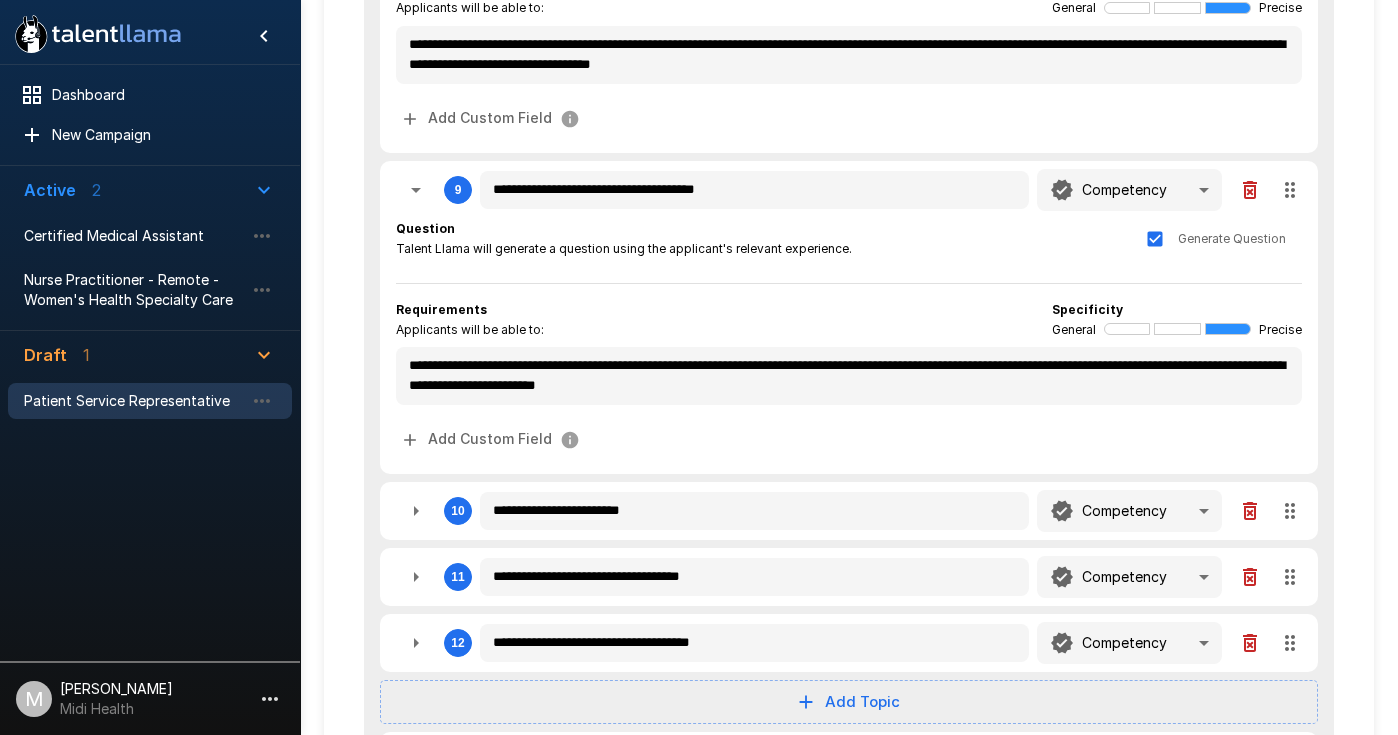 click 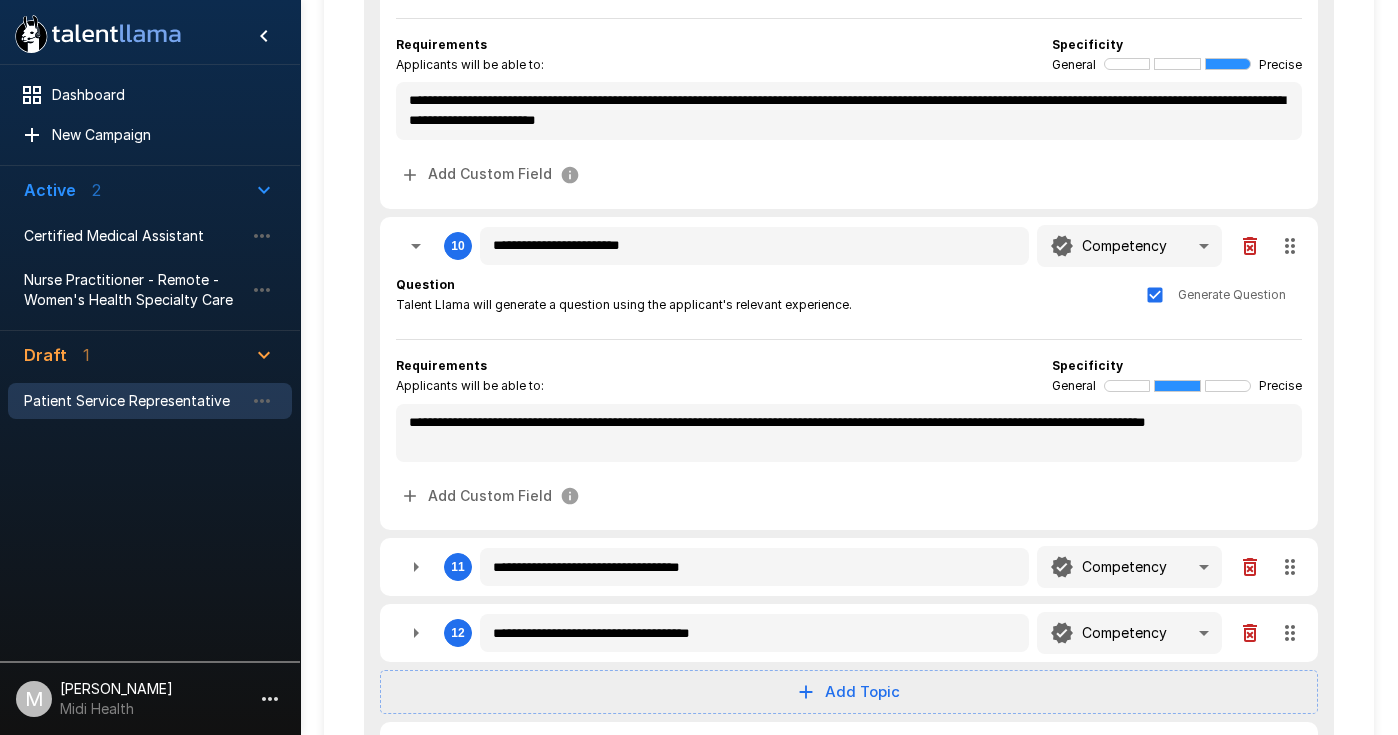 scroll, scrollTop: 2870, scrollLeft: 0, axis: vertical 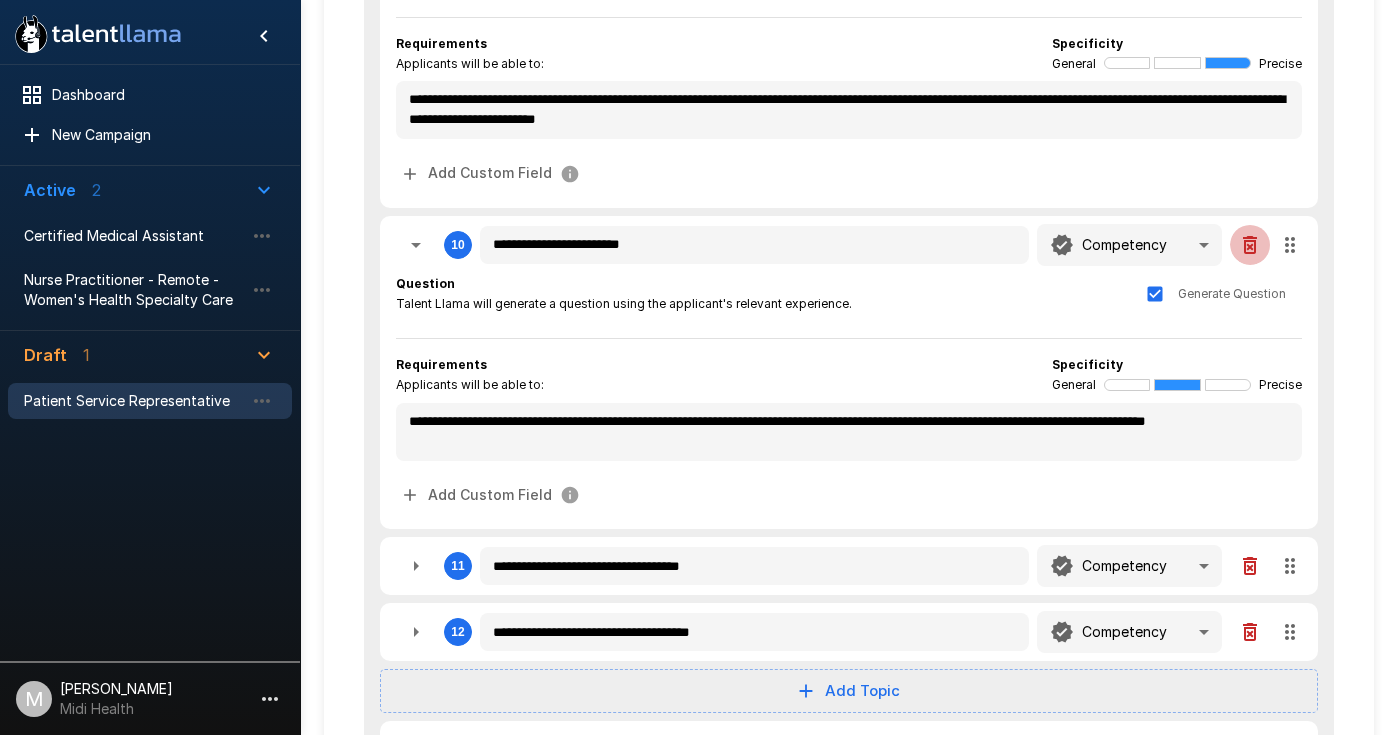 click 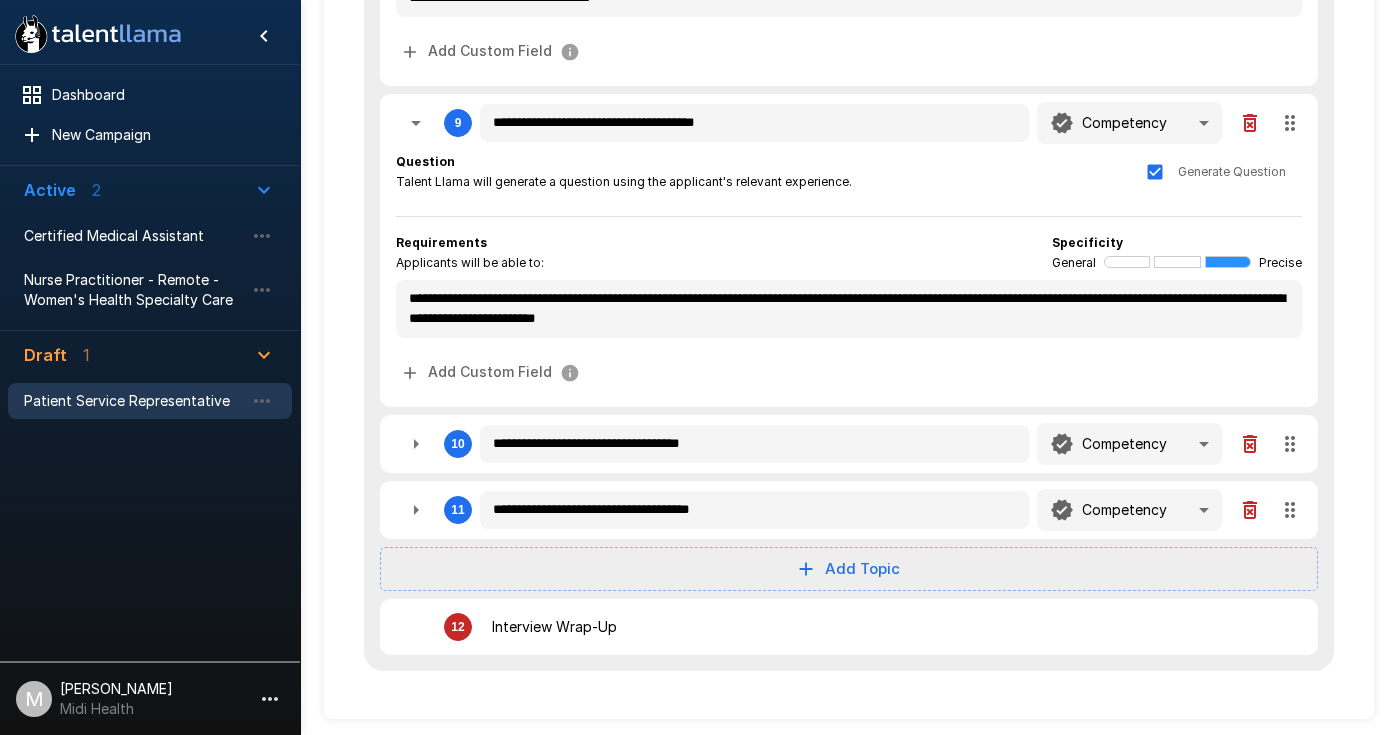 click 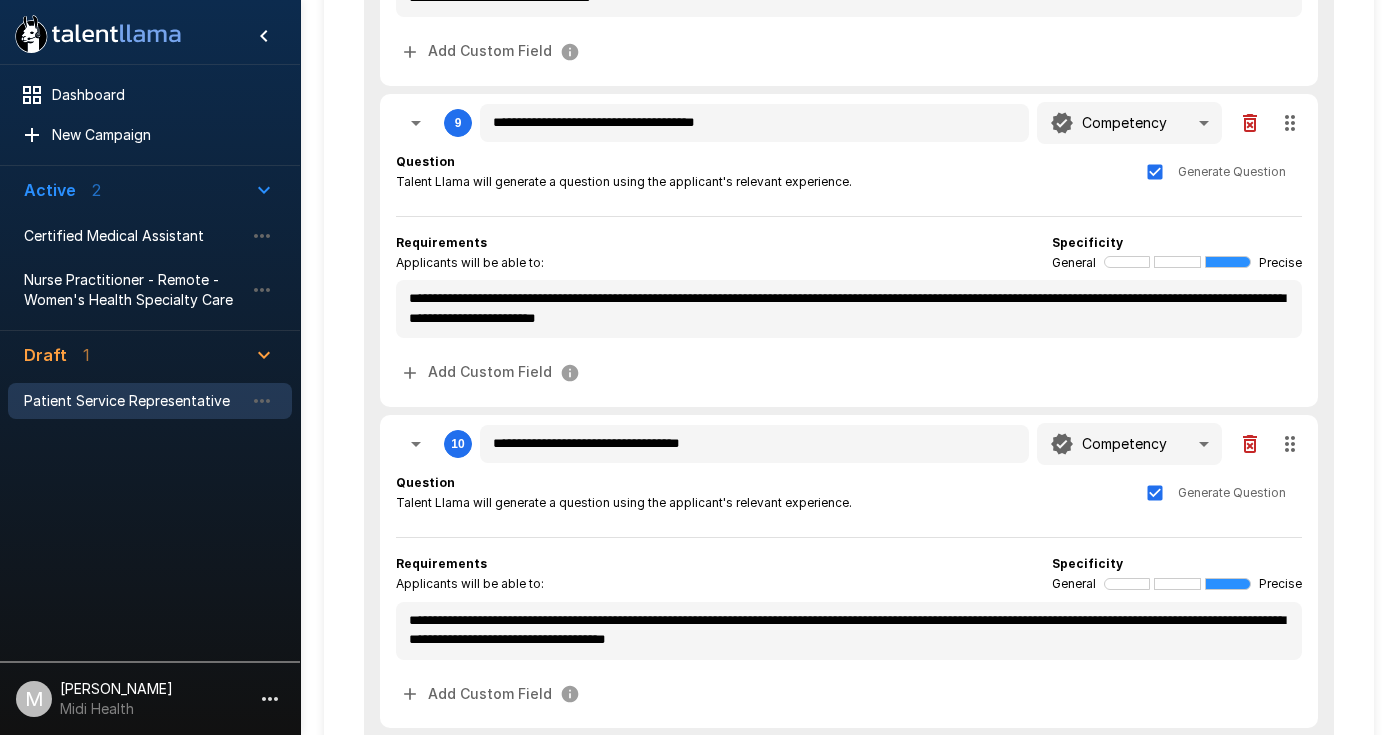 click 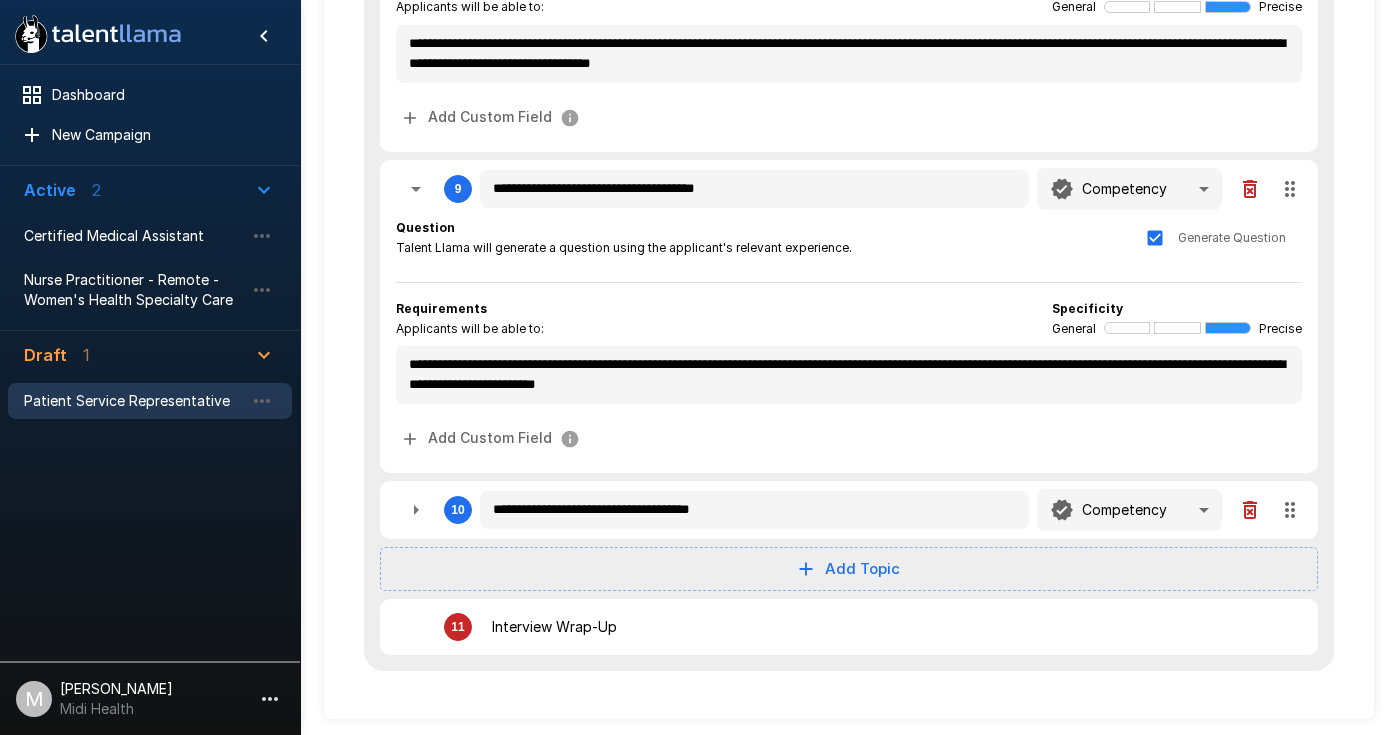scroll, scrollTop: 2605, scrollLeft: 0, axis: vertical 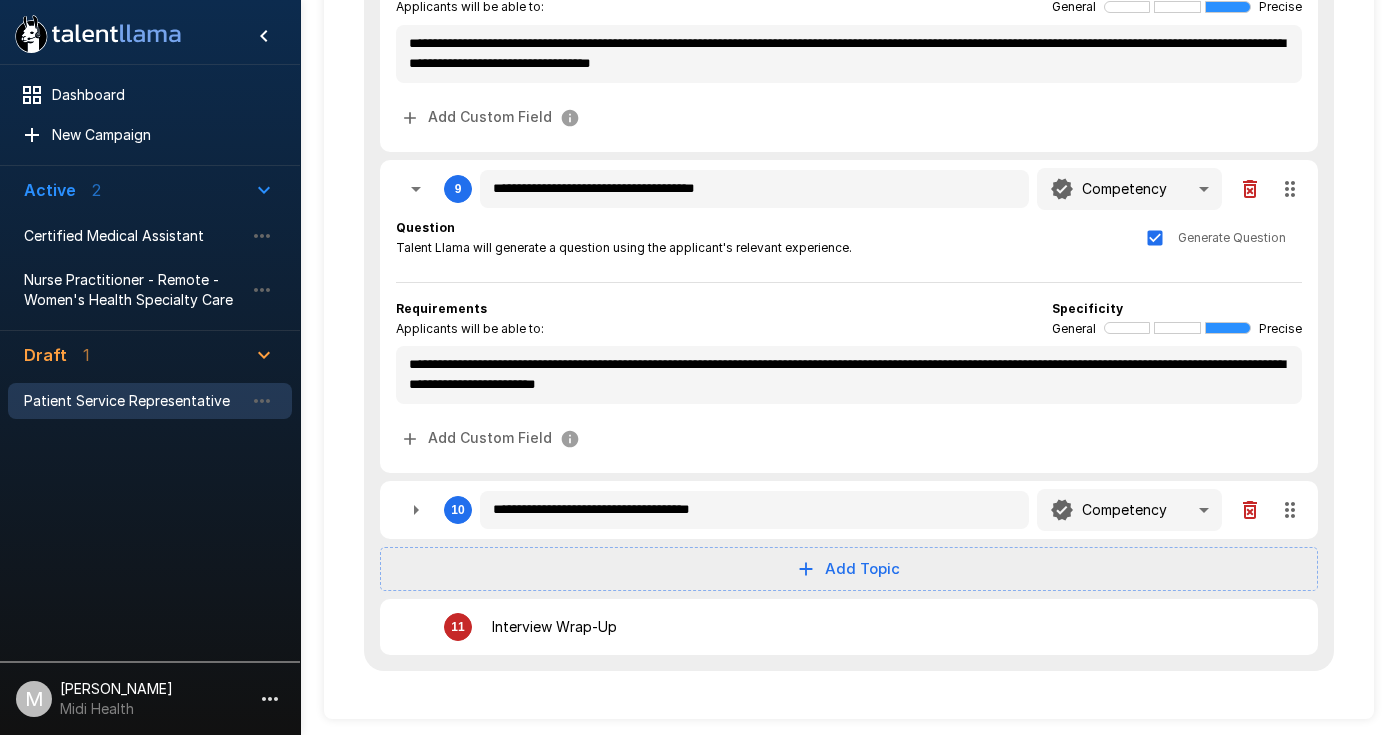 click 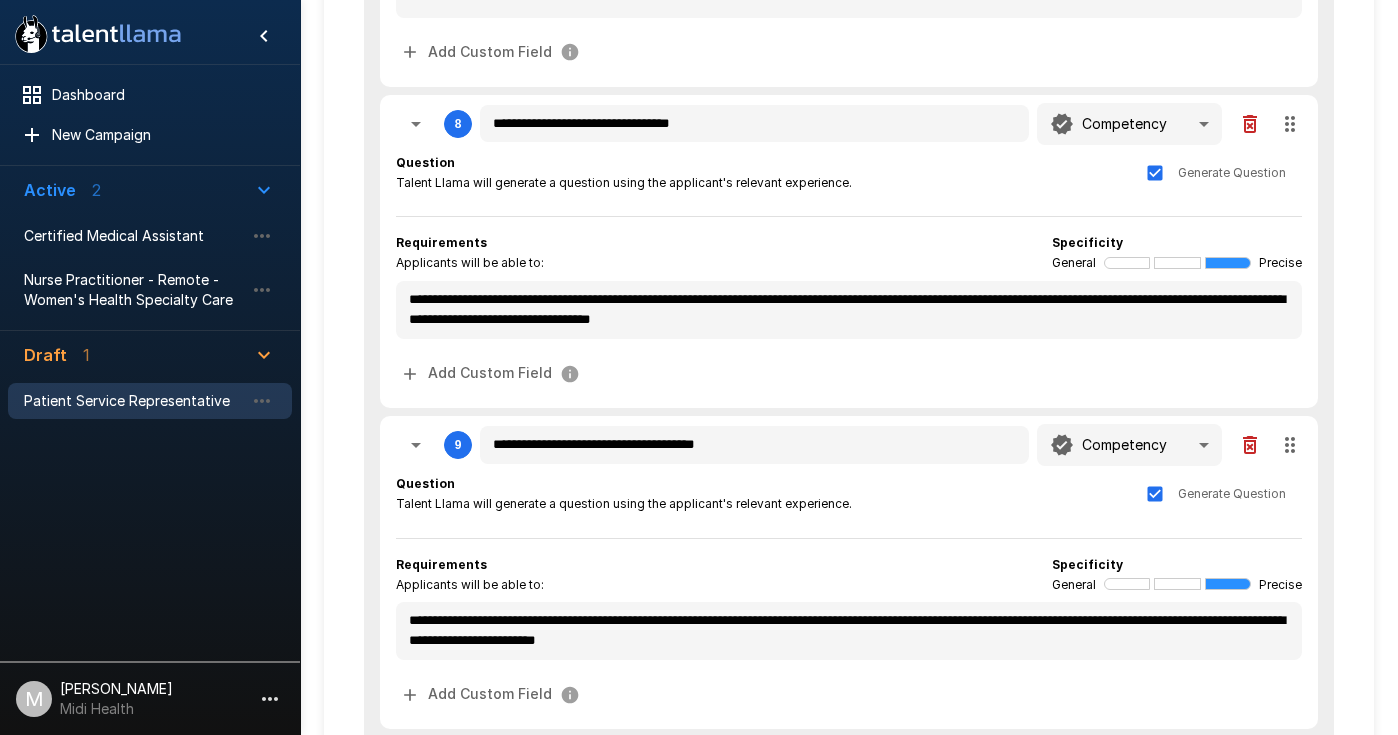scroll, scrollTop: 2860, scrollLeft: 0, axis: vertical 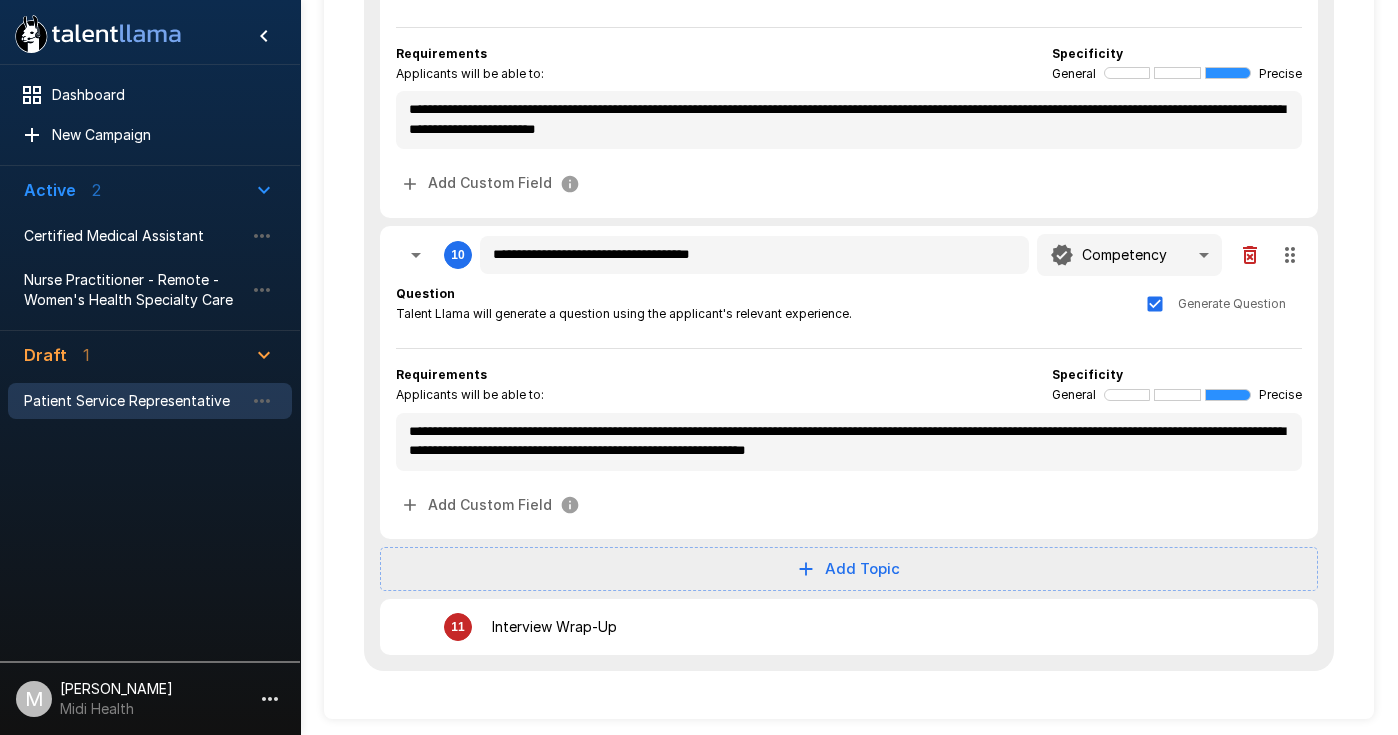 click on "11" at bounding box center [457, 627] 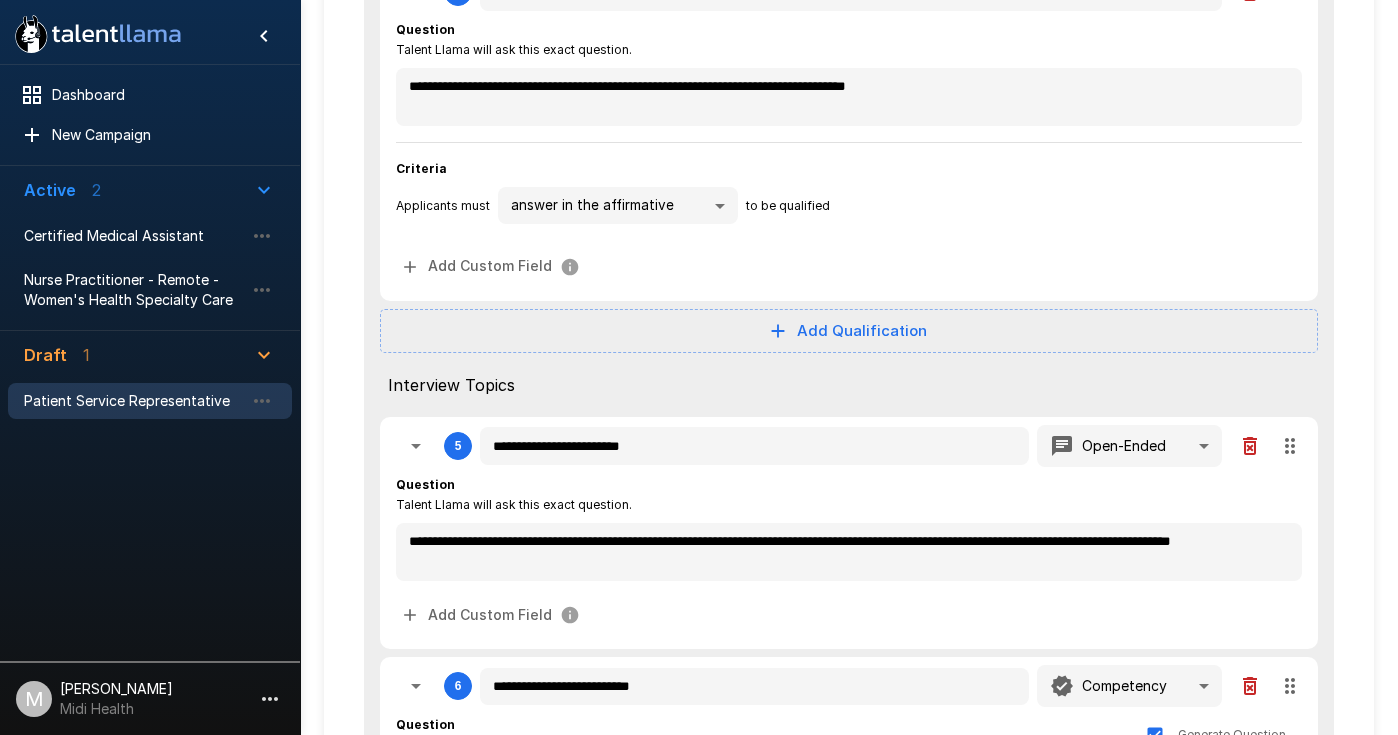 scroll, scrollTop: 0, scrollLeft: 0, axis: both 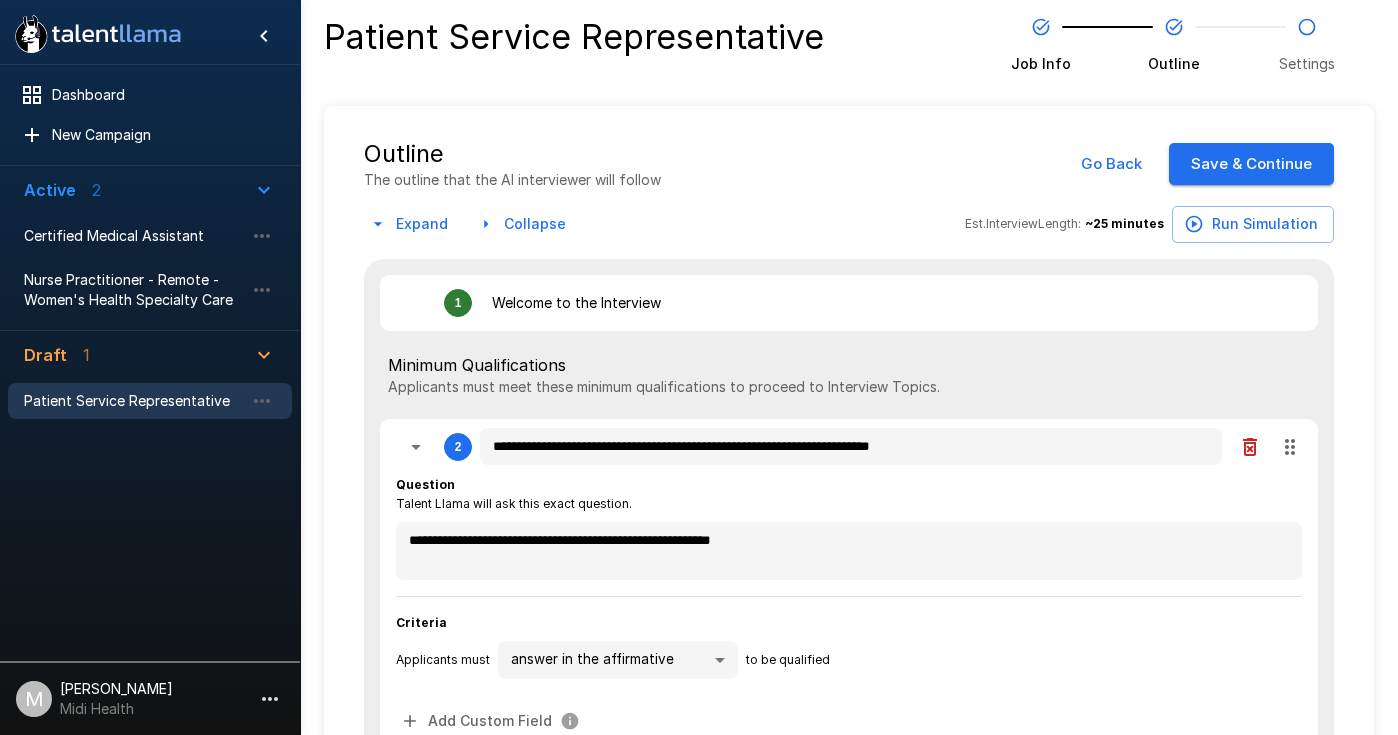 click on "Save & Continue" at bounding box center [1251, 164] 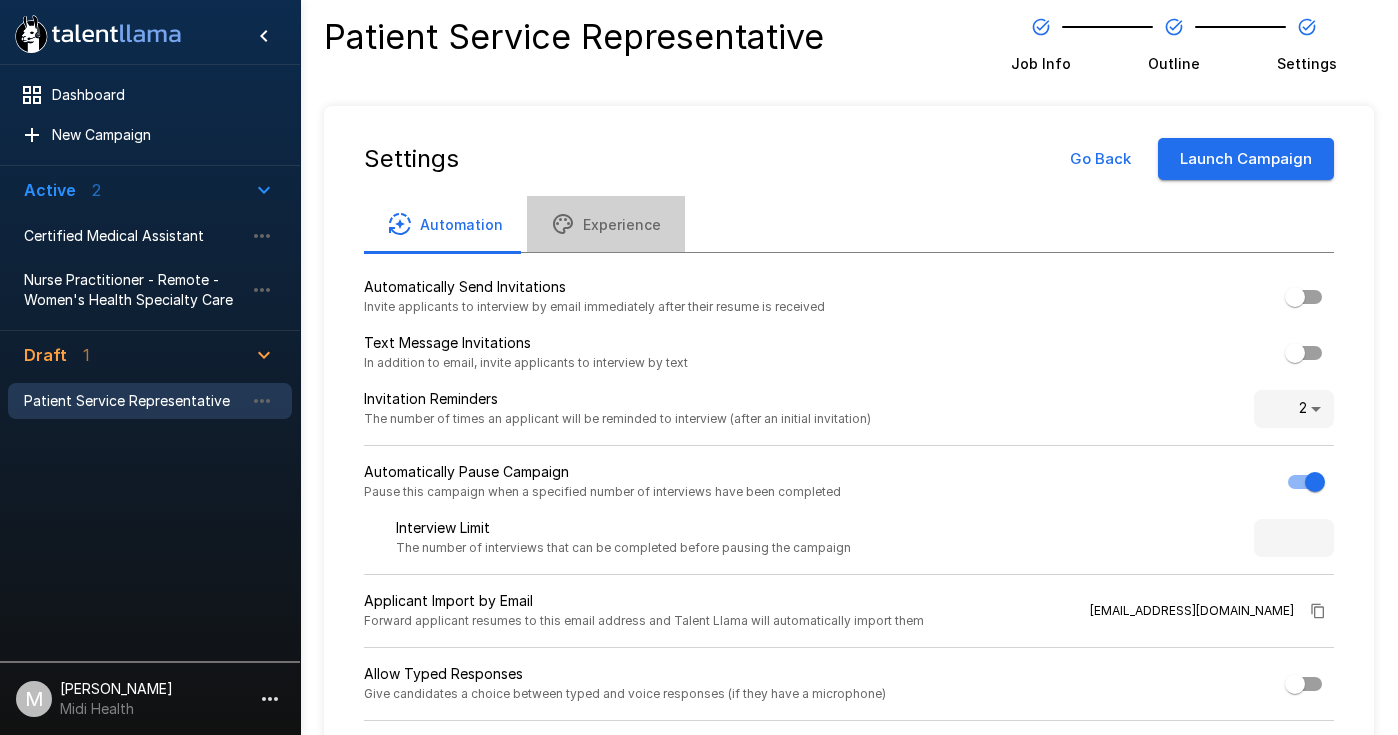 click on "Experience" at bounding box center [606, 224] 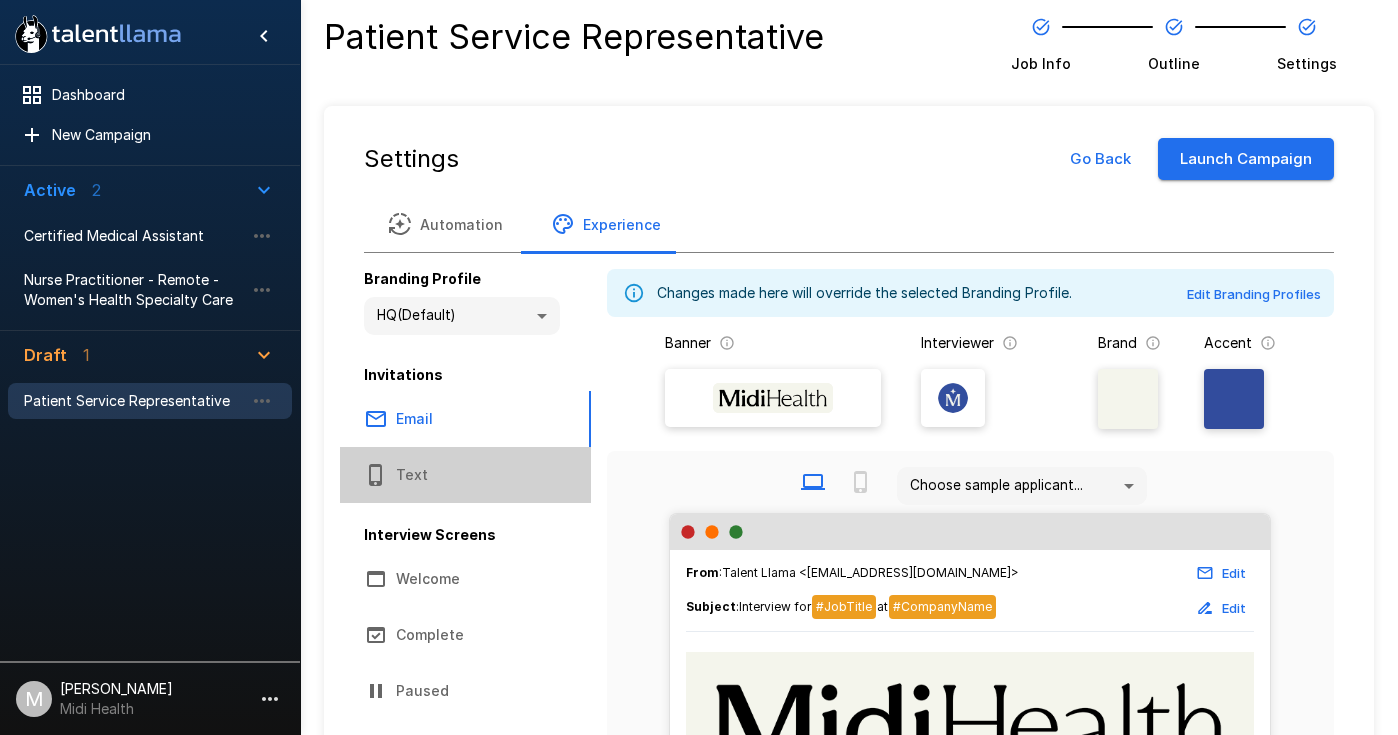 click on "Text" at bounding box center (465, 475) 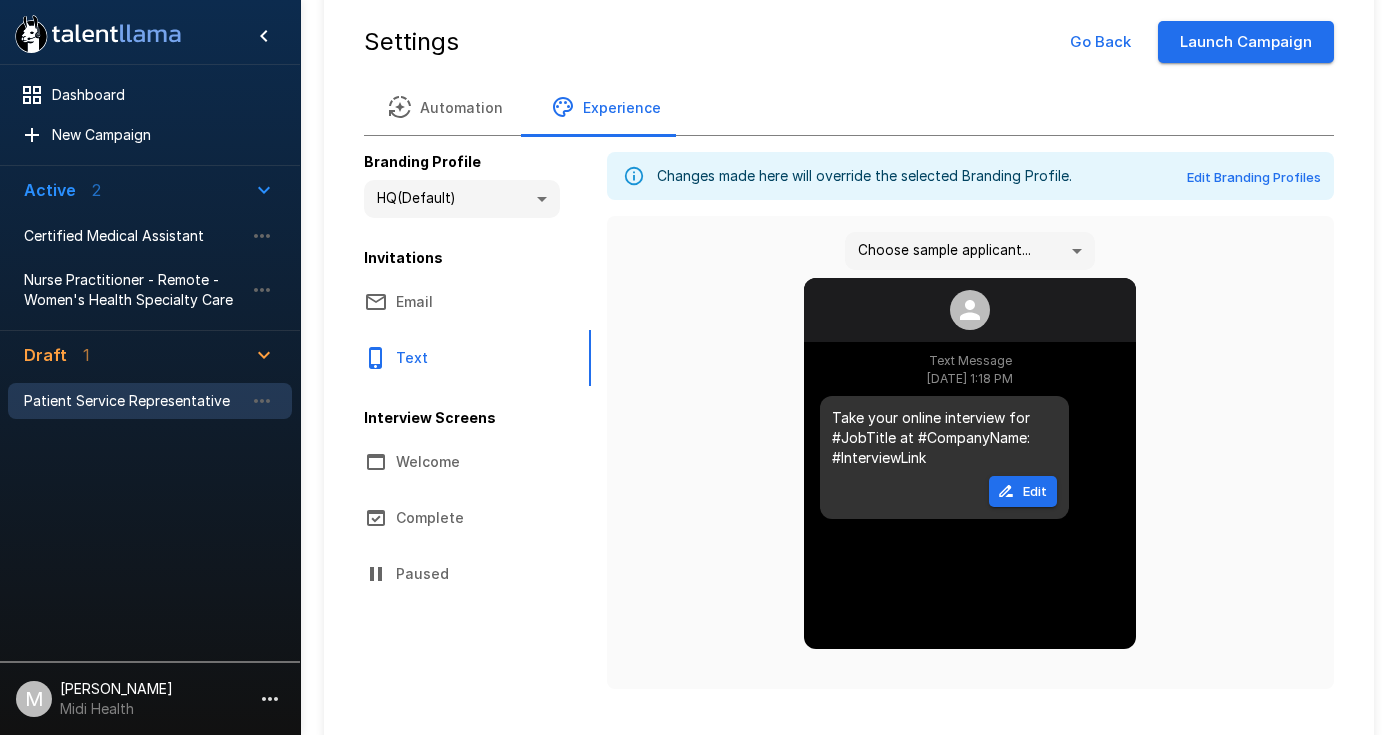 scroll, scrollTop: 118, scrollLeft: 0, axis: vertical 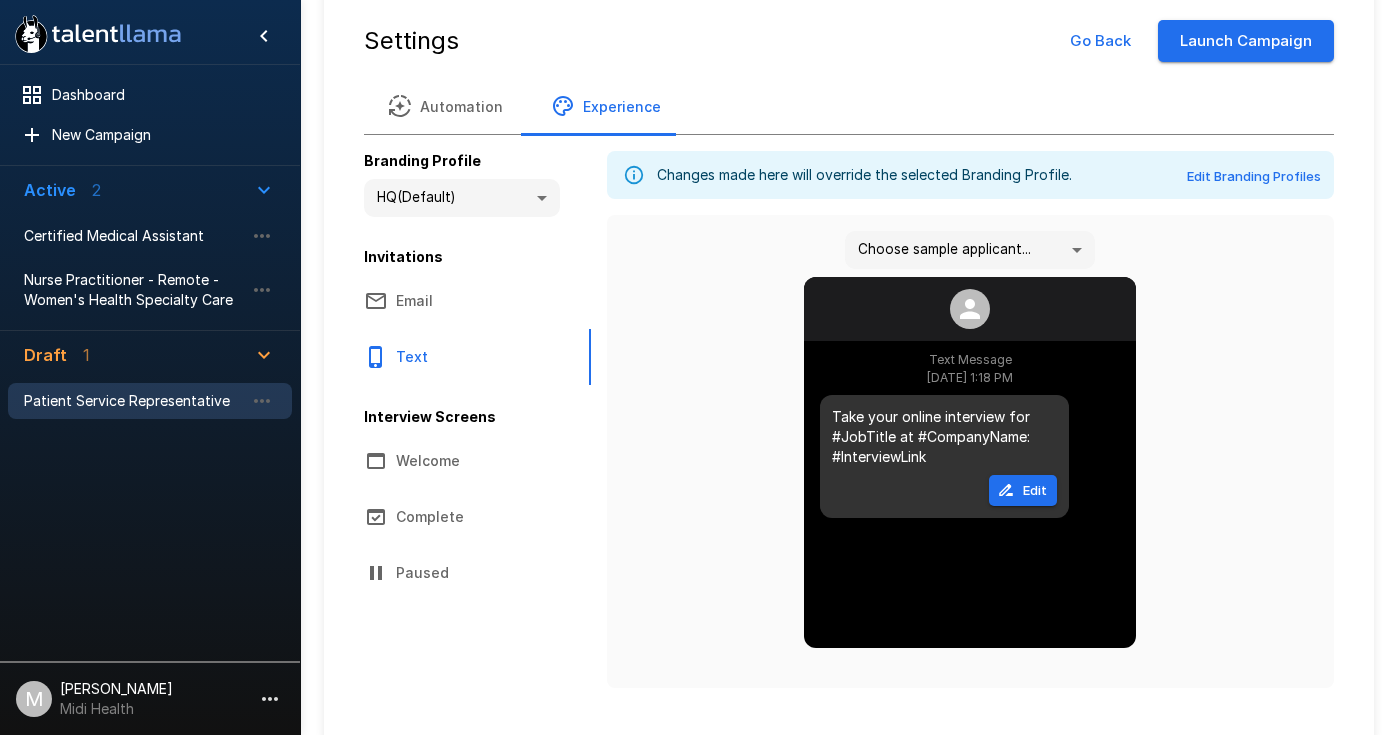 click on "Edit" at bounding box center (1023, 490) 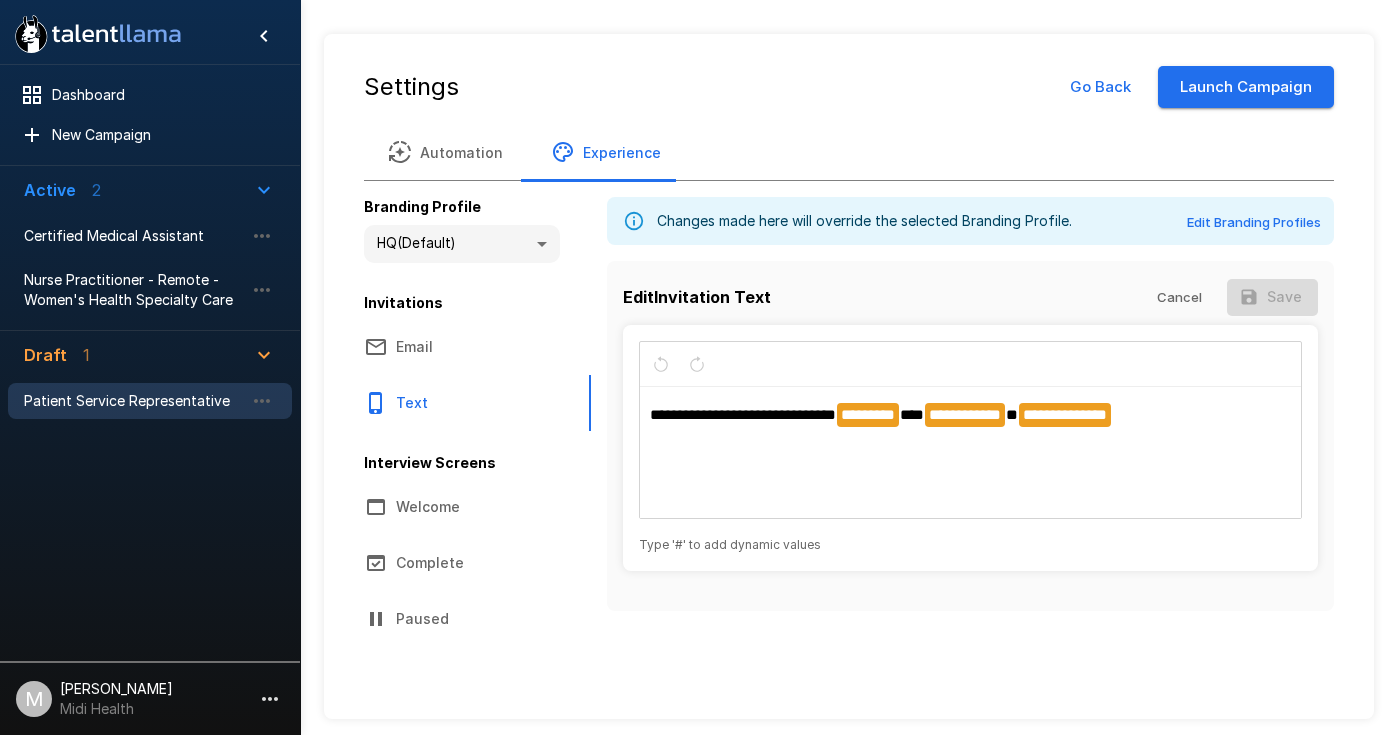 scroll, scrollTop: 71, scrollLeft: 0, axis: vertical 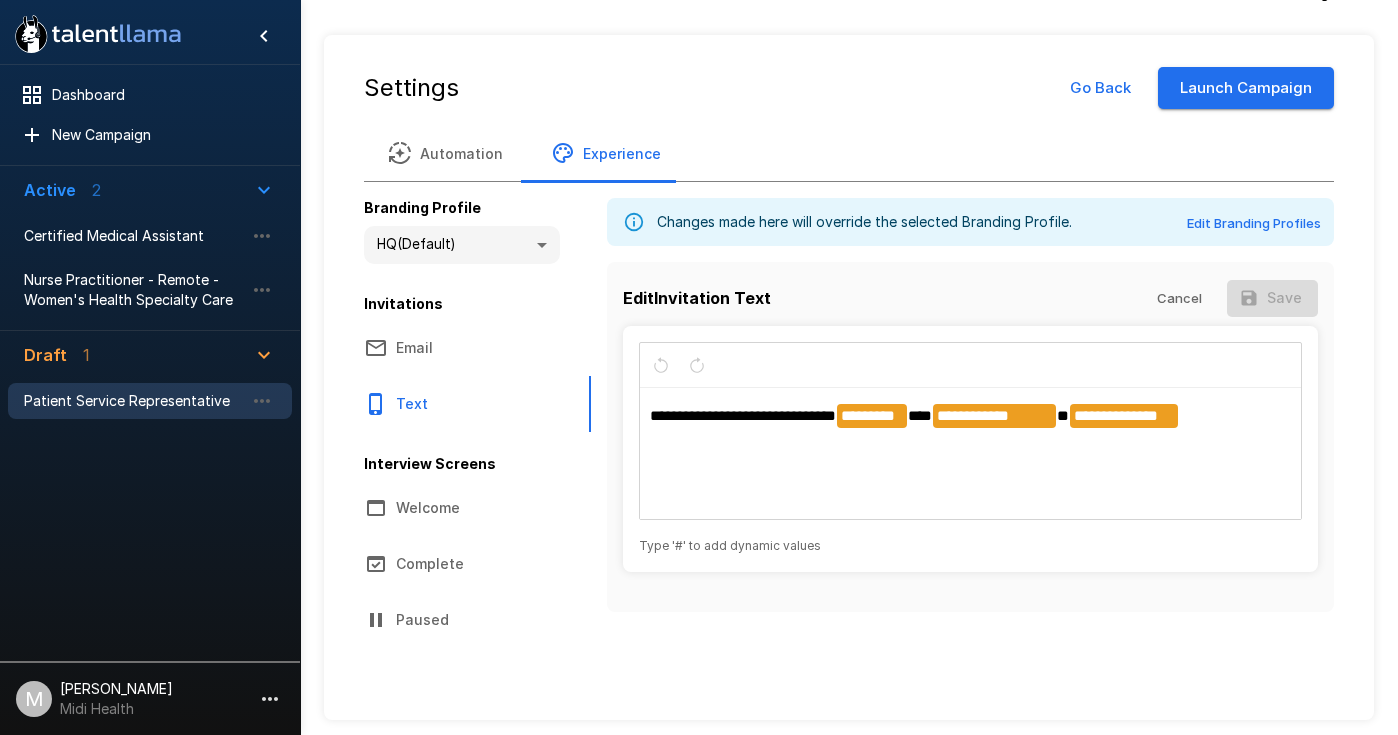 click on "**********" at bounding box center [971, 454] 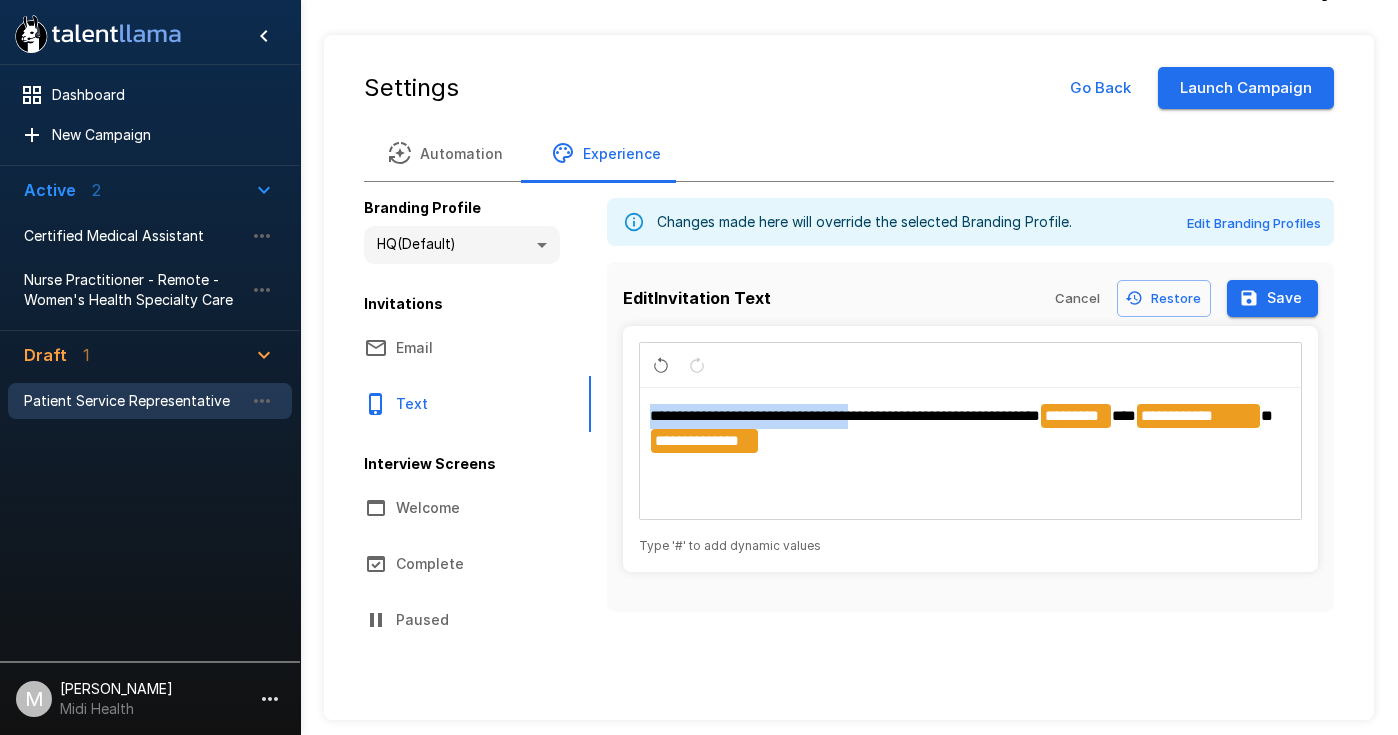 drag, startPoint x: 863, startPoint y: 416, endPoint x: 642, endPoint y: 414, distance: 221.00905 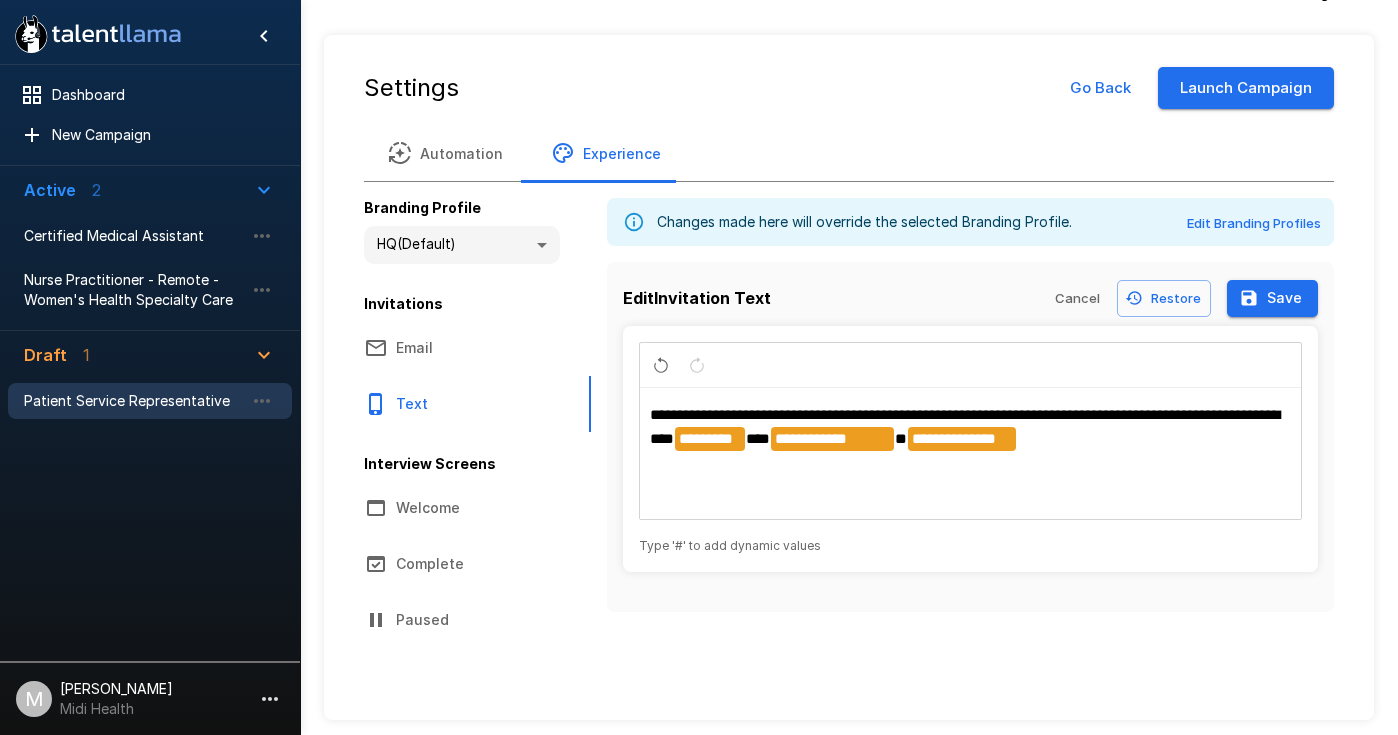 click on "**********" at bounding box center (965, 426) 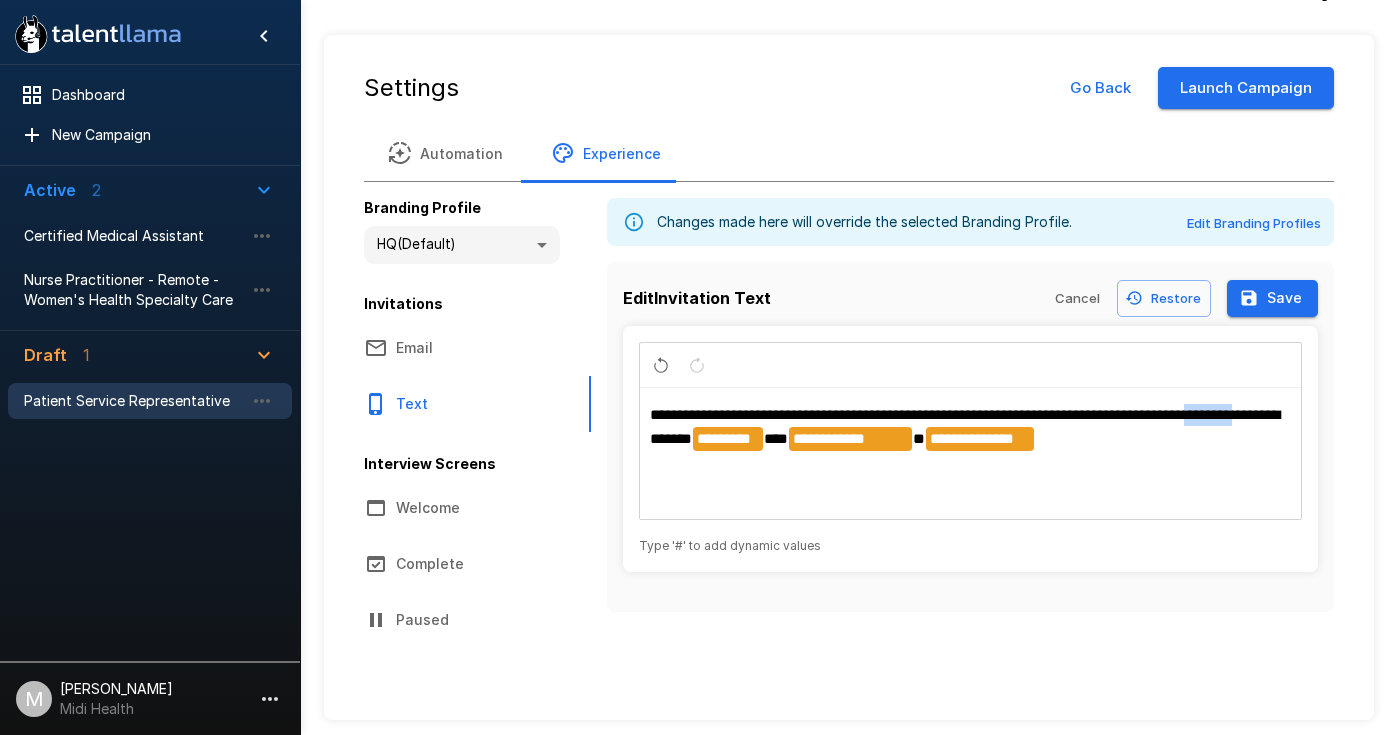 drag, startPoint x: 1290, startPoint y: 417, endPoint x: 1239, endPoint y: 417, distance: 51 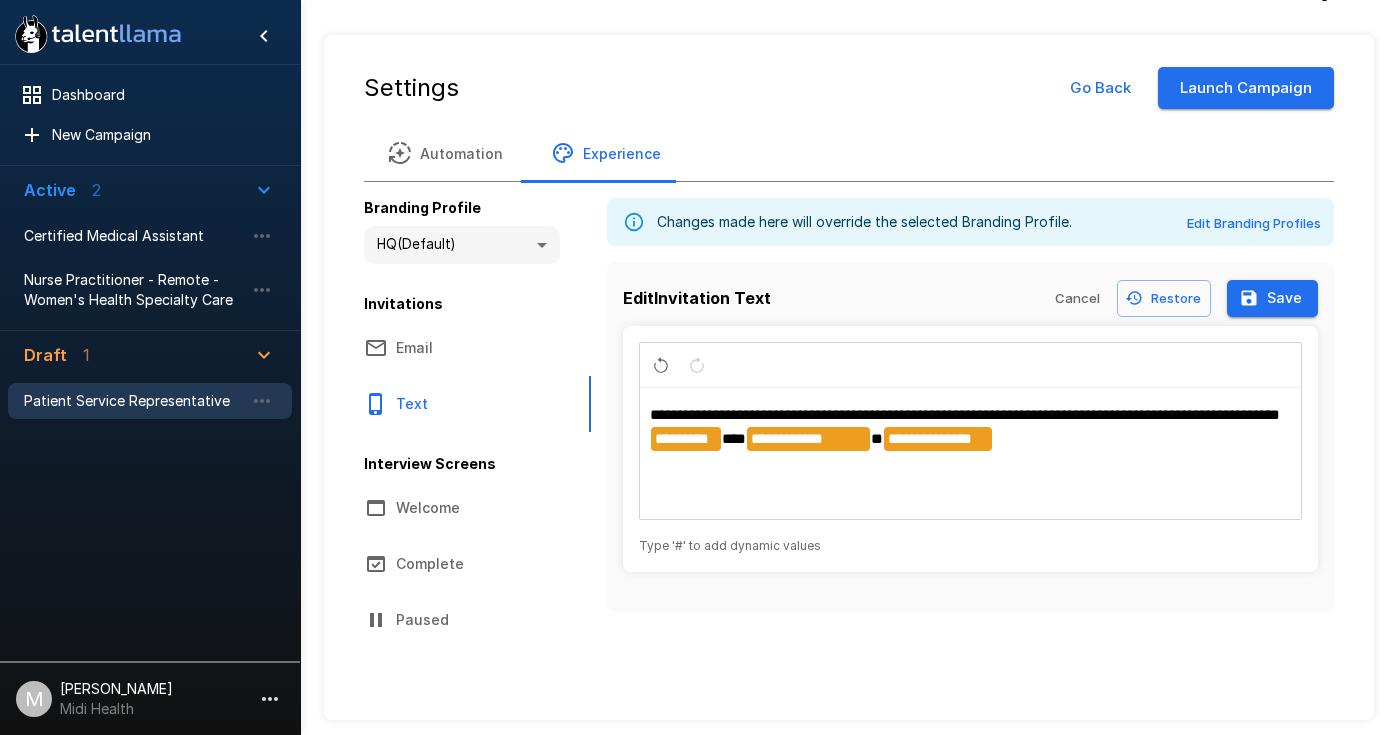 click on "**********" at bounding box center [965, 414] 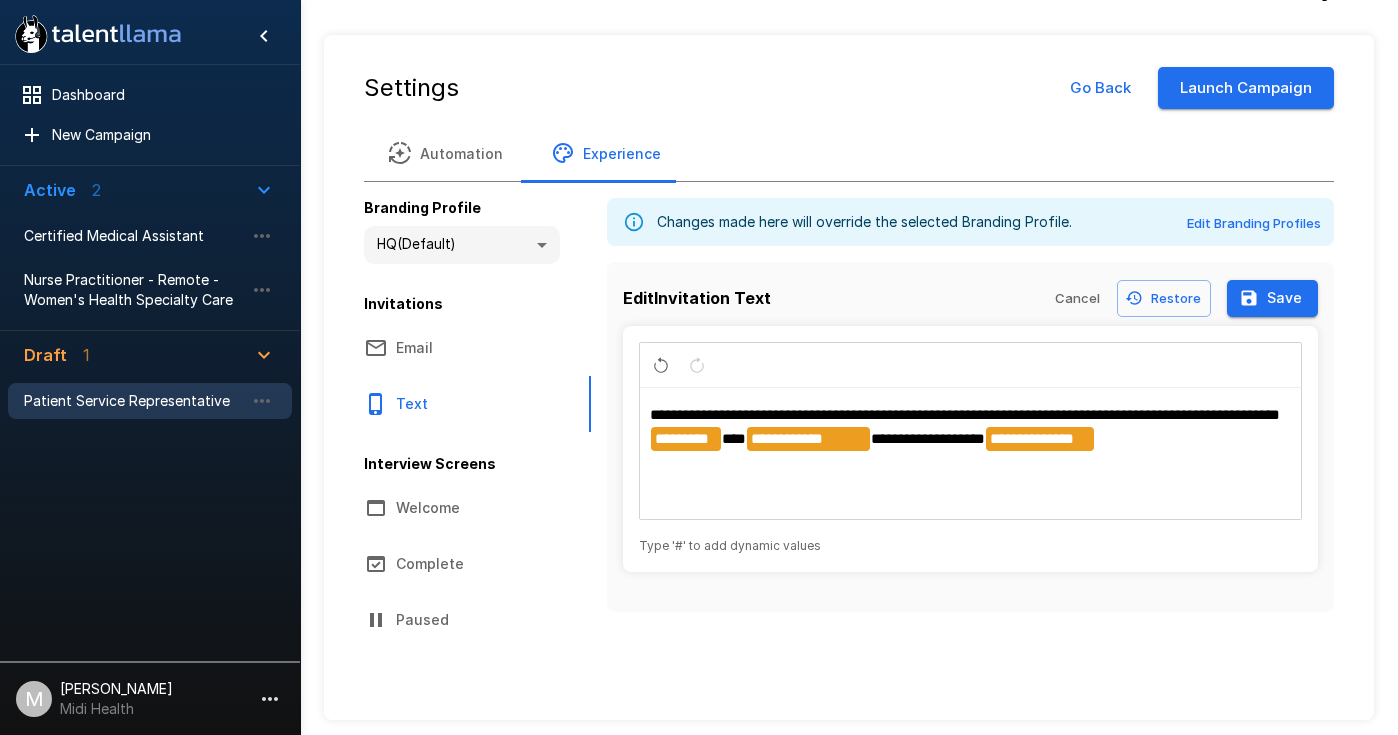 click on "**********" at bounding box center (965, 414) 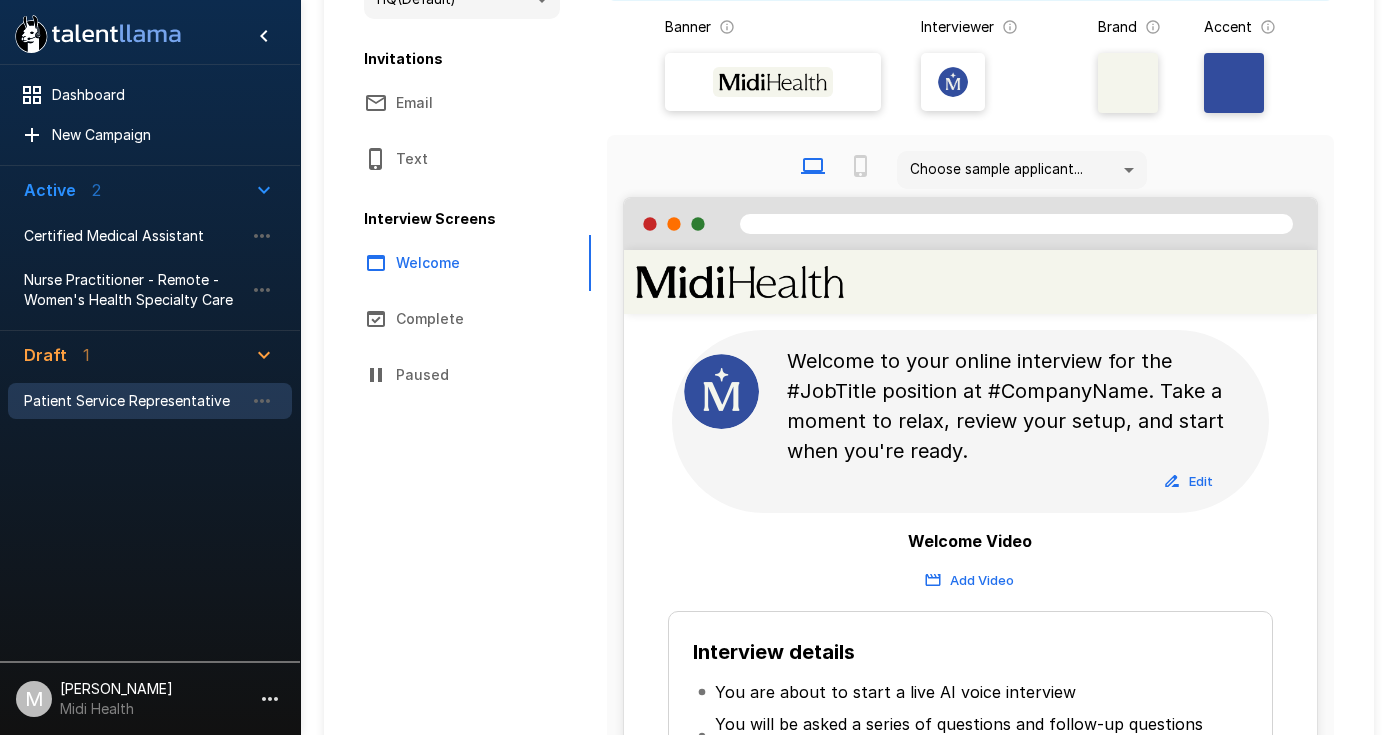 scroll, scrollTop: 308, scrollLeft: 0, axis: vertical 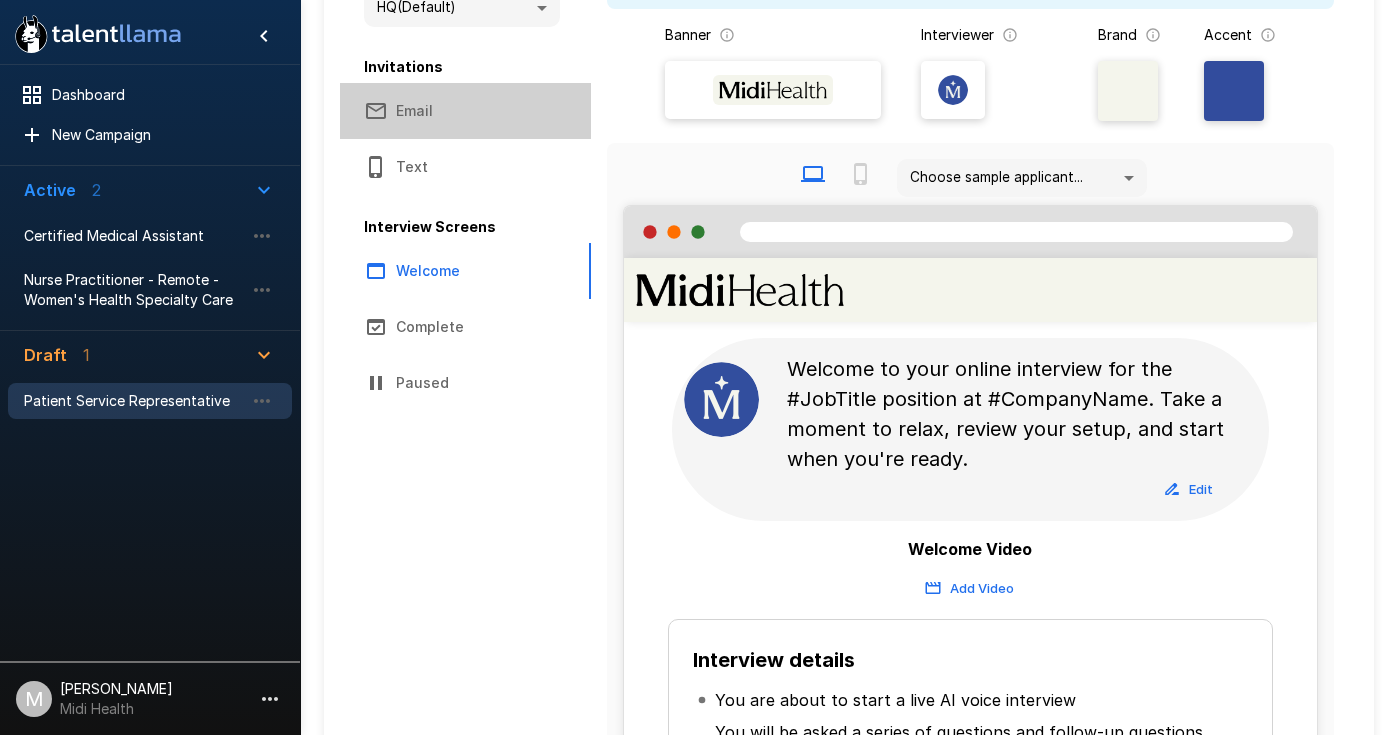 click on "Email" at bounding box center (465, 111) 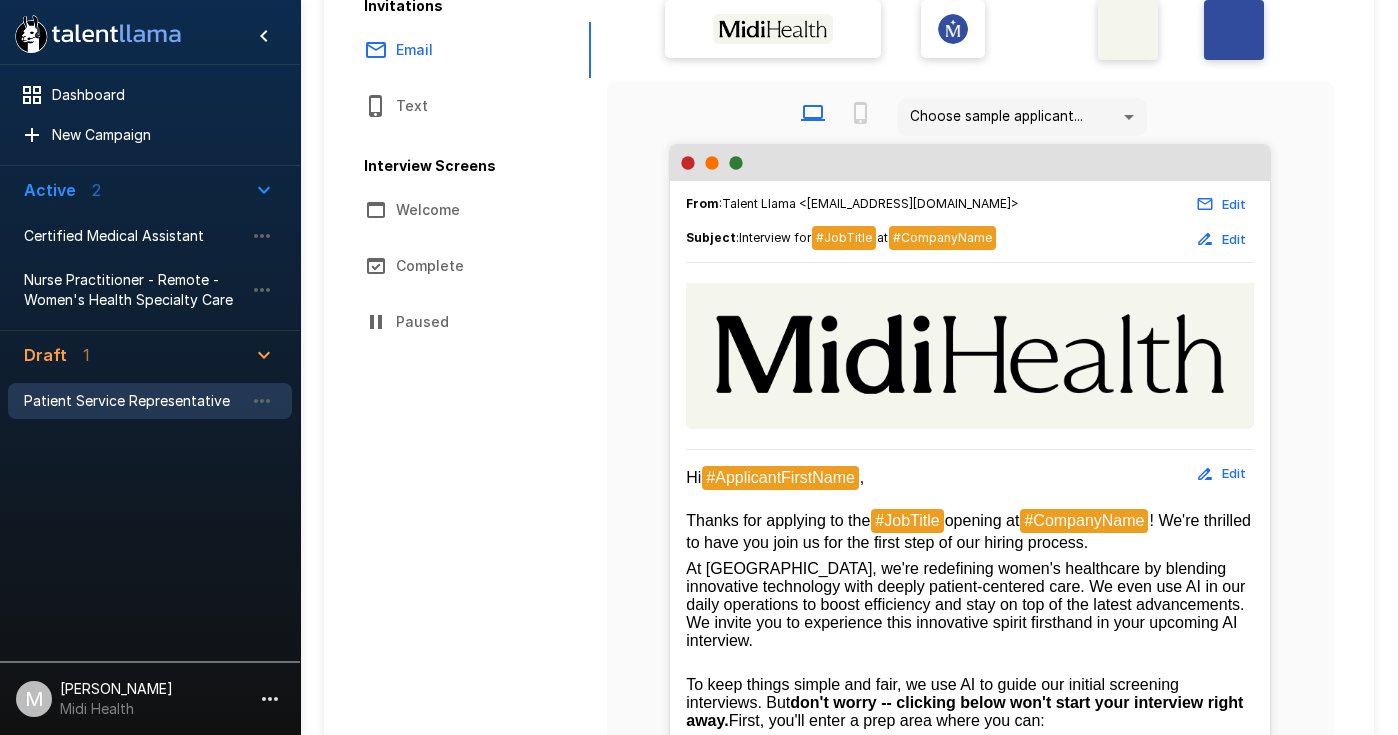 scroll, scrollTop: 380, scrollLeft: 0, axis: vertical 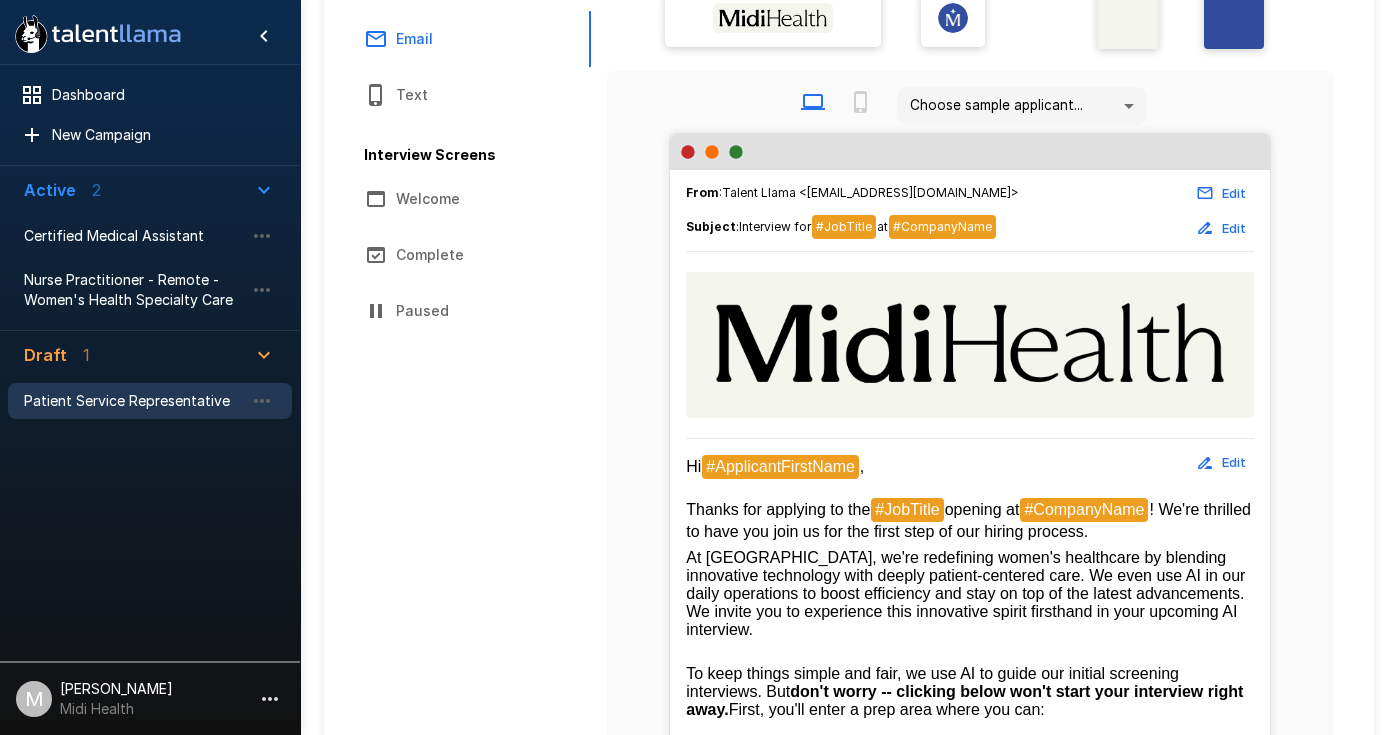 click on "At [GEOGRAPHIC_DATA], we're redefining women's healthcare by blending innovative technology with deeply patient-centered care. We even use AI in our daily operations to boost efficiency and stay on top of the latest advancements. We invite you to experience this innovative spirit firsthand in your upcoming AI interview." at bounding box center [970, 594] 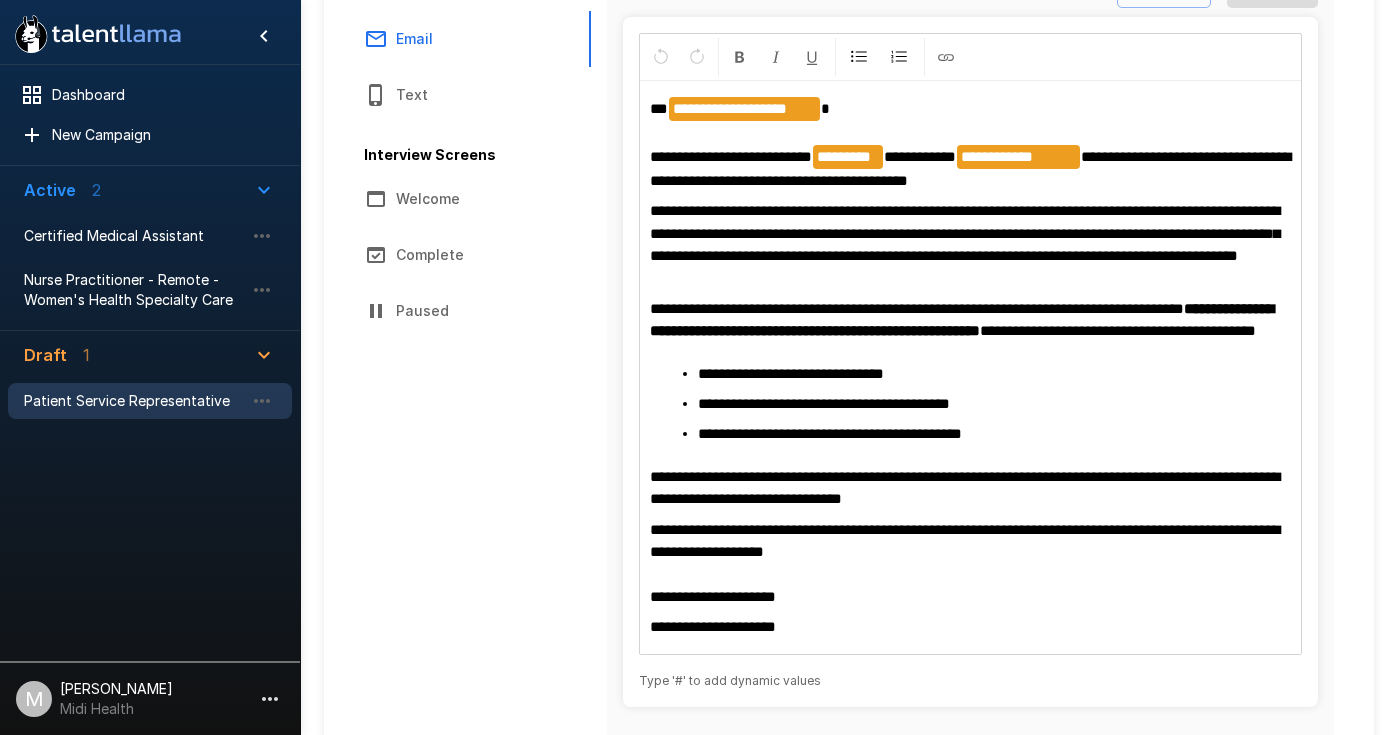 click on "**********" at bounding box center (971, 233) 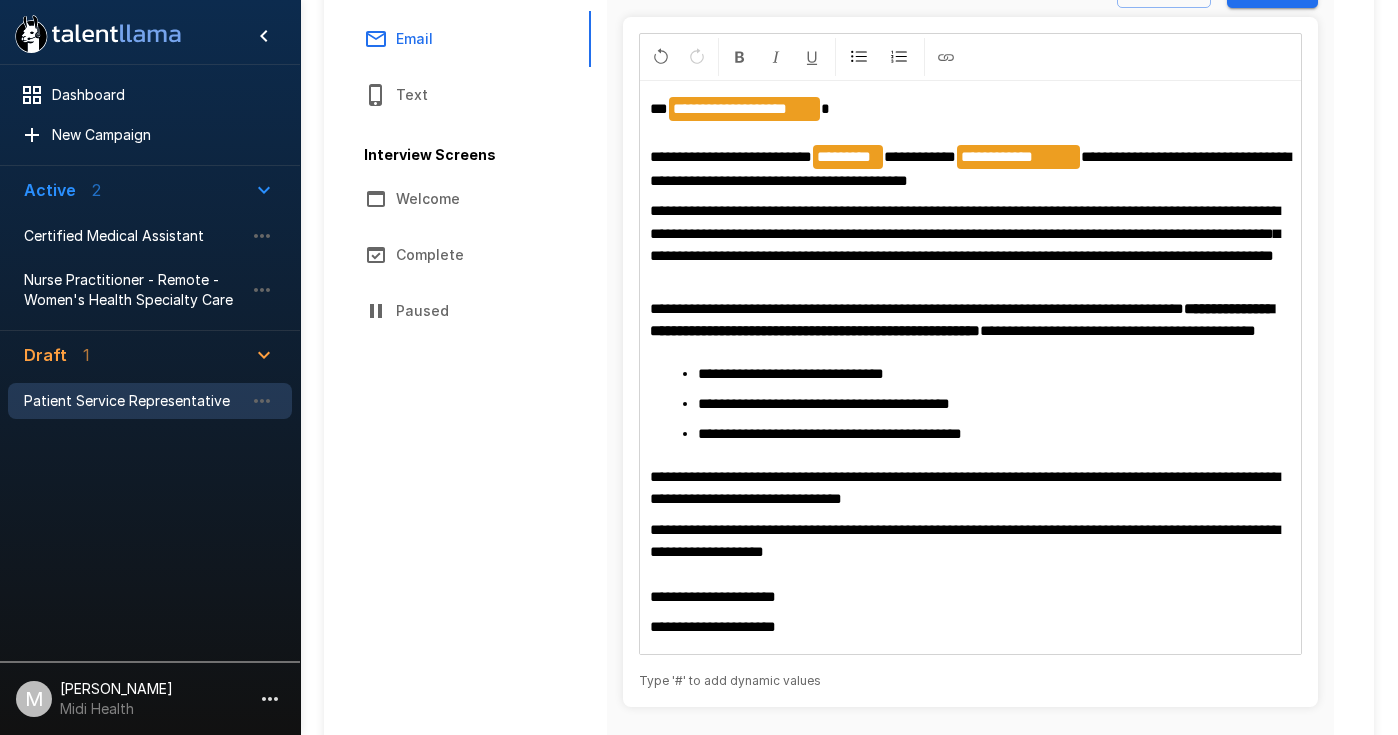 click on "**********" at bounding box center [791, 373] 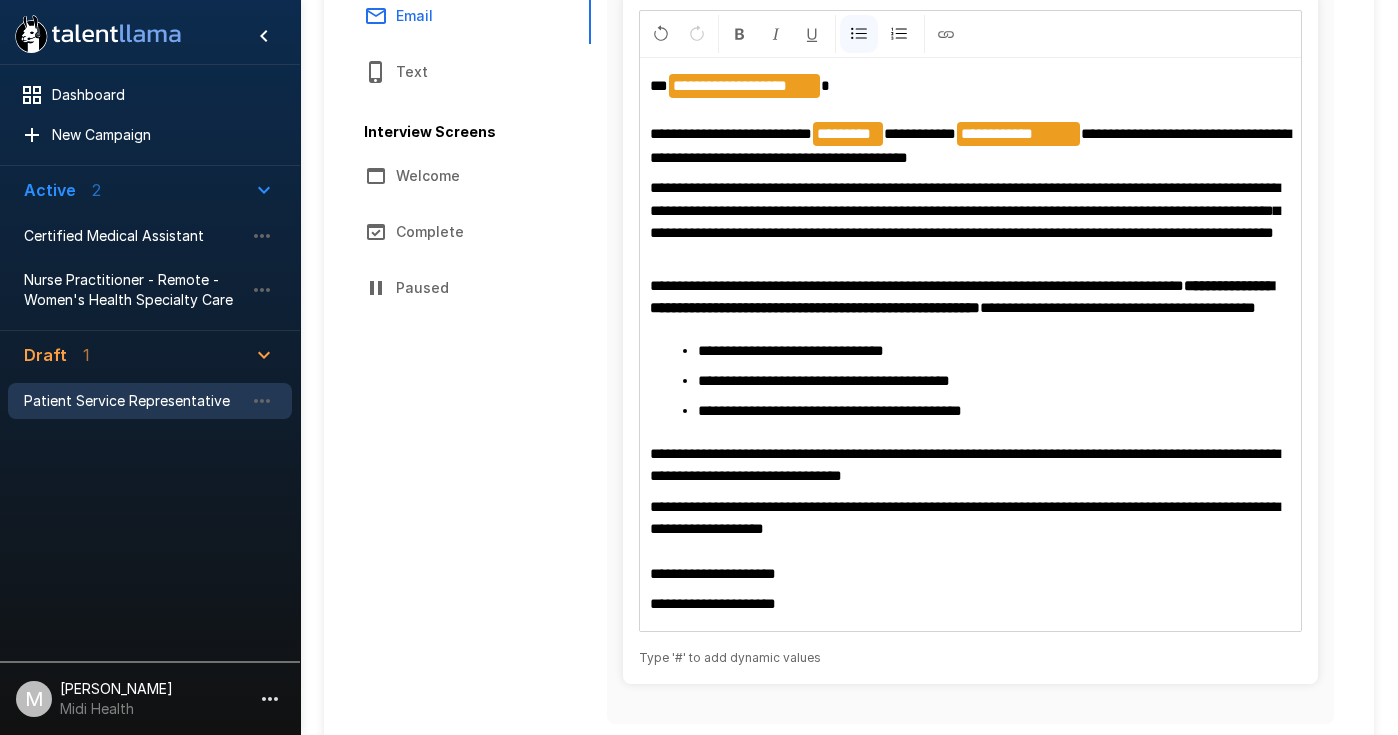 scroll, scrollTop: 419, scrollLeft: 0, axis: vertical 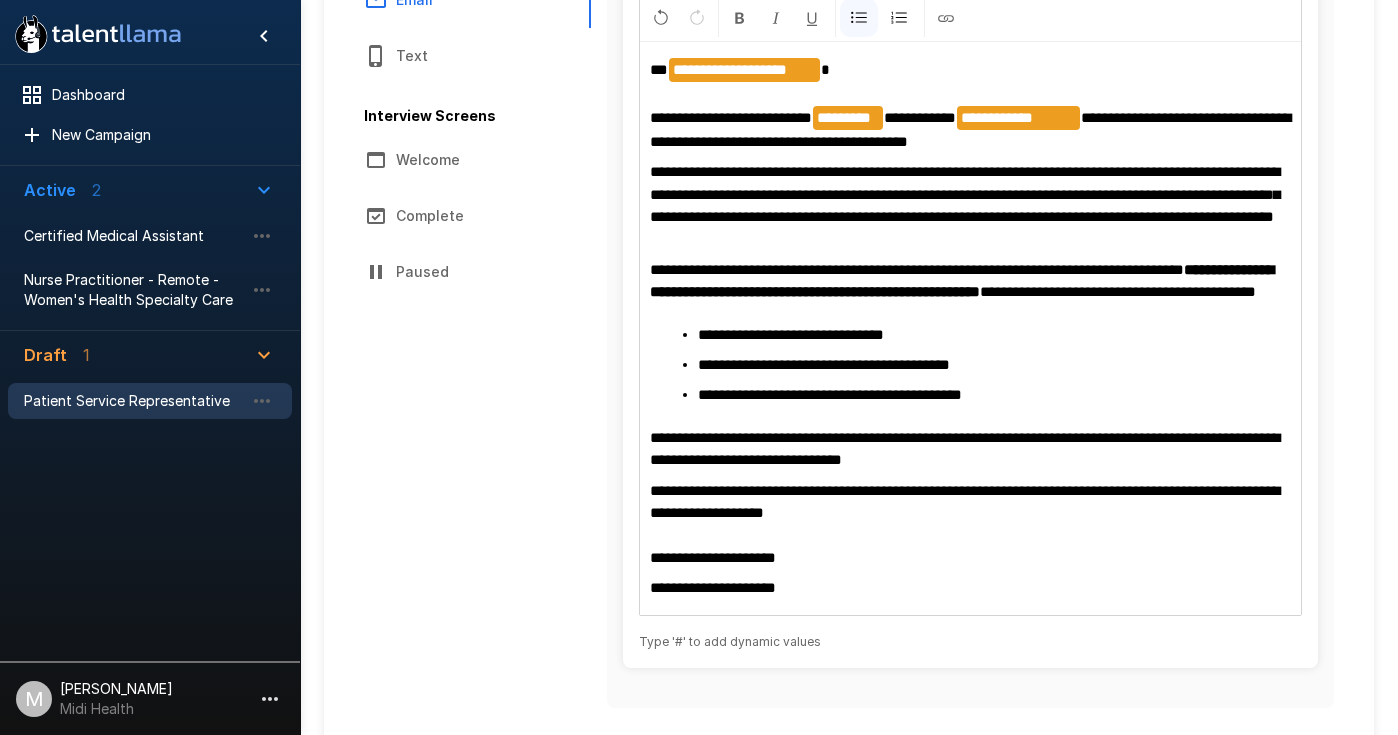 click on "**********" at bounding box center (971, 328) 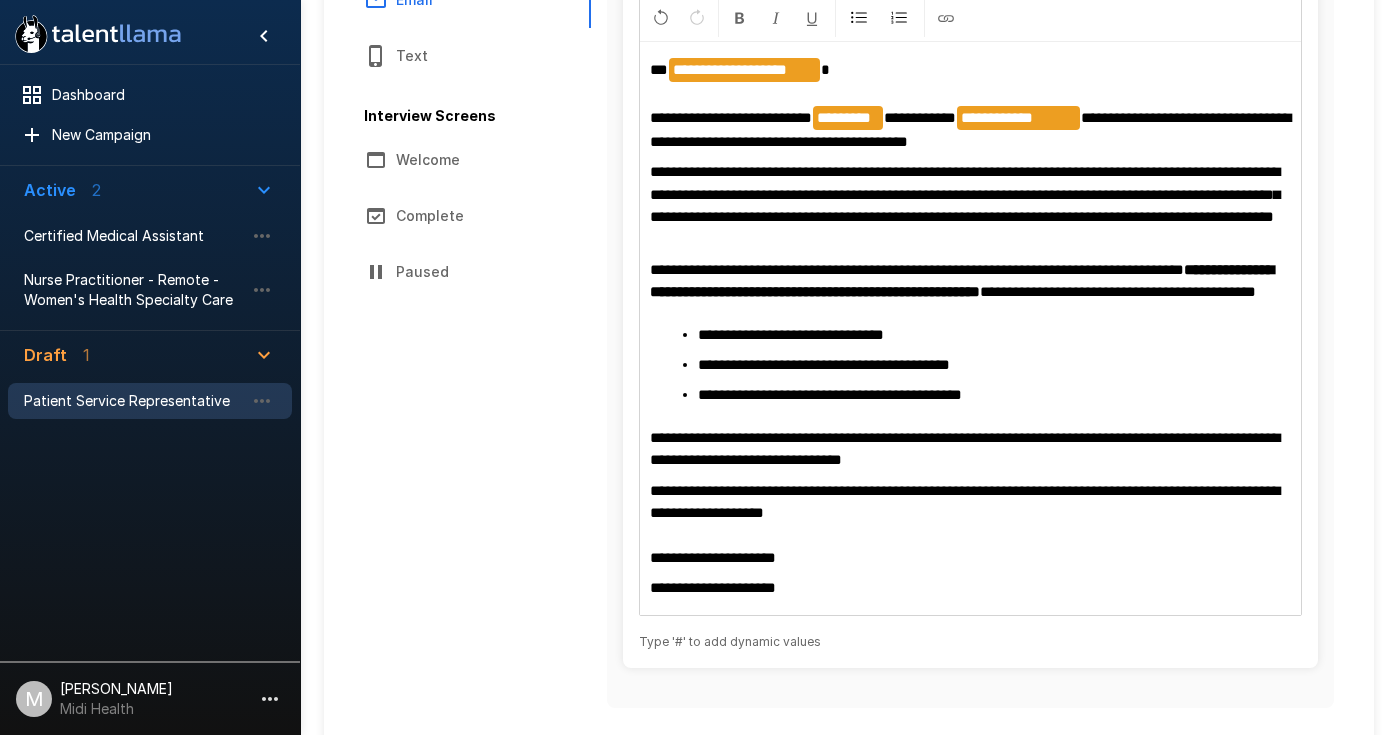 click on "**********" at bounding box center [971, 449] 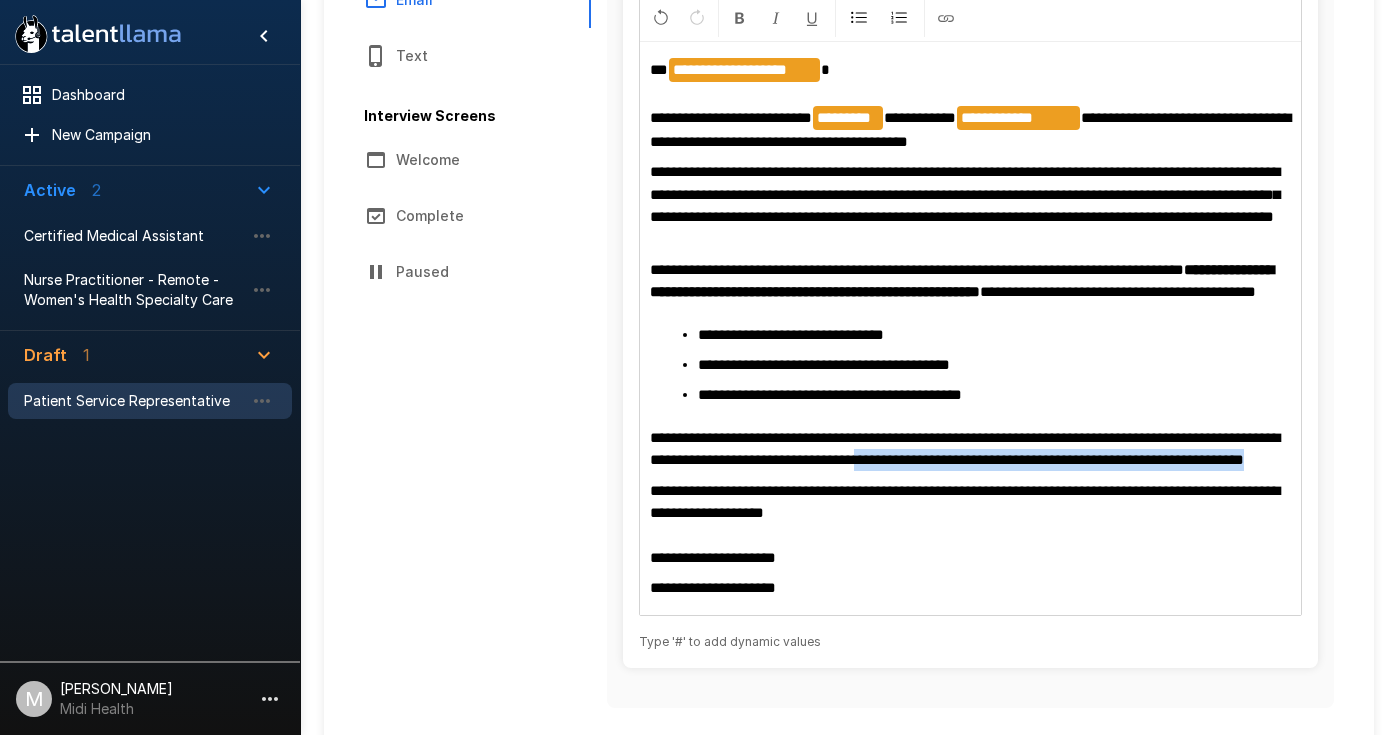 drag, startPoint x: 984, startPoint y: 532, endPoint x: 975, endPoint y: 508, distance: 25.632011 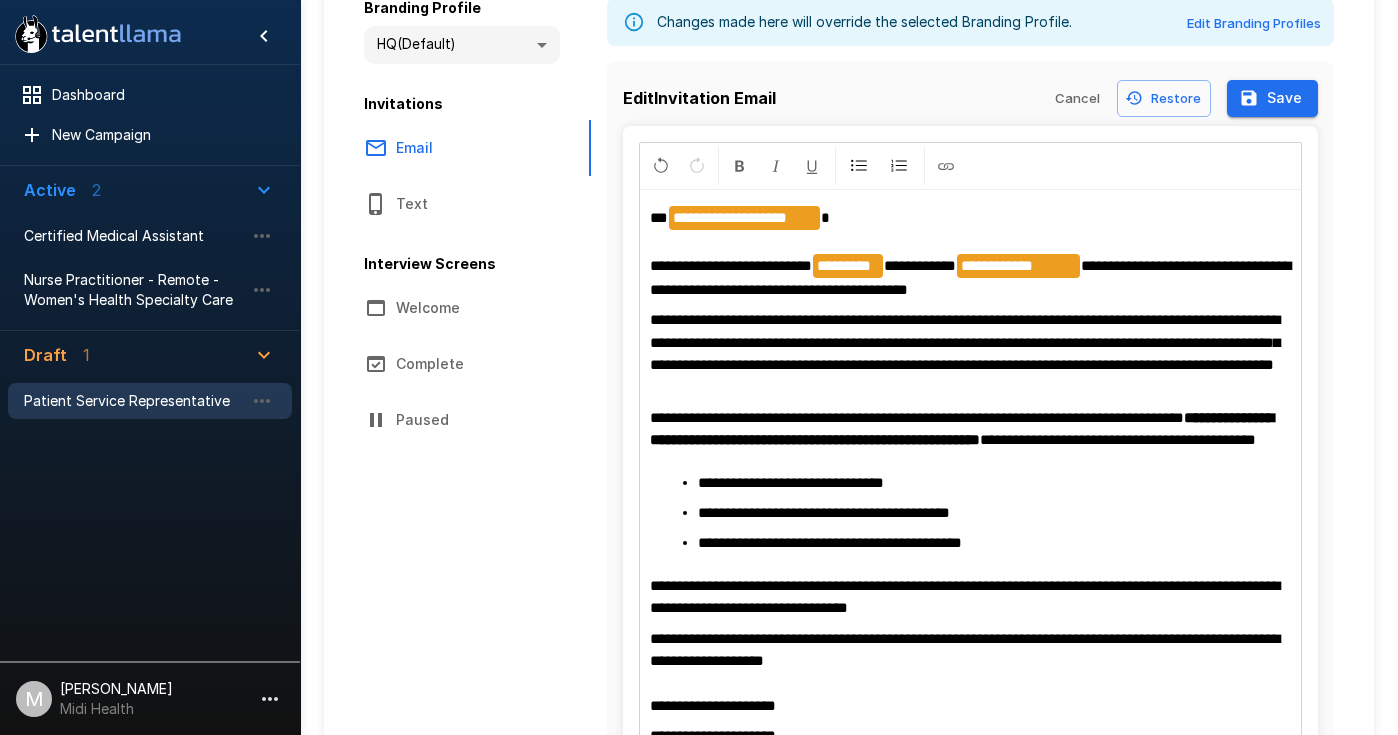 scroll, scrollTop: 269, scrollLeft: 0, axis: vertical 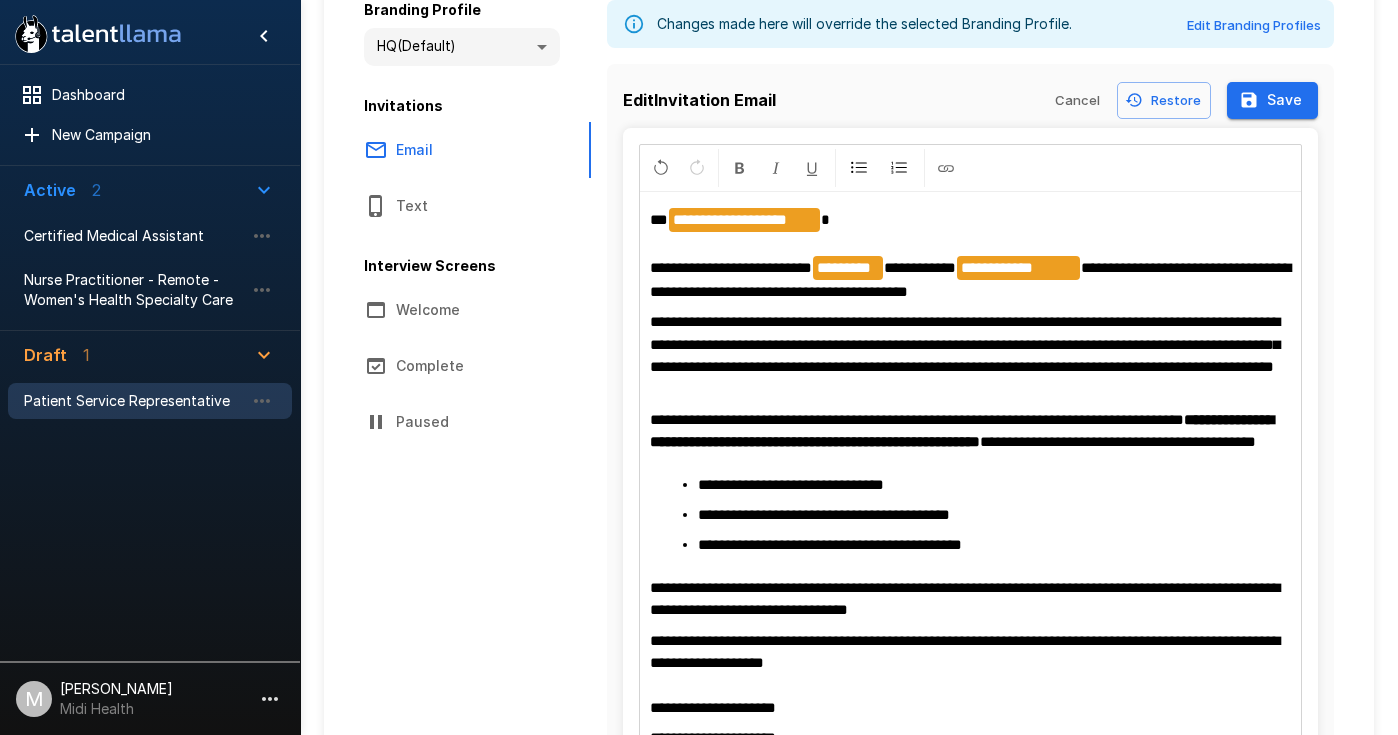 click on "Save" at bounding box center [1272, 100] 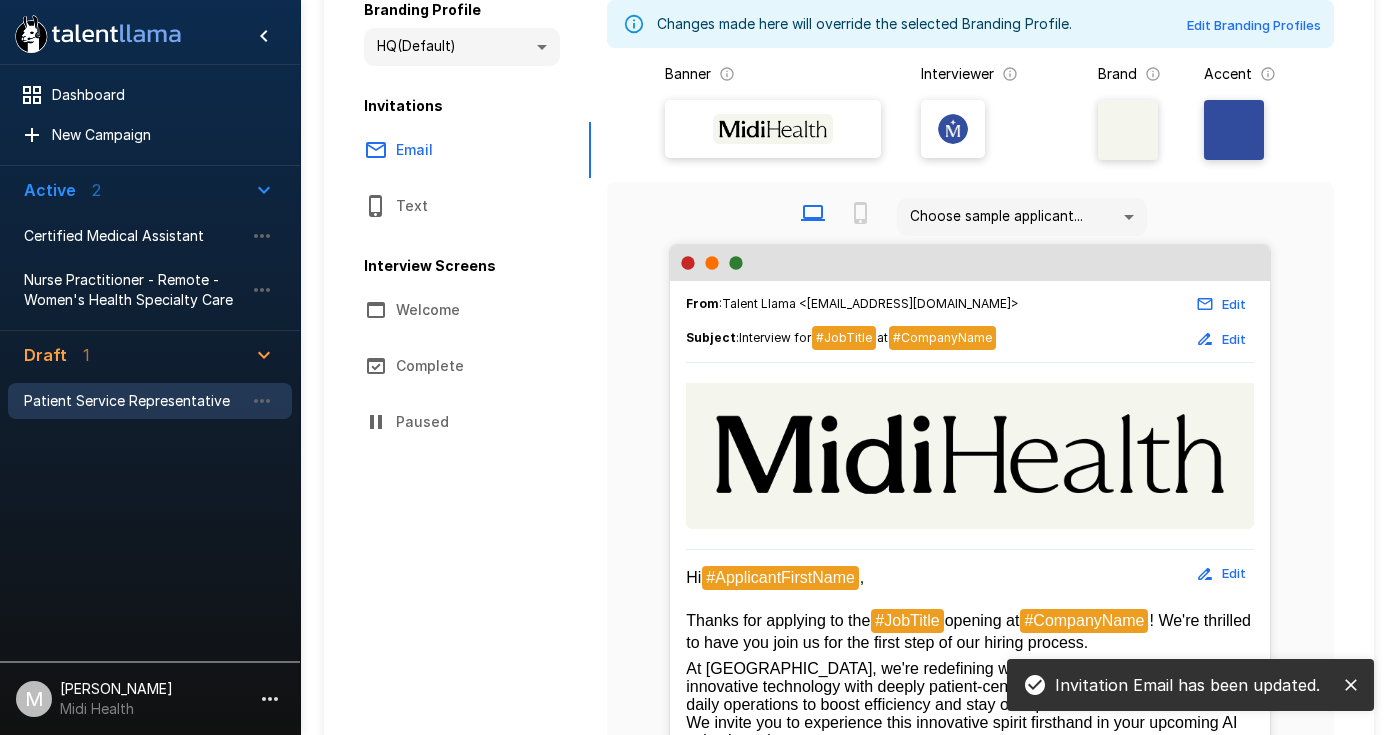 scroll, scrollTop: 0, scrollLeft: 0, axis: both 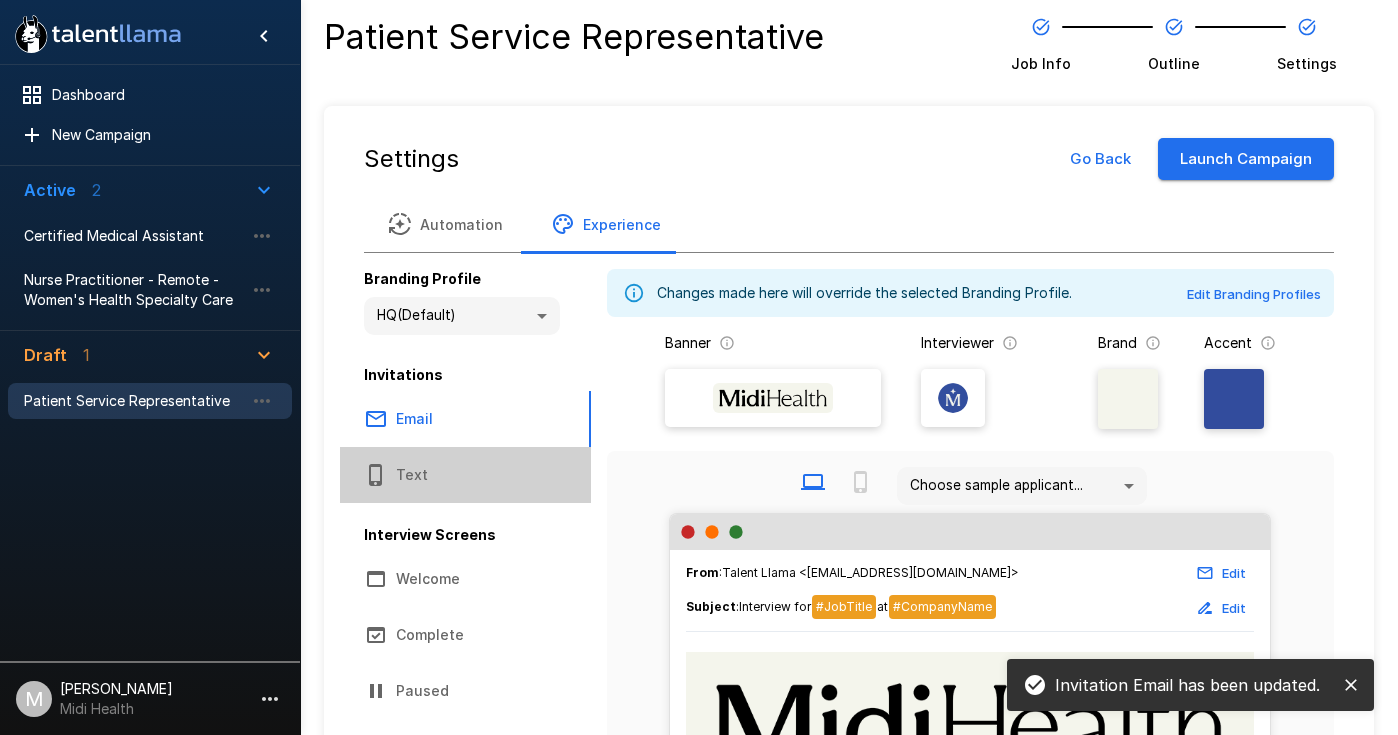 click on "Text" at bounding box center (465, 475) 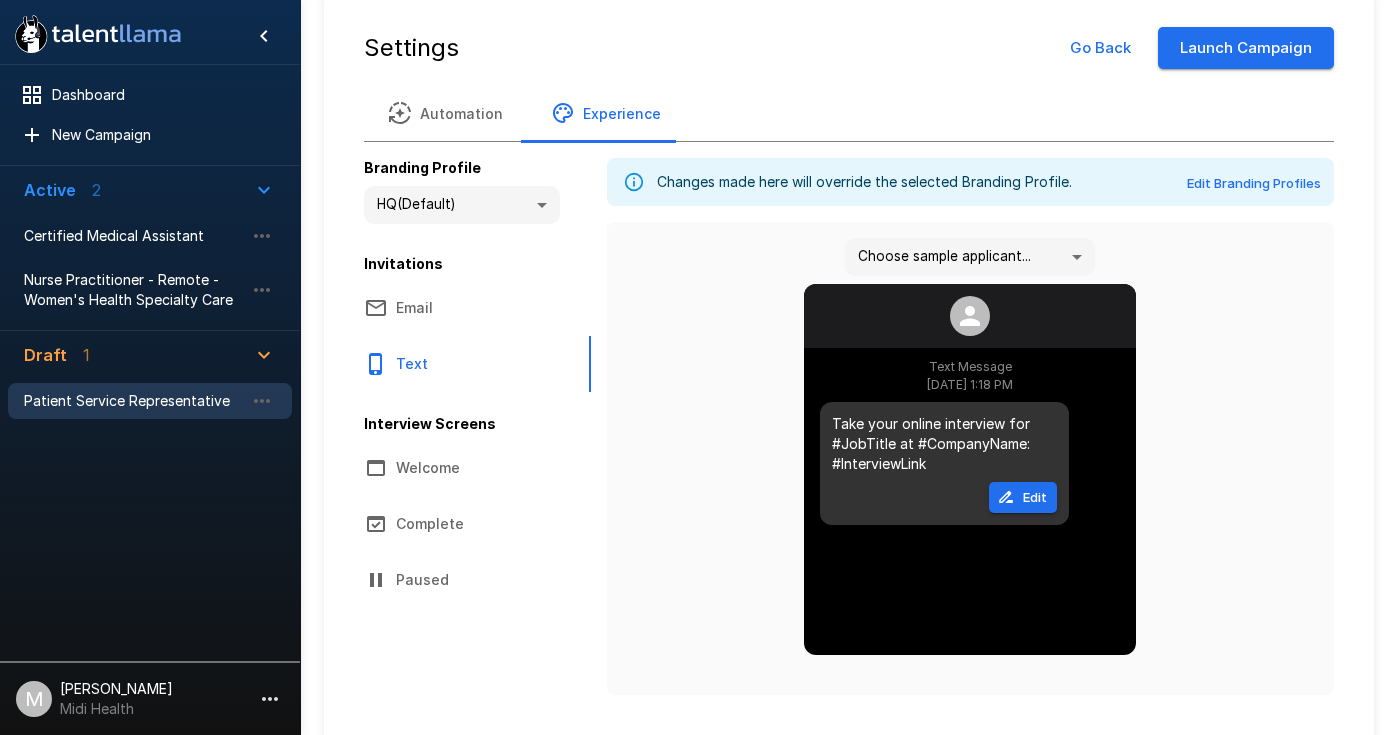 scroll, scrollTop: 142, scrollLeft: 0, axis: vertical 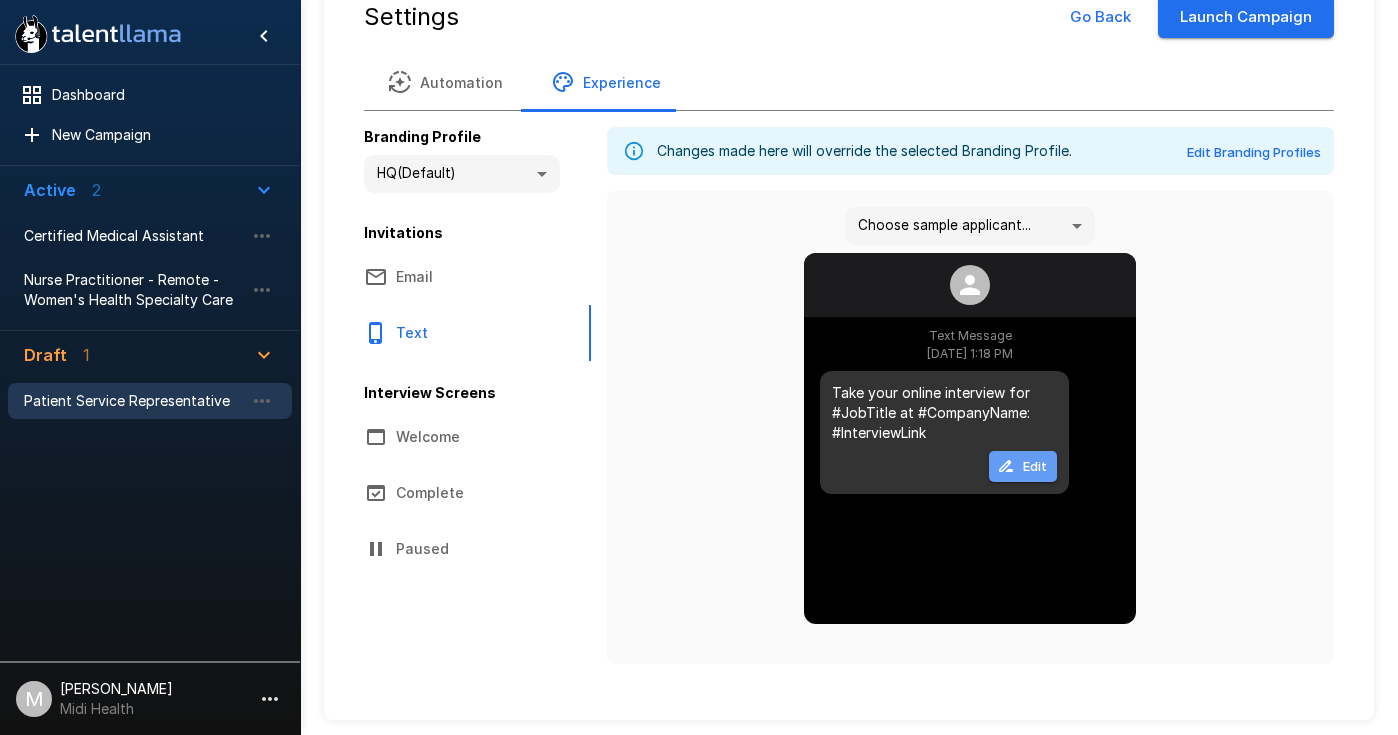 click on "Edit" at bounding box center [1023, 466] 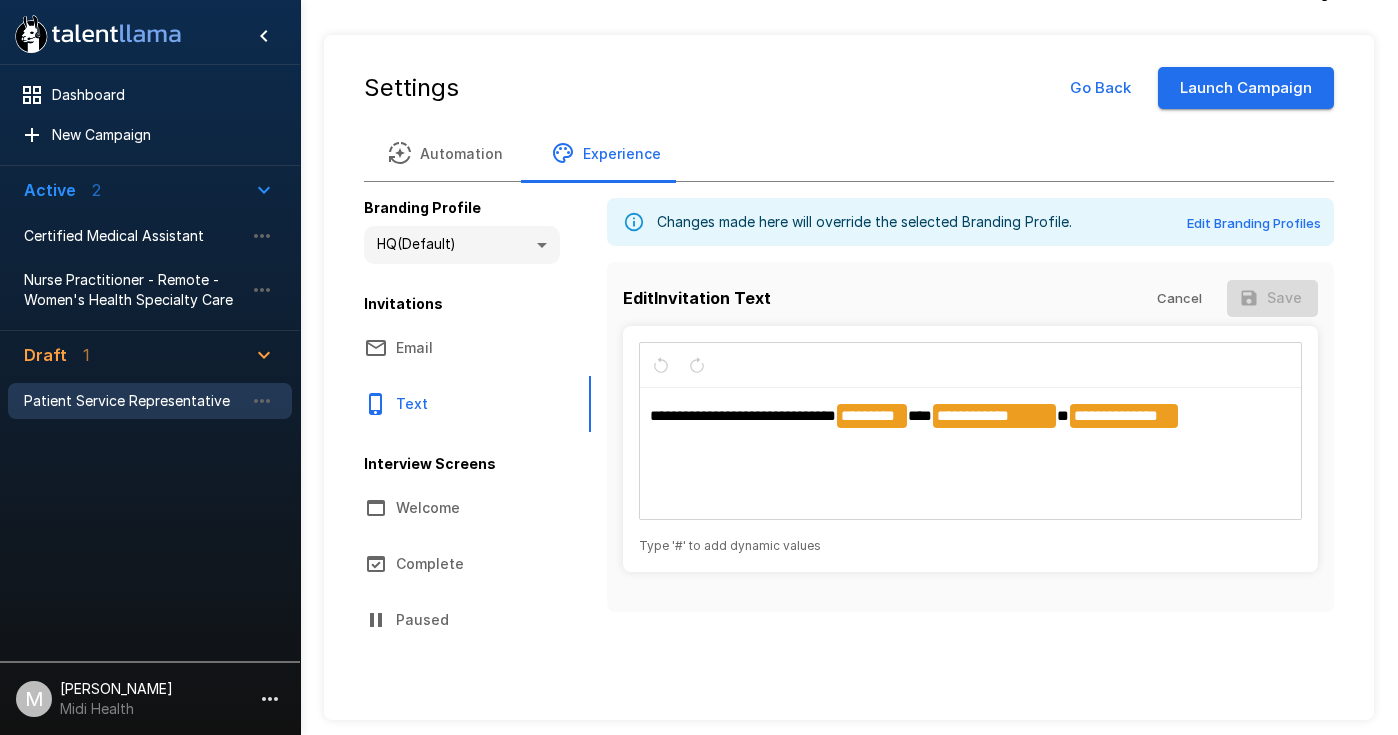 click on "**********" at bounding box center [743, 415] 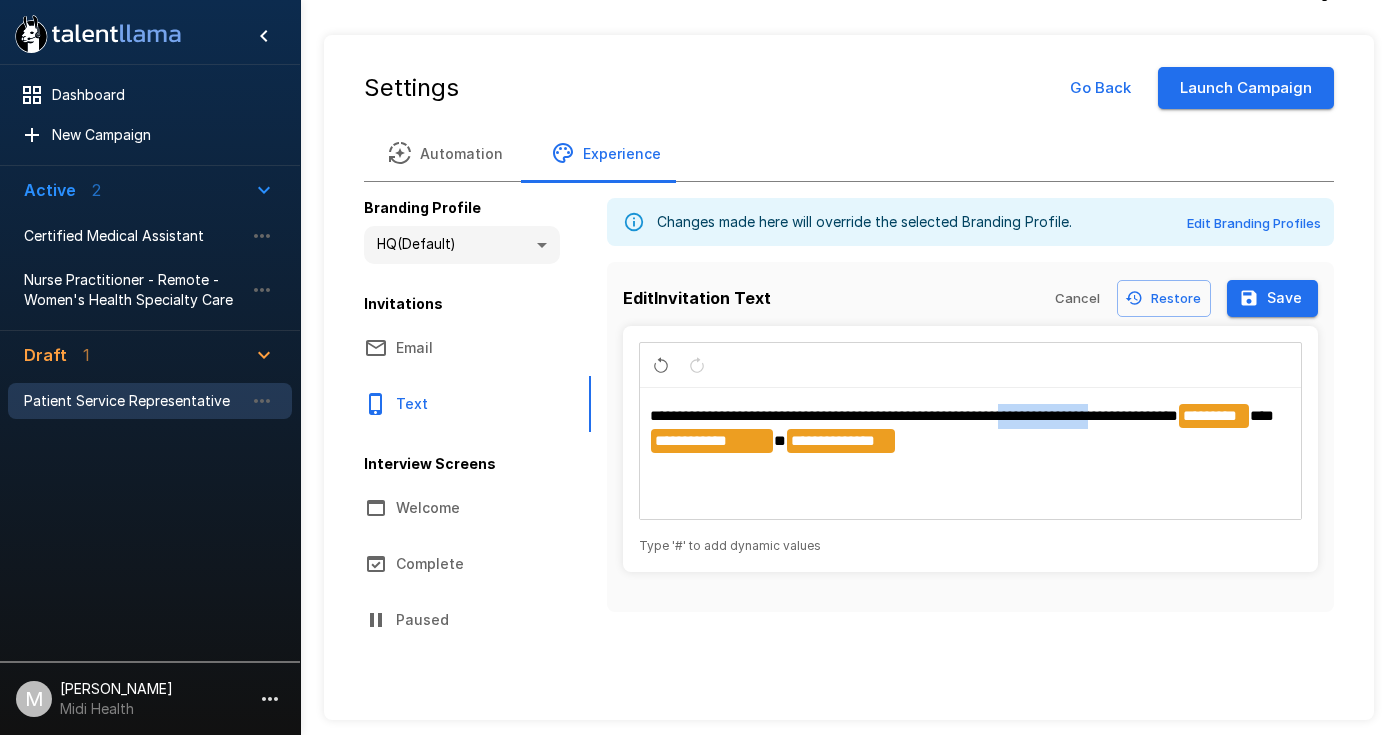 drag, startPoint x: 1138, startPoint y: 416, endPoint x: 1034, endPoint y: 417, distance: 104.00481 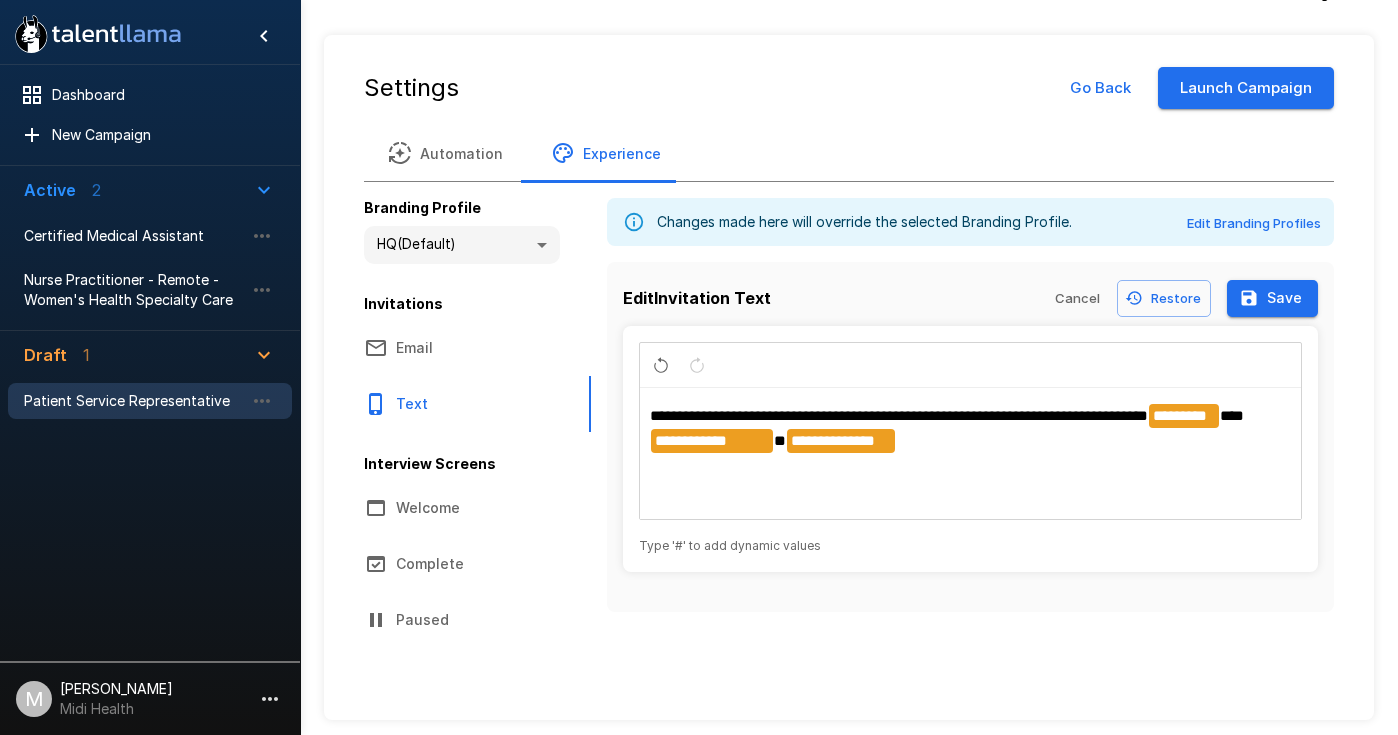 click on "**********" at bounding box center (971, 454) 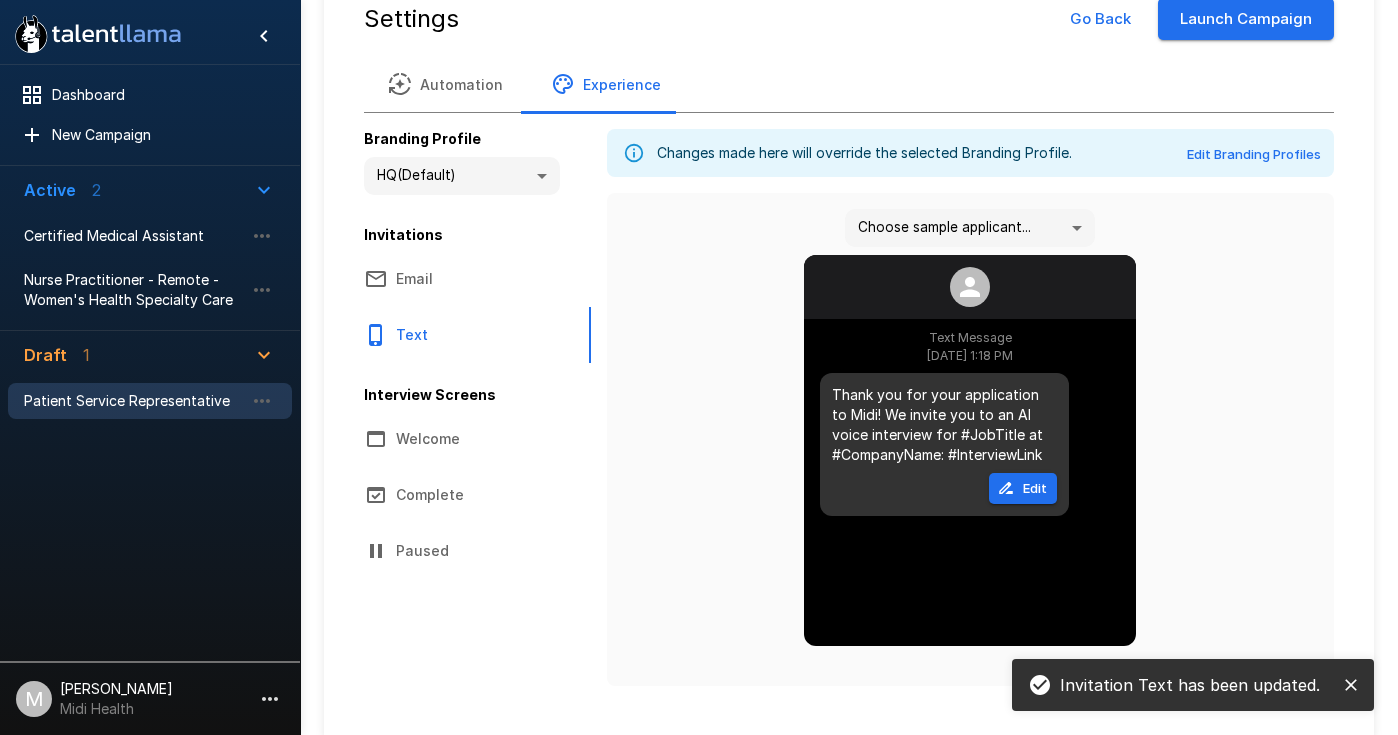 scroll, scrollTop: 162, scrollLeft: 0, axis: vertical 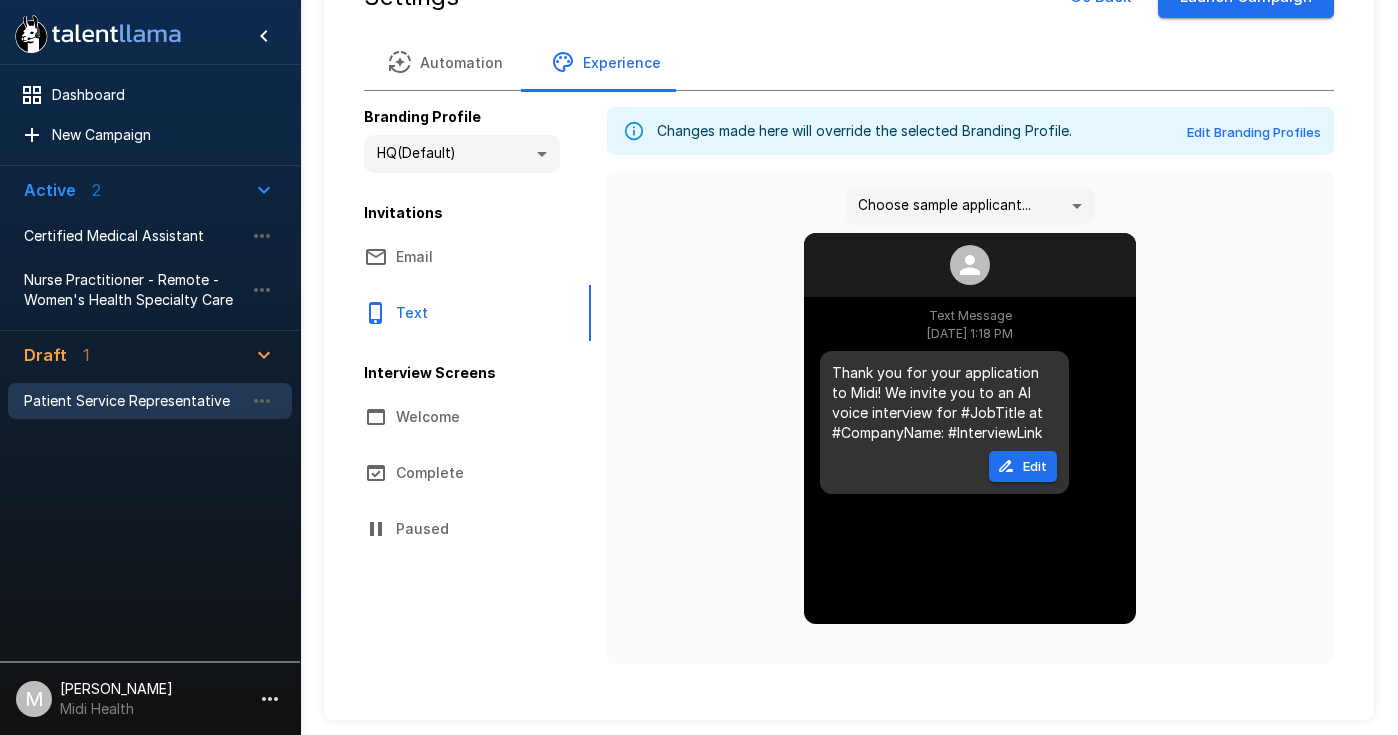 click on "Welcome" at bounding box center (465, 417) 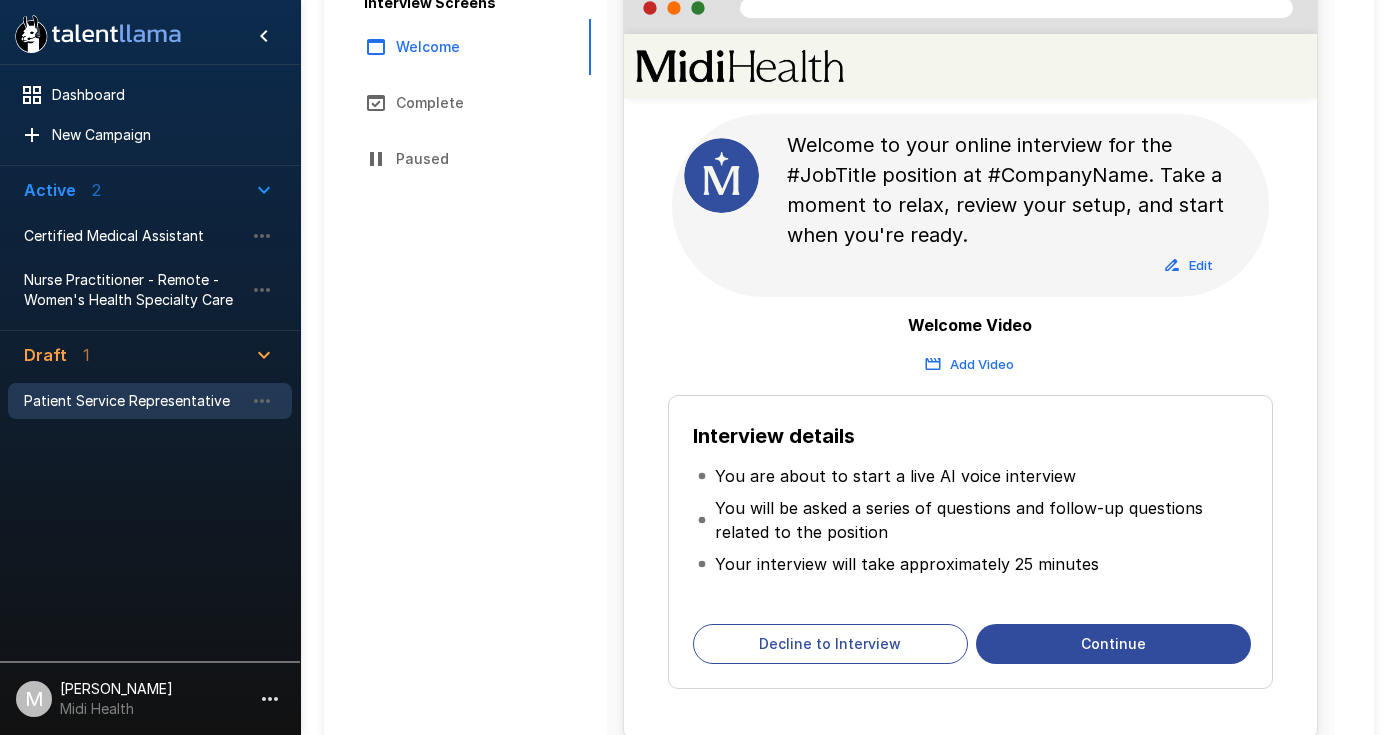 scroll, scrollTop: 539, scrollLeft: 0, axis: vertical 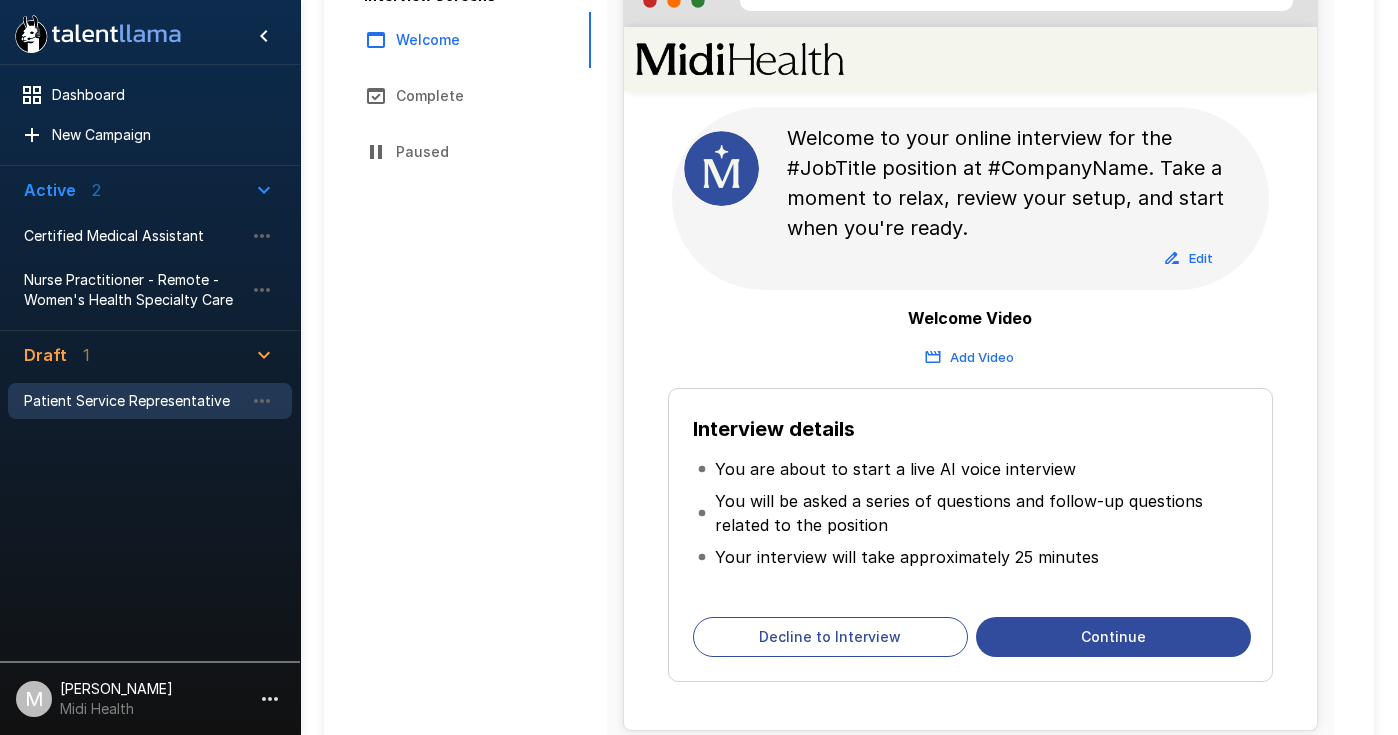 click on "Complete" at bounding box center [465, 96] 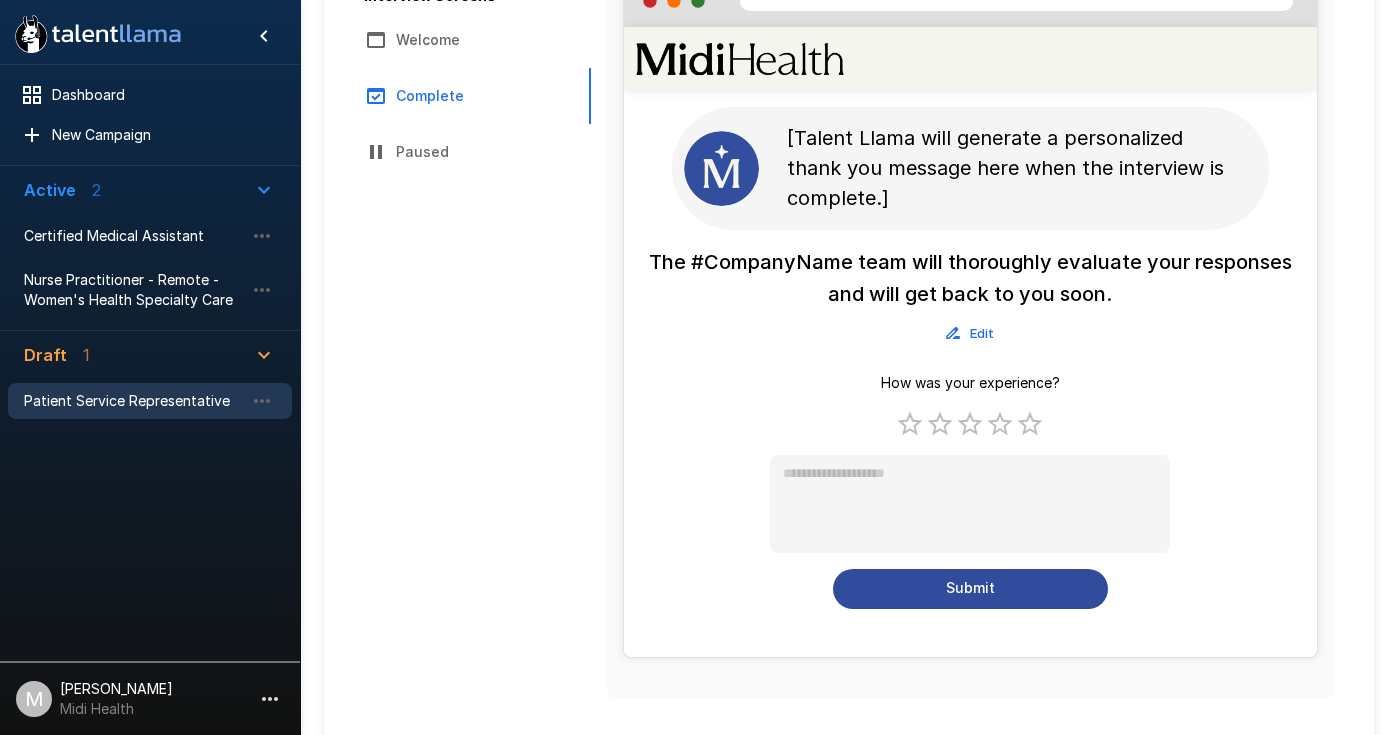click on "Paused" at bounding box center (465, 152) 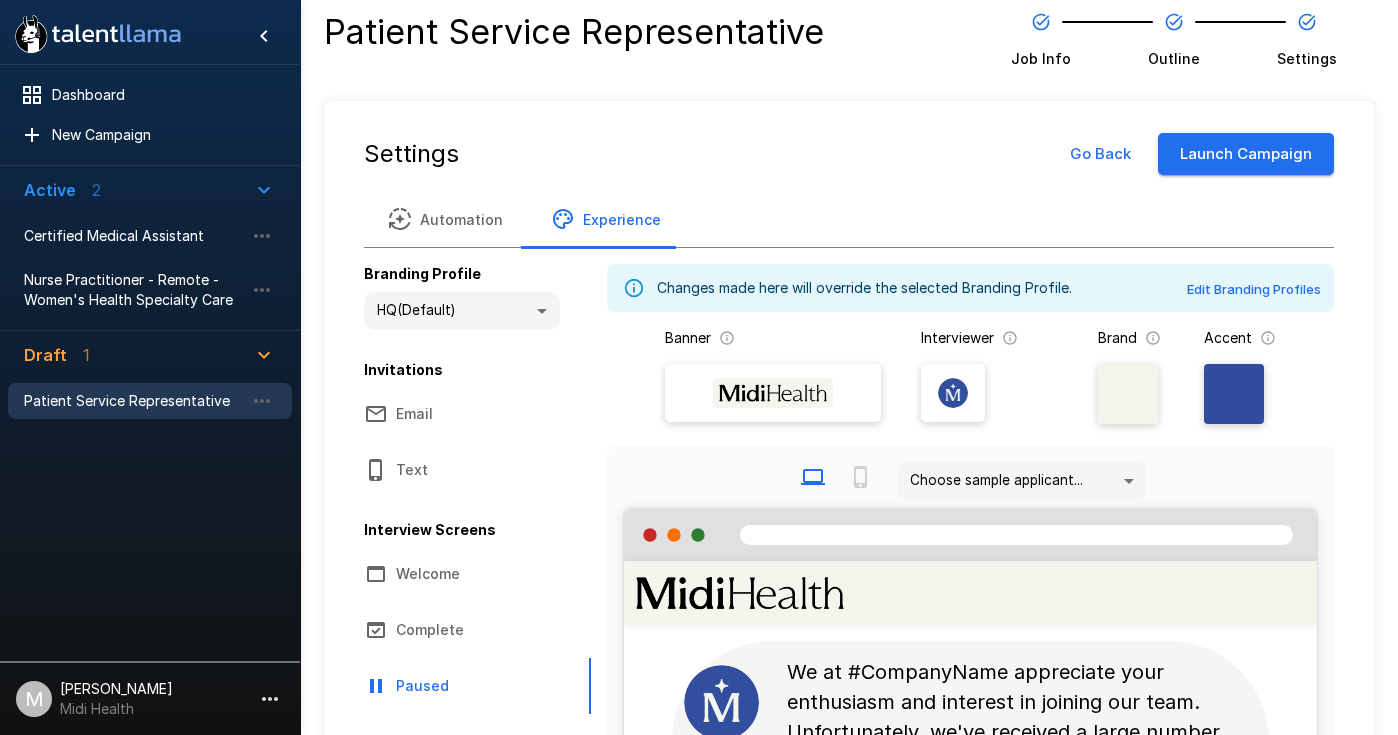 scroll, scrollTop: 0, scrollLeft: 0, axis: both 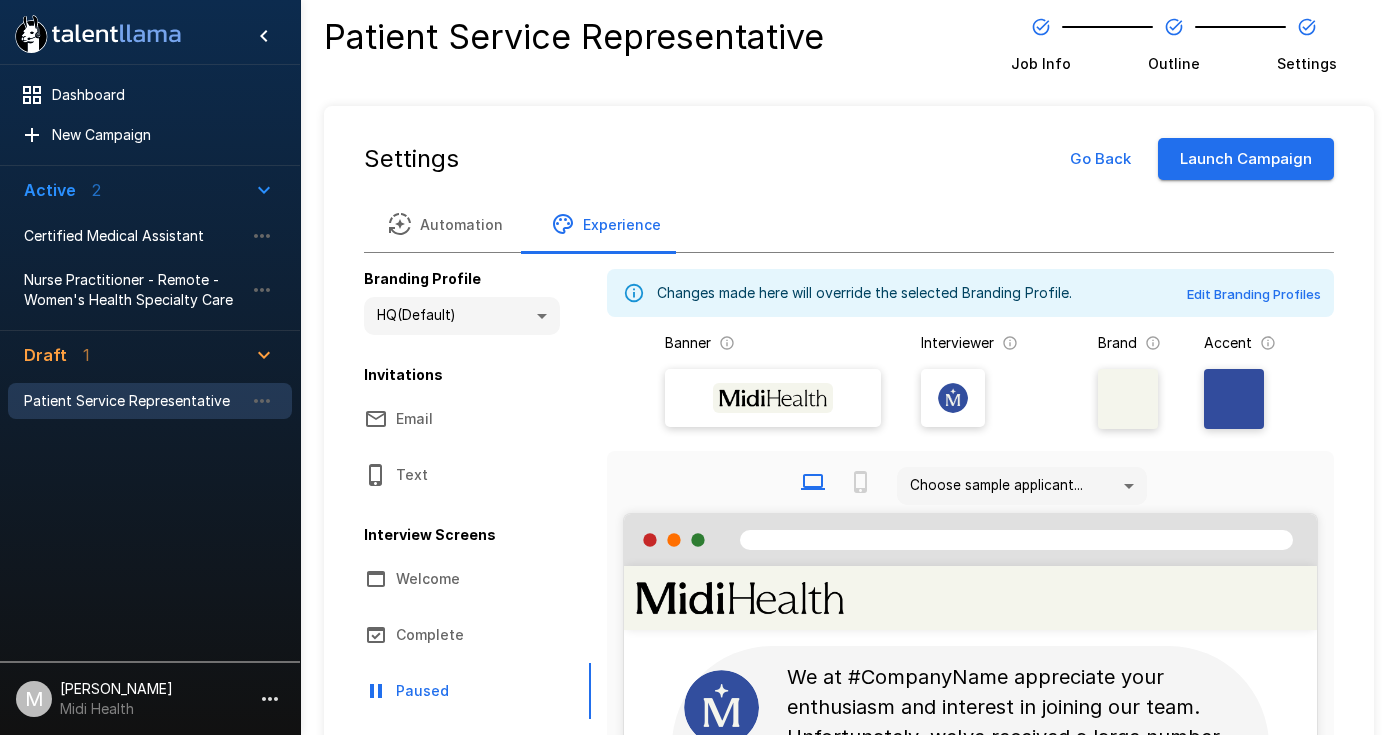 click on "**********" at bounding box center [699, 494] 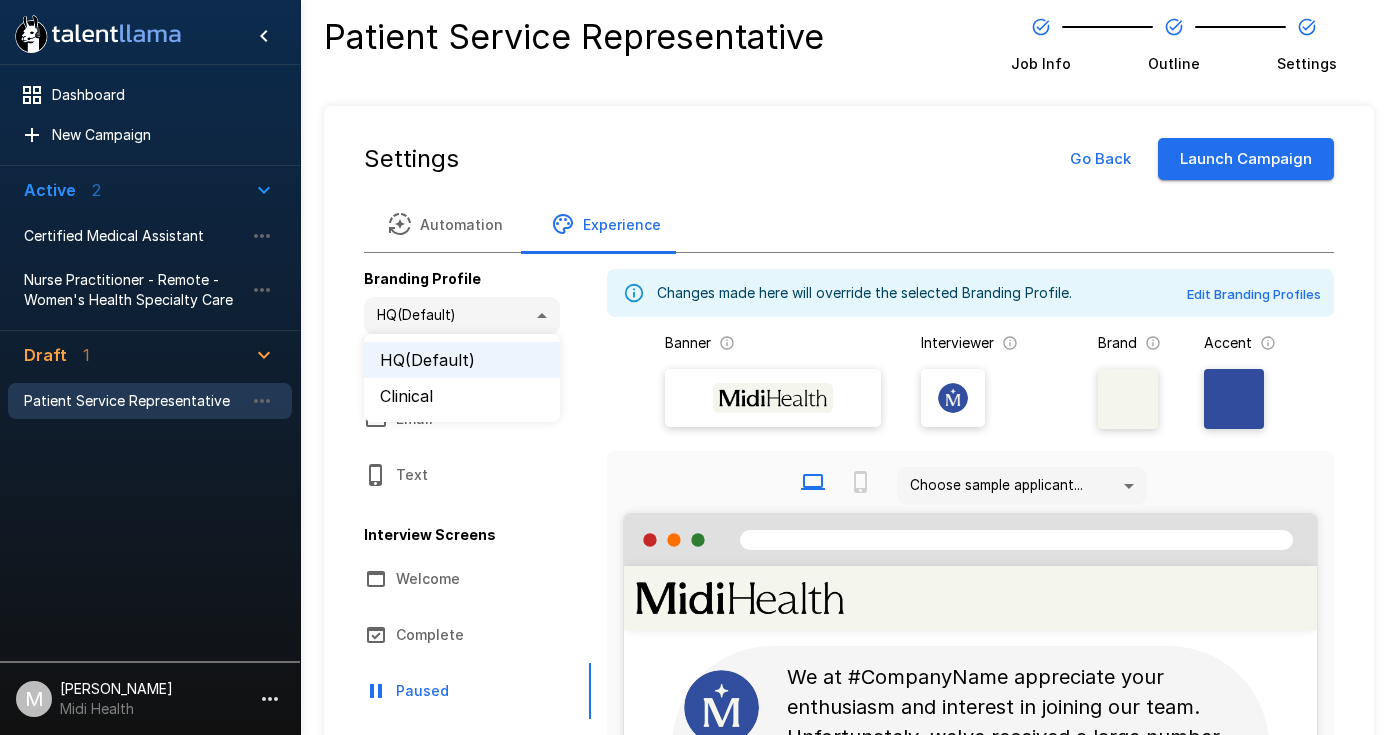 click on "Clinical" at bounding box center [462, 396] 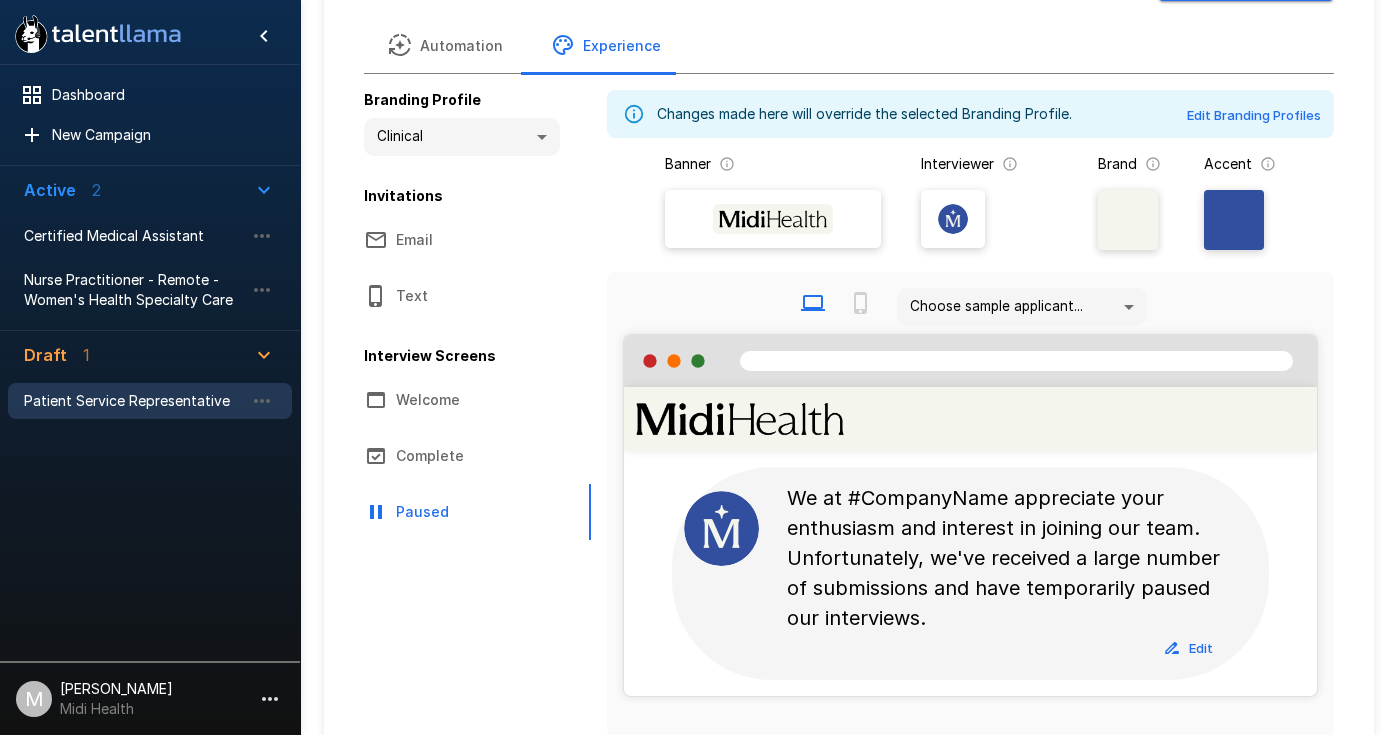 scroll, scrollTop: 252, scrollLeft: 0, axis: vertical 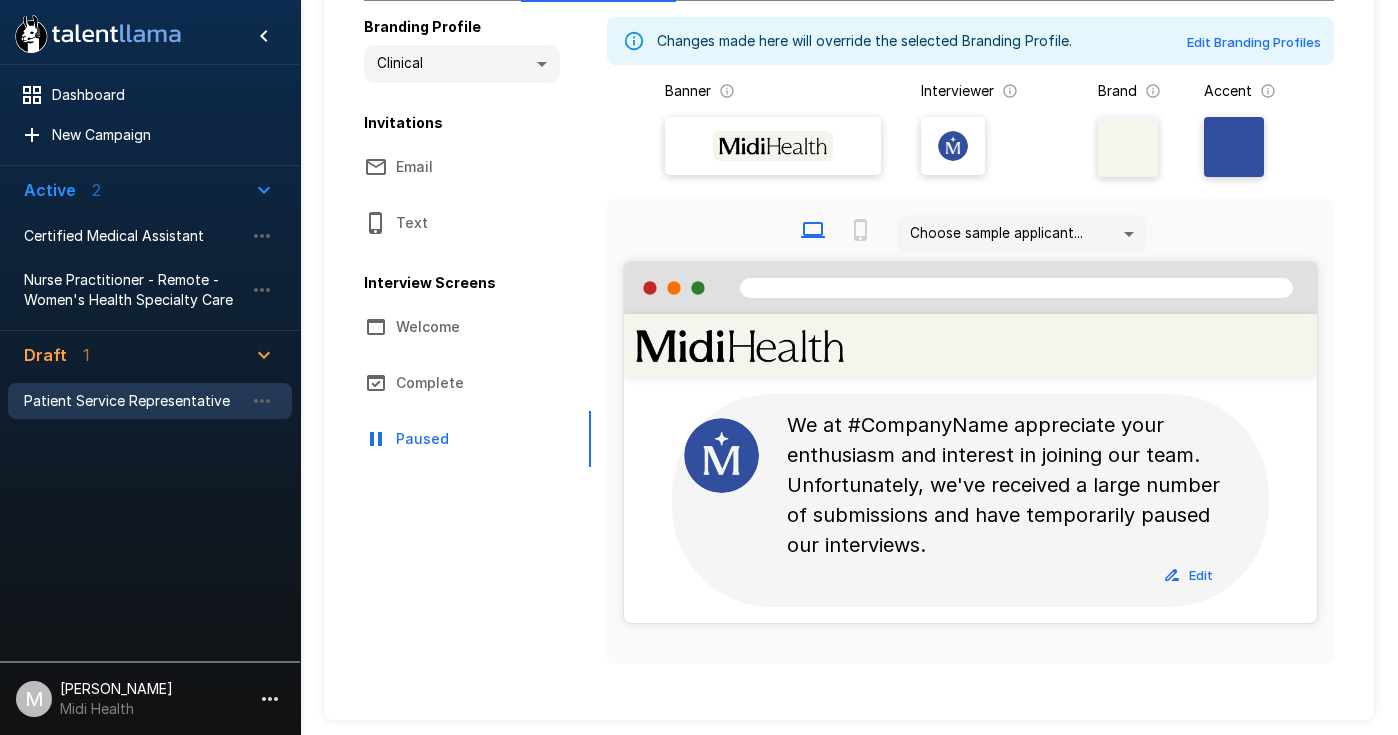 click on "Email" at bounding box center [465, 167] 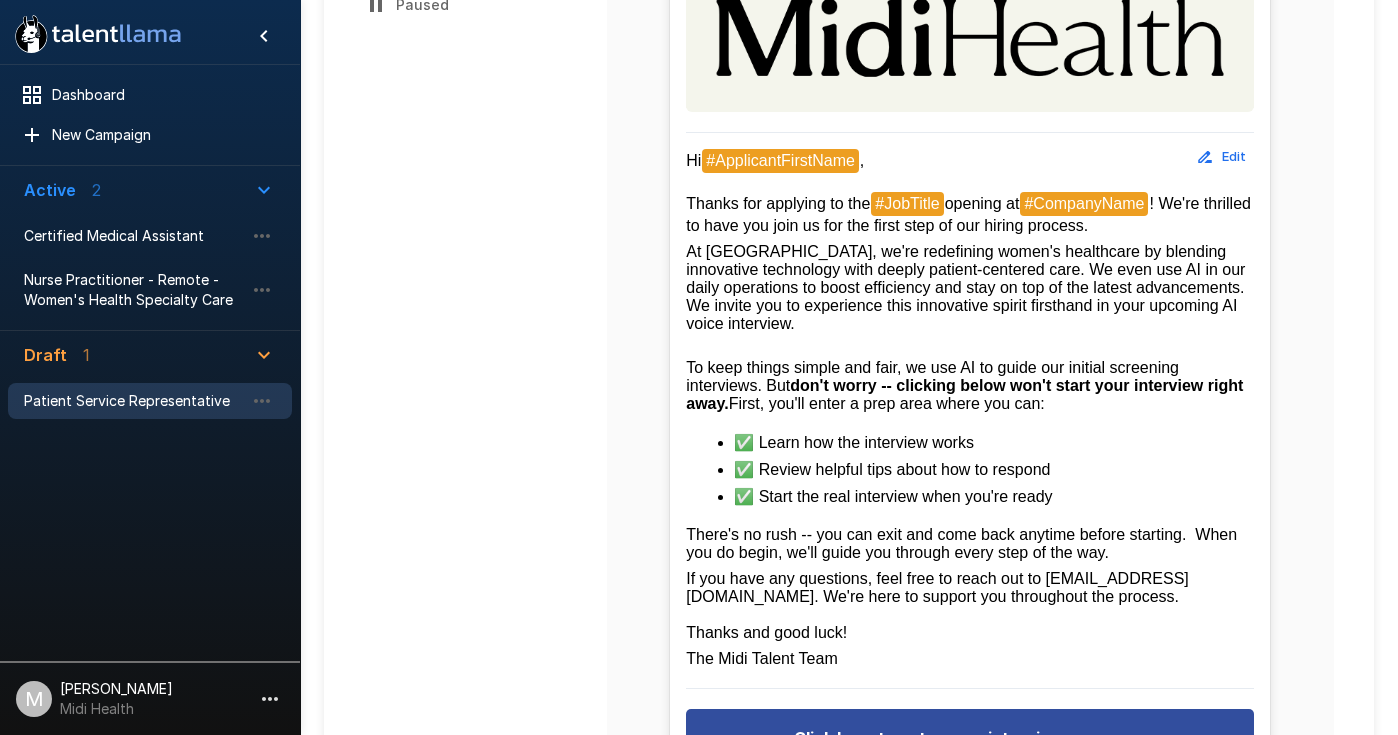 scroll, scrollTop: 688, scrollLeft: 0, axis: vertical 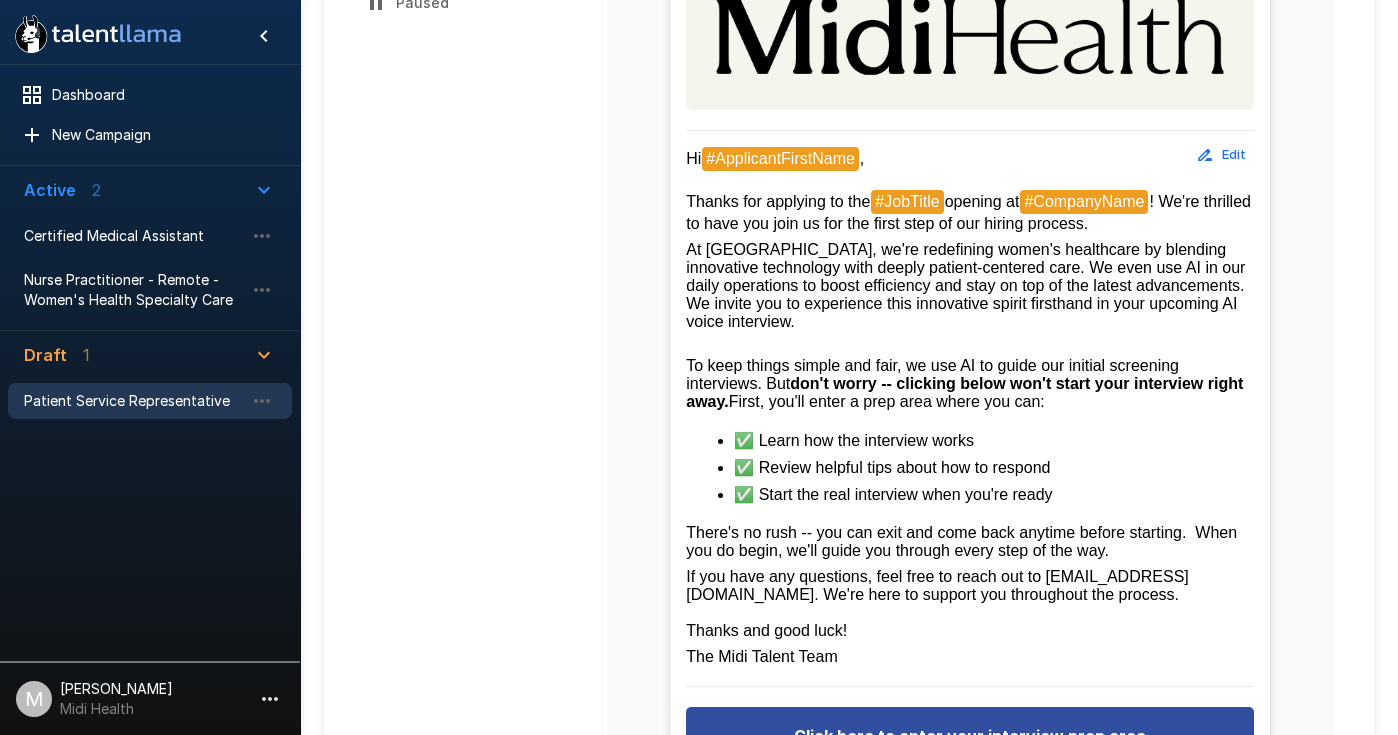 click on "Edit" at bounding box center [1222, 154] 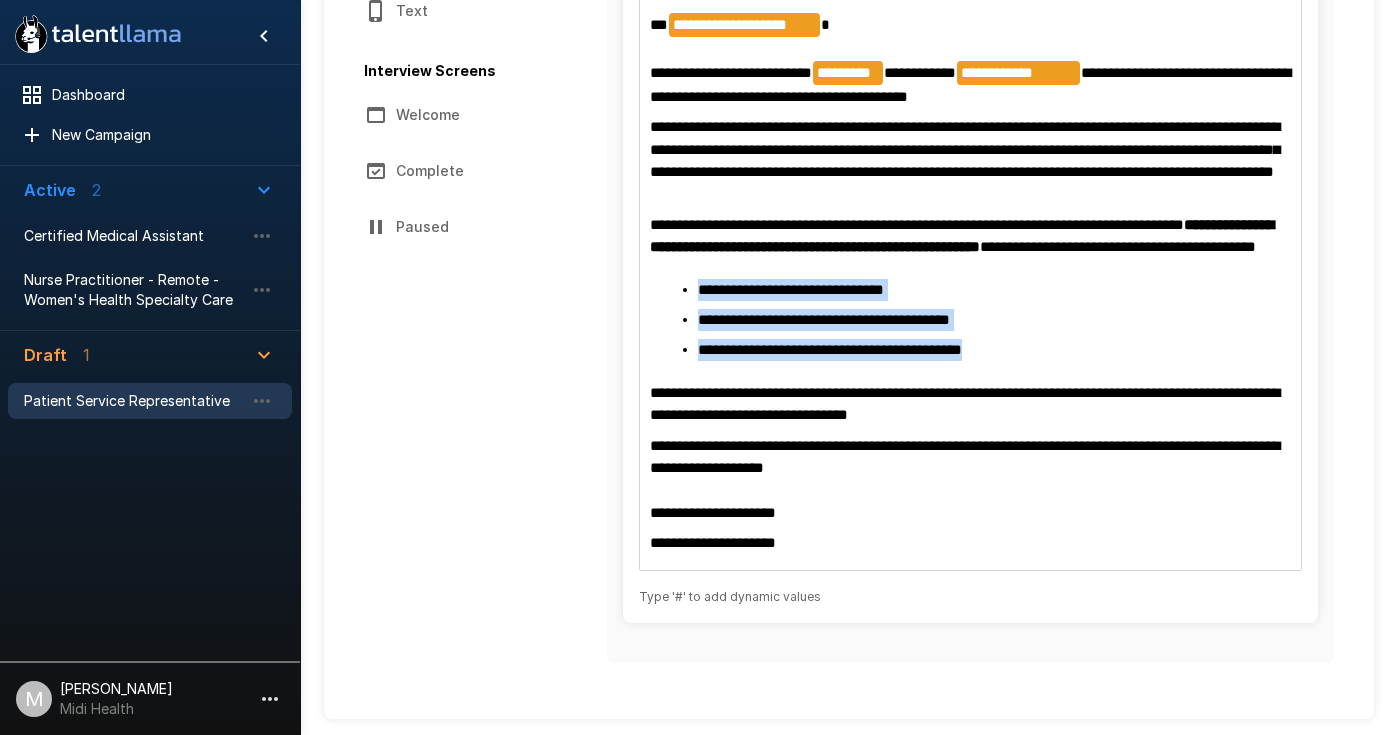 drag, startPoint x: 1010, startPoint y: 354, endPoint x: 686, endPoint y: 302, distance: 328.1463 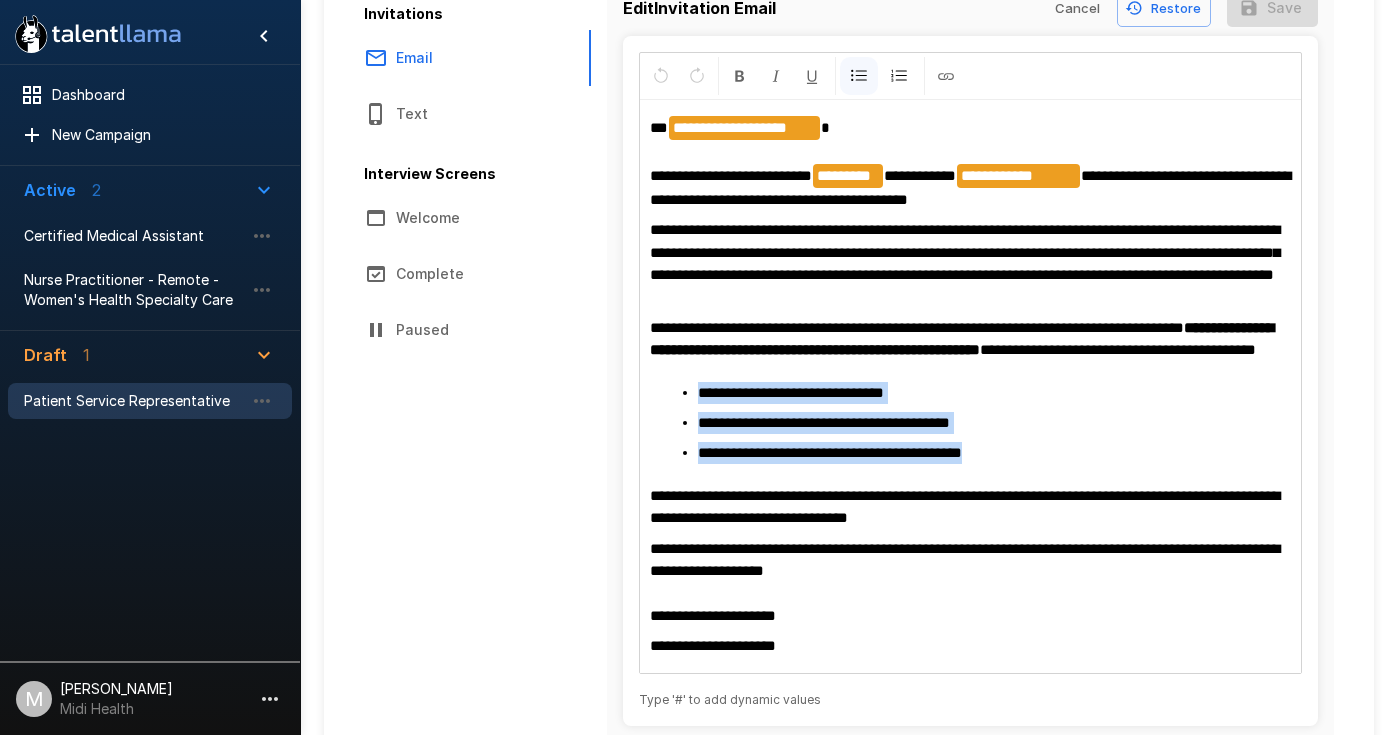 scroll, scrollTop: 359, scrollLeft: 0, axis: vertical 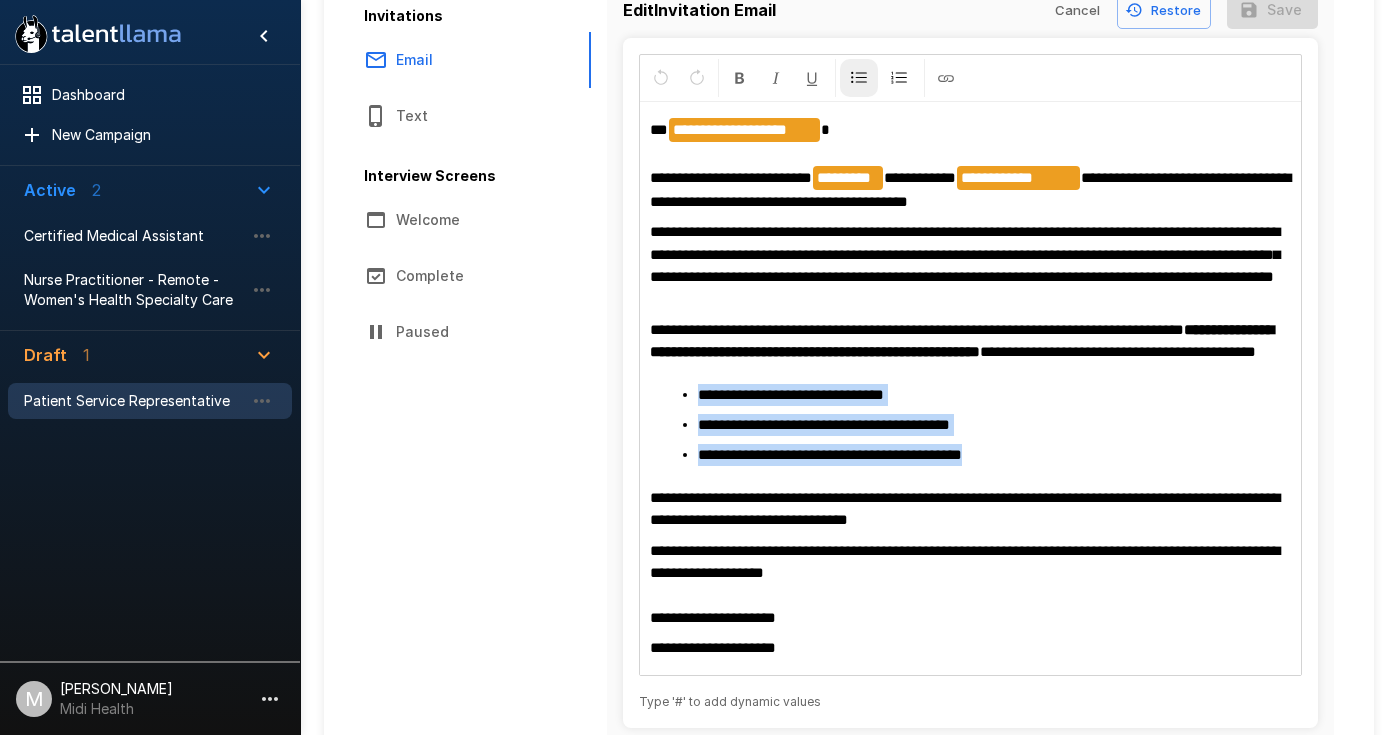 click at bounding box center (859, 78) 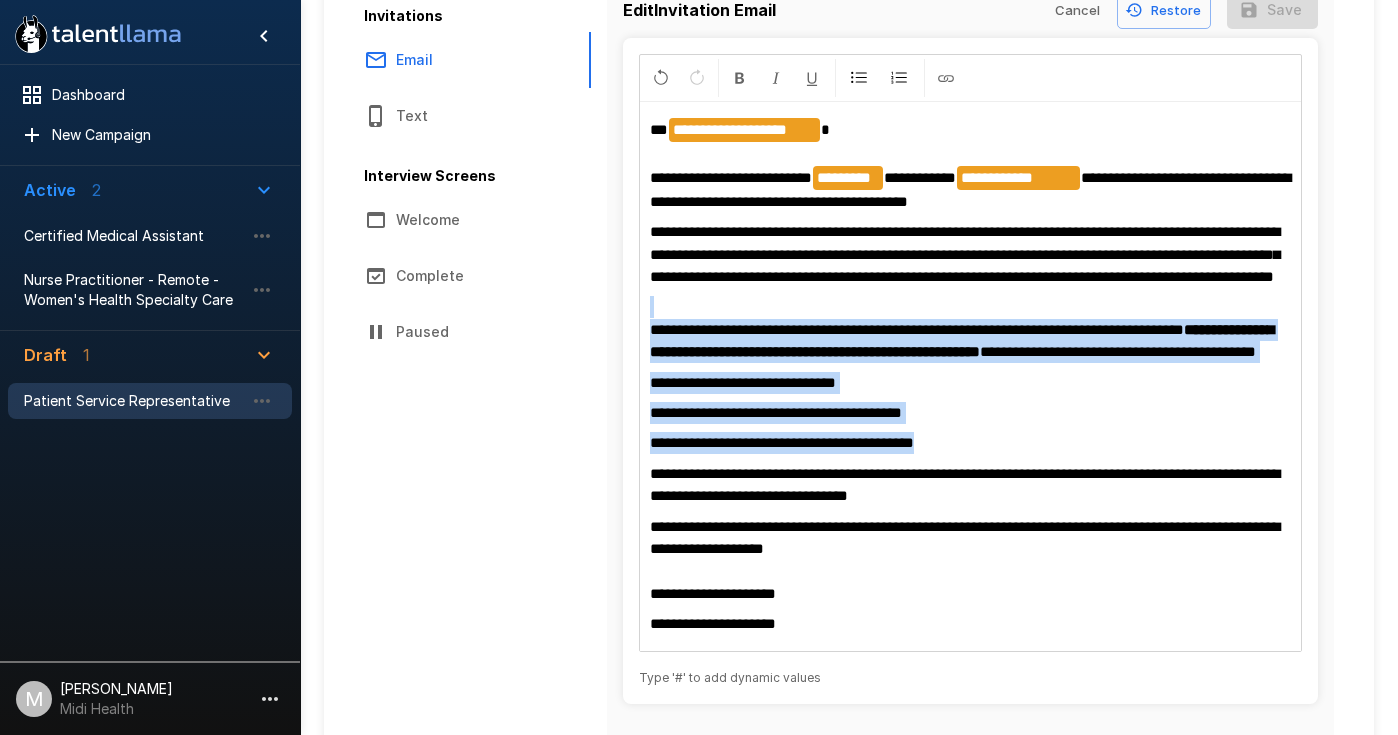 click on "**********" at bounding box center [971, 413] 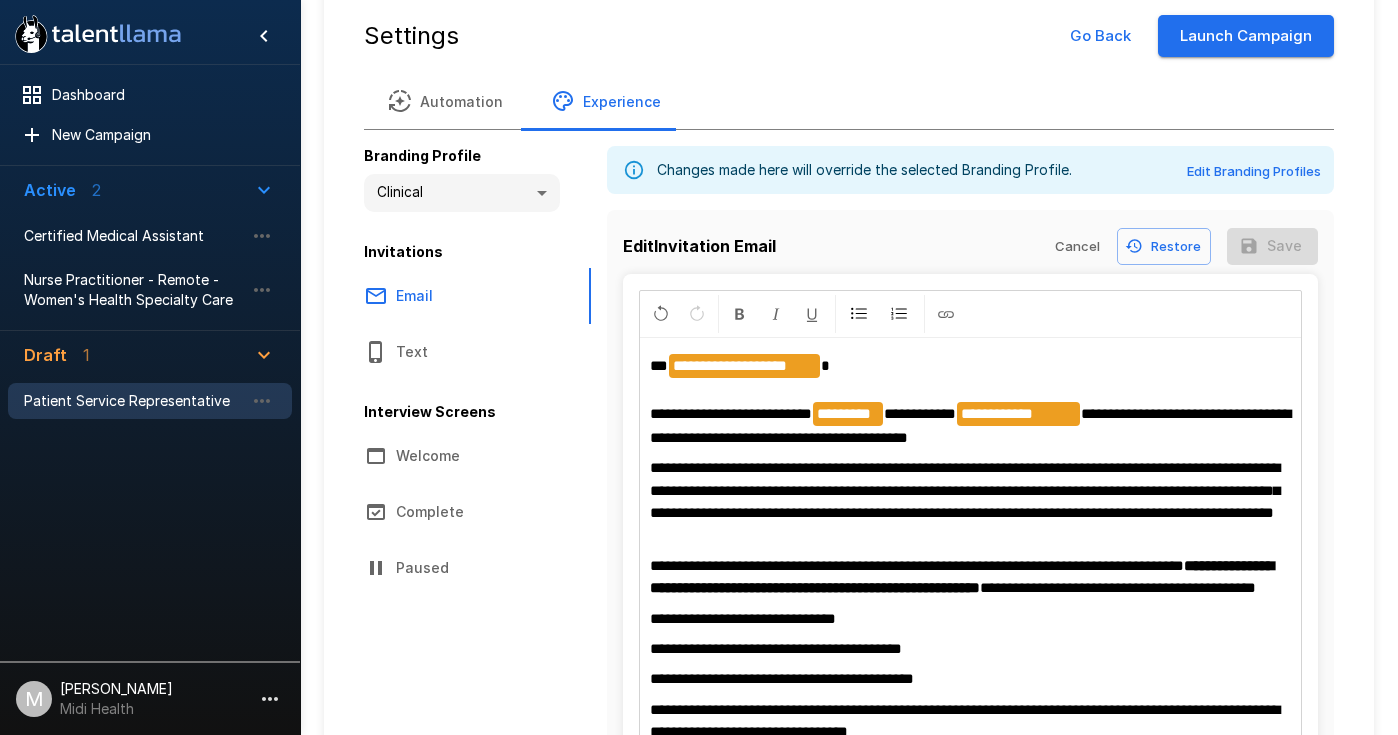 scroll, scrollTop: 84, scrollLeft: 0, axis: vertical 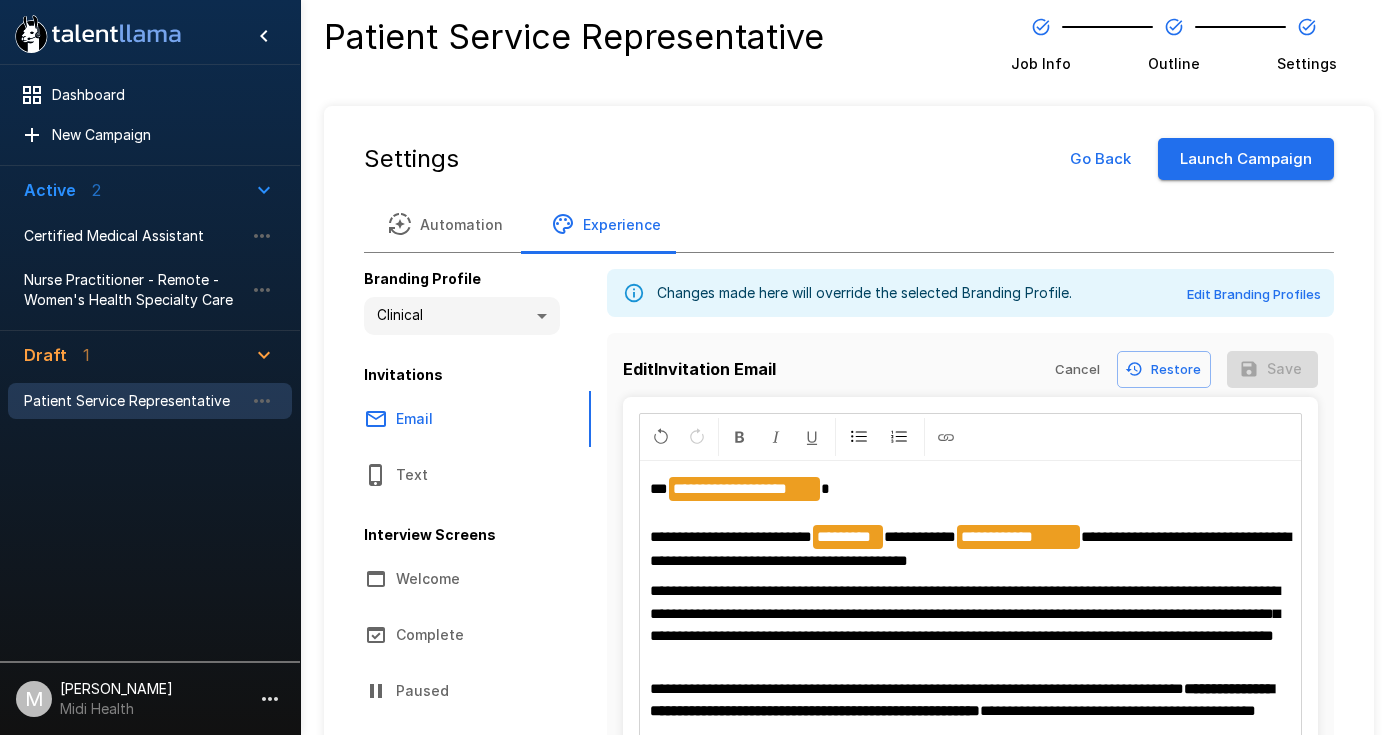 click on "**********" at bounding box center [971, 688] 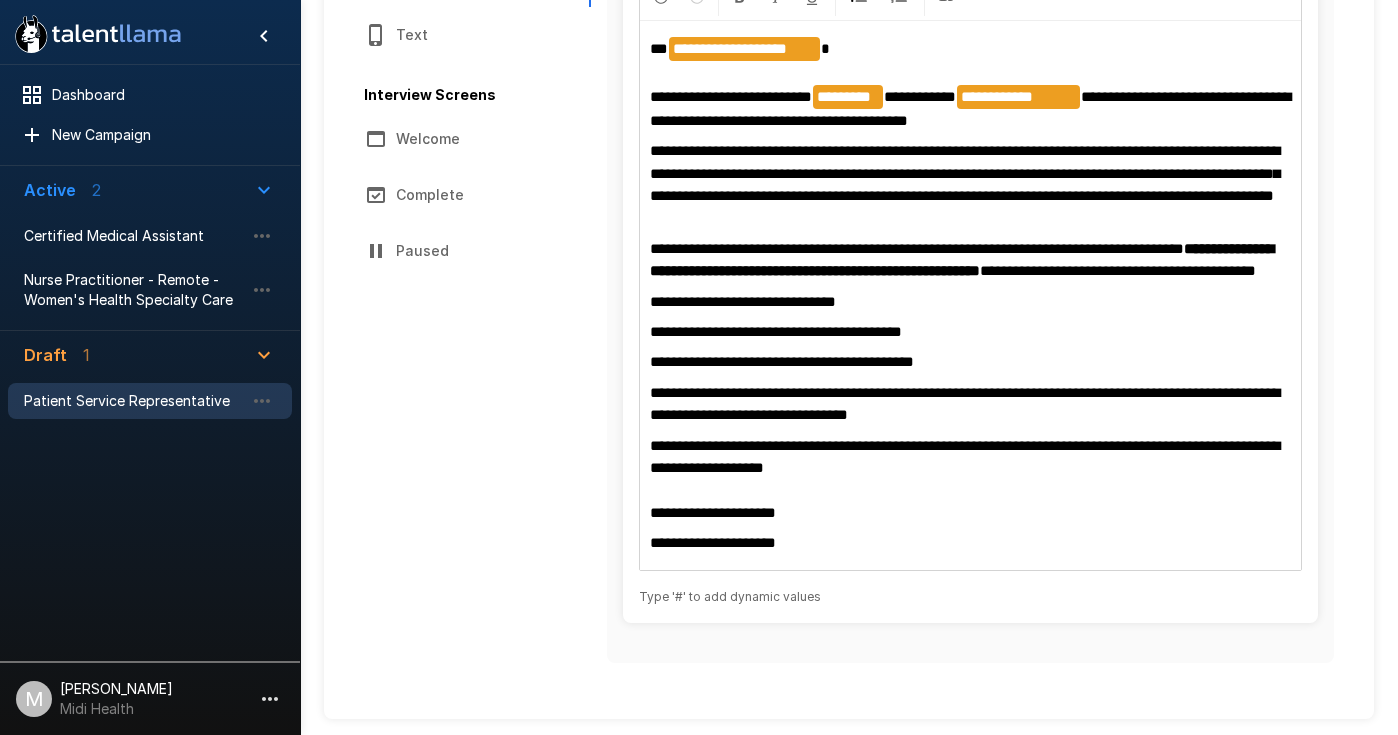 scroll, scrollTop: 0, scrollLeft: 0, axis: both 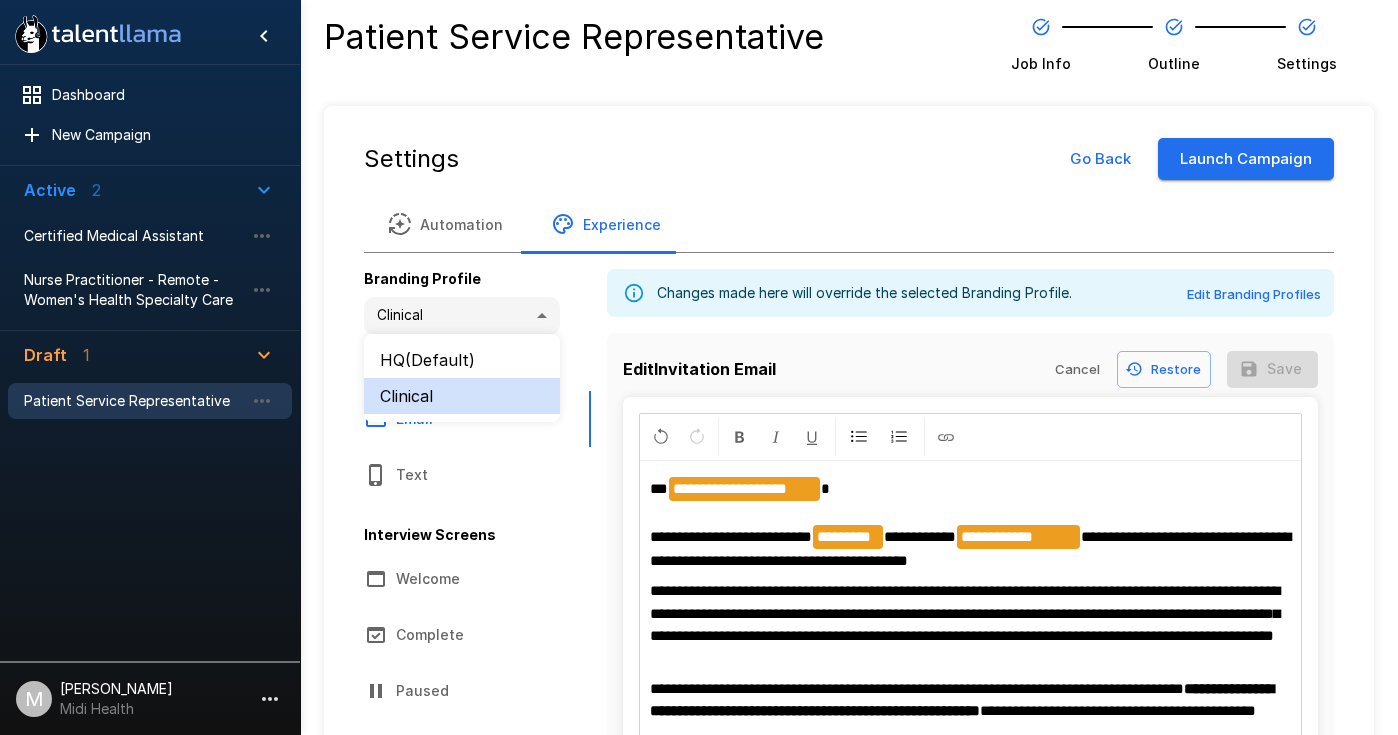 click on "**********" at bounding box center [699, 587] 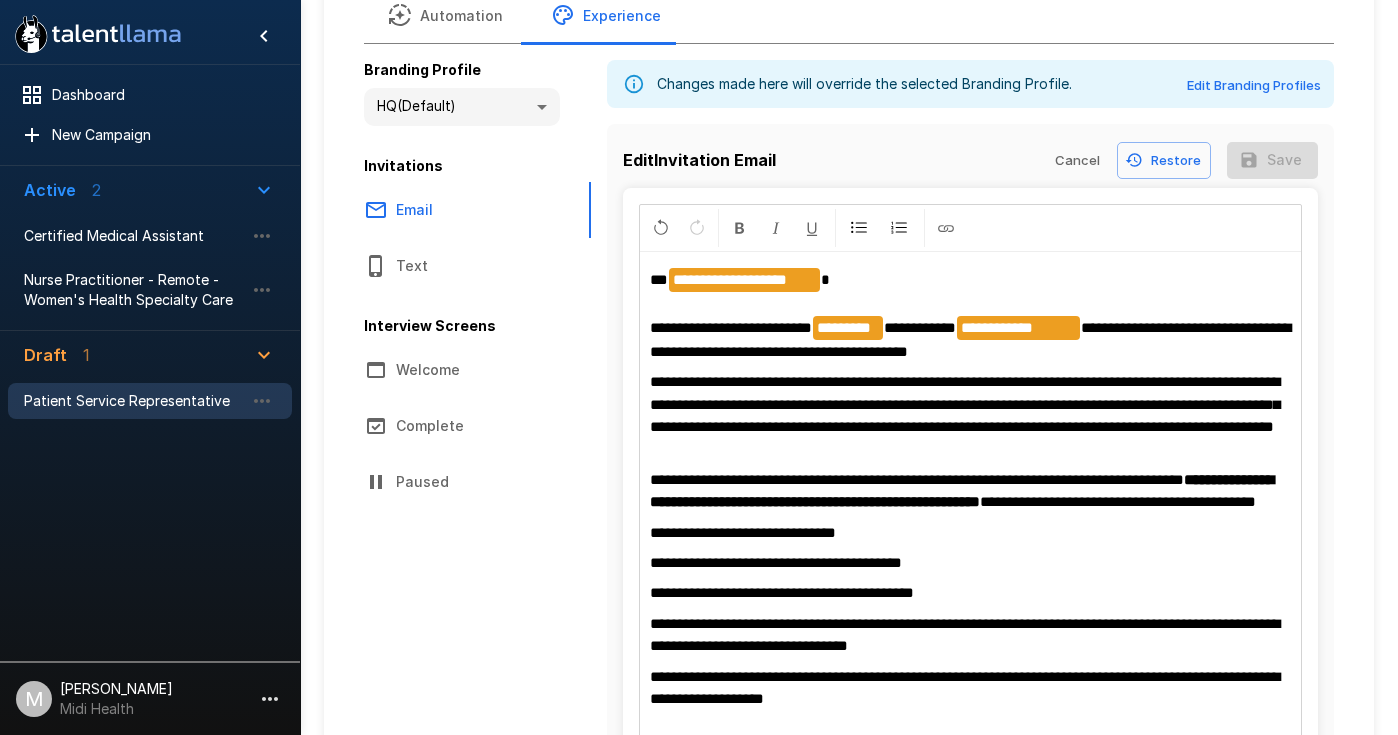 scroll, scrollTop: 208, scrollLeft: 0, axis: vertical 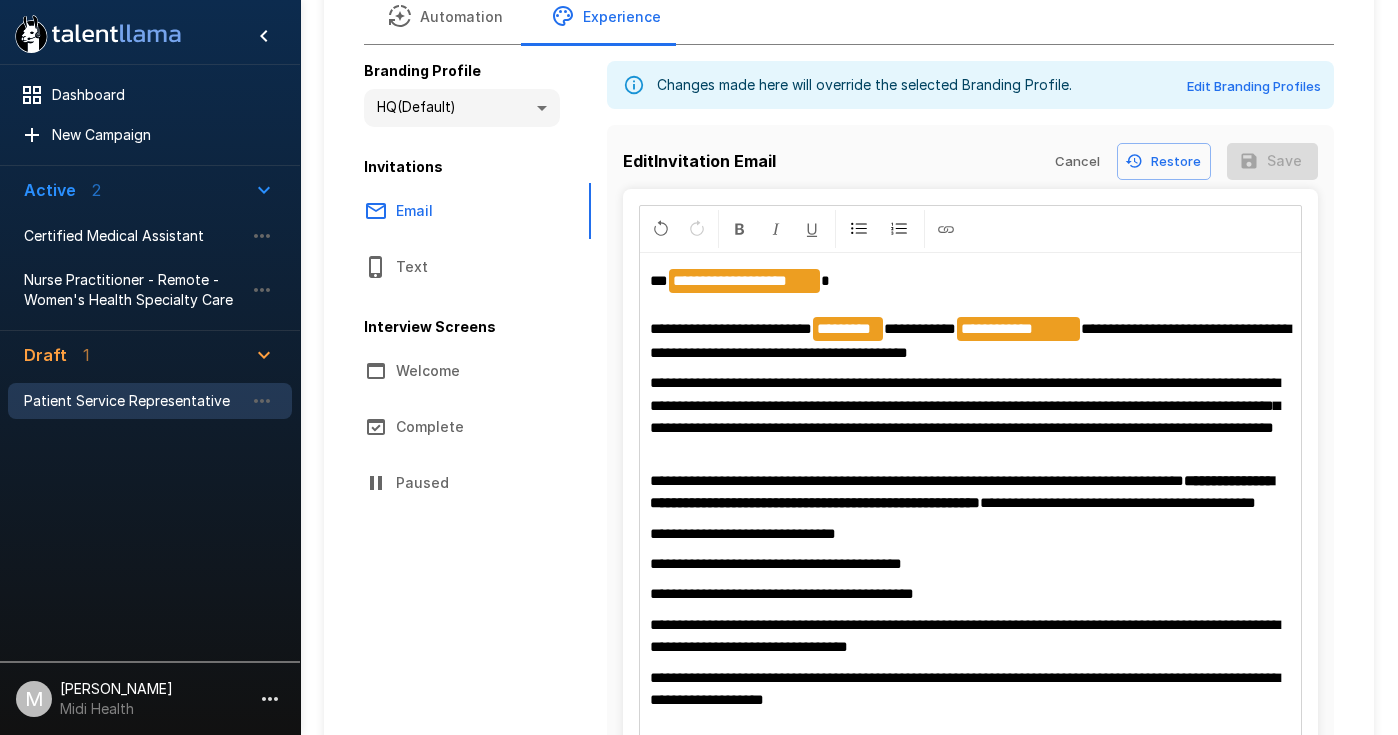 click on "**********" at bounding box center [462, 94] 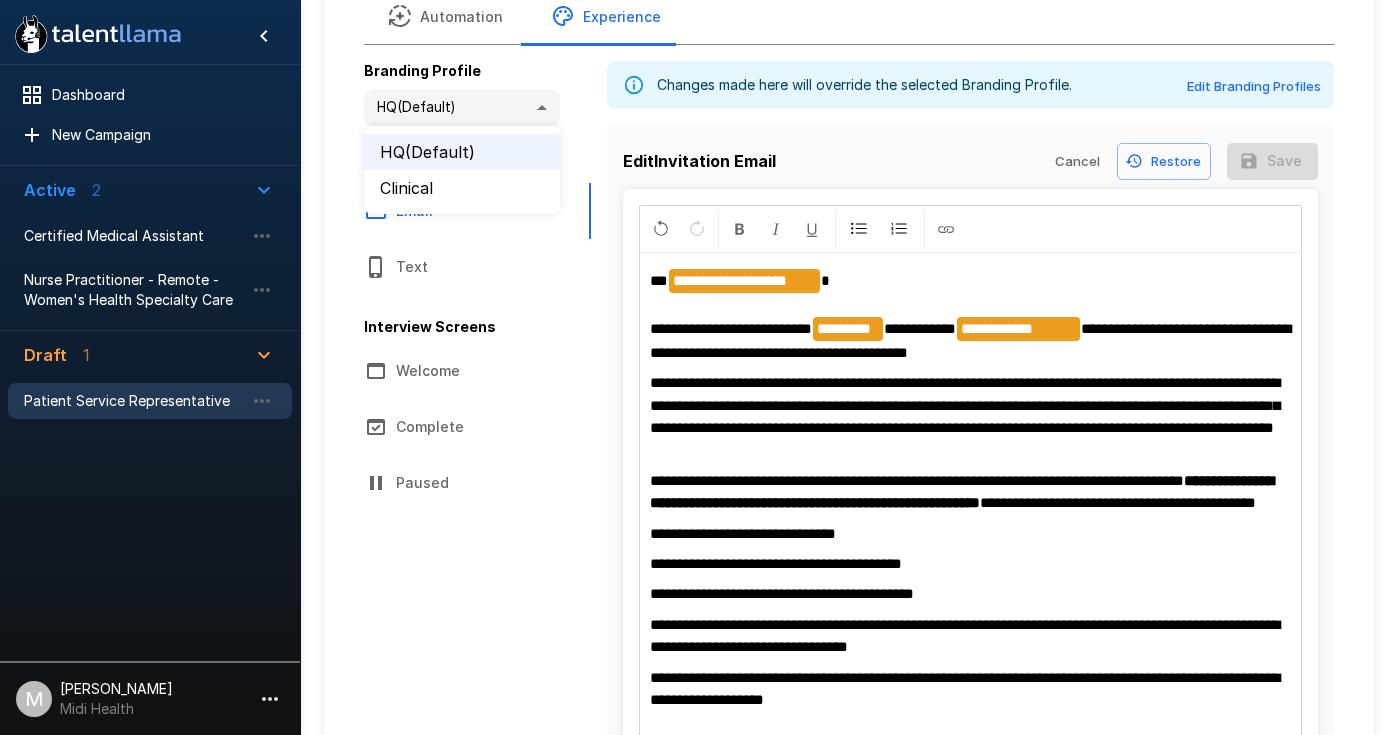 click on "Clinical" at bounding box center (462, 188) 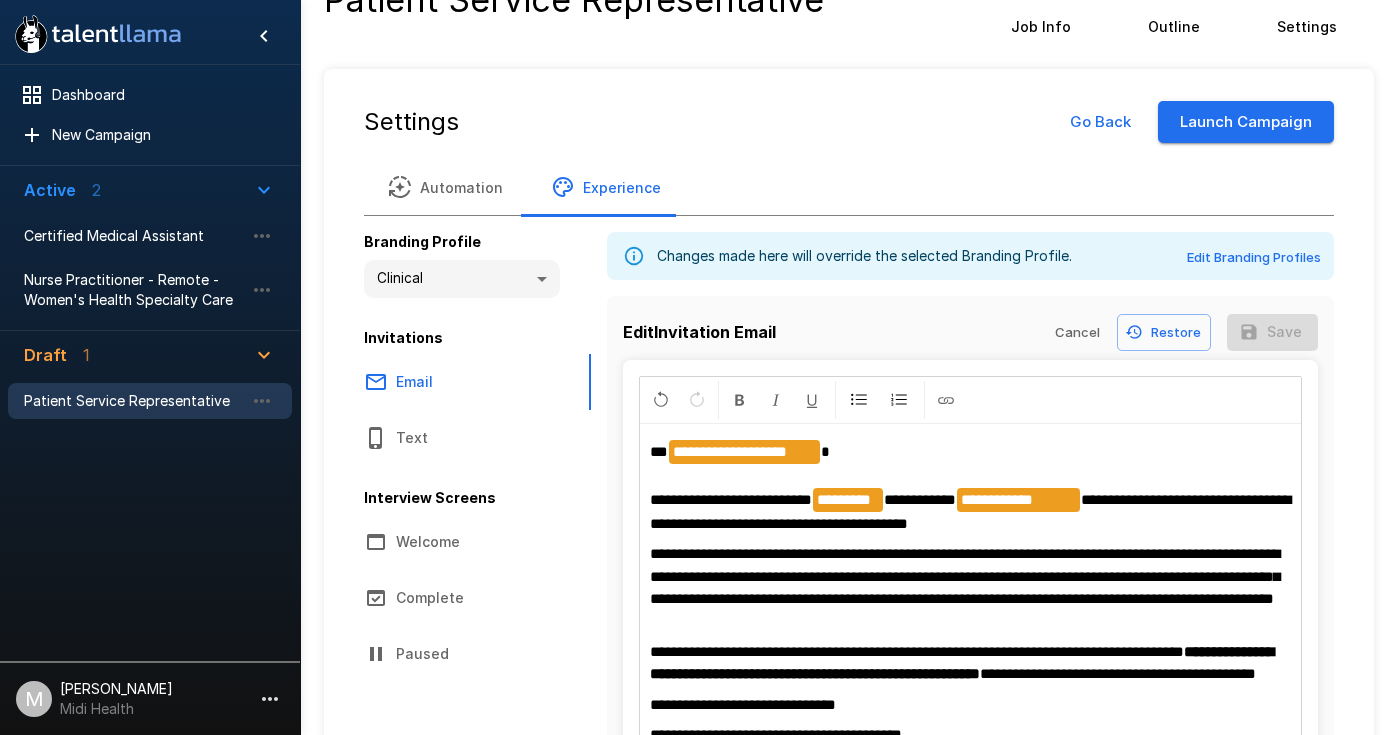 scroll, scrollTop: 96, scrollLeft: 0, axis: vertical 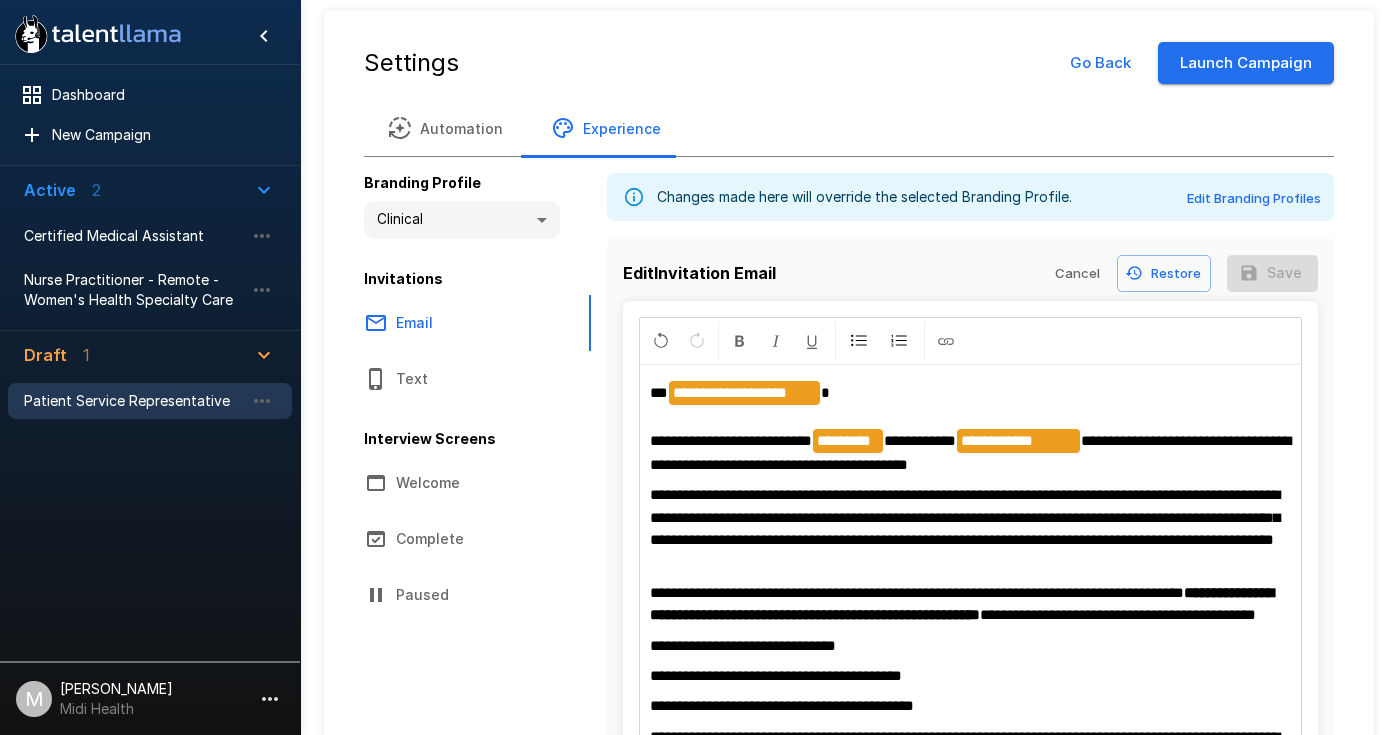 click on "Automation" at bounding box center (445, 128) 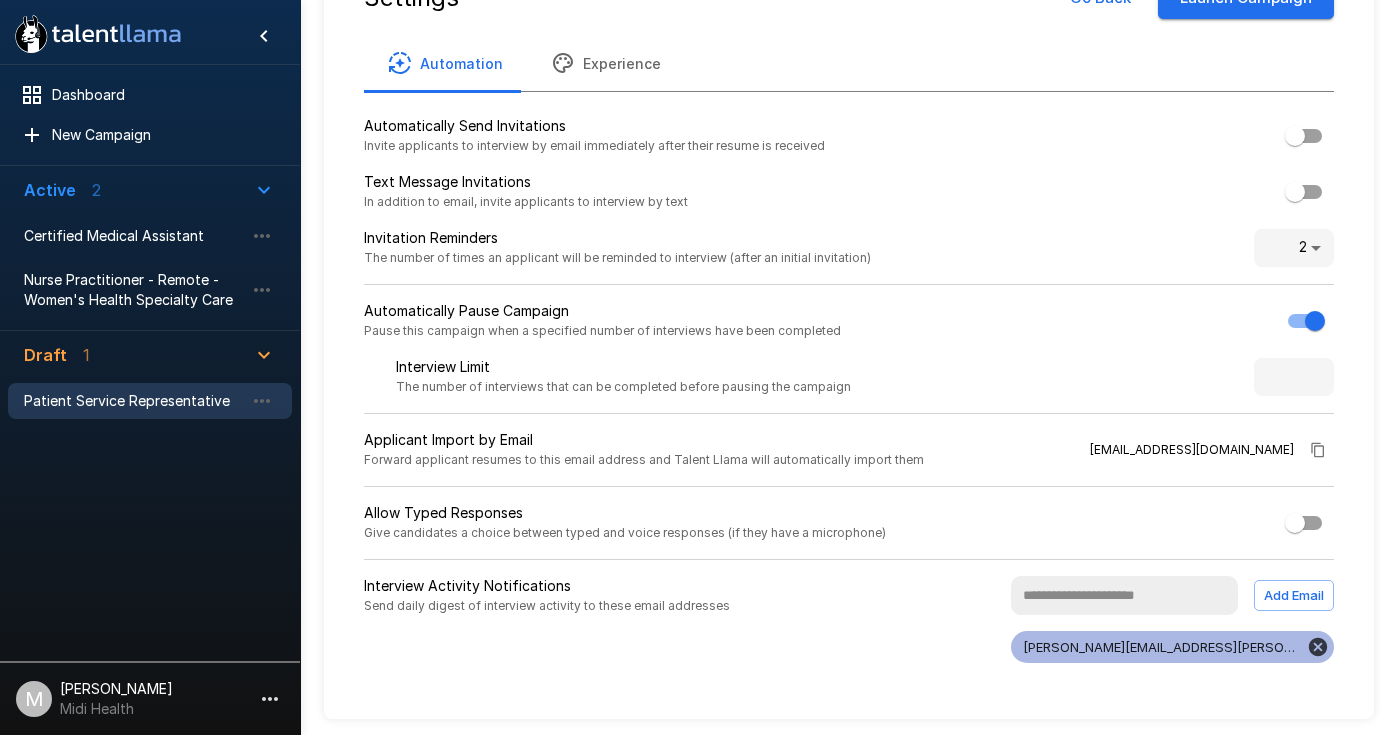 scroll, scrollTop: 0, scrollLeft: 0, axis: both 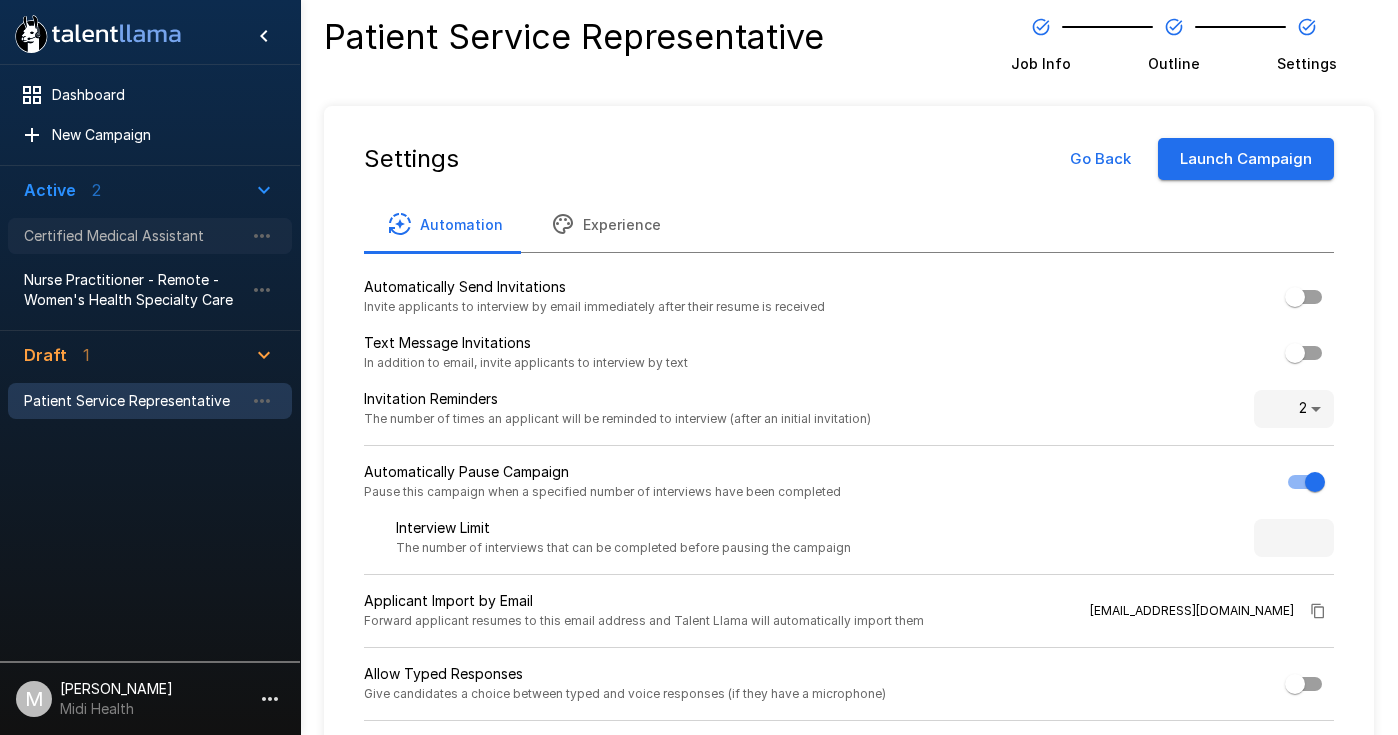 click on "Certified Medical Assistant" at bounding box center (134, 236) 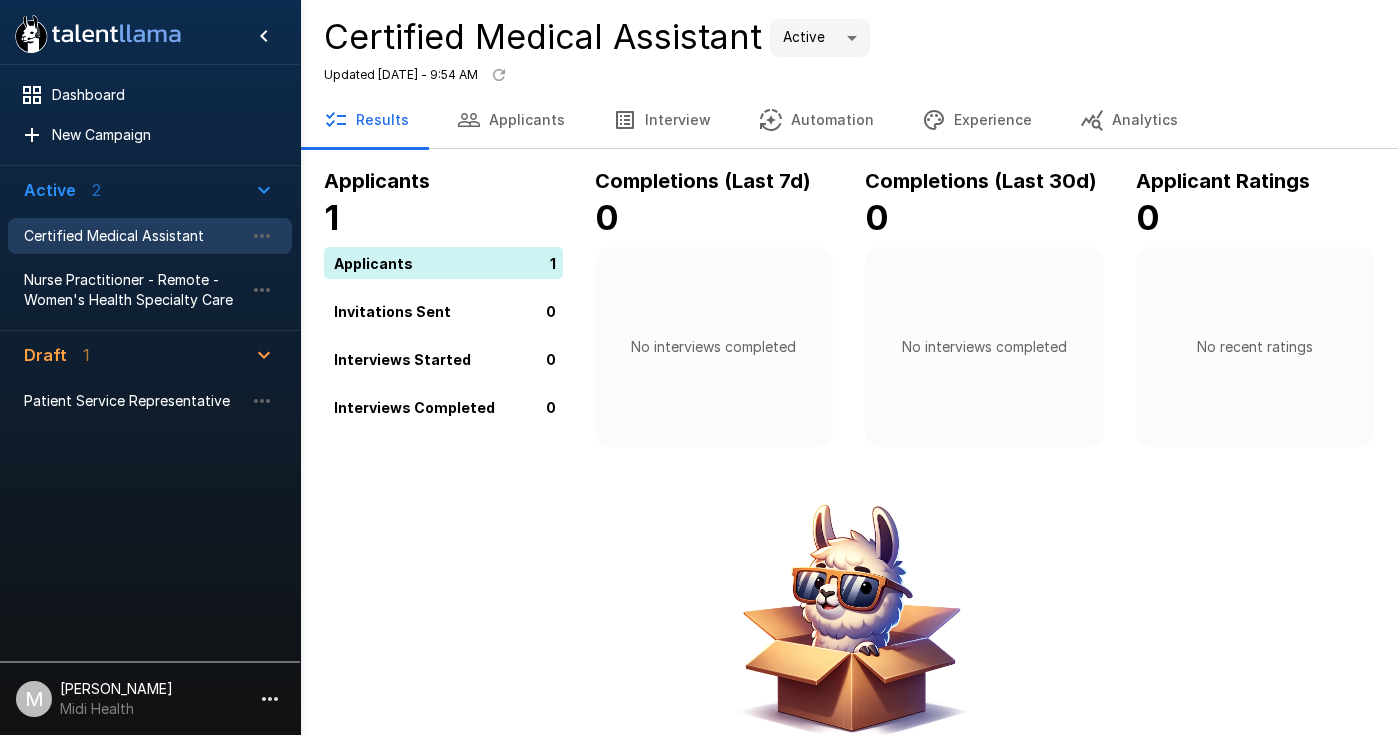 click on "Applicants" at bounding box center [511, 120] 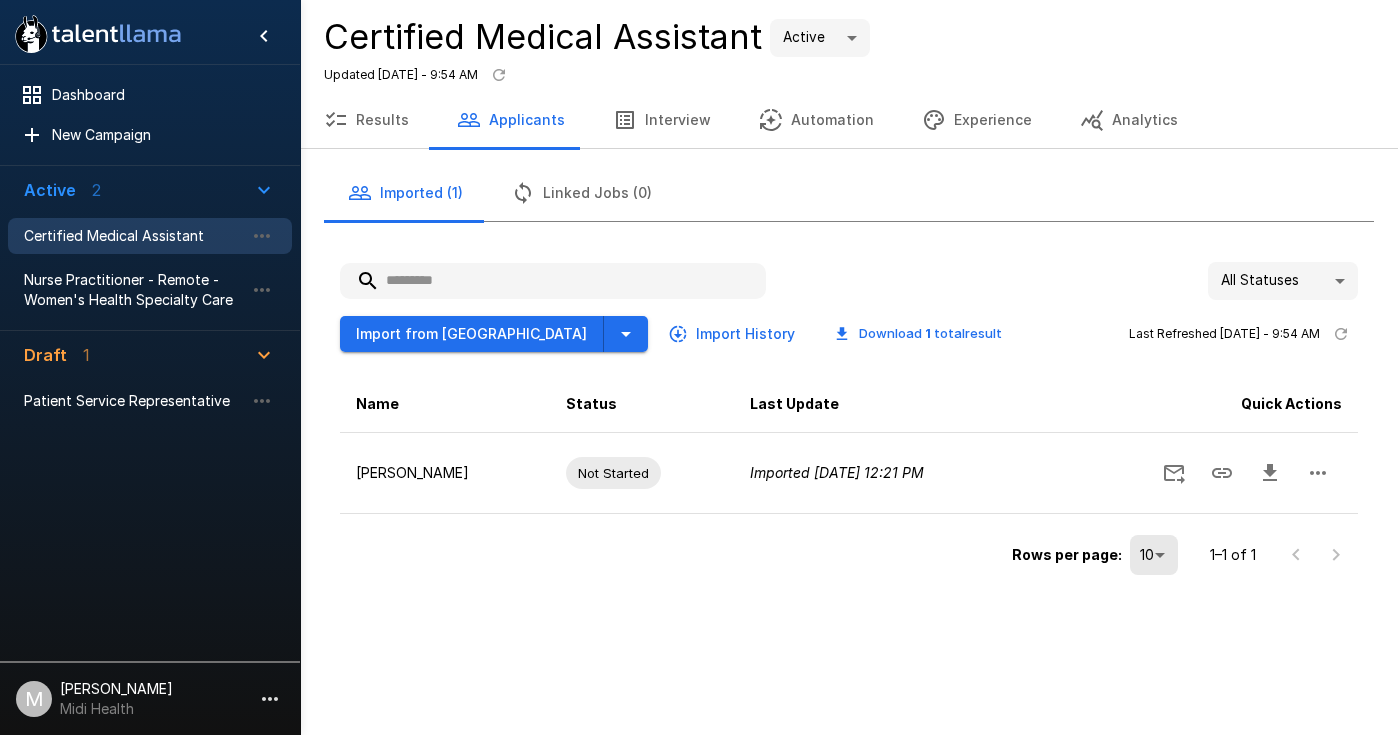 click on "Interview" at bounding box center (662, 120) 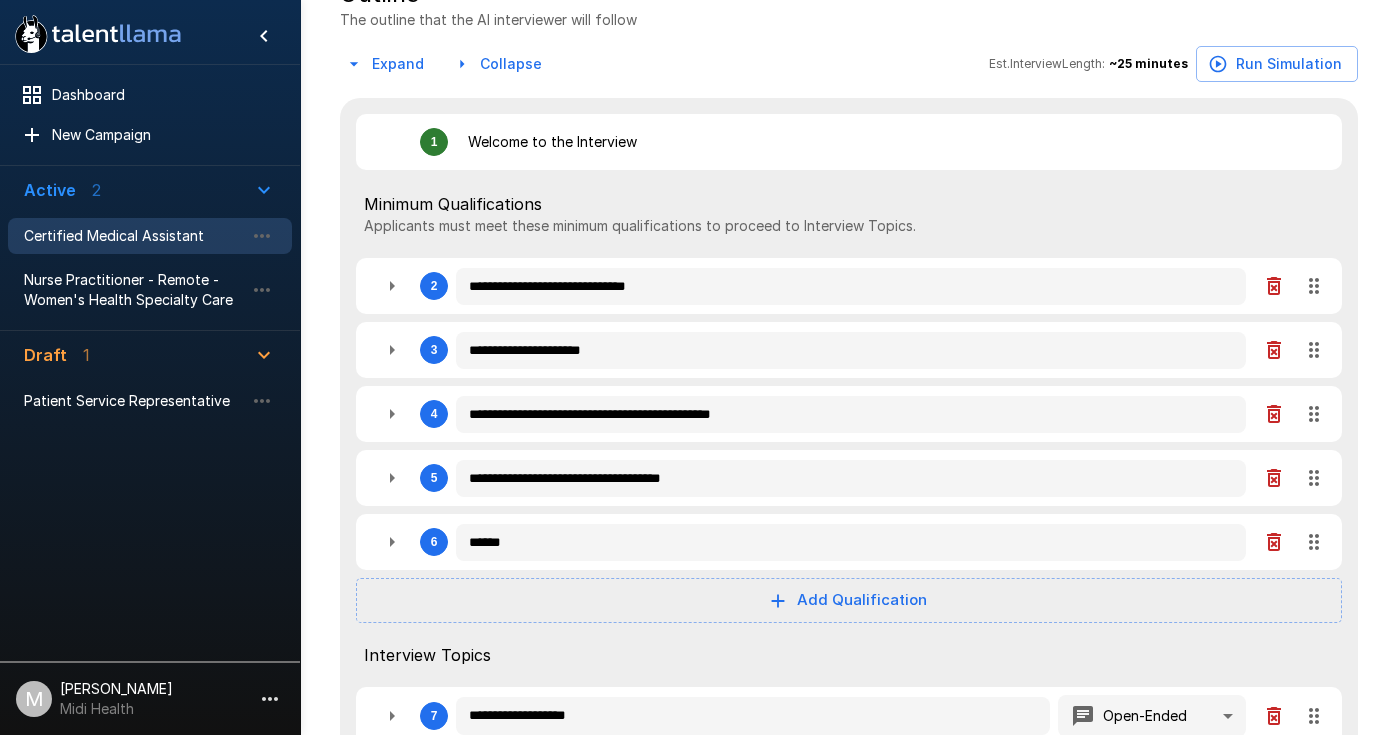 scroll, scrollTop: 432, scrollLeft: 0, axis: vertical 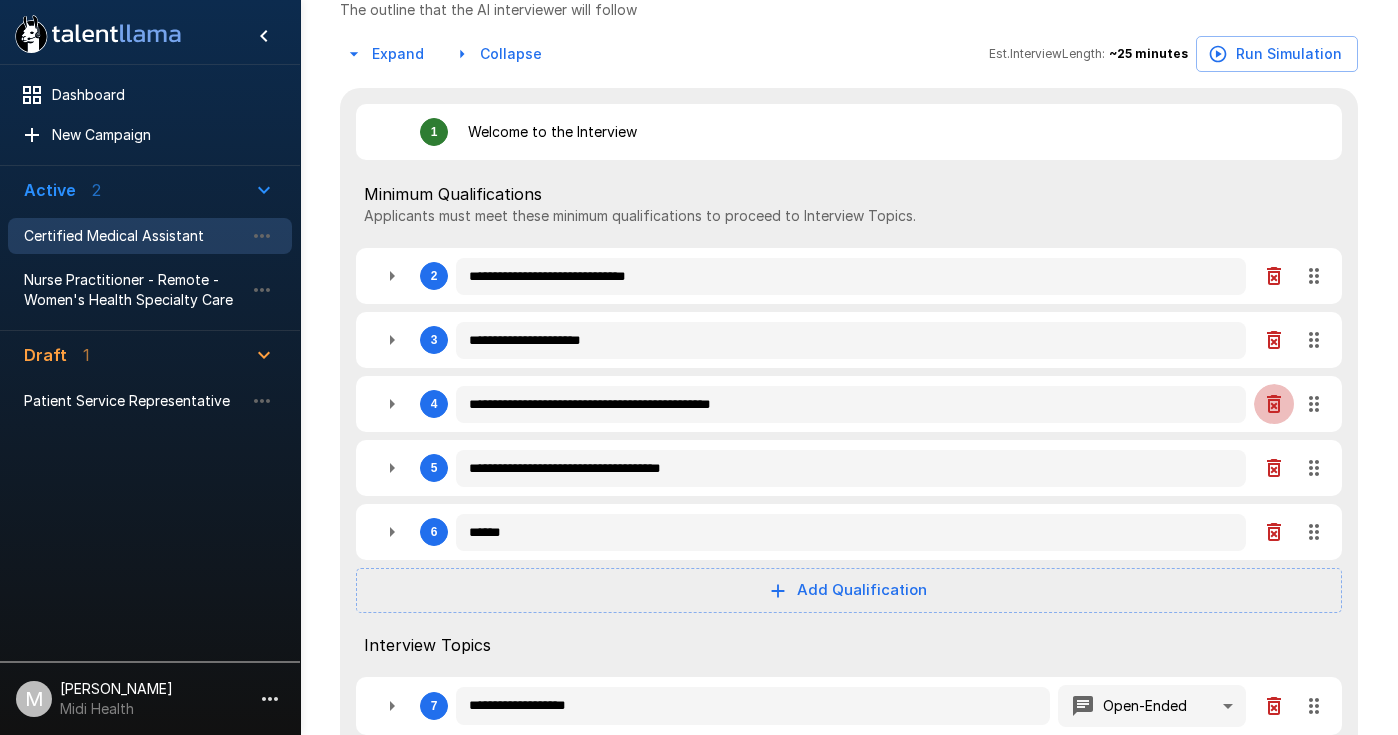click 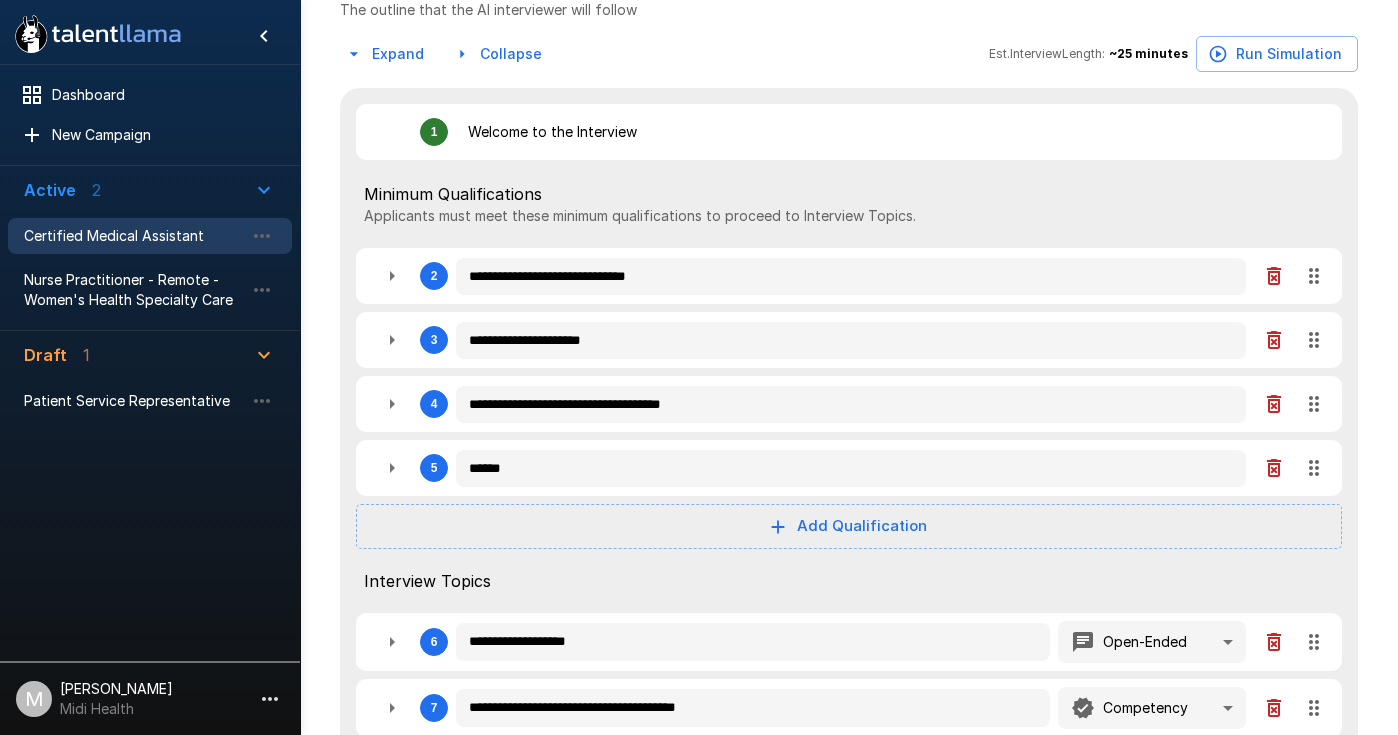 click 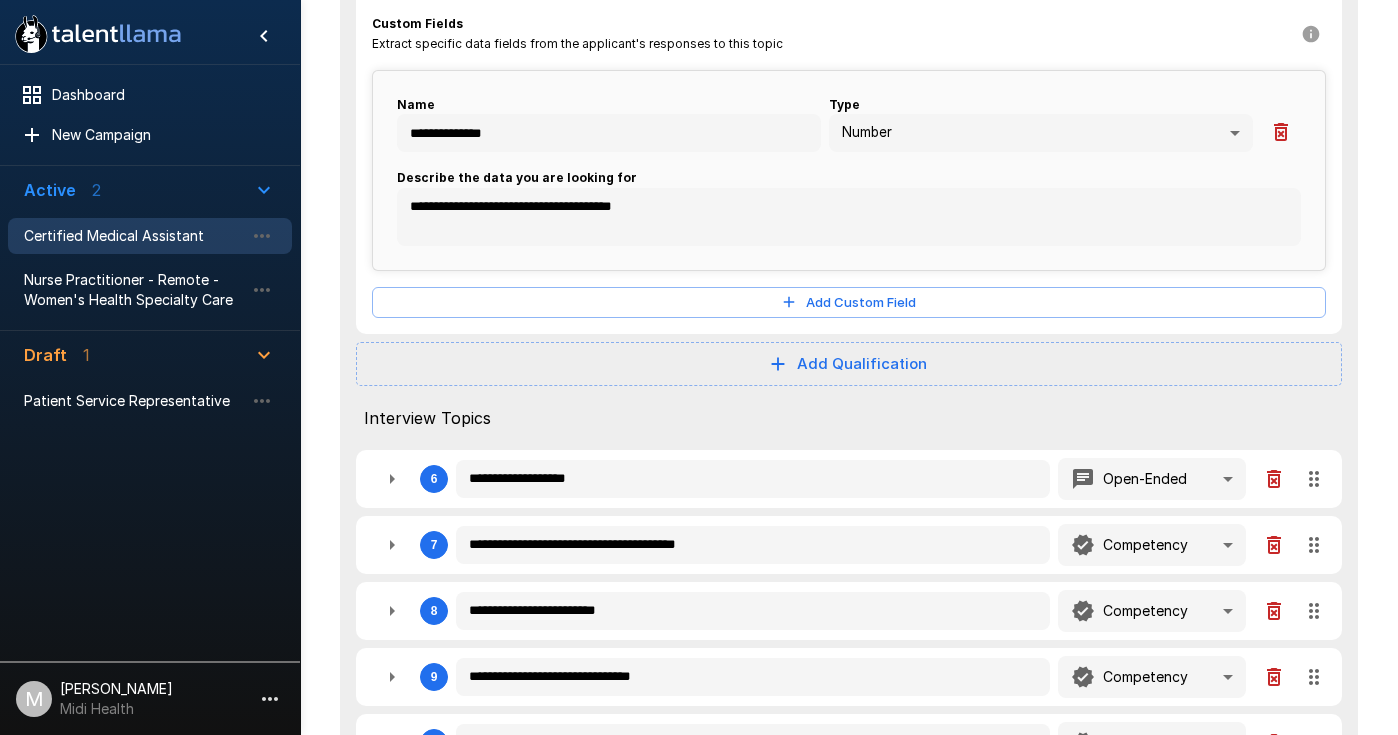 scroll, scrollTop: 1222, scrollLeft: 0, axis: vertical 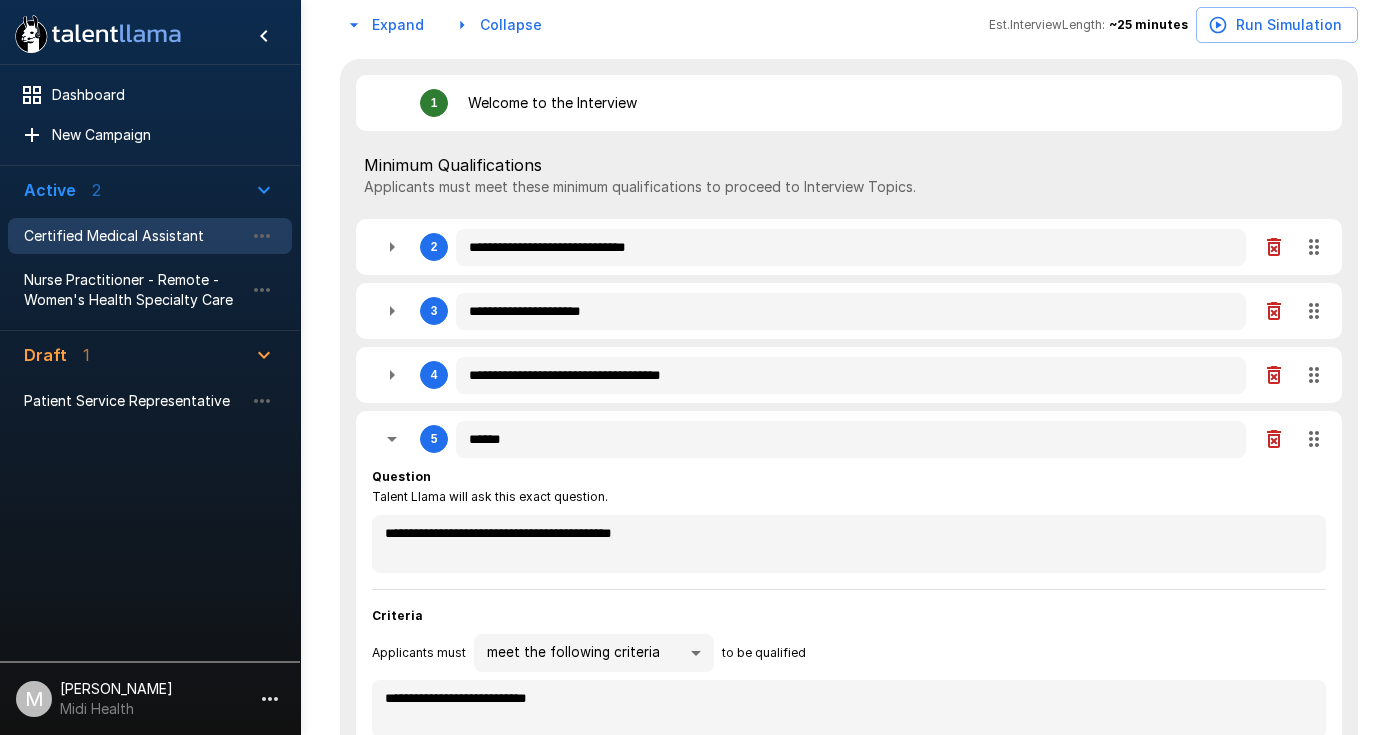 click 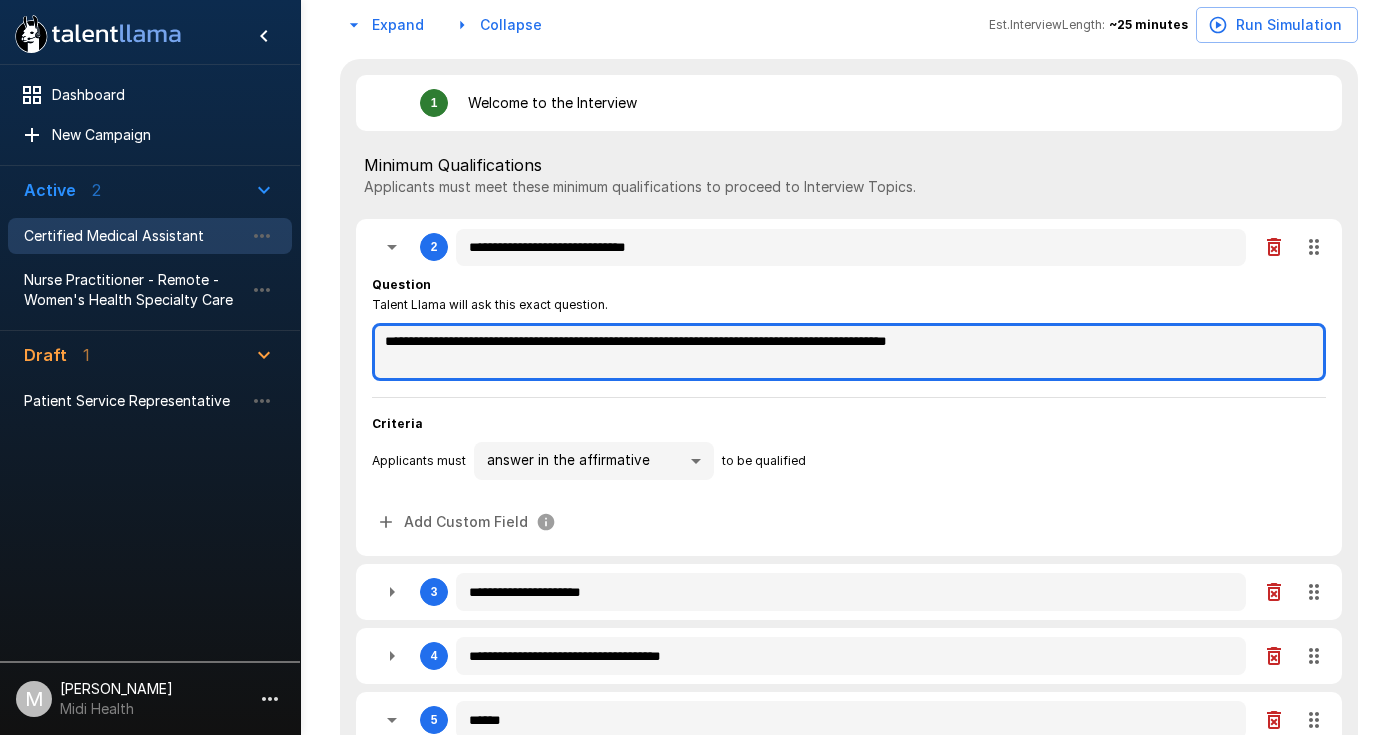 click on "**********" at bounding box center [849, 352] 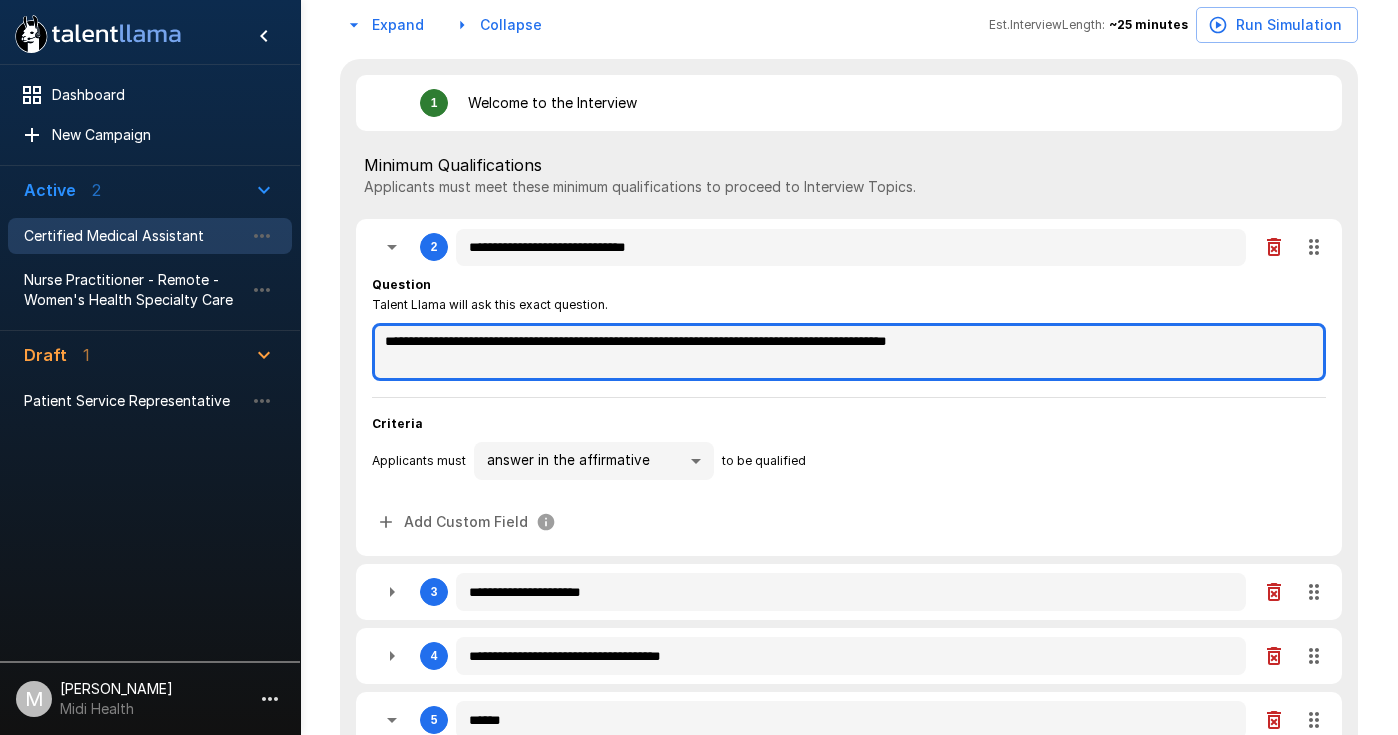 click on "**********" at bounding box center (849, 352) 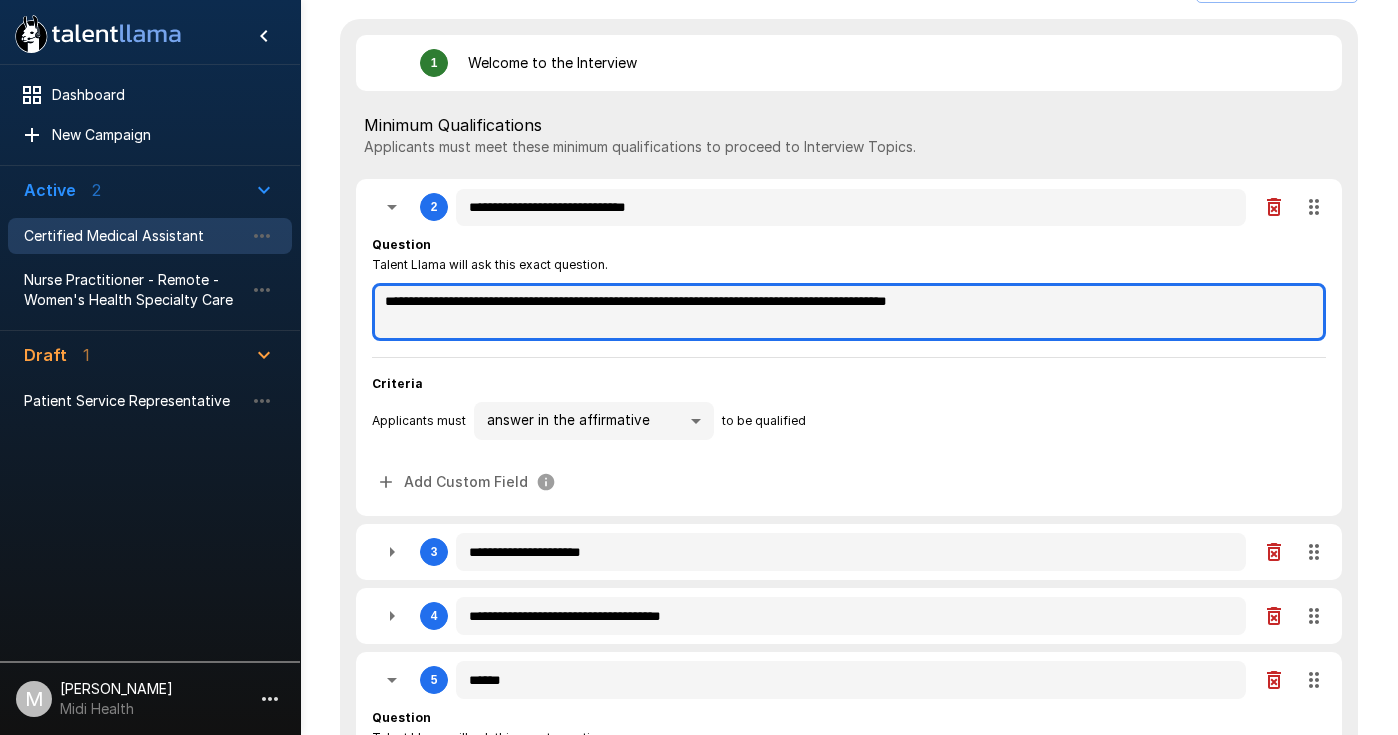 scroll, scrollTop: 511, scrollLeft: 0, axis: vertical 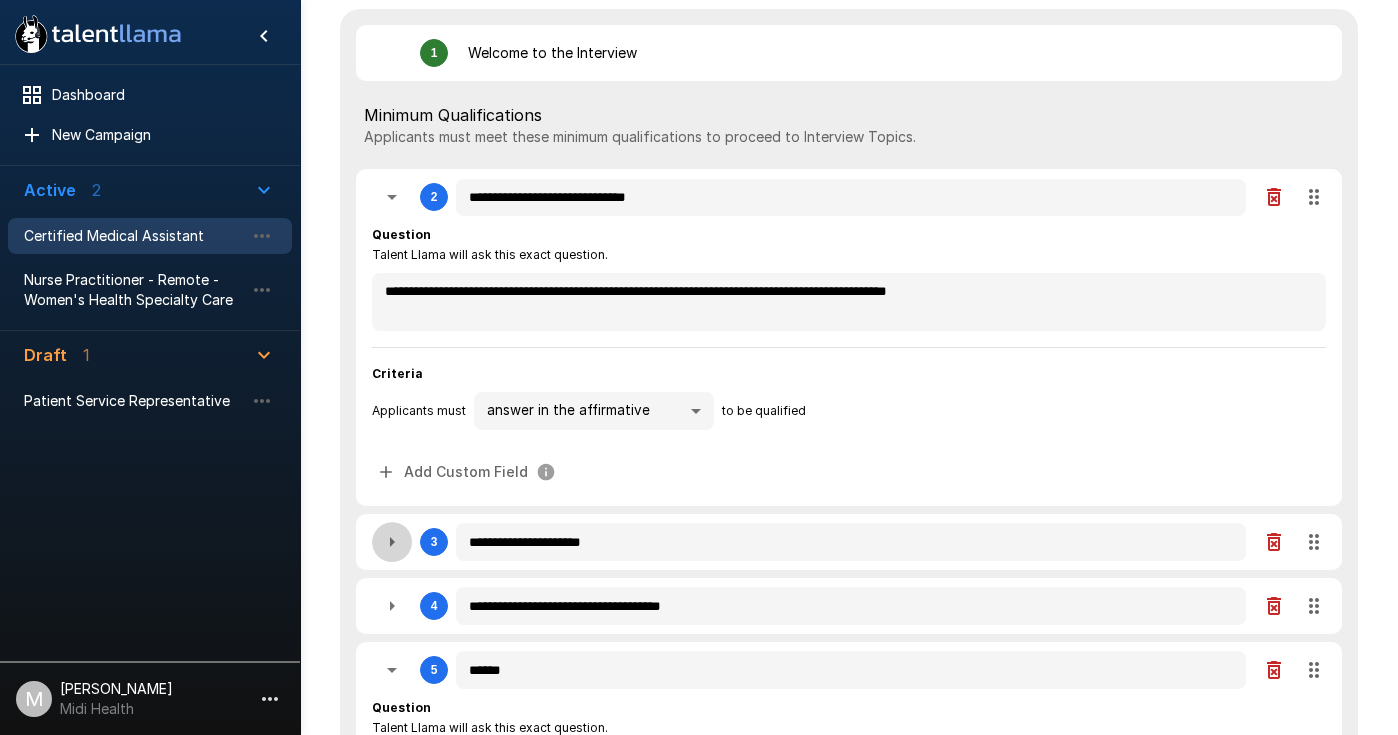 click 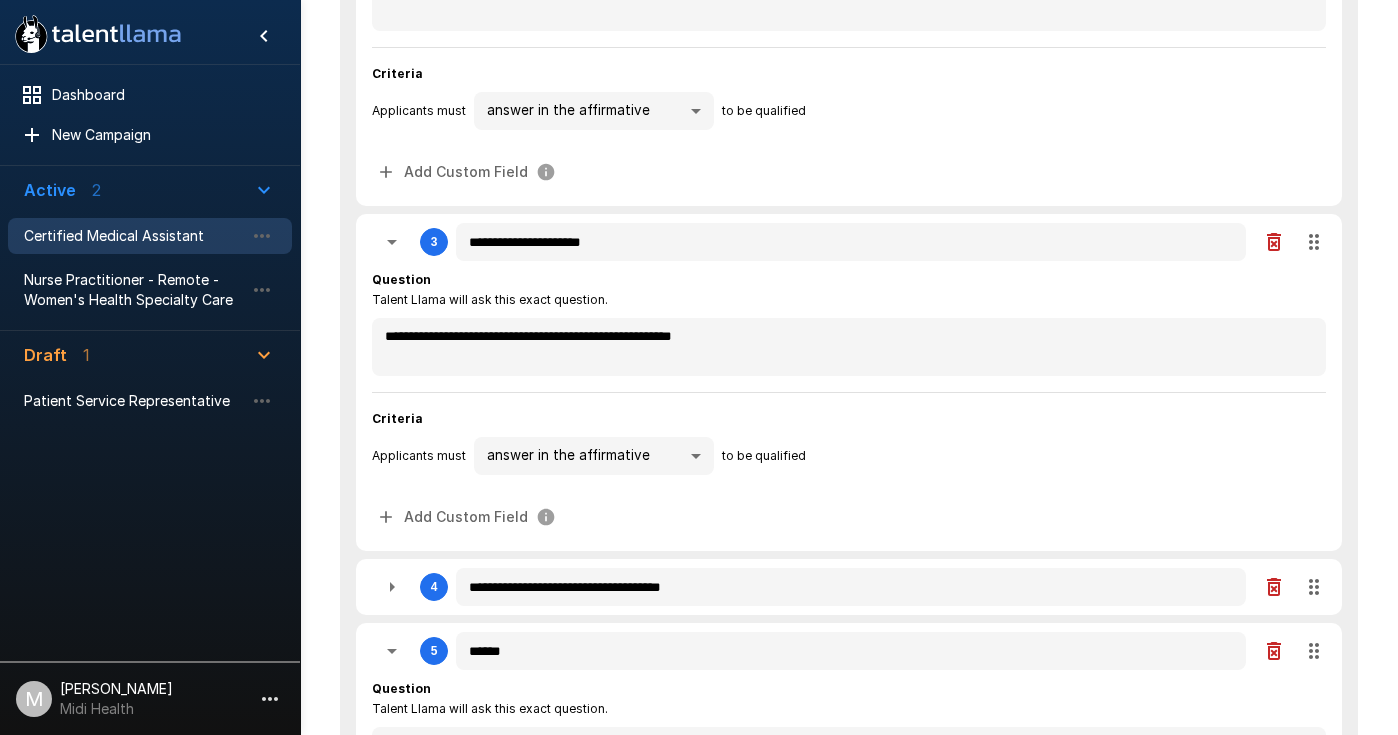 scroll, scrollTop: 812, scrollLeft: 0, axis: vertical 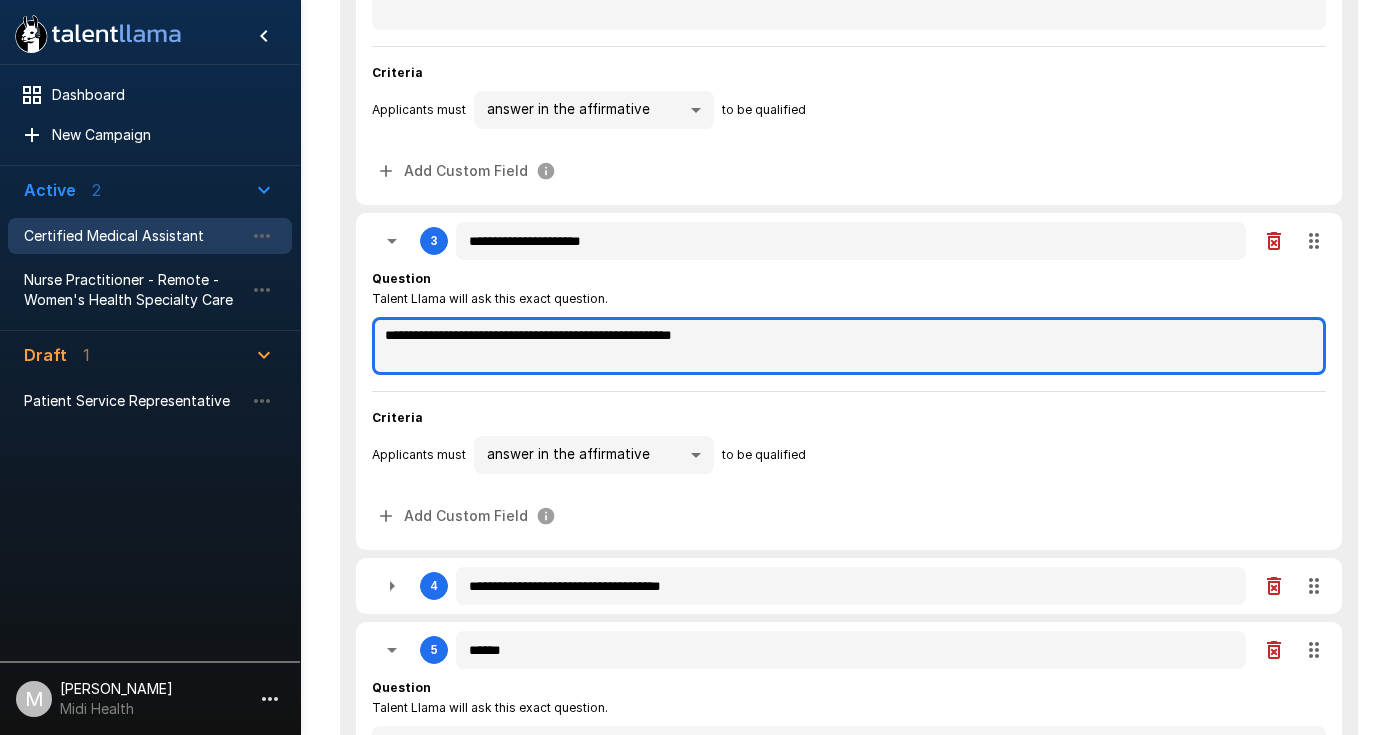 click on "**********" at bounding box center [849, 346] 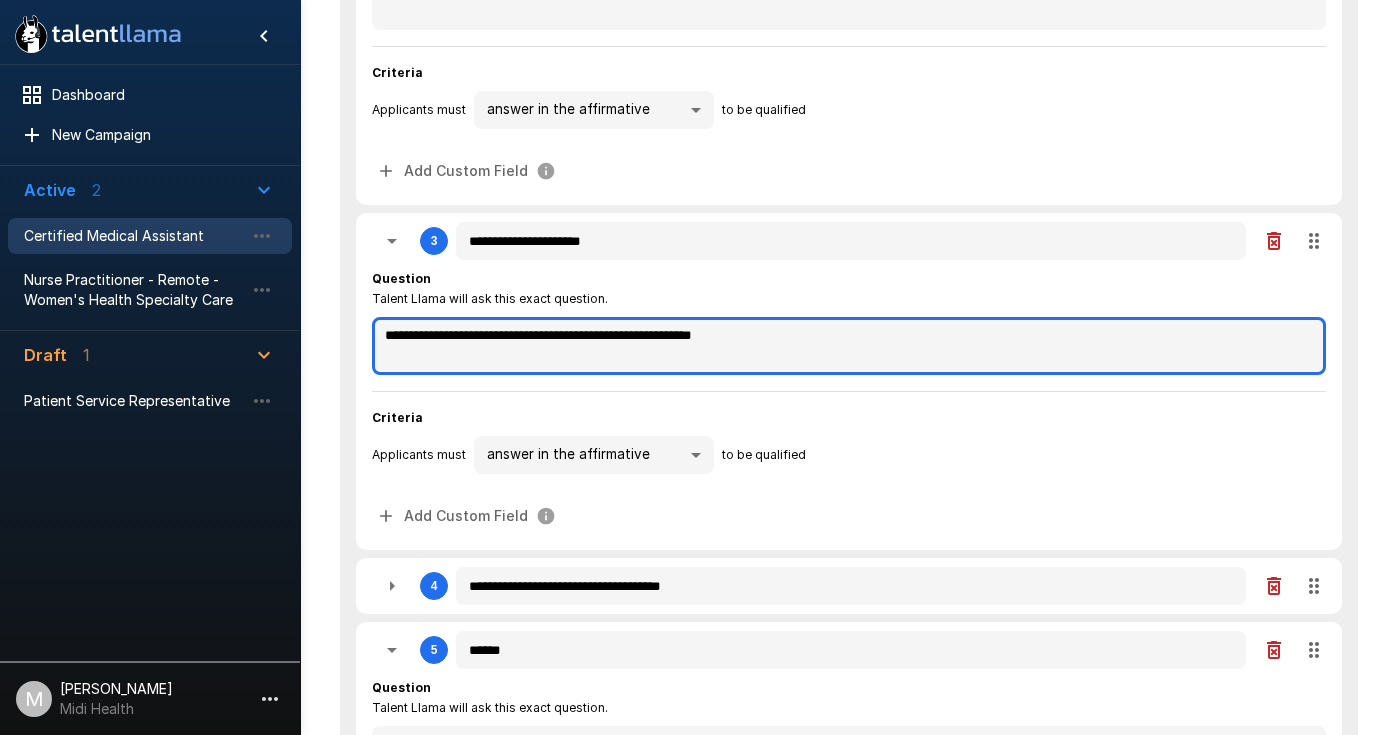 click on "**********" at bounding box center (849, 346) 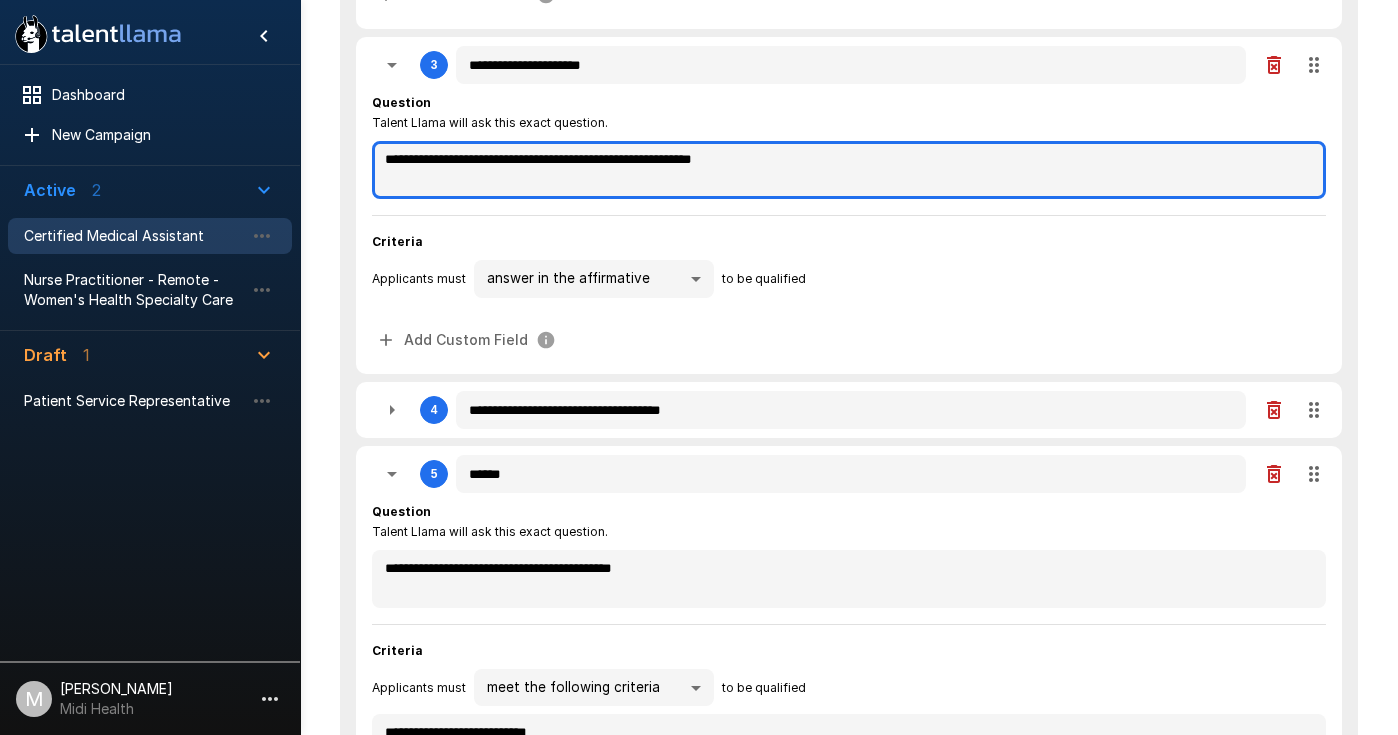 scroll, scrollTop: 1007, scrollLeft: 0, axis: vertical 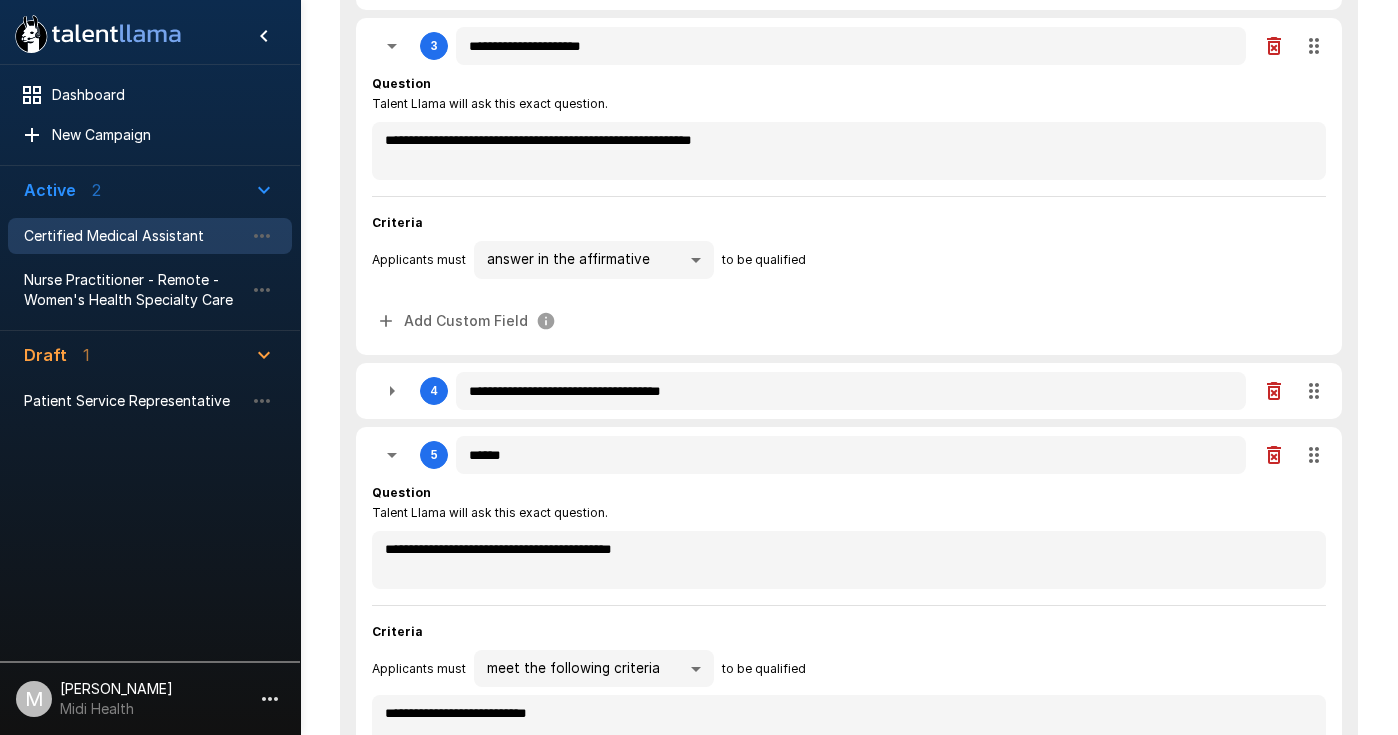 click at bounding box center [392, 391] 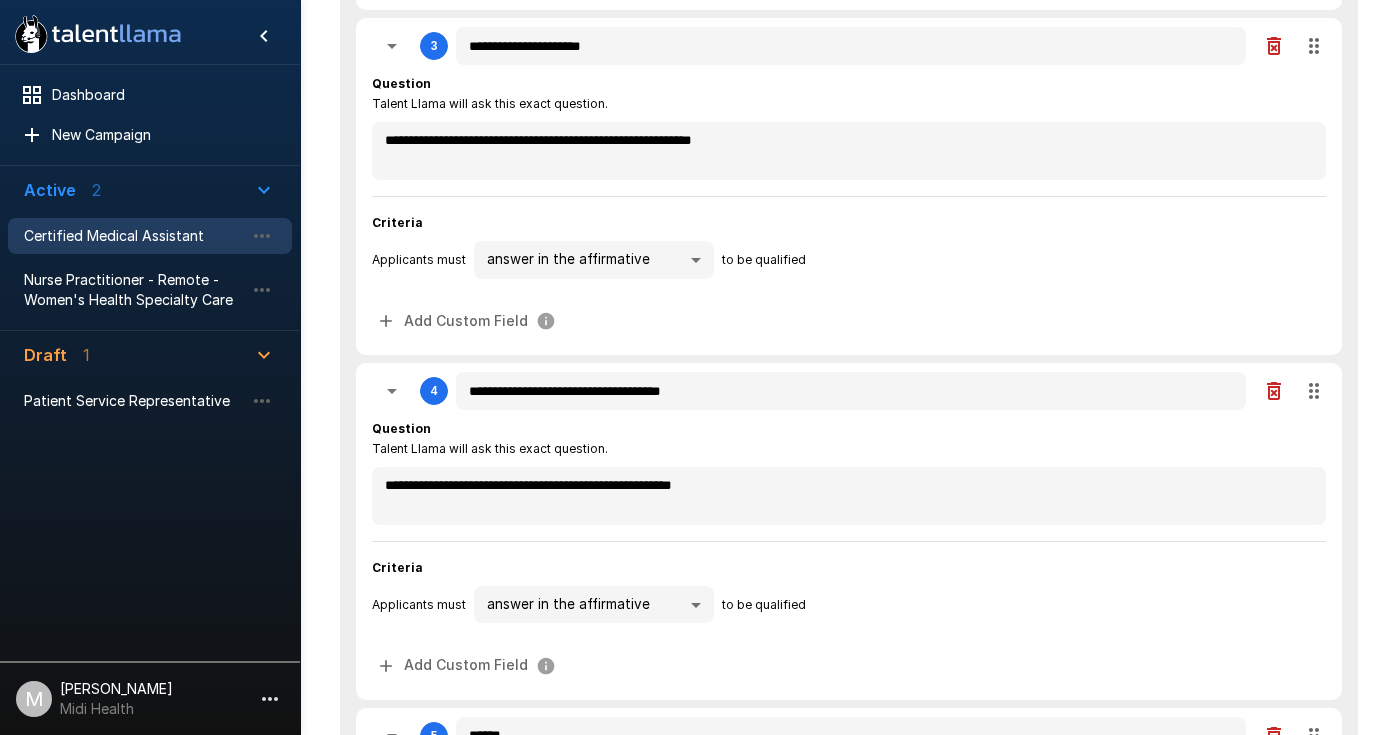 click on "**********" at bounding box center (849, 551) 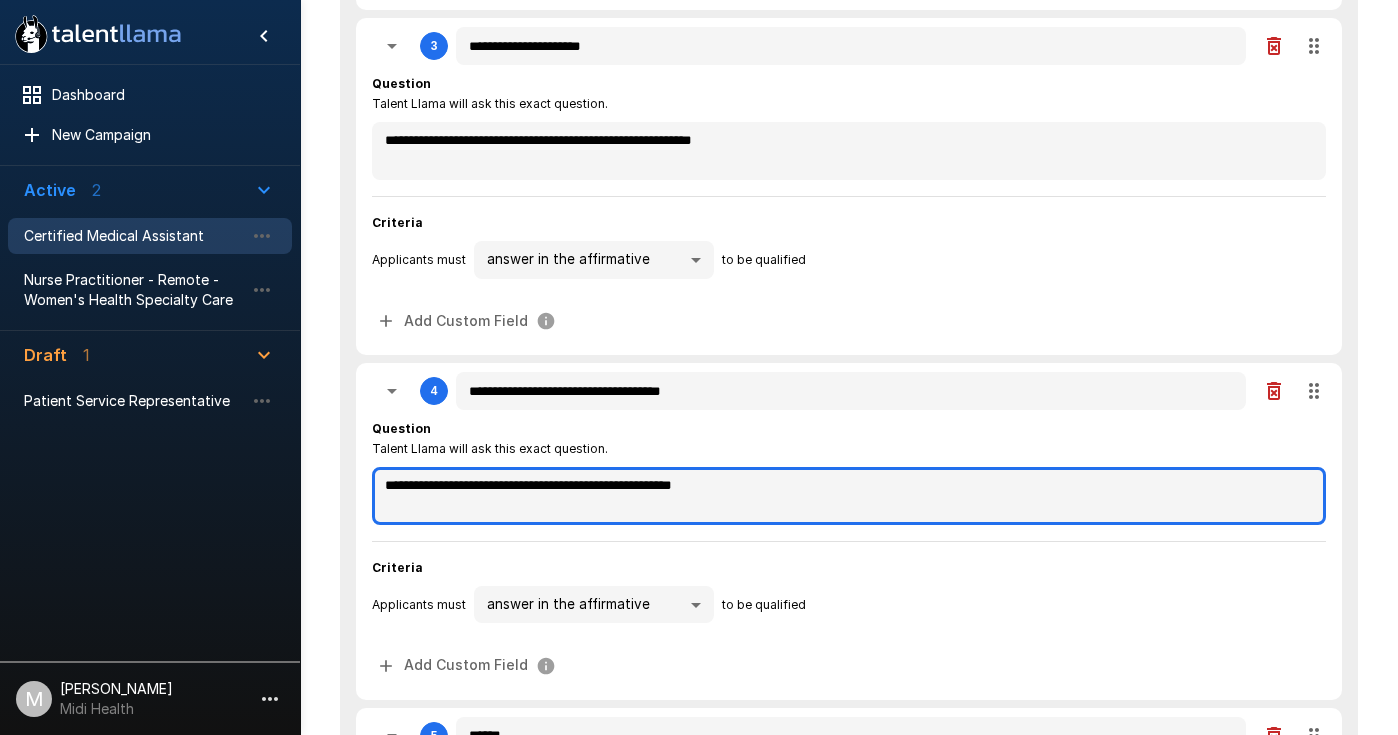 click on "**********" at bounding box center [849, 496] 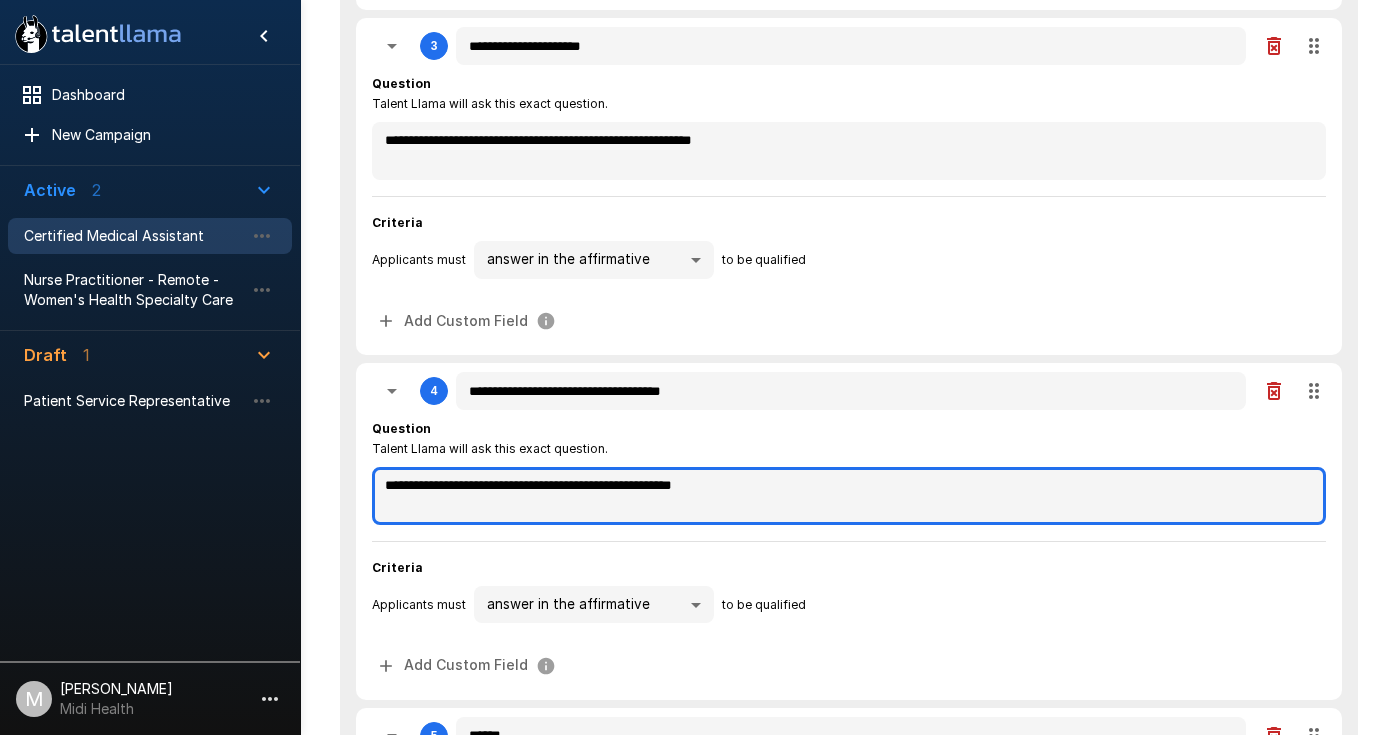 click on "**********" at bounding box center (849, 496) 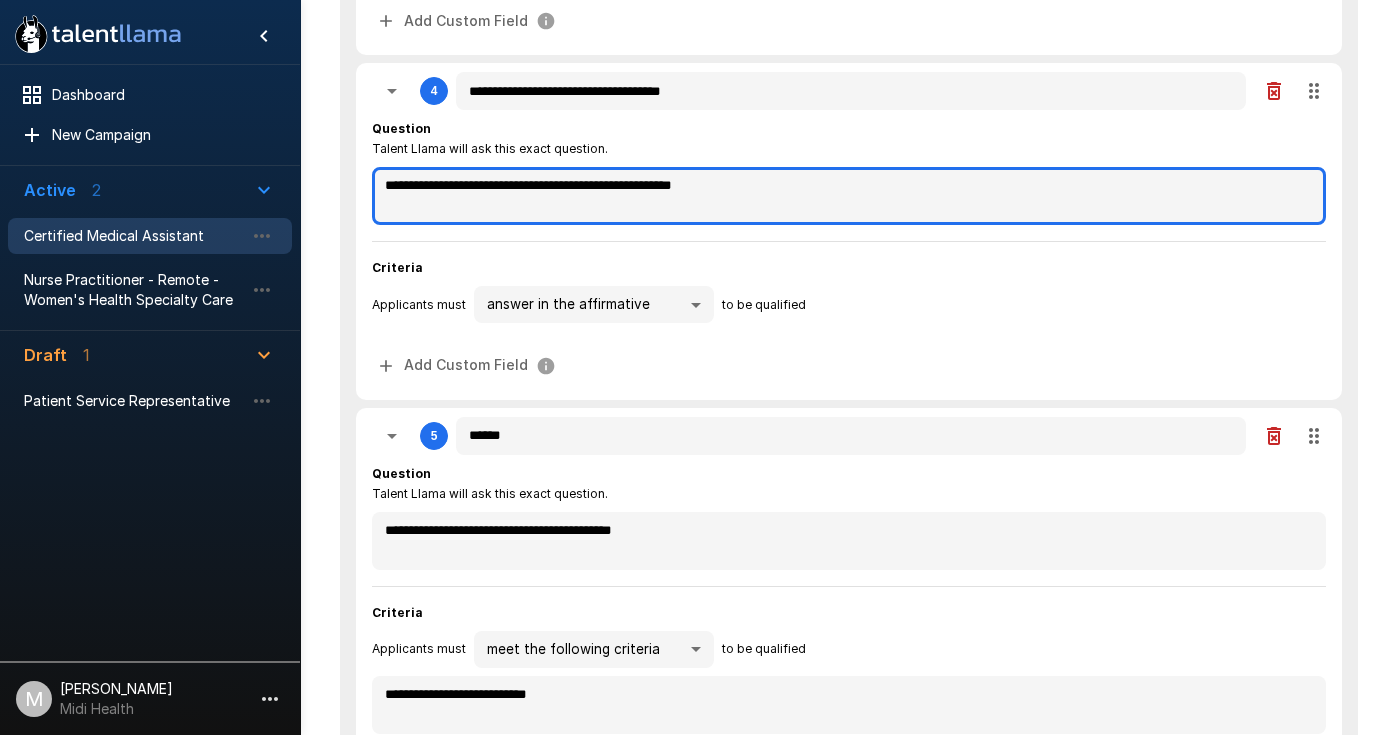 scroll, scrollTop: 1311, scrollLeft: 0, axis: vertical 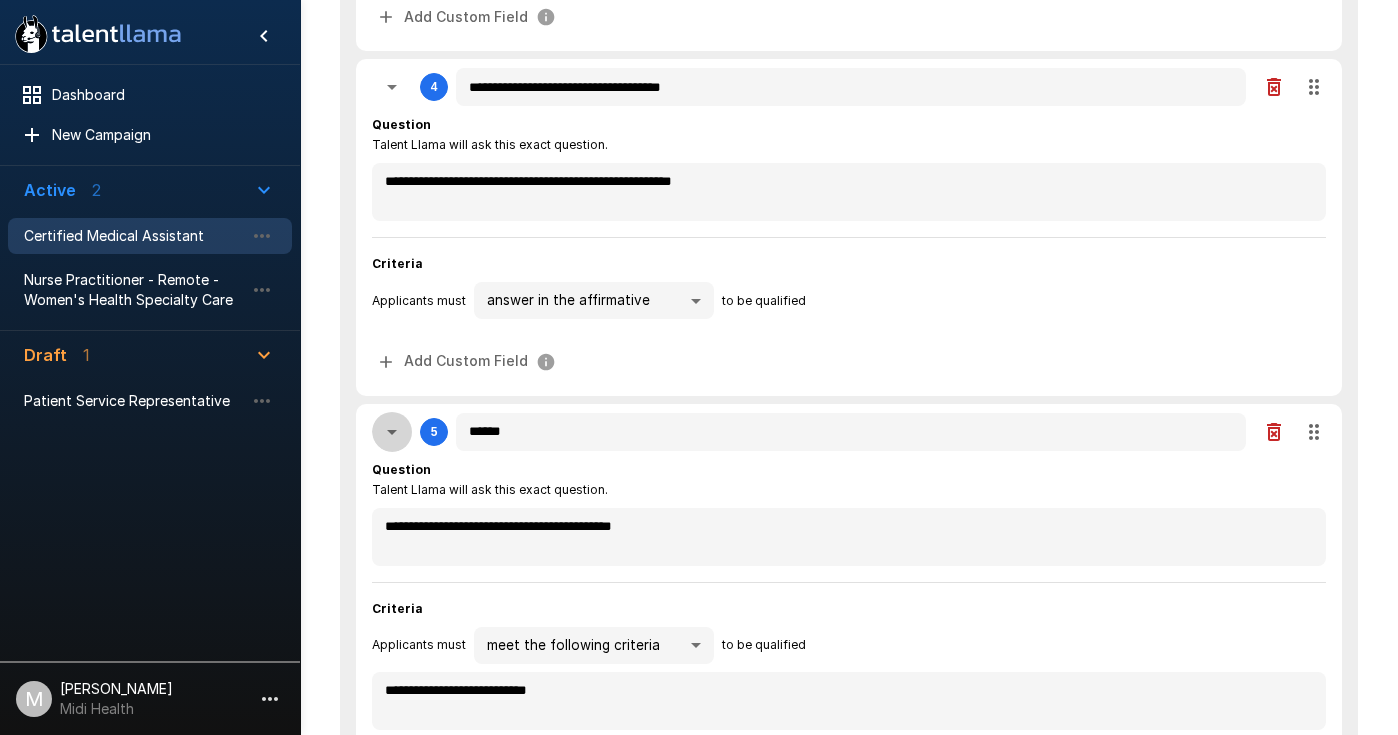 click 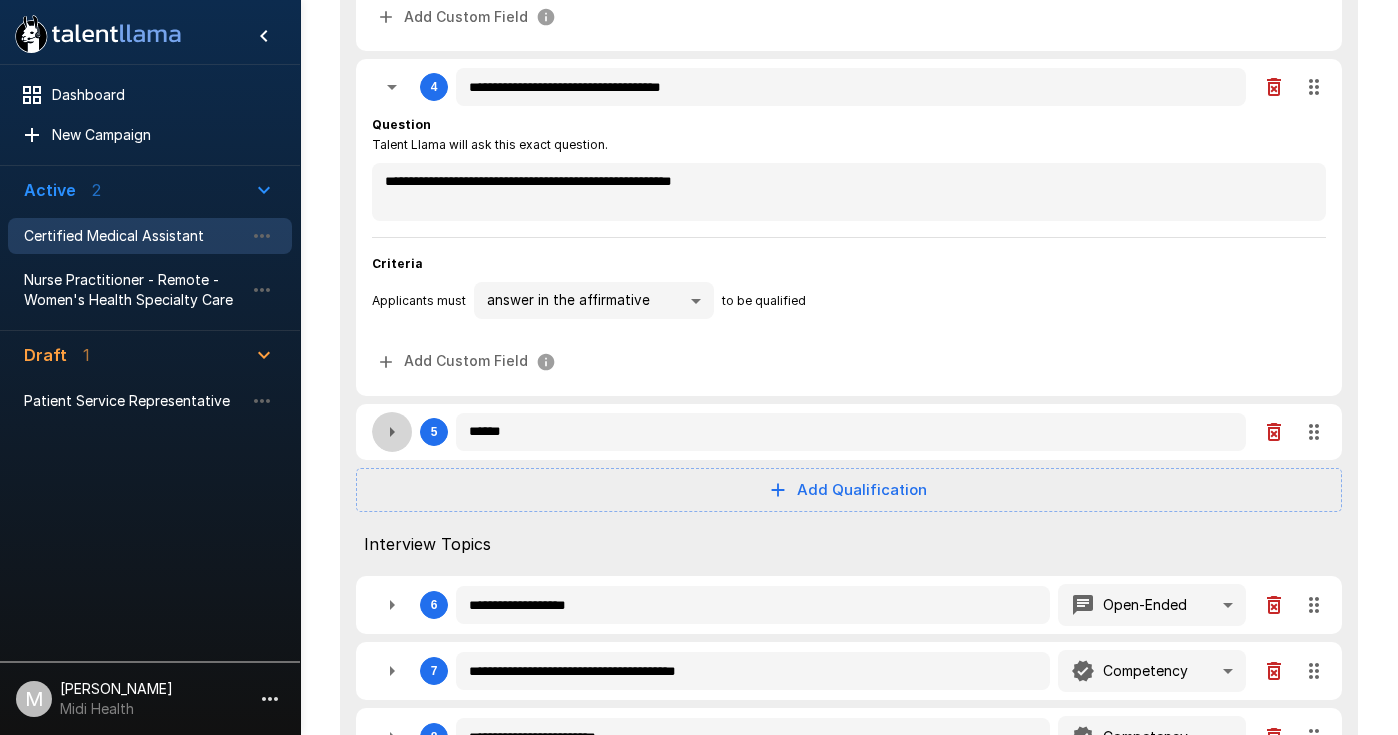 click 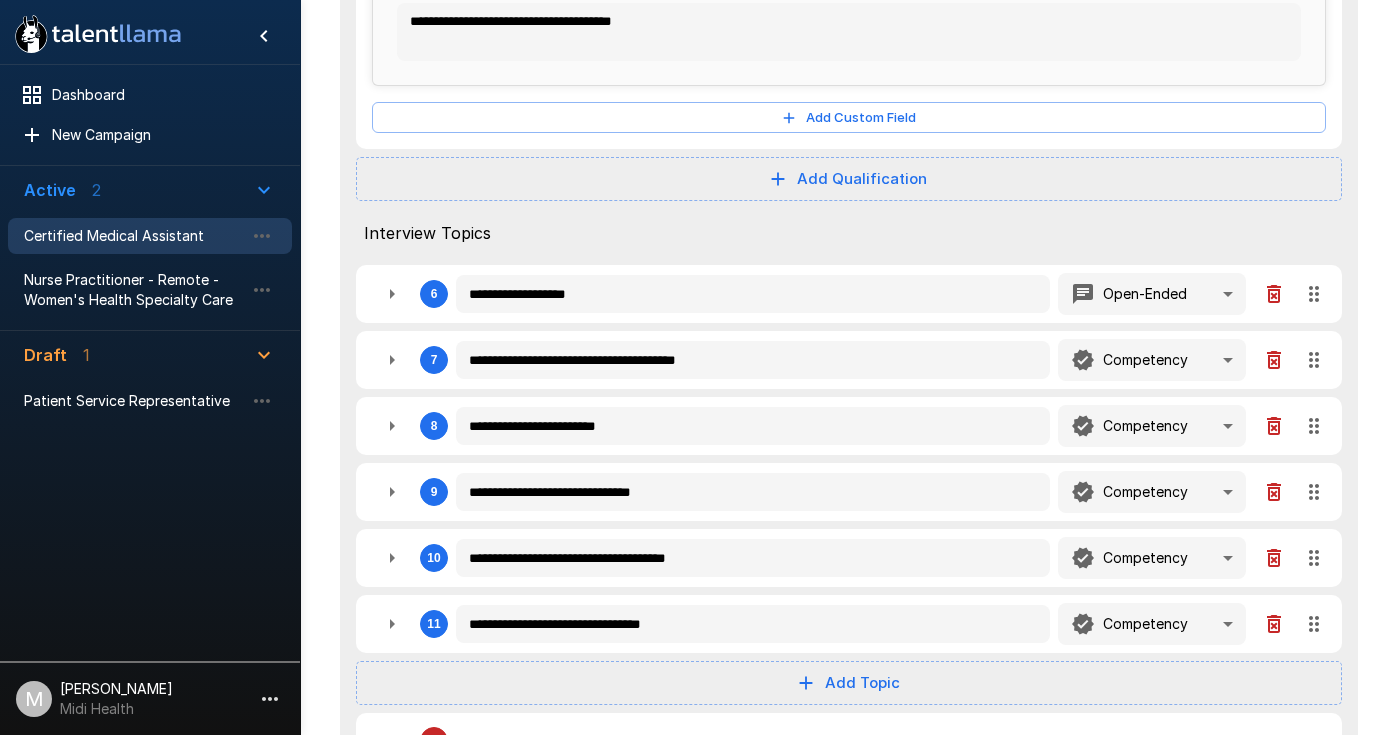 scroll, scrollTop: 2250, scrollLeft: 0, axis: vertical 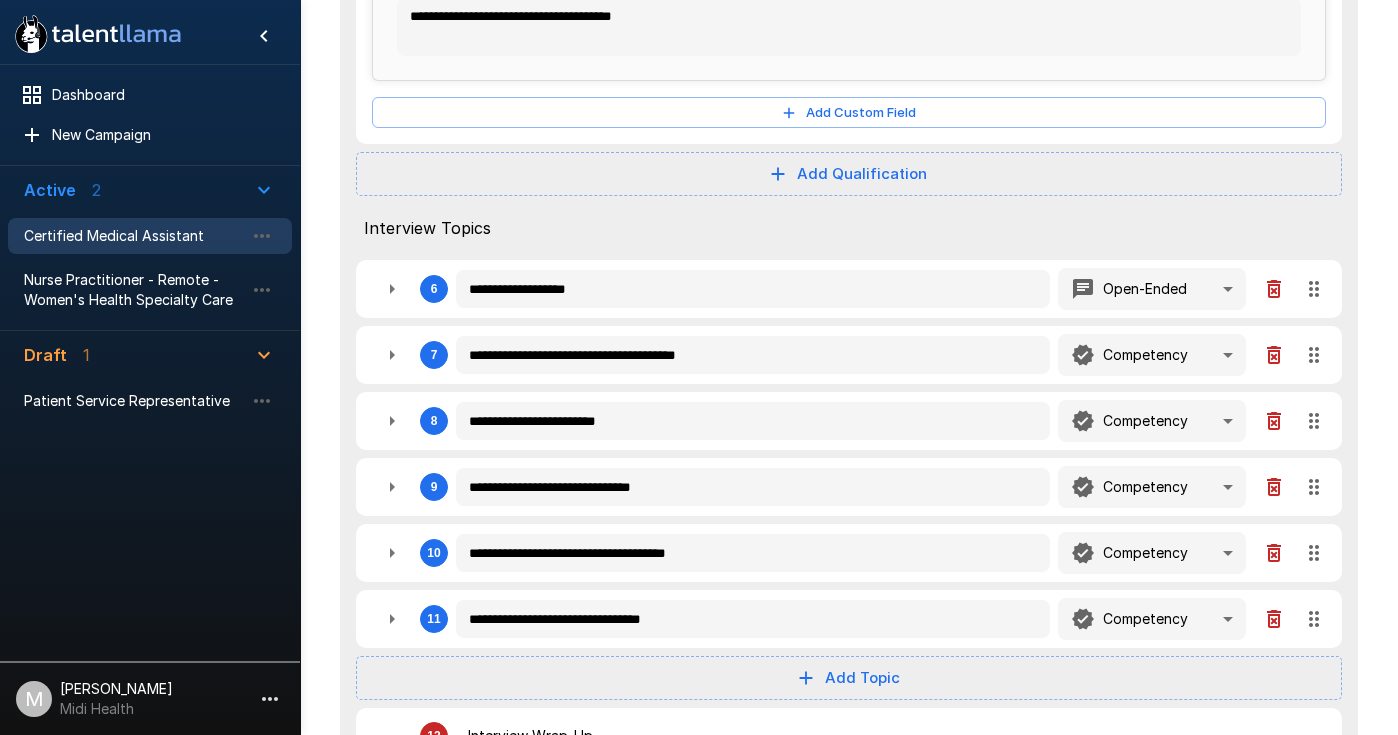 click 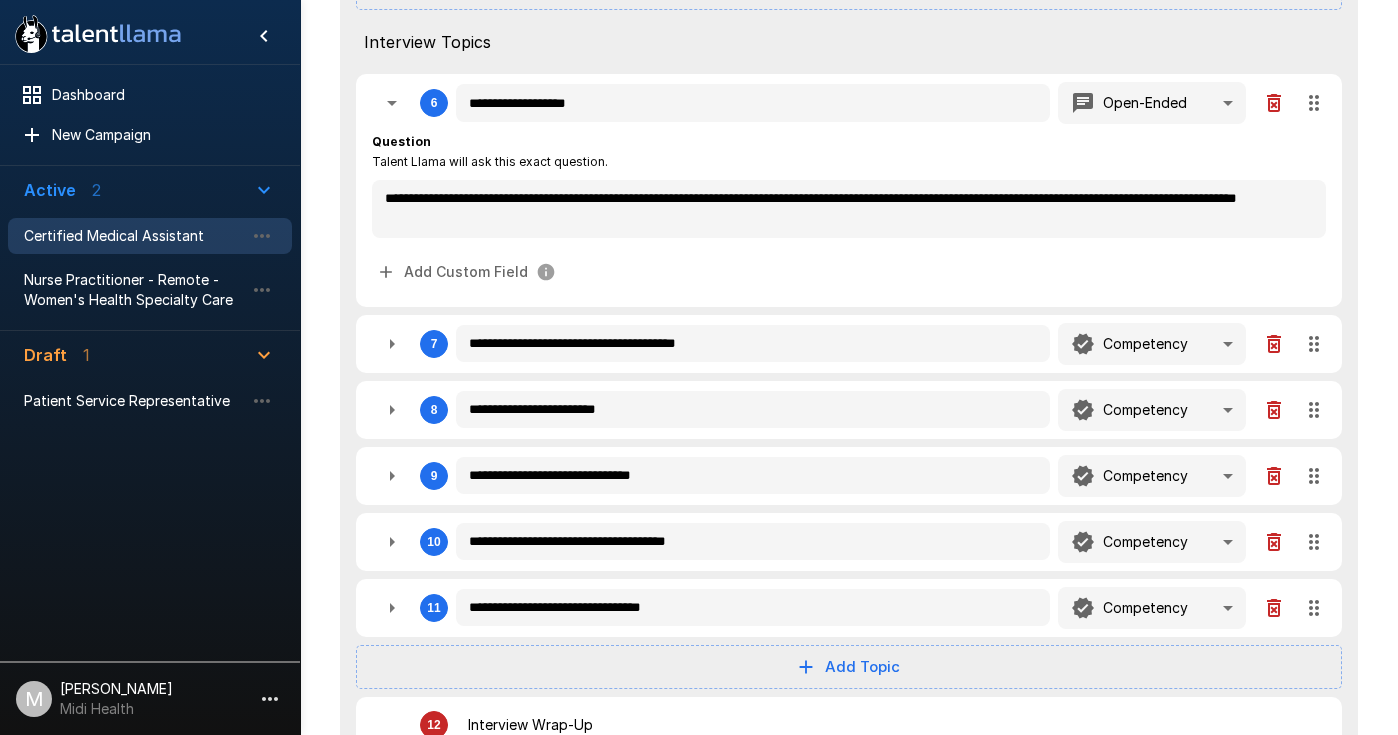 scroll, scrollTop: 2440, scrollLeft: 0, axis: vertical 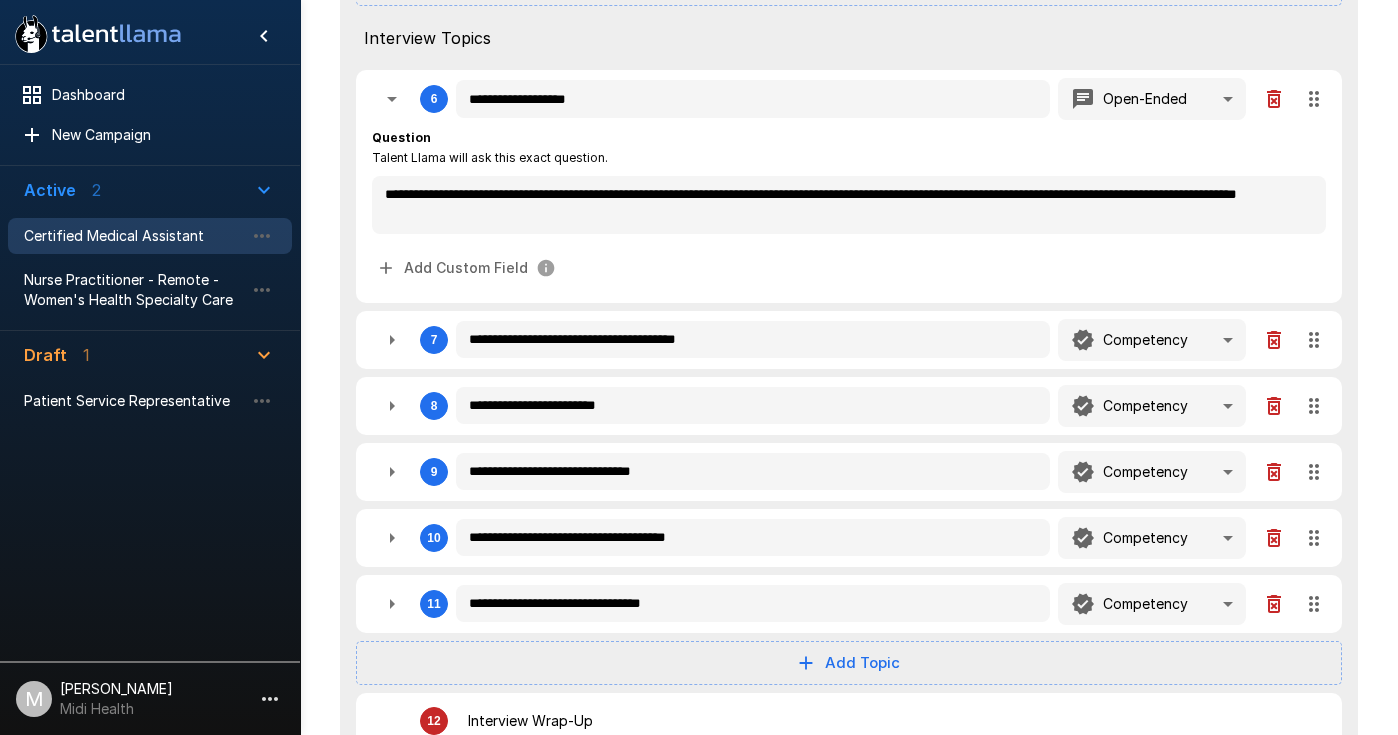 click at bounding box center [392, 340] 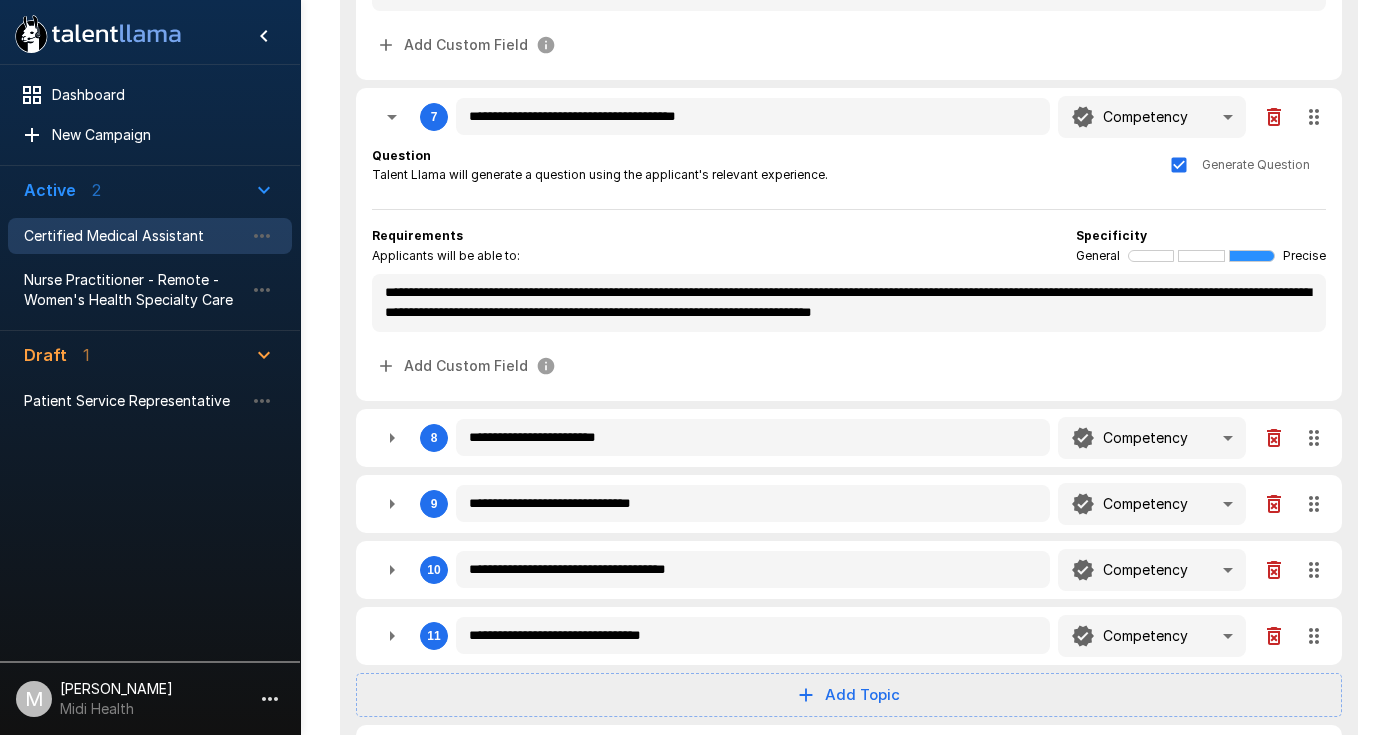 scroll, scrollTop: 2668, scrollLeft: 0, axis: vertical 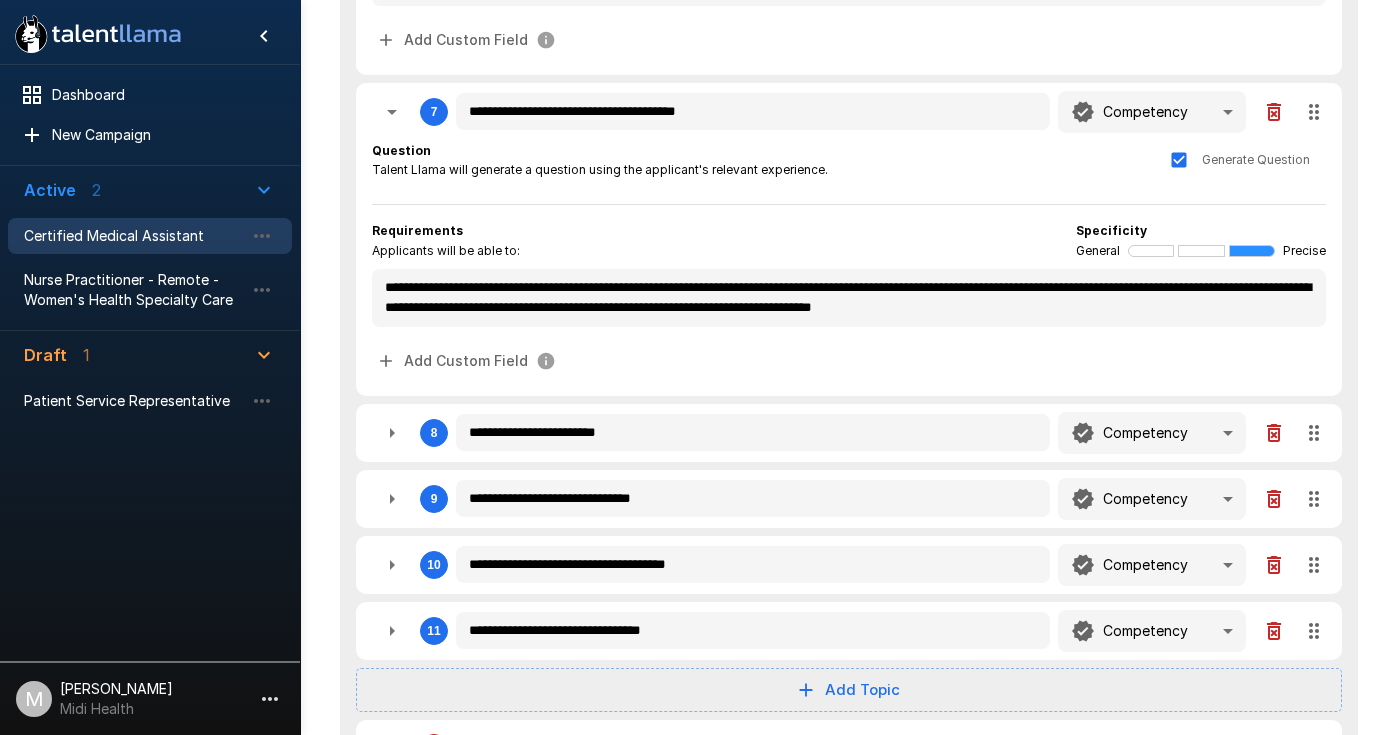 click 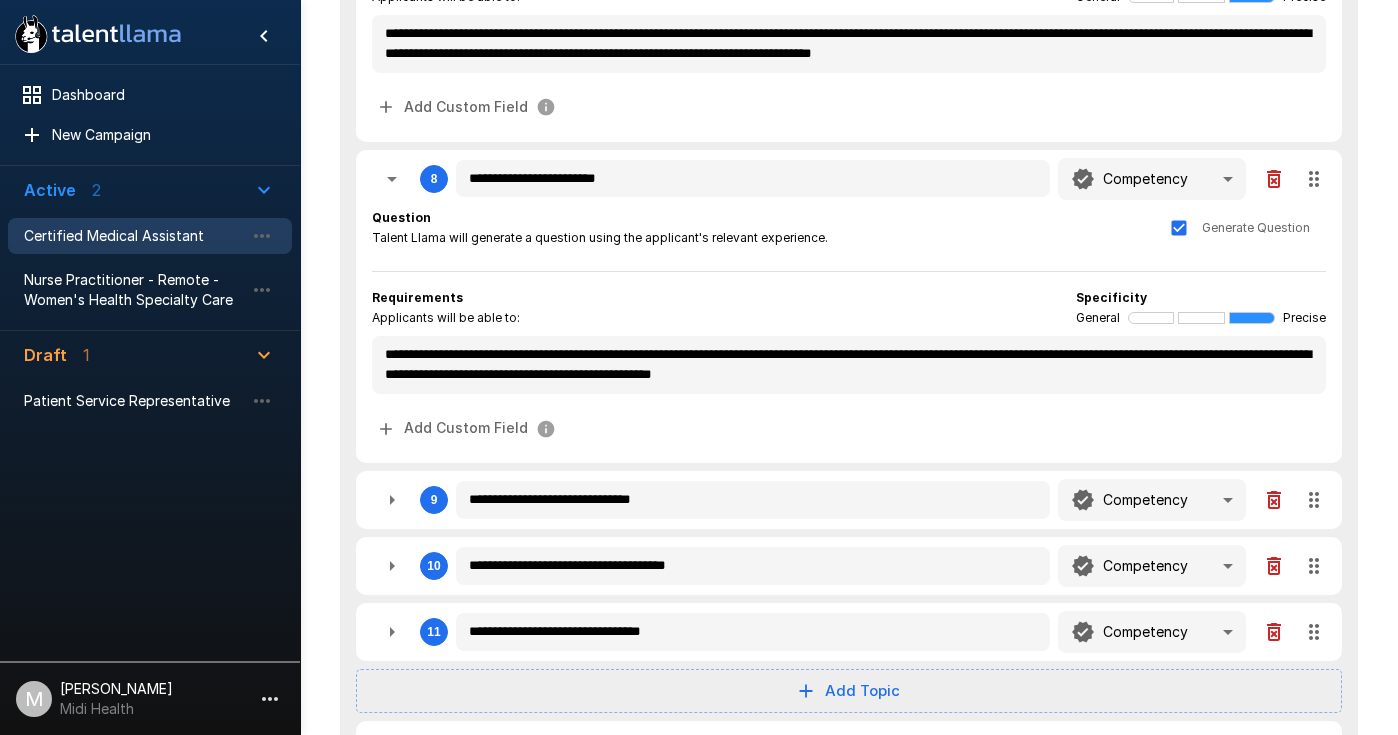 scroll, scrollTop: 2957, scrollLeft: 0, axis: vertical 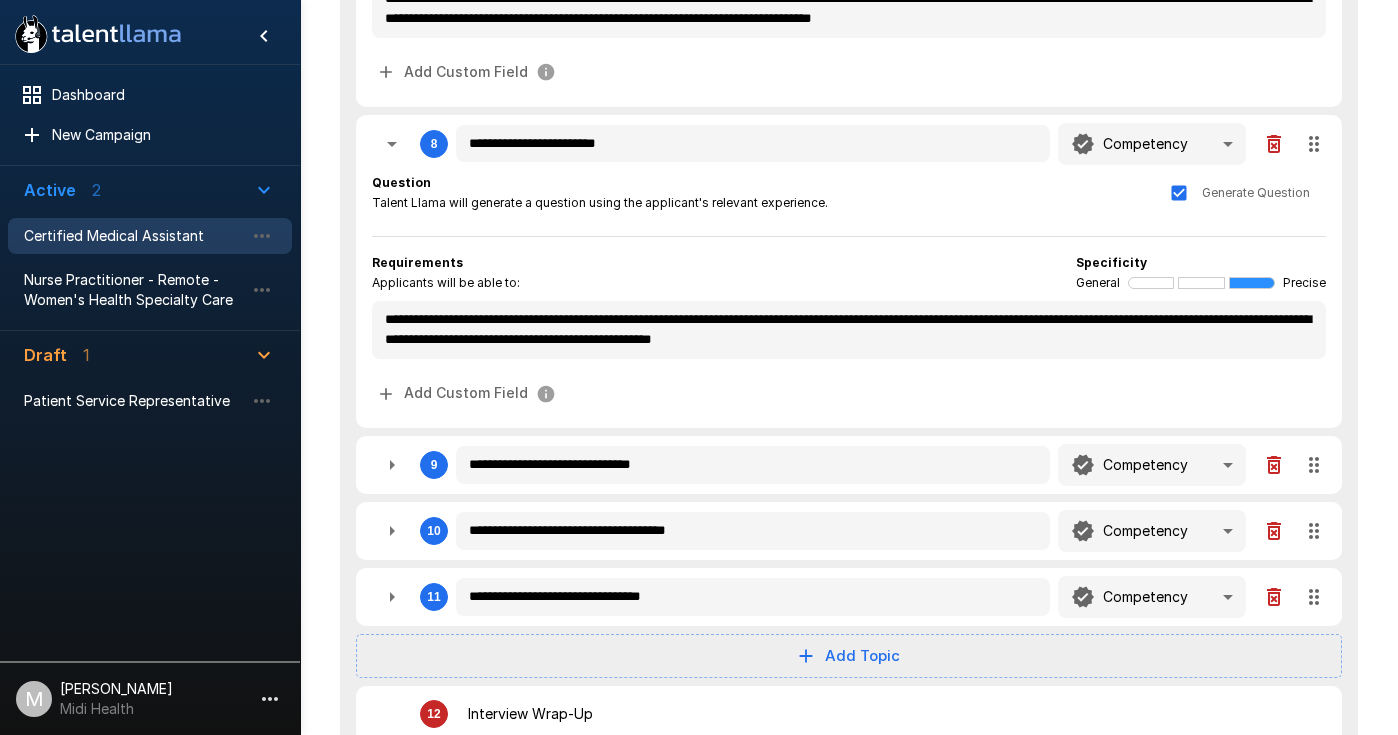 click 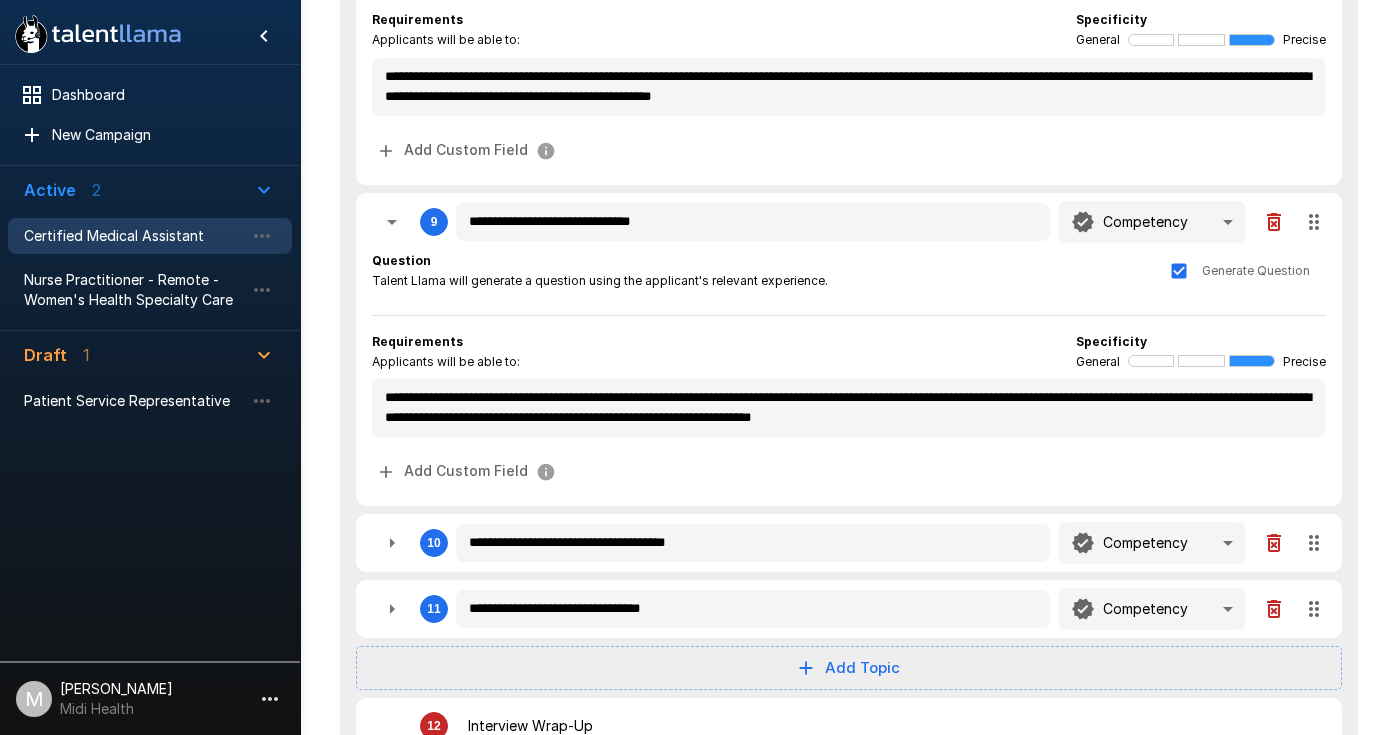 scroll, scrollTop: 3205, scrollLeft: 0, axis: vertical 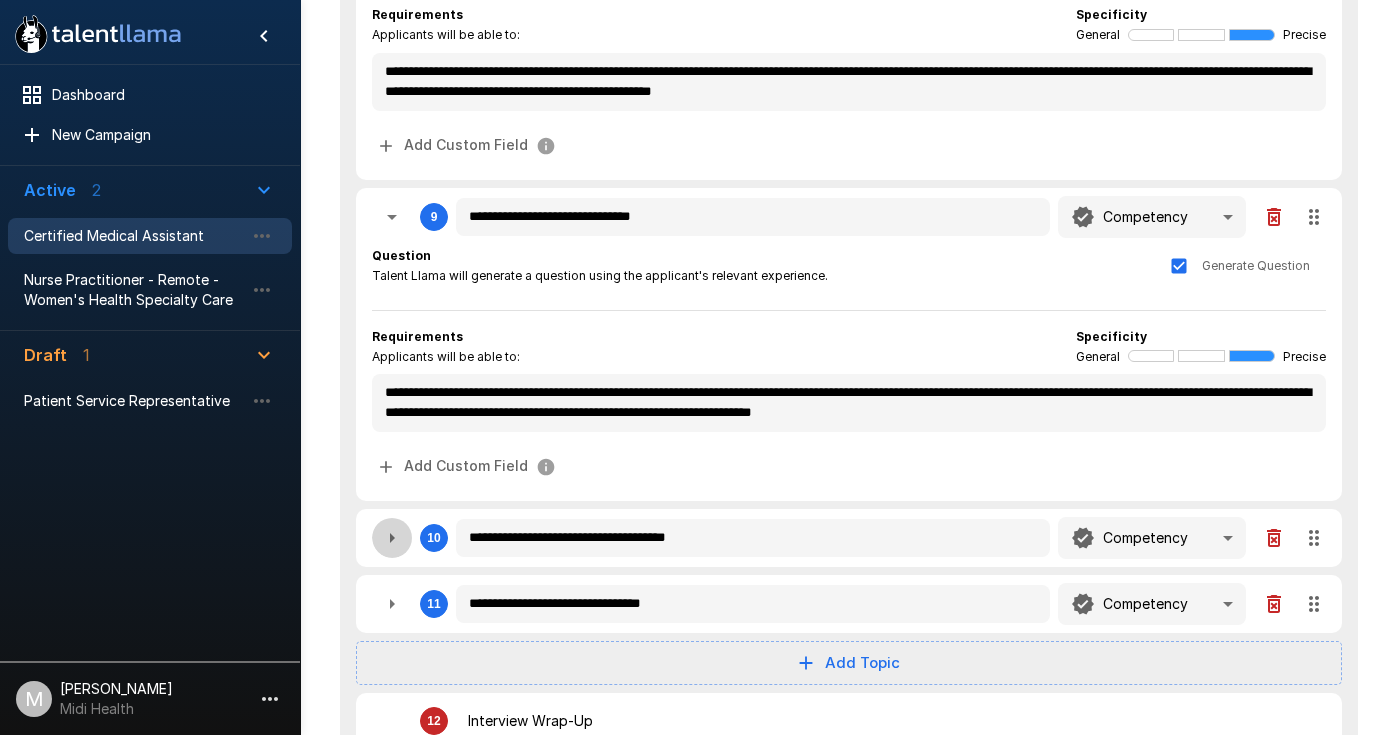 click 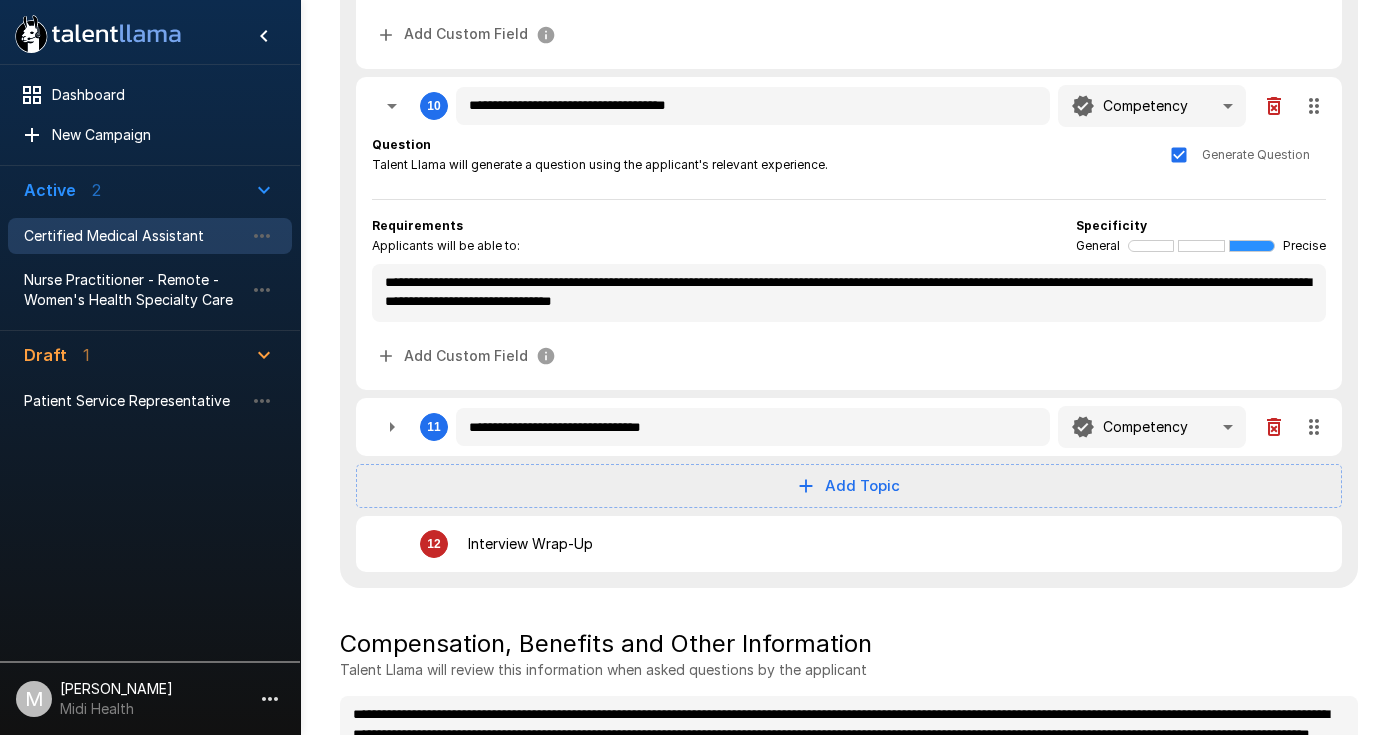 scroll, scrollTop: 3638, scrollLeft: 0, axis: vertical 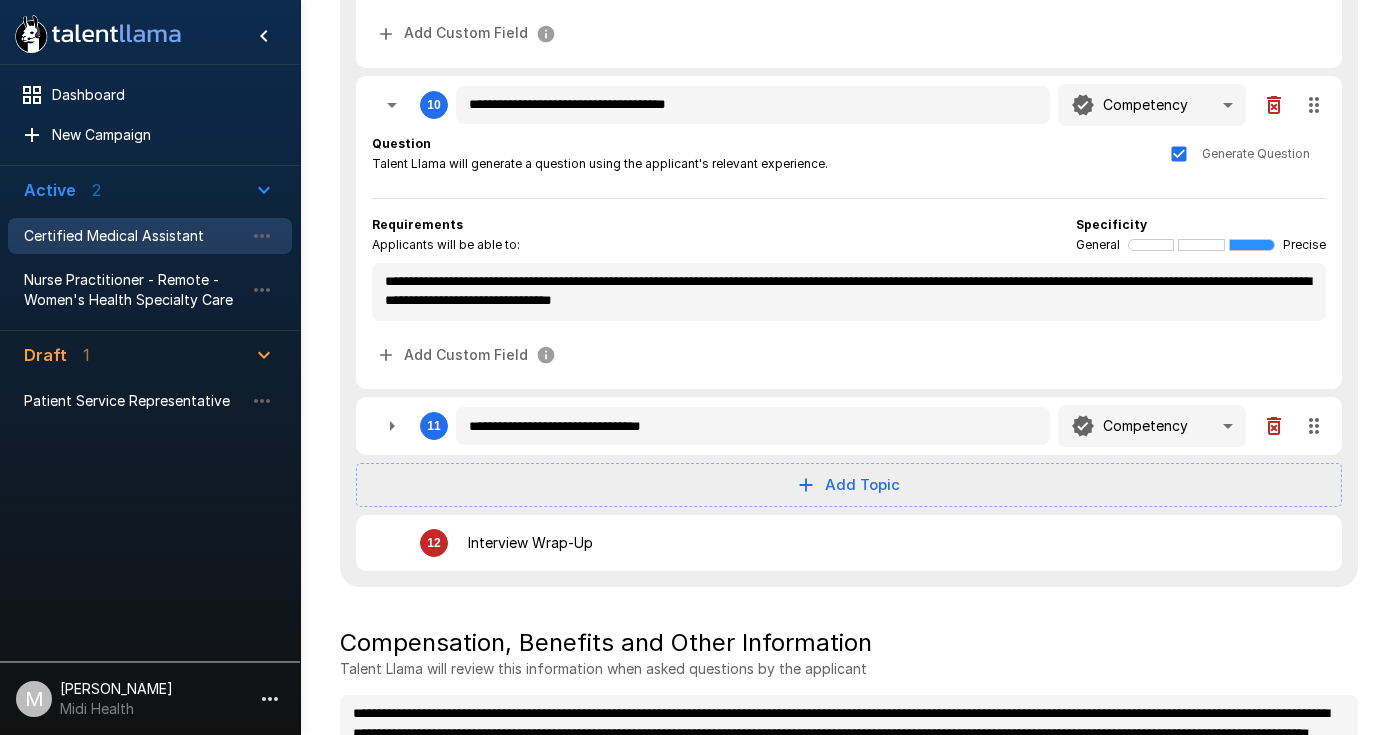 click at bounding box center [392, 426] 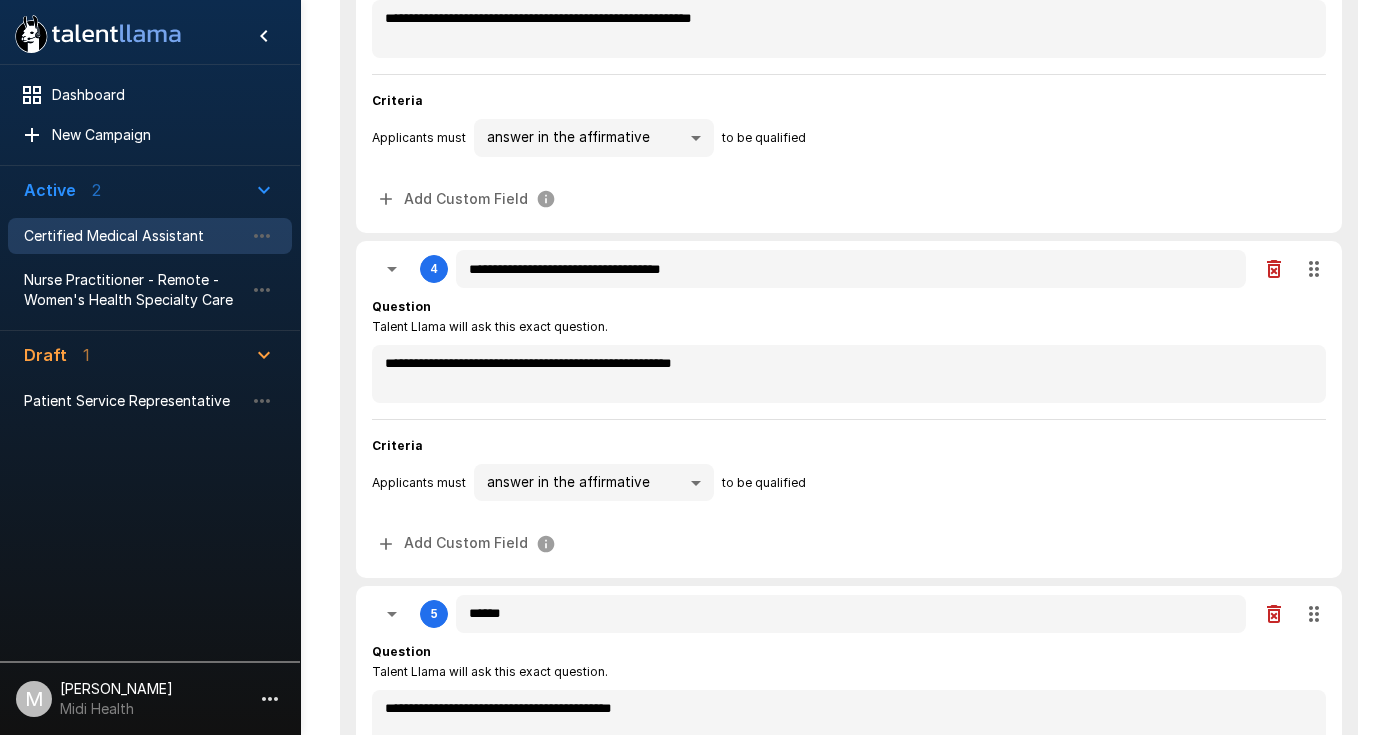 scroll, scrollTop: 1117, scrollLeft: 0, axis: vertical 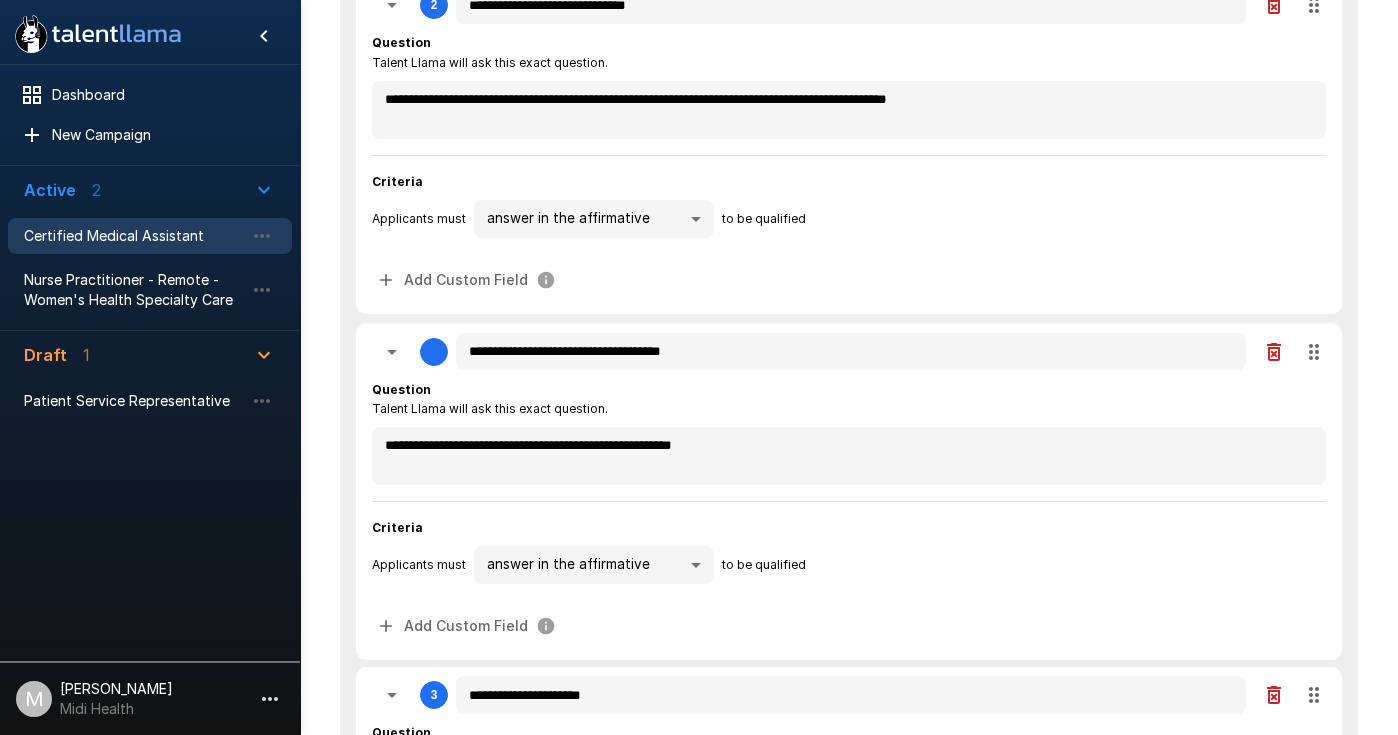 drag, startPoint x: 1314, startPoint y: 287, endPoint x: 1283, endPoint y: 270, distance: 35.35534 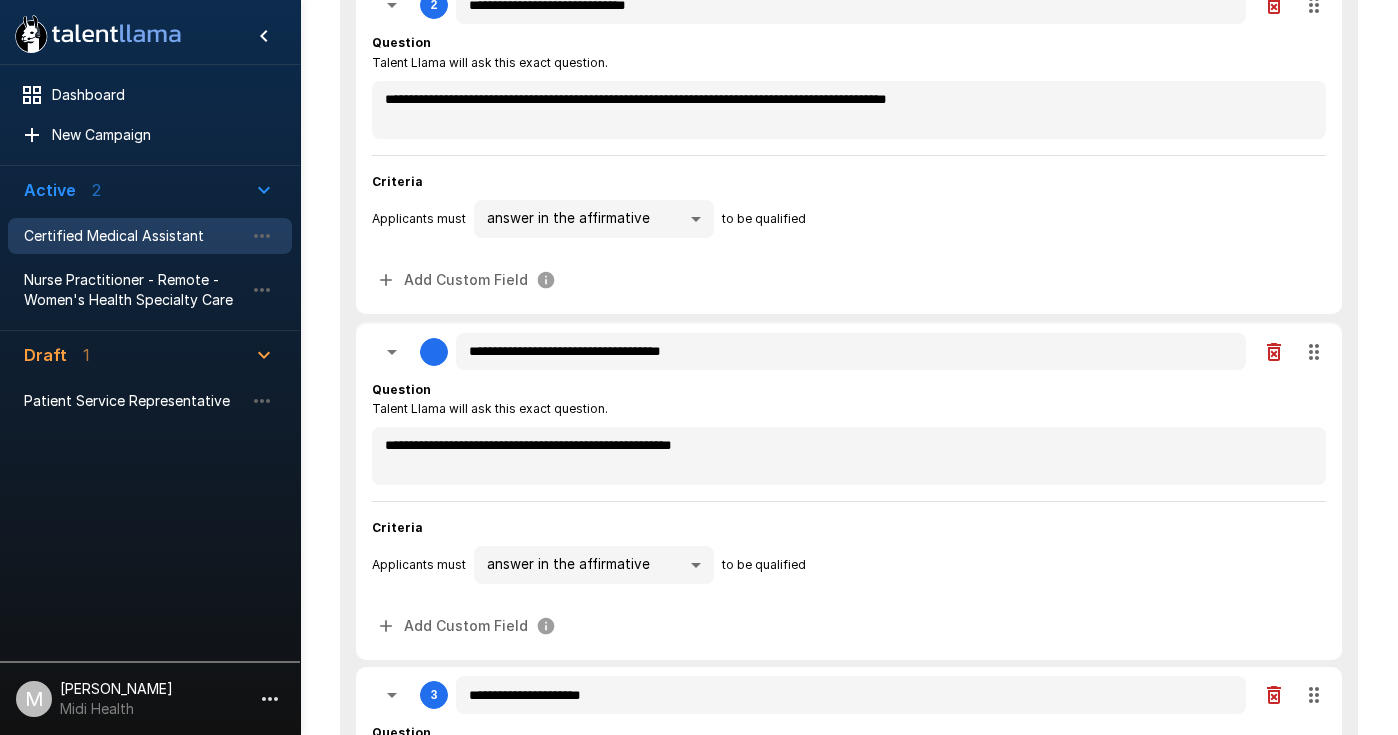 click on "**********" at bounding box center (849, 1797) 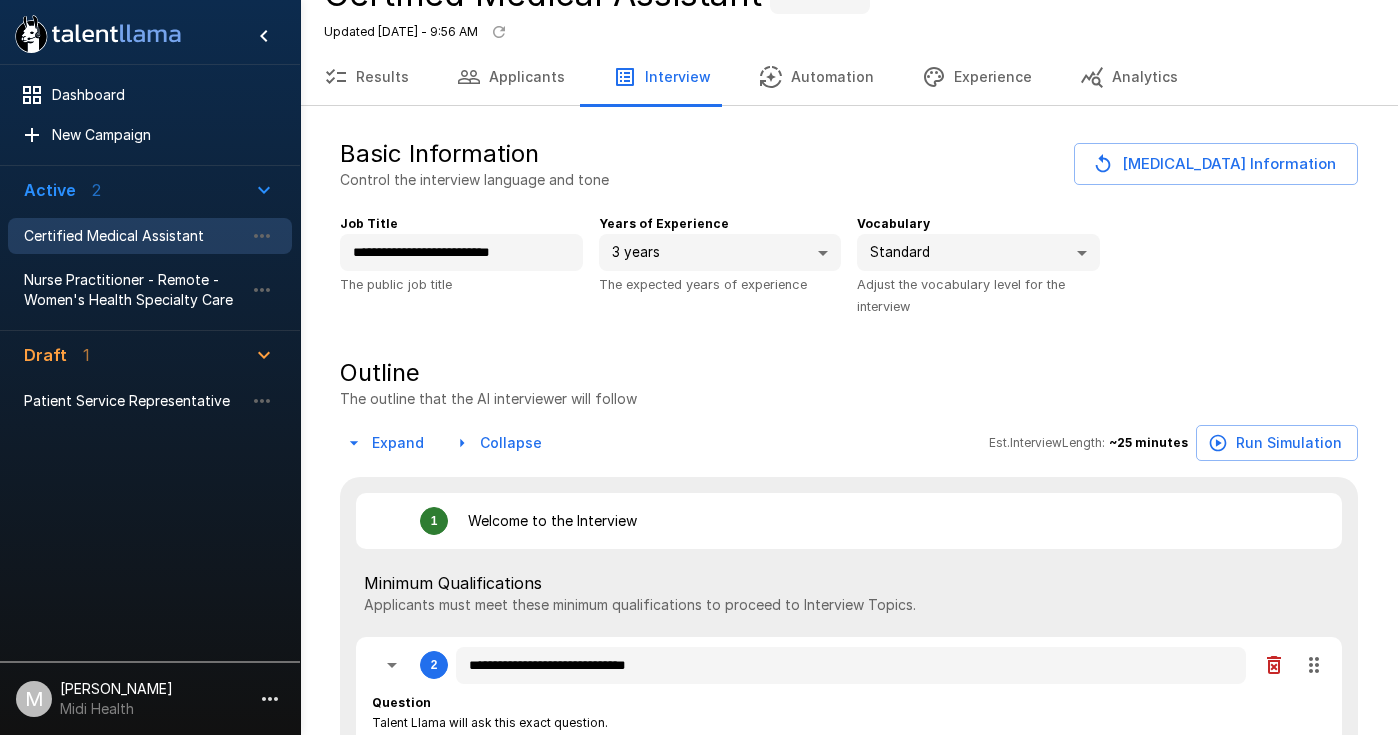 scroll, scrollTop: 0, scrollLeft: 0, axis: both 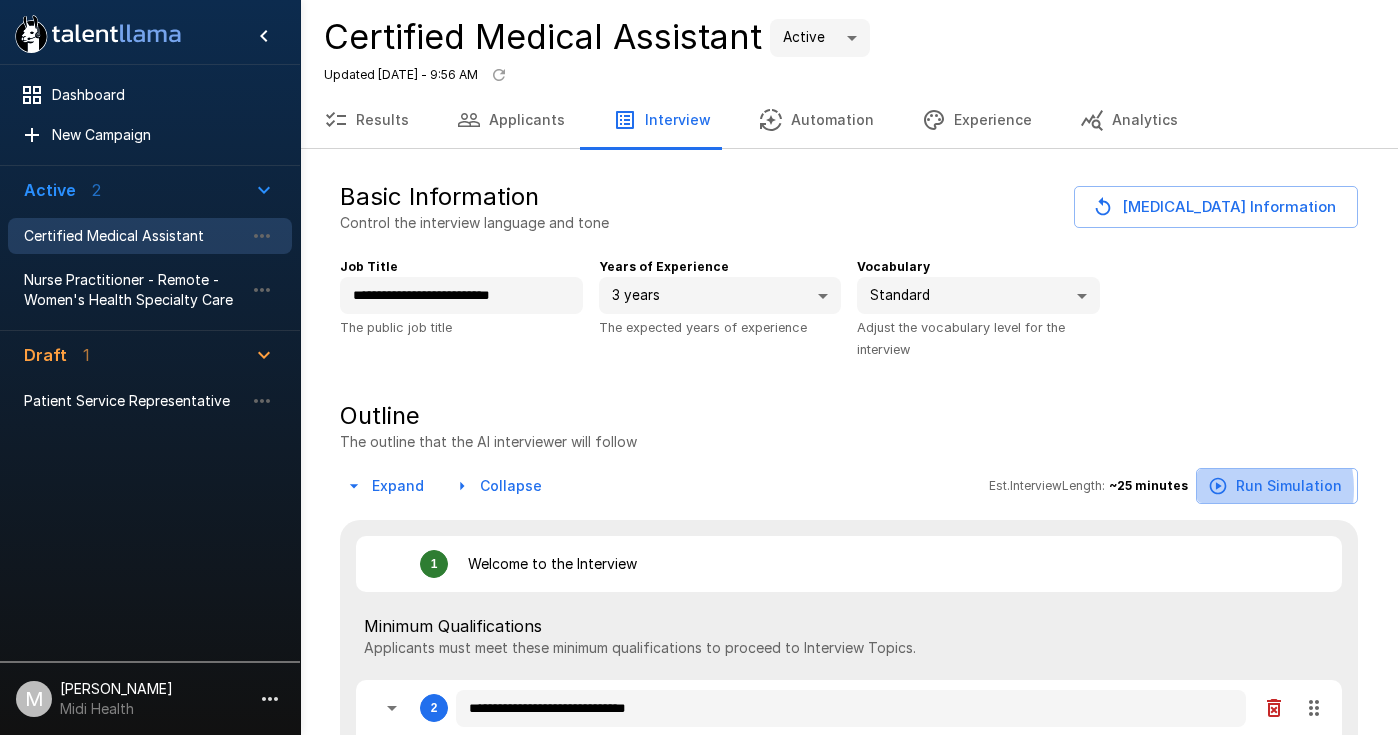 click on "Run Simulation" at bounding box center [1277, 486] 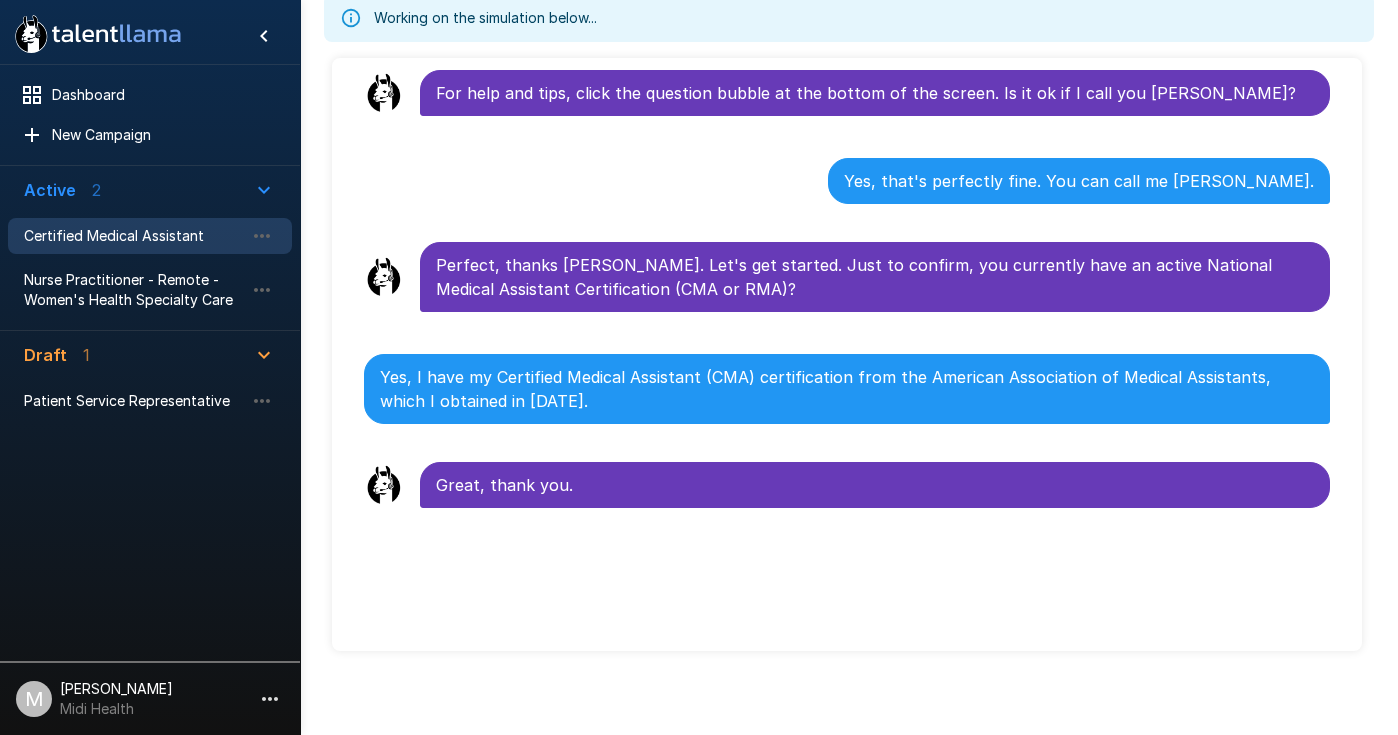 scroll, scrollTop: 233, scrollLeft: 0, axis: vertical 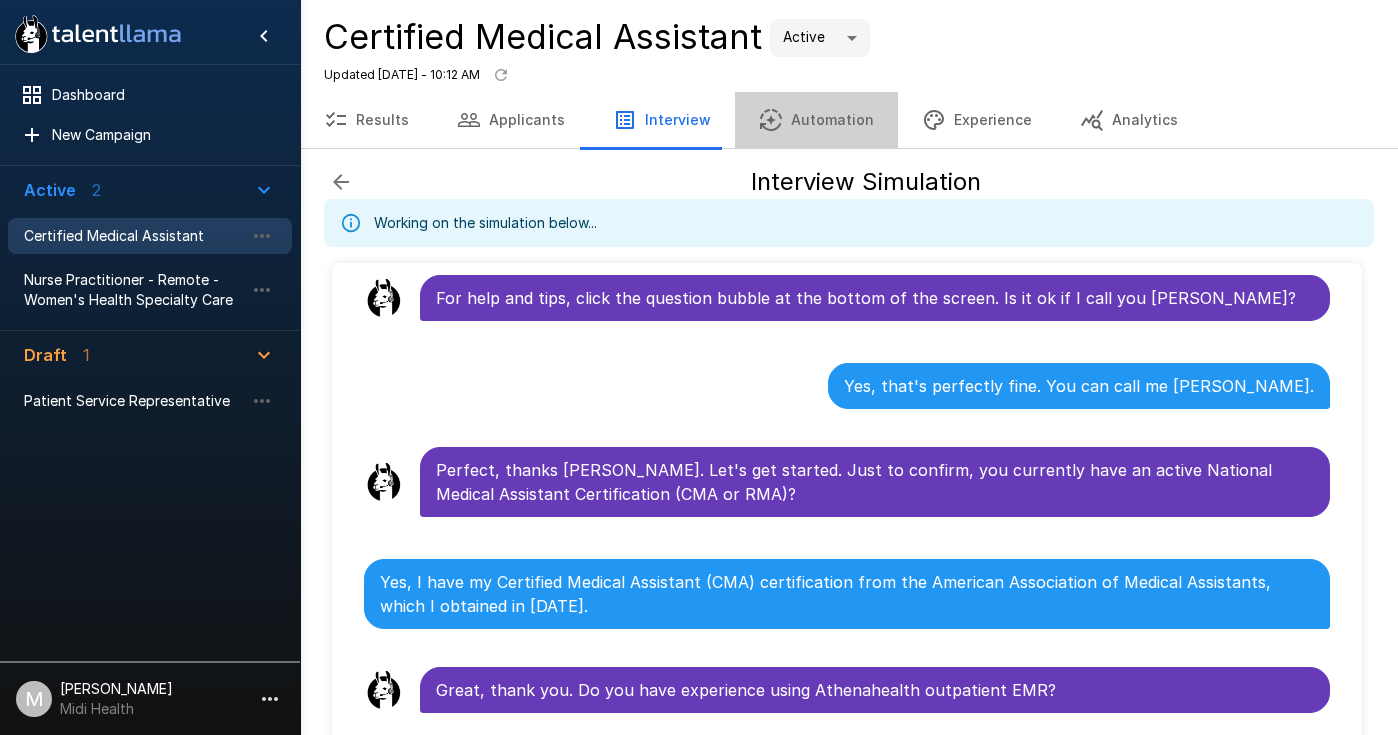click on "Automation" at bounding box center (816, 120) 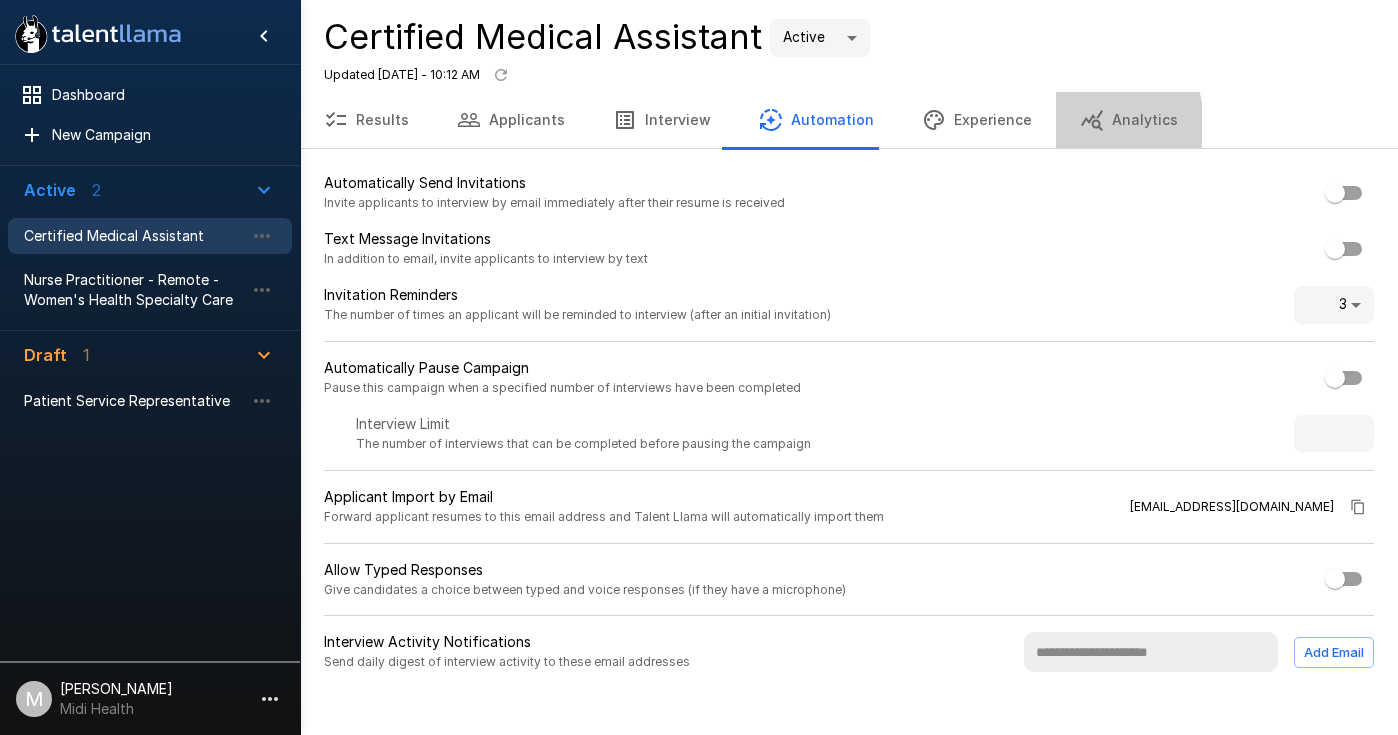 click on "Analytics" at bounding box center (1129, 120) 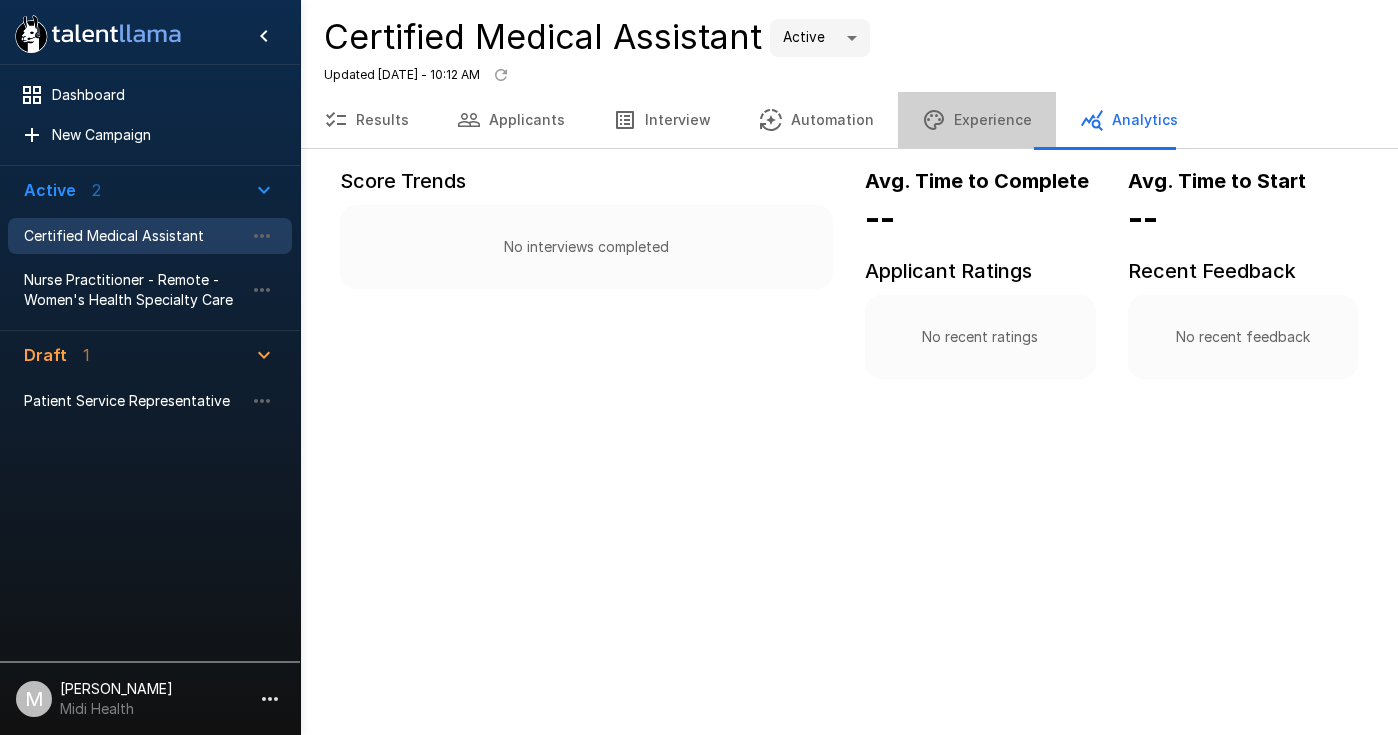 click on "Experience" at bounding box center (977, 120) 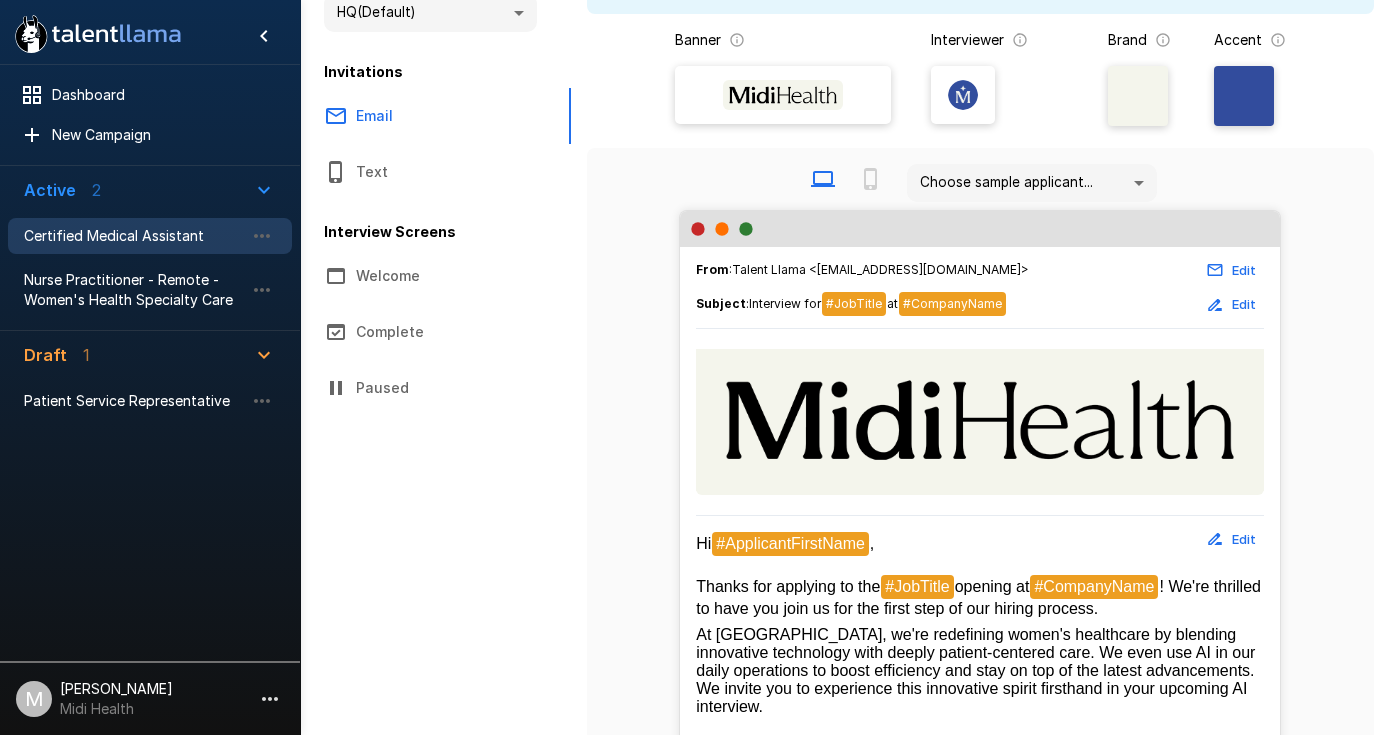 scroll, scrollTop: 208, scrollLeft: 0, axis: vertical 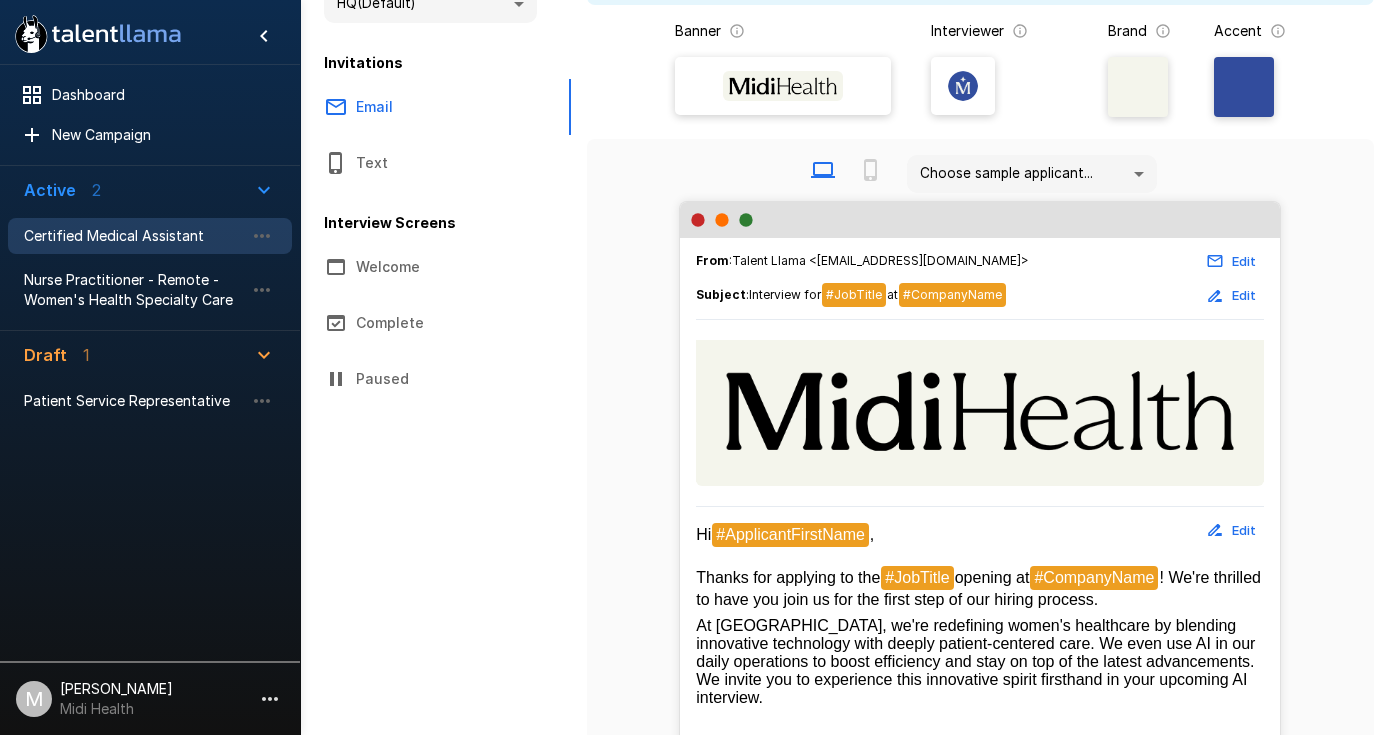 click on "Text" at bounding box center (435, 163) 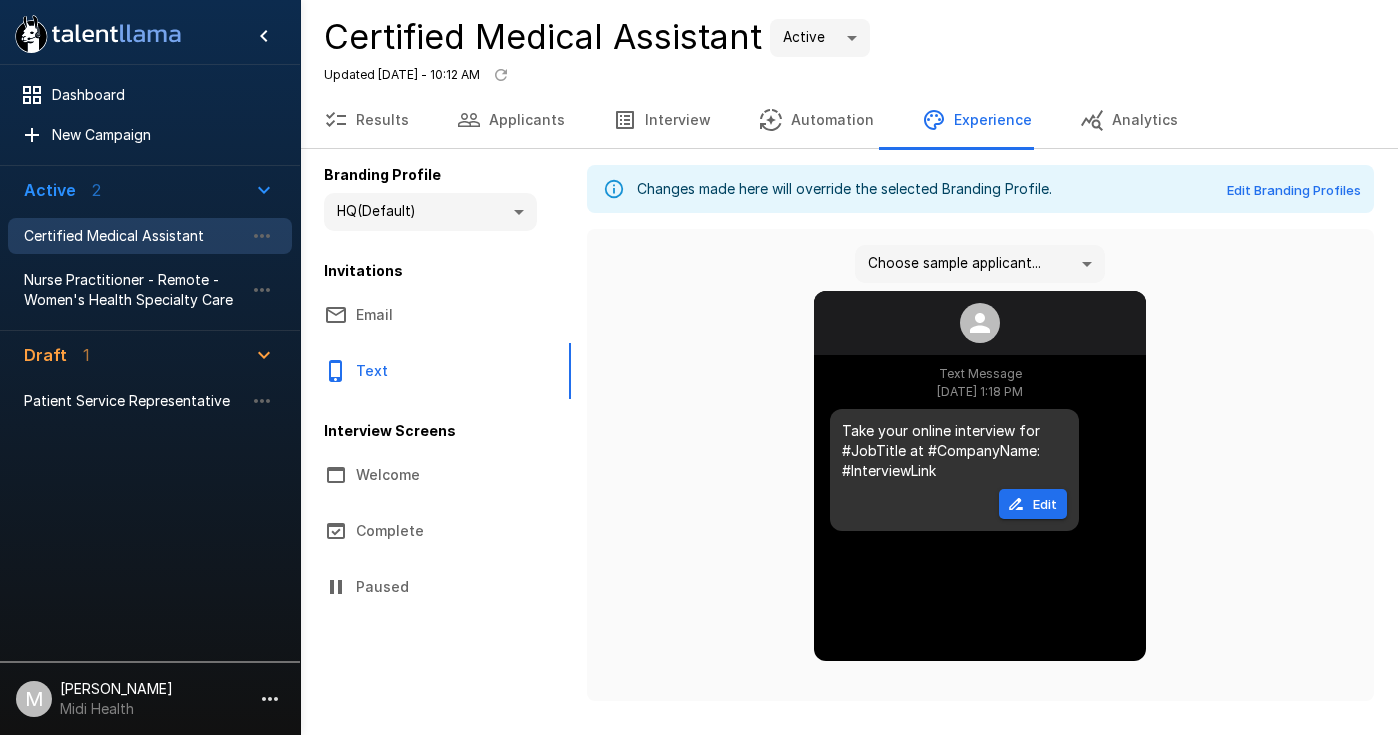 scroll, scrollTop: 0, scrollLeft: 0, axis: both 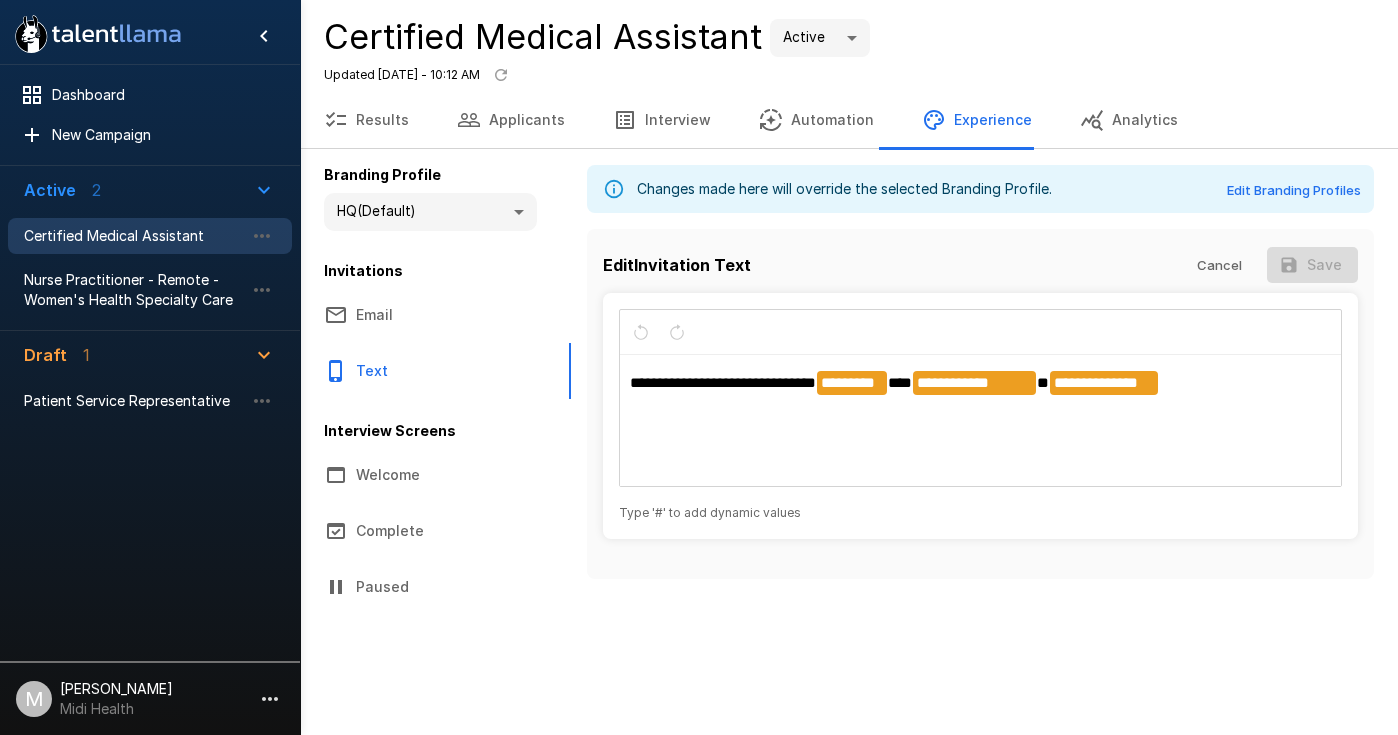 click on "**********" at bounding box center (723, 382) 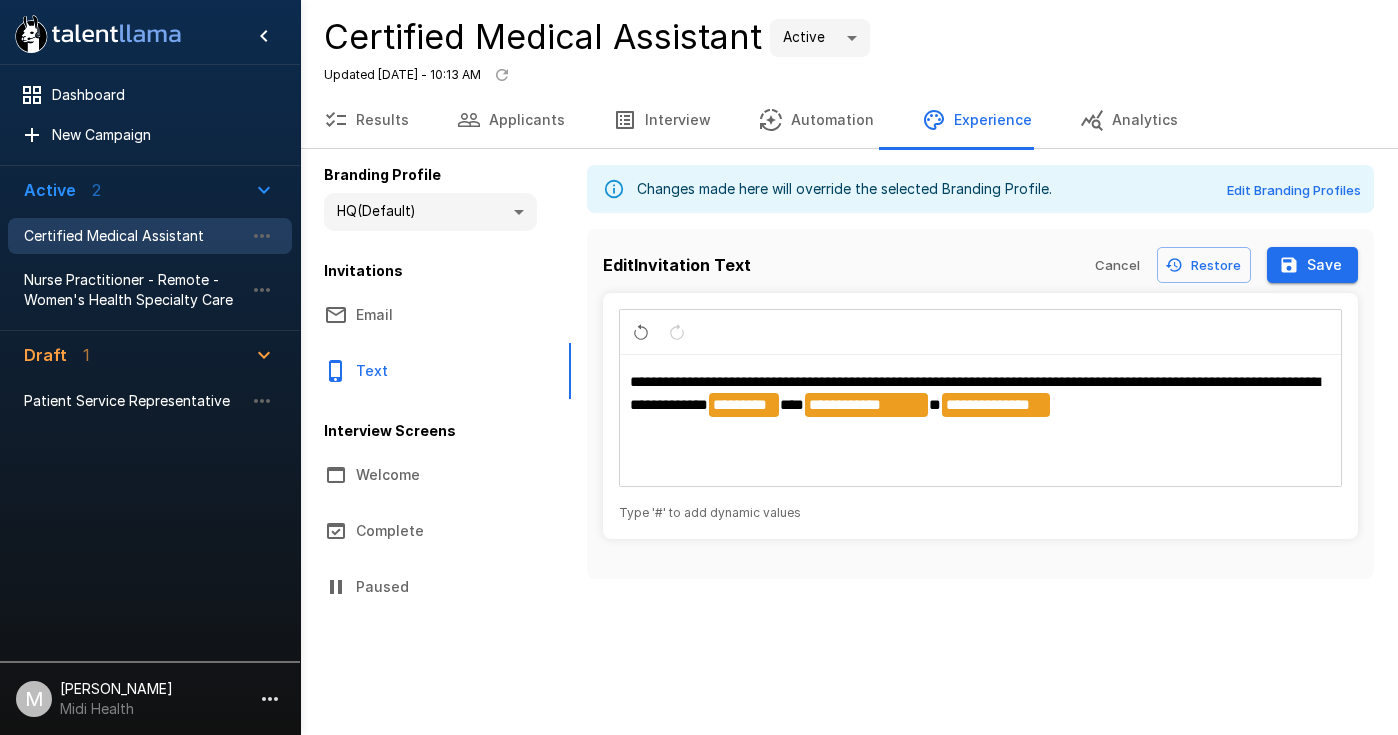 click on "**********" at bounding box center (981, 394) 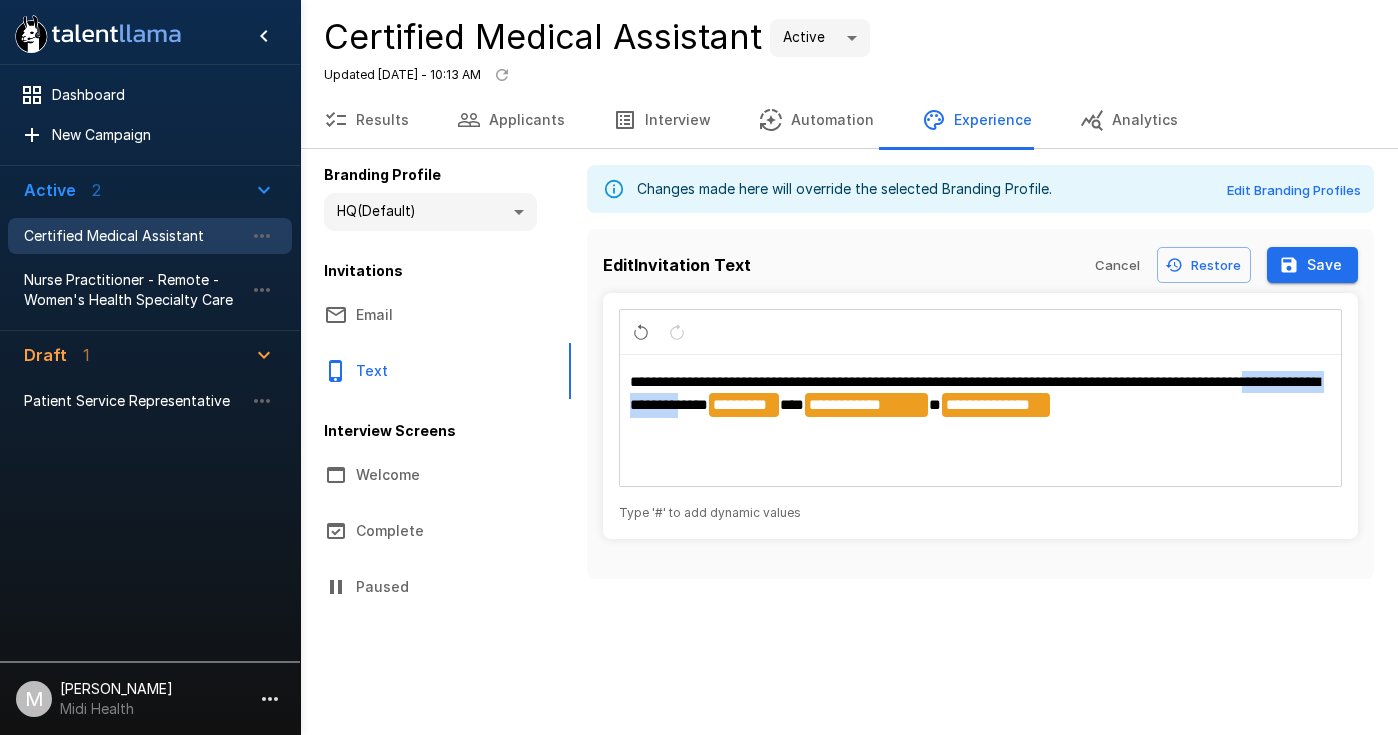 drag, startPoint x: 770, startPoint y: 408, endPoint x: 621, endPoint y: 404, distance: 149.05368 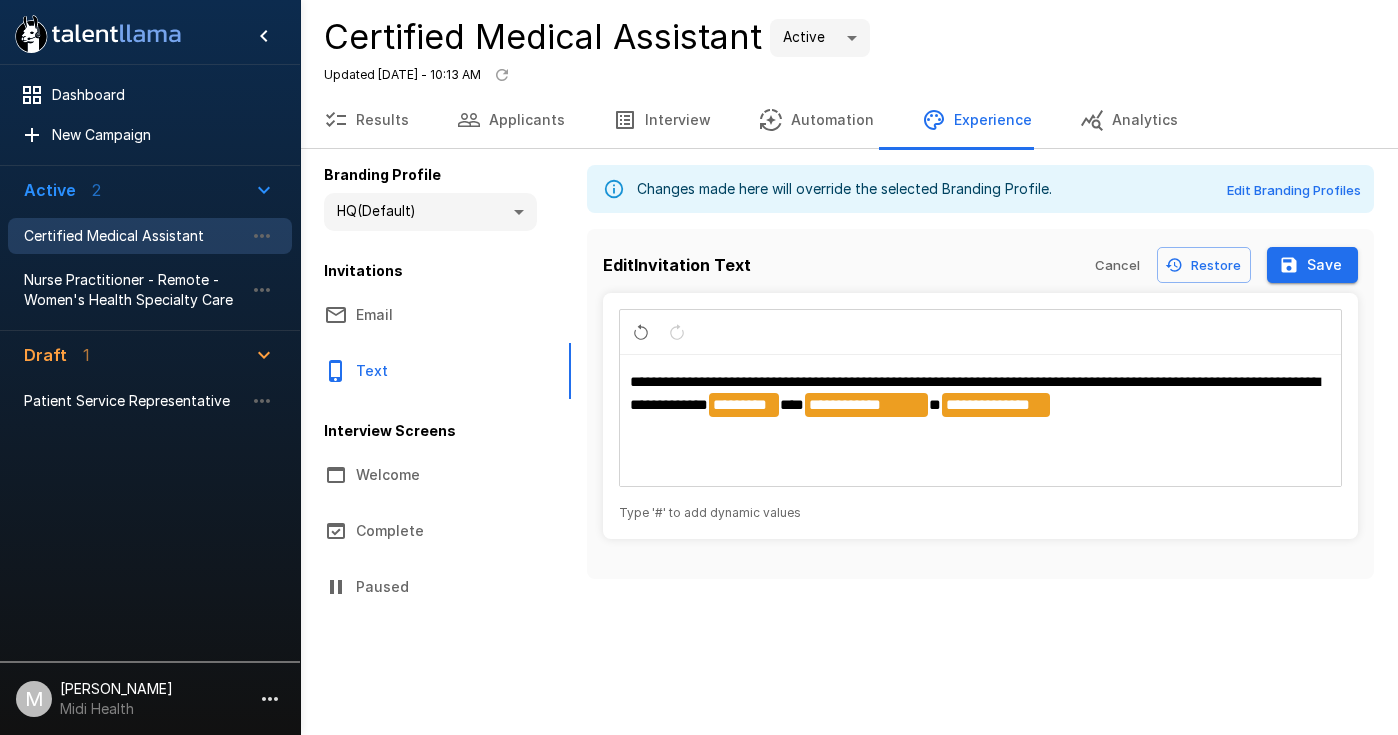 click on "*" at bounding box center [935, 404] 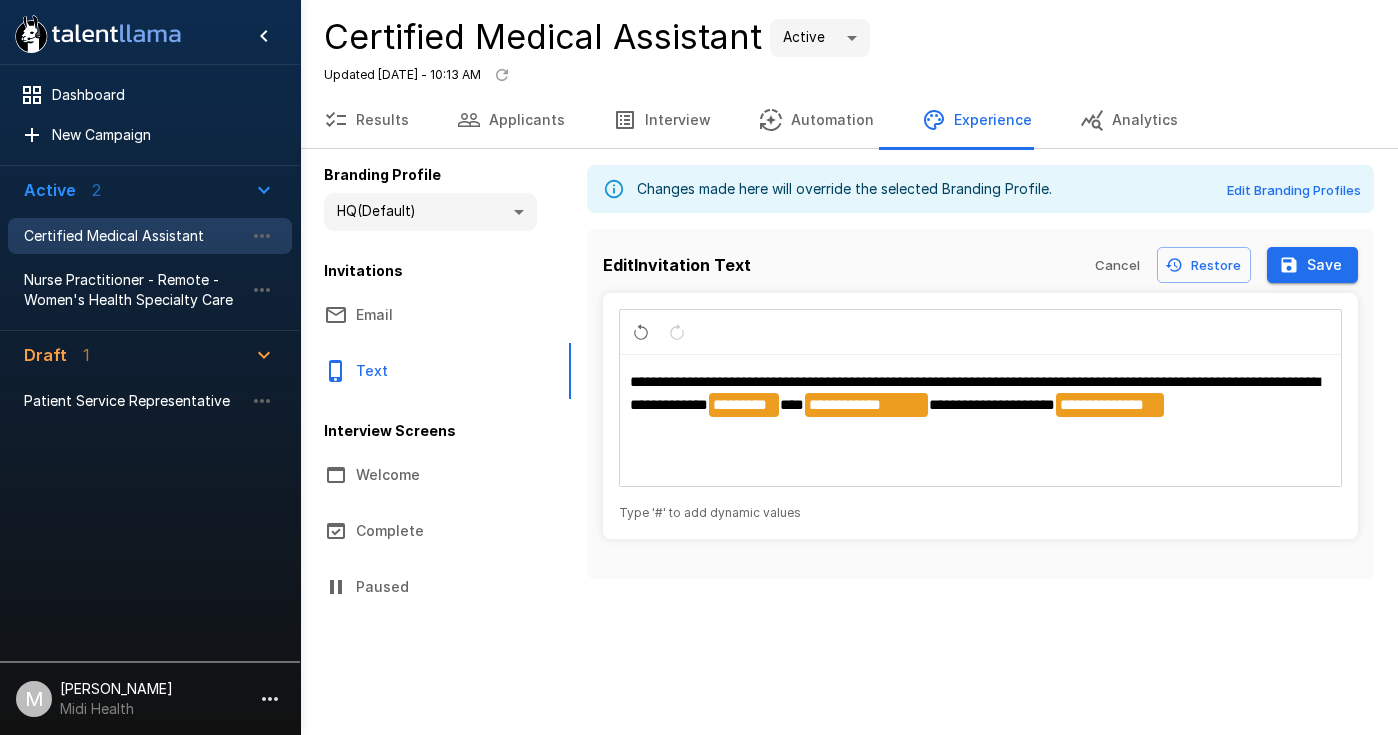 click on "Save" at bounding box center (1312, 265) 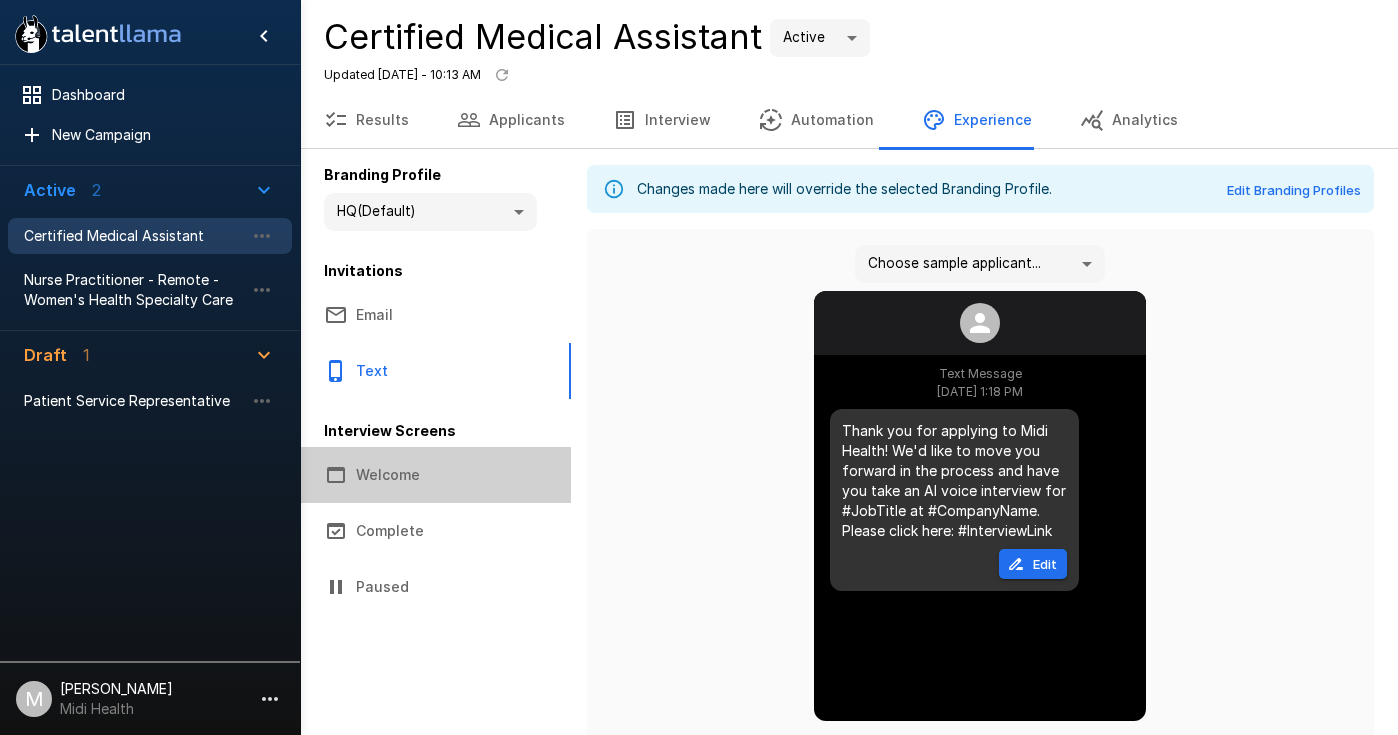 click on "Welcome" at bounding box center (435, 475) 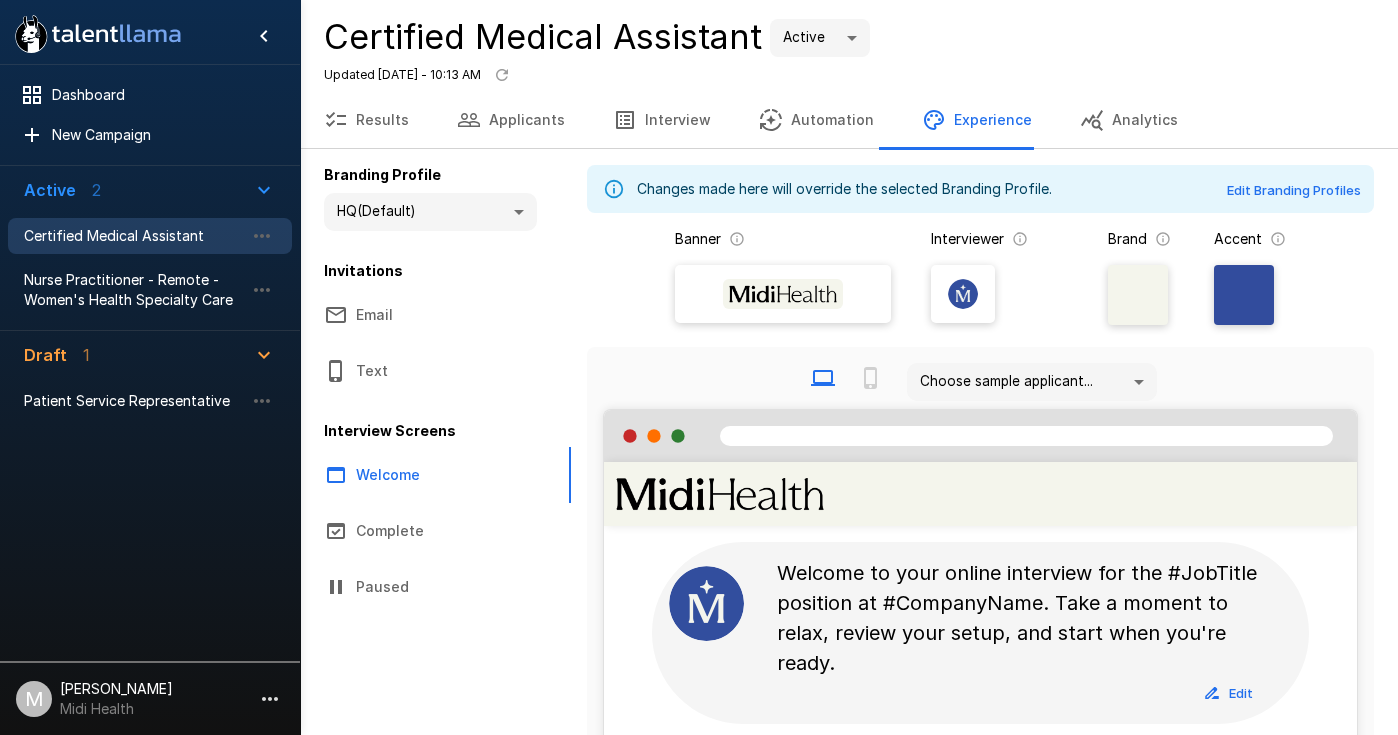 scroll, scrollTop: 211, scrollLeft: 0, axis: vertical 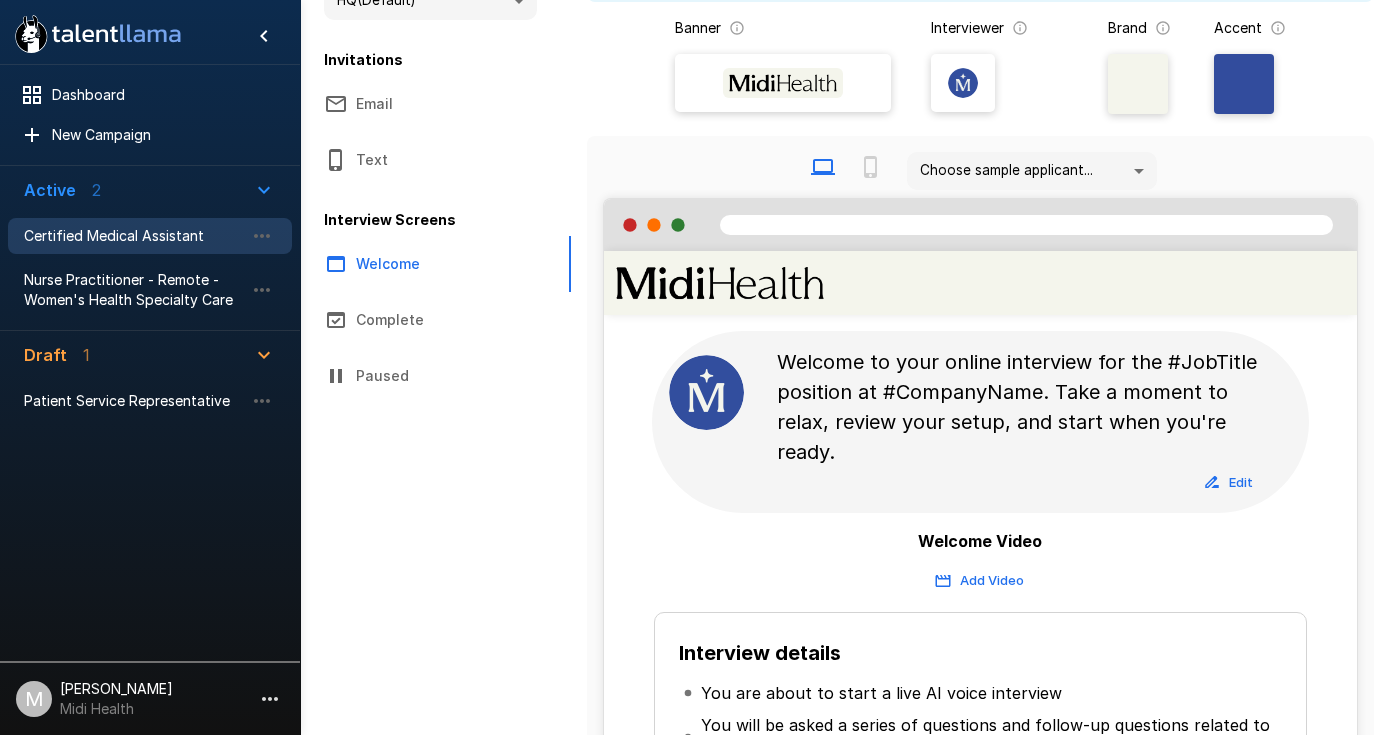 click on "Welcome to your online interview for the #JobTitle position at #CompanyName. Take a moment to relax, review your setup, and start when you're ready." at bounding box center (1023, 407) 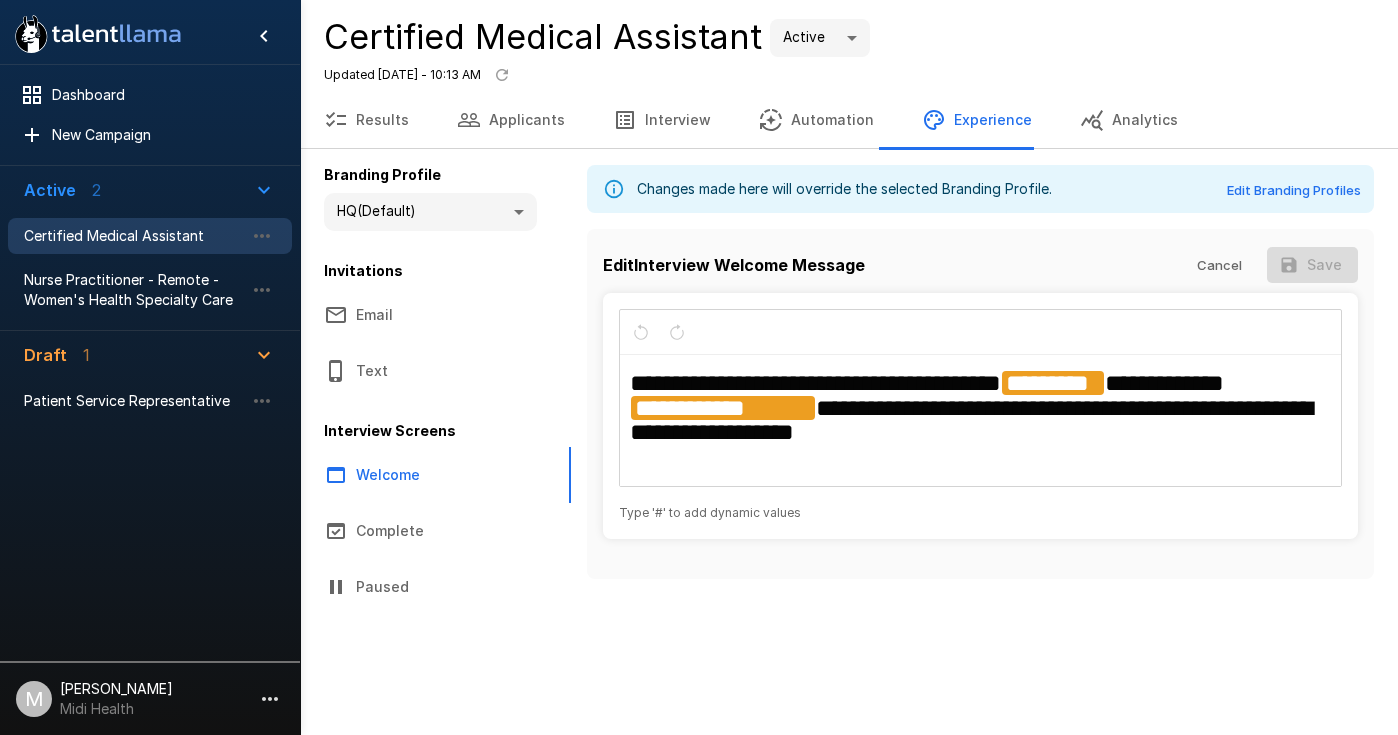scroll, scrollTop: 0, scrollLeft: 0, axis: both 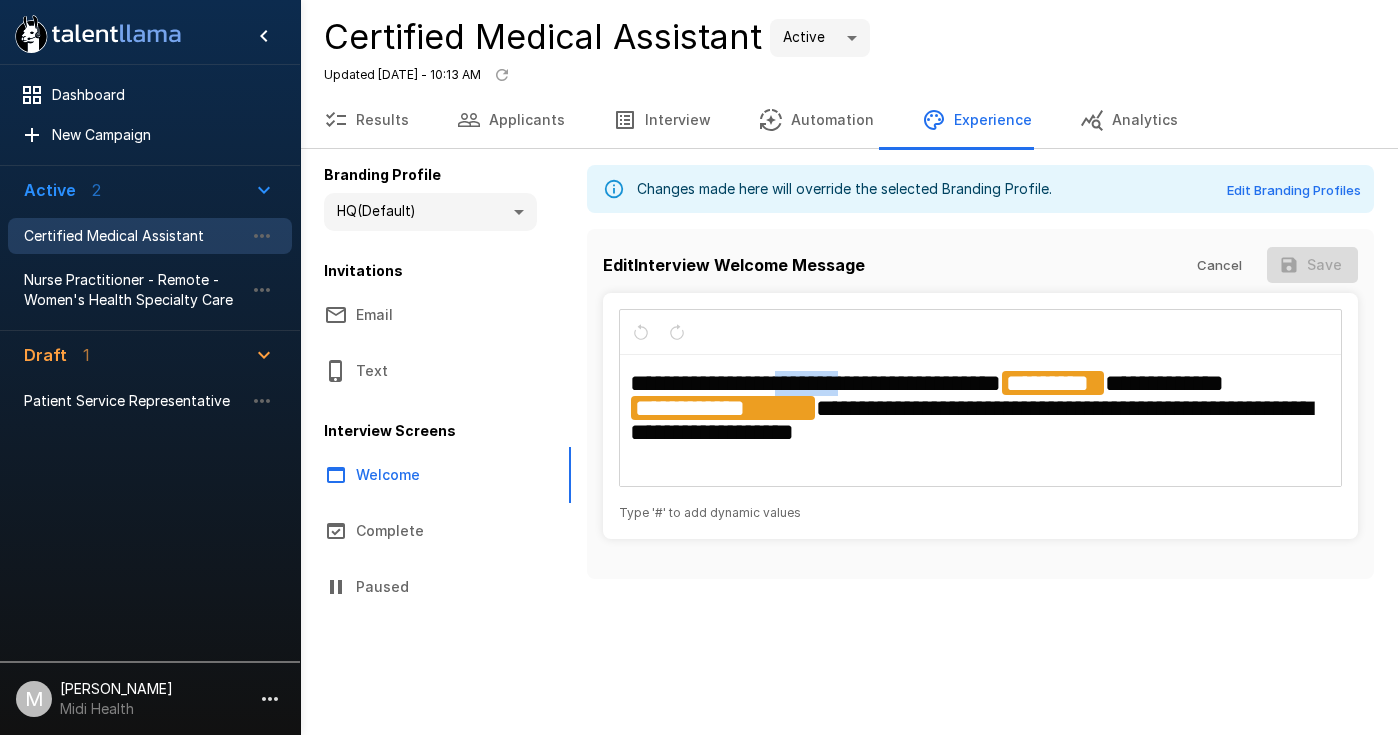 drag, startPoint x: 872, startPoint y: 387, endPoint x: 812, endPoint y: 388, distance: 60.00833 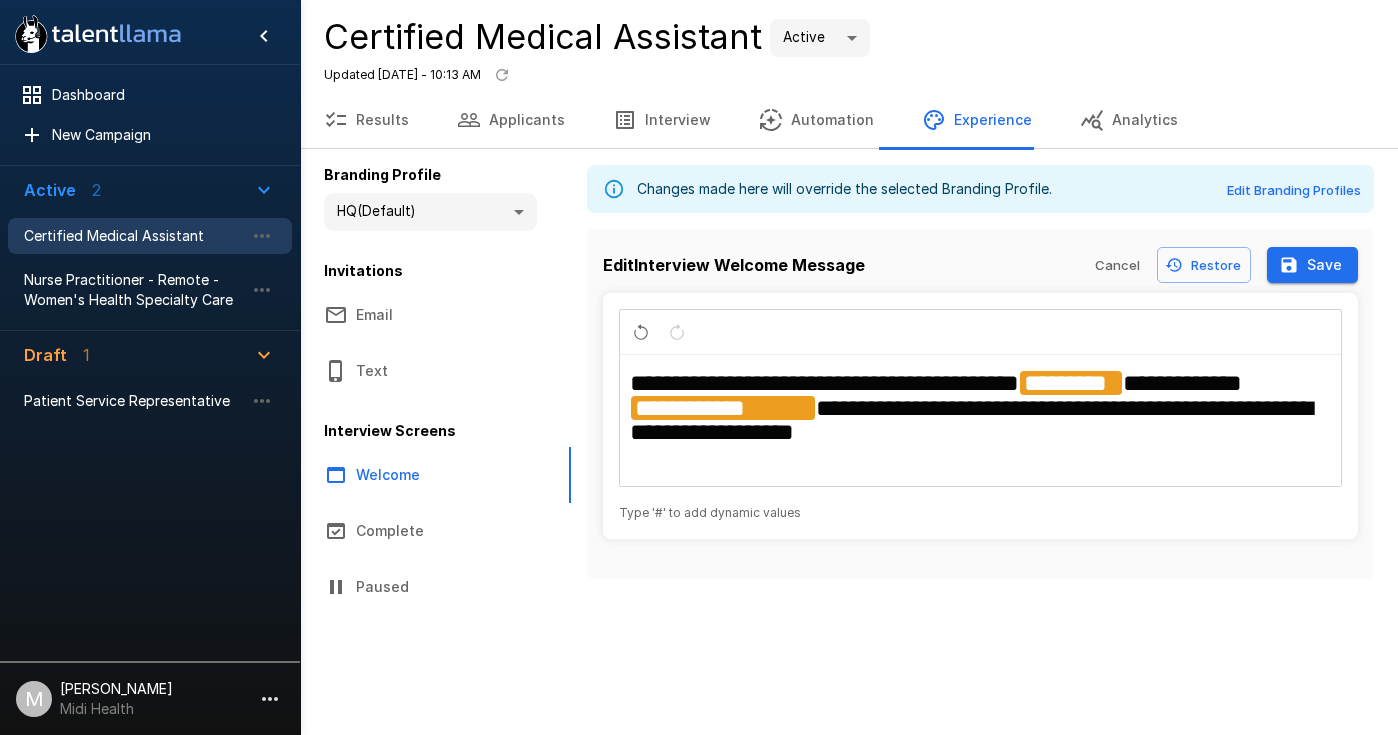click on "**********" at bounding box center (981, 421) 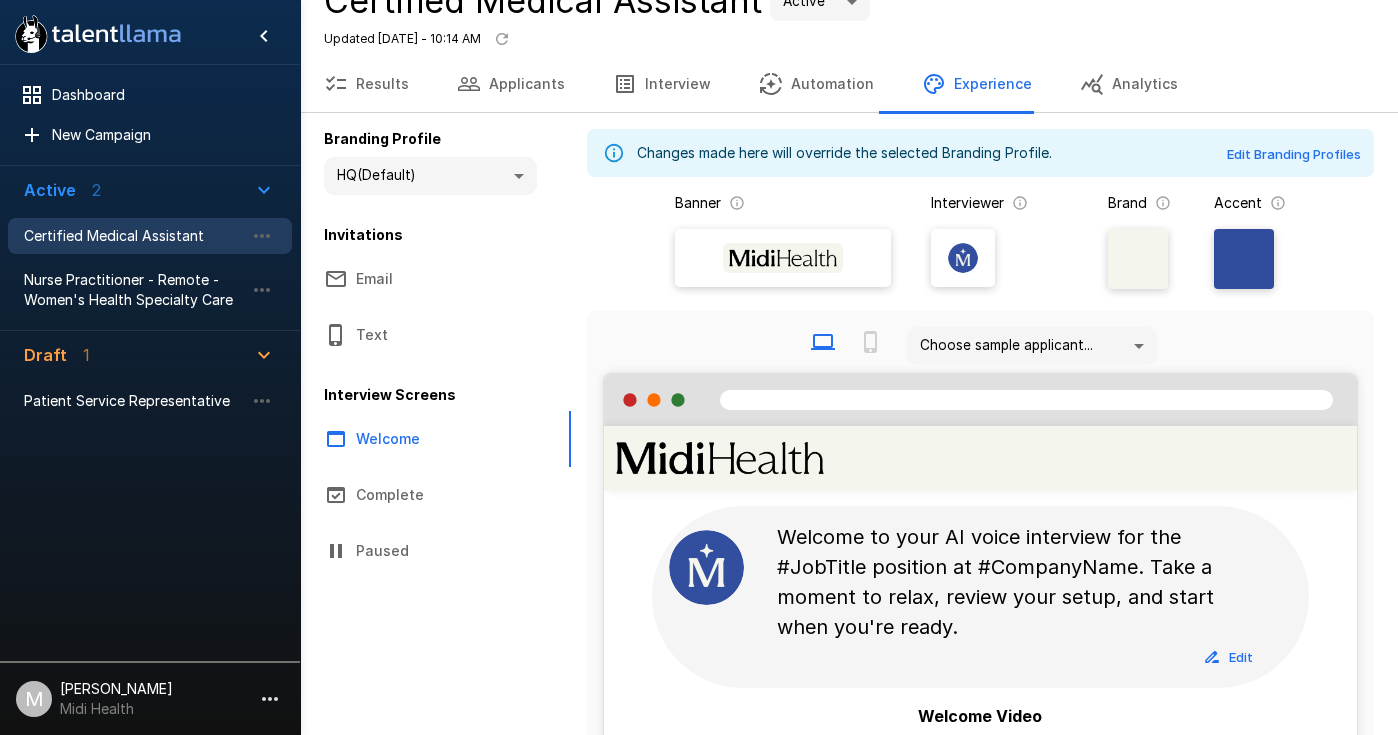 scroll, scrollTop: 16, scrollLeft: 0, axis: vertical 